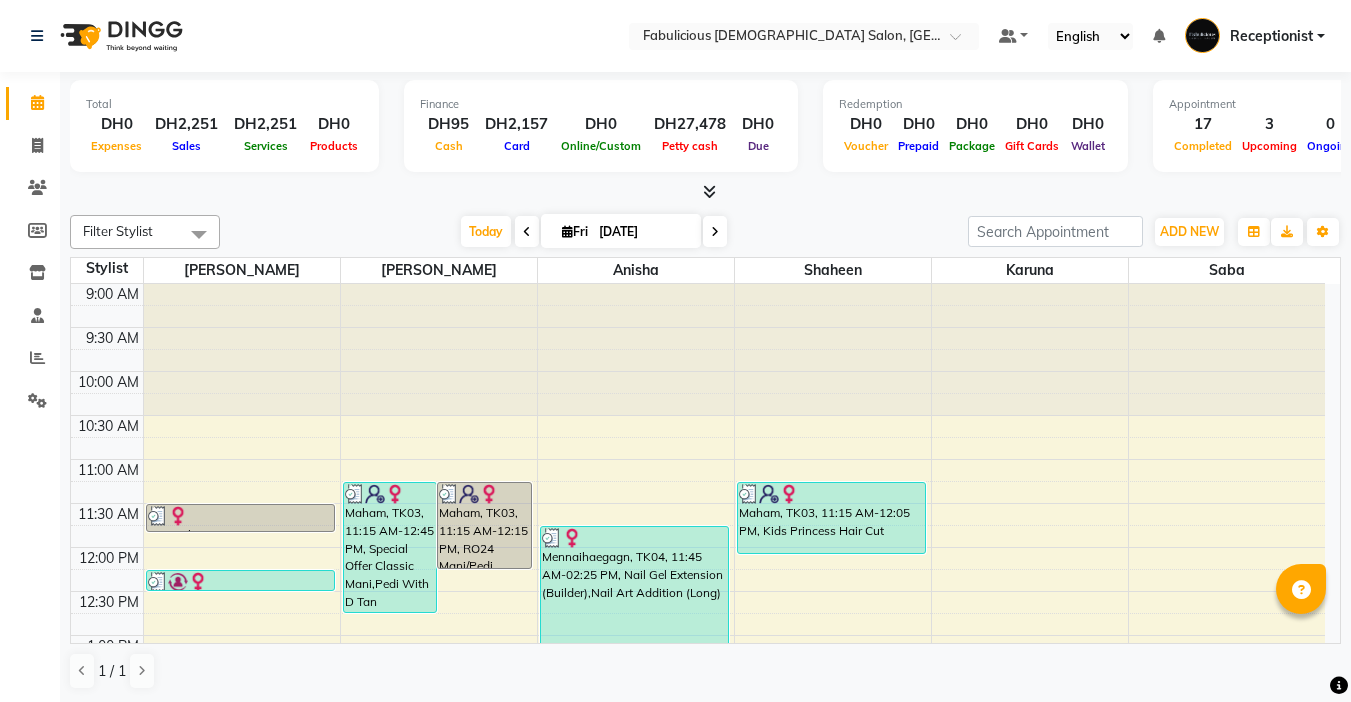 scroll, scrollTop: 0, scrollLeft: 0, axis: both 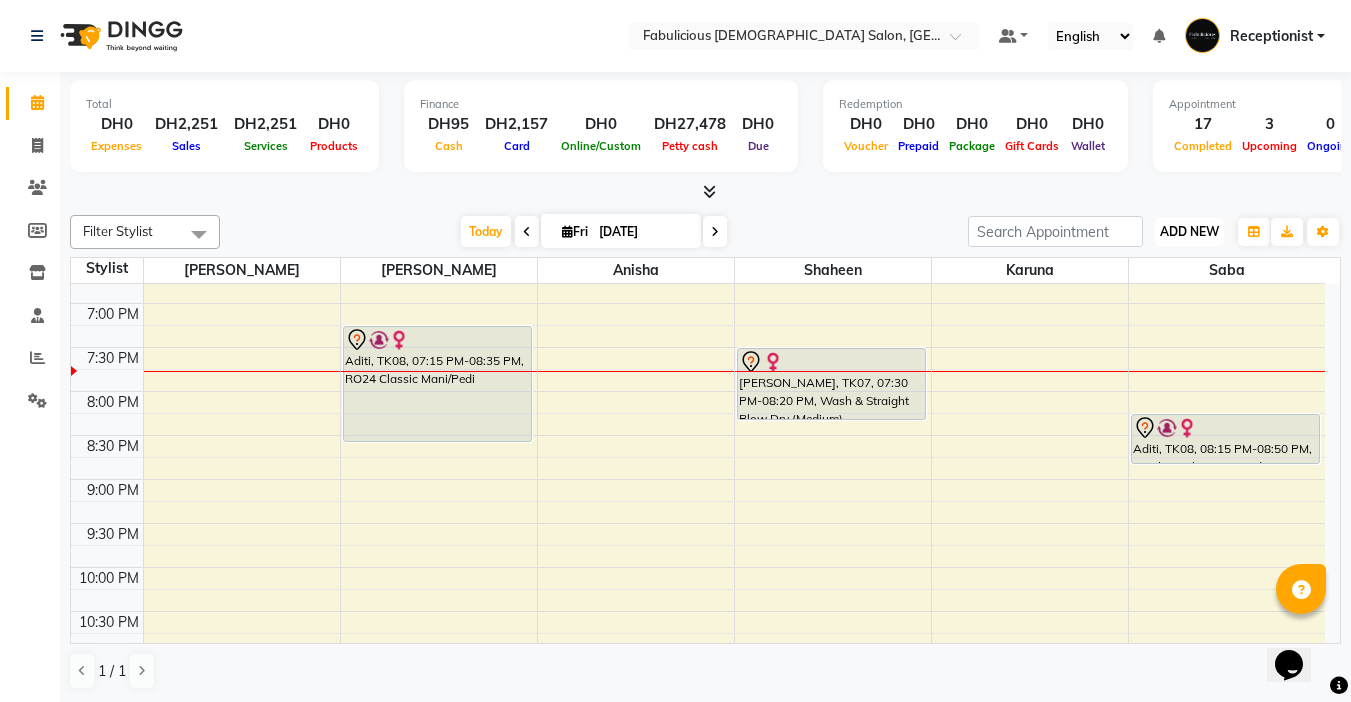 click on "ADD NEW" at bounding box center [1189, 231] 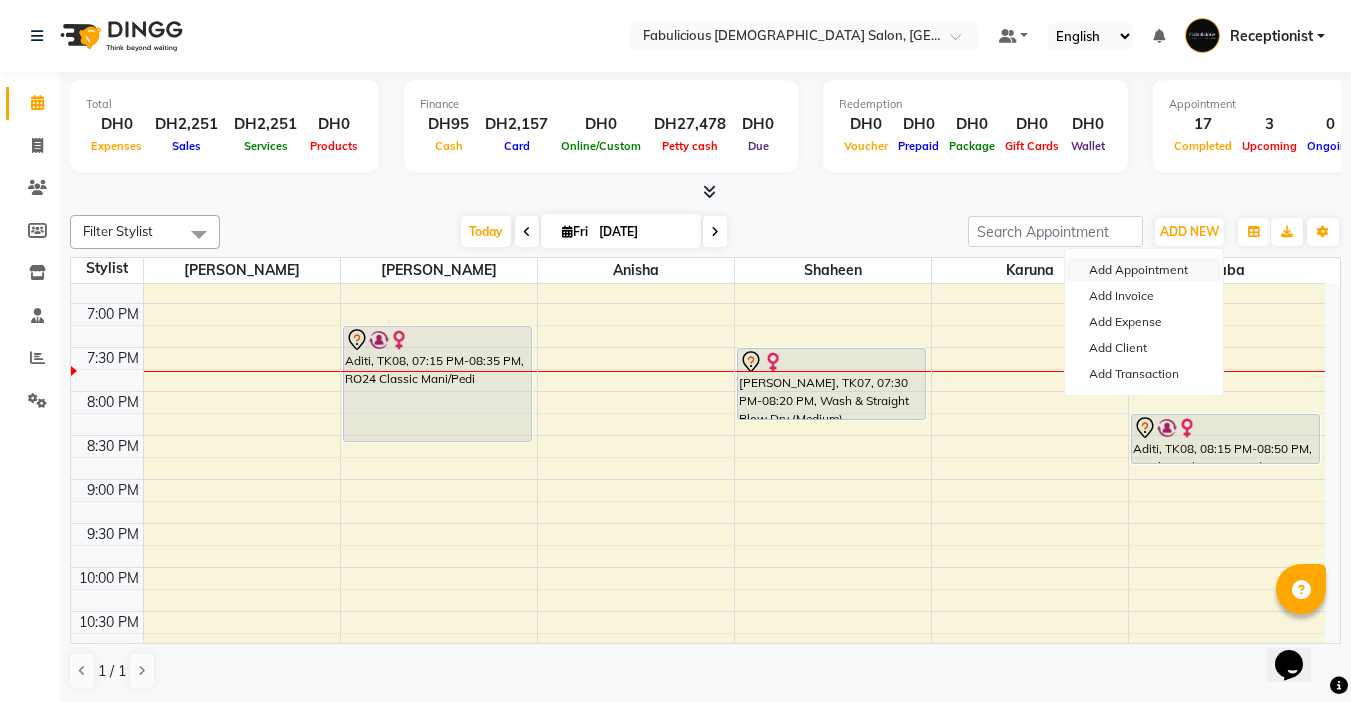 click on "Add Appointment" at bounding box center (1144, 270) 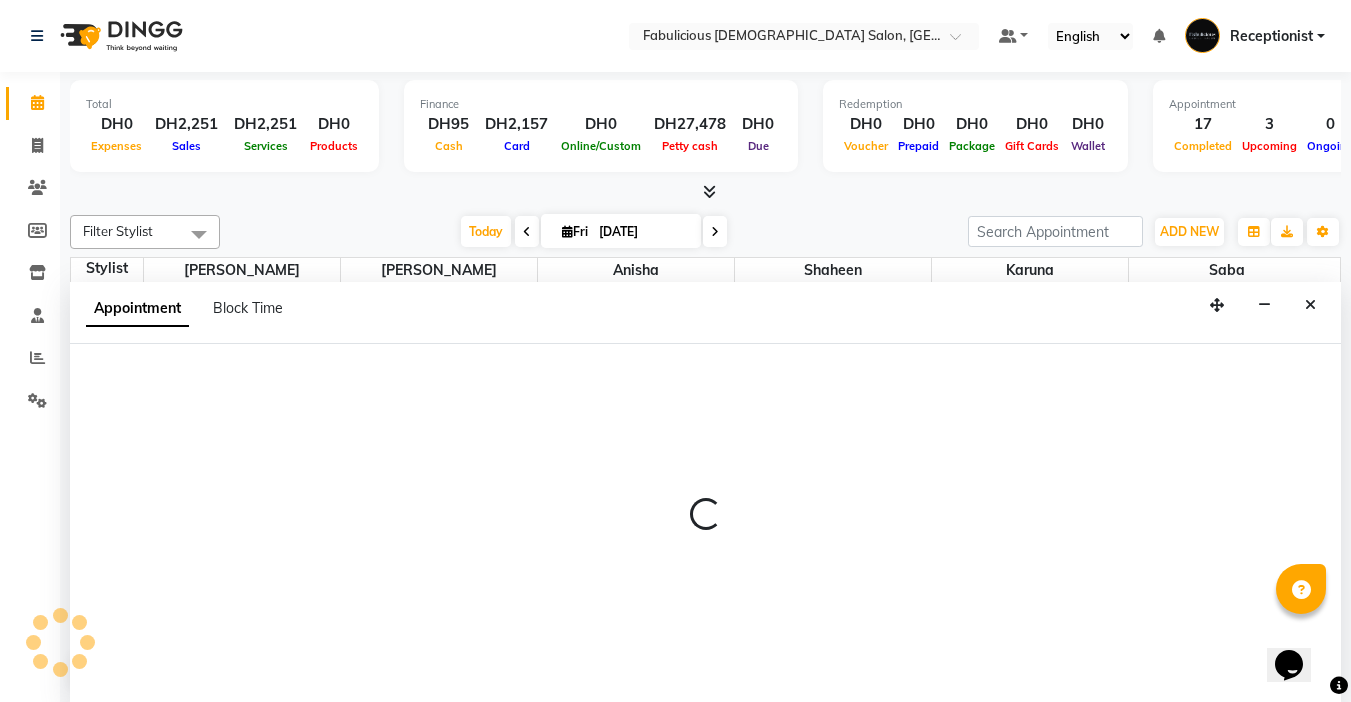 select on "tentative" 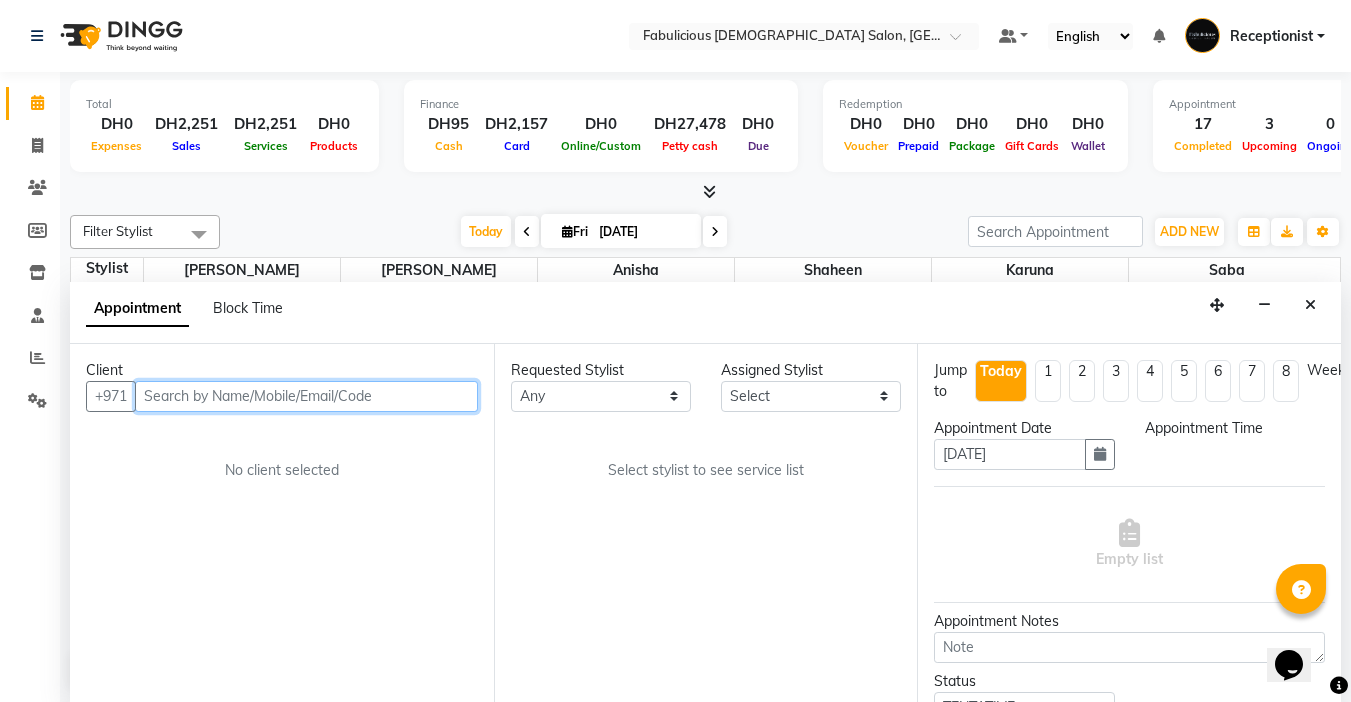 select on "600" 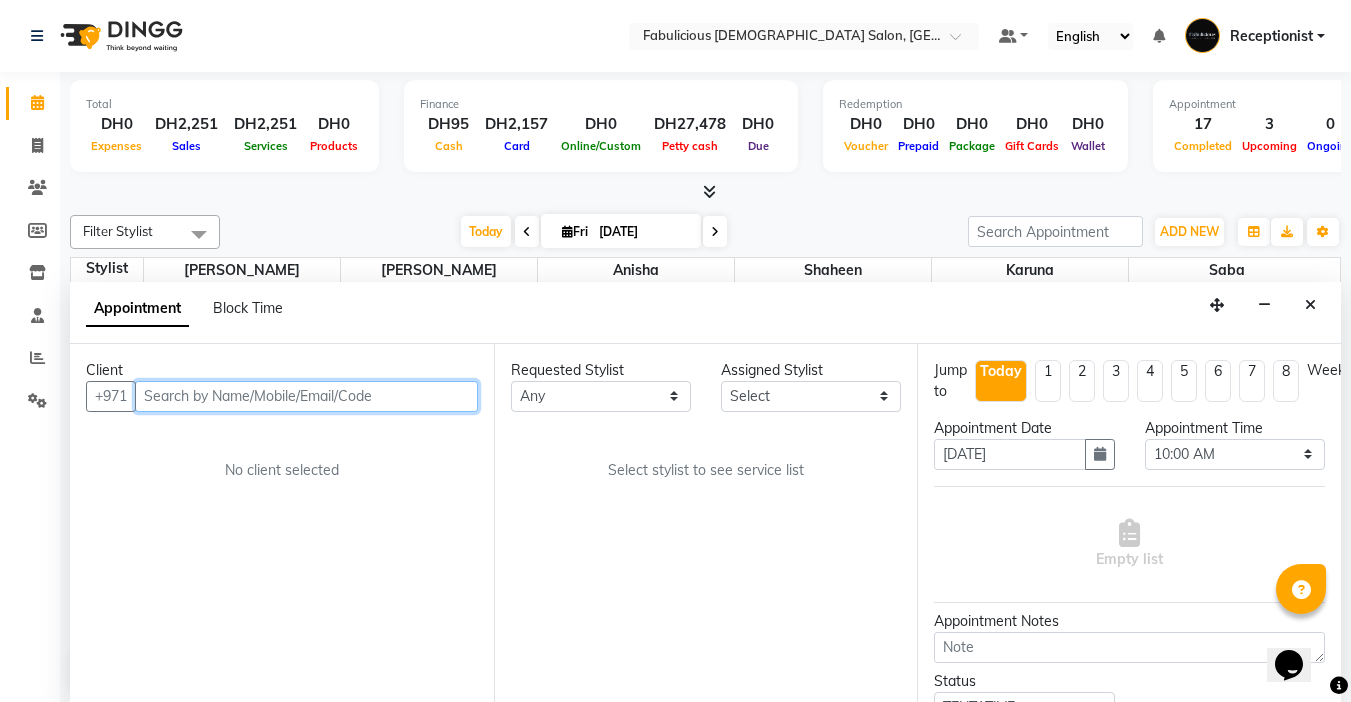 scroll, scrollTop: 1, scrollLeft: 0, axis: vertical 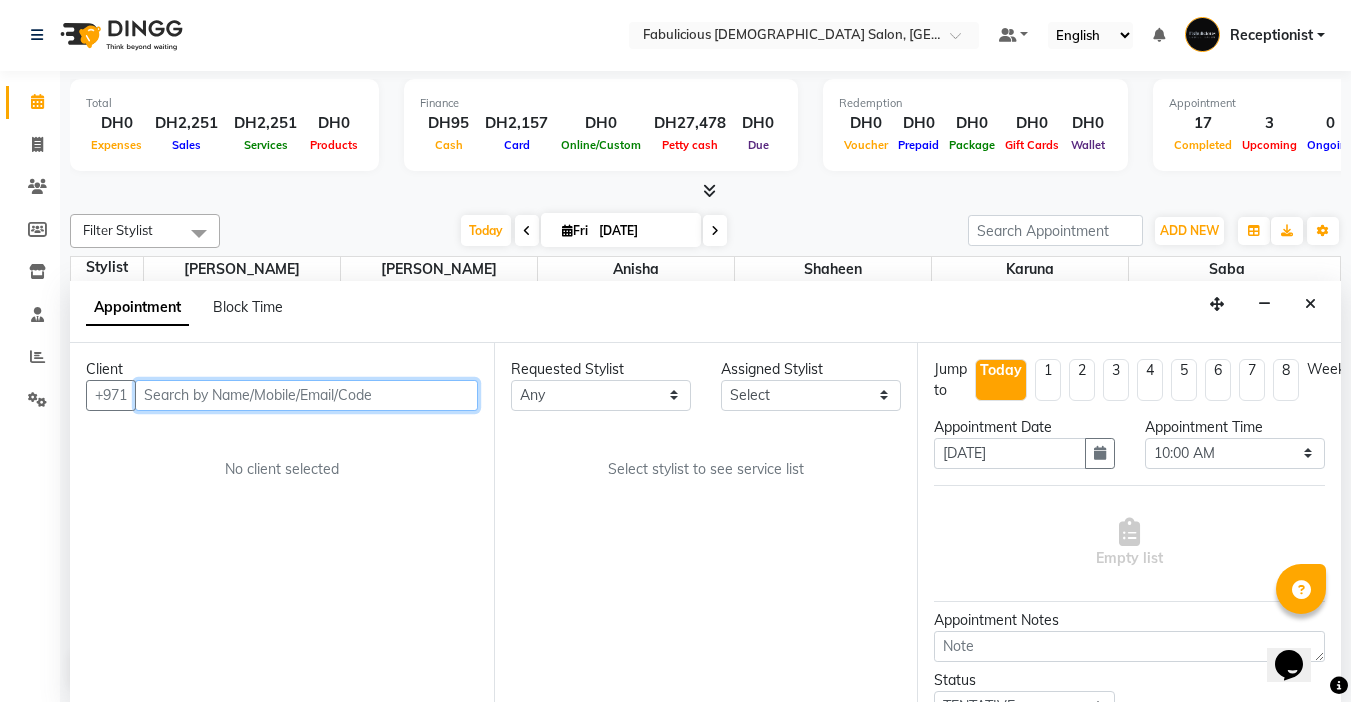 click at bounding box center (306, 395) 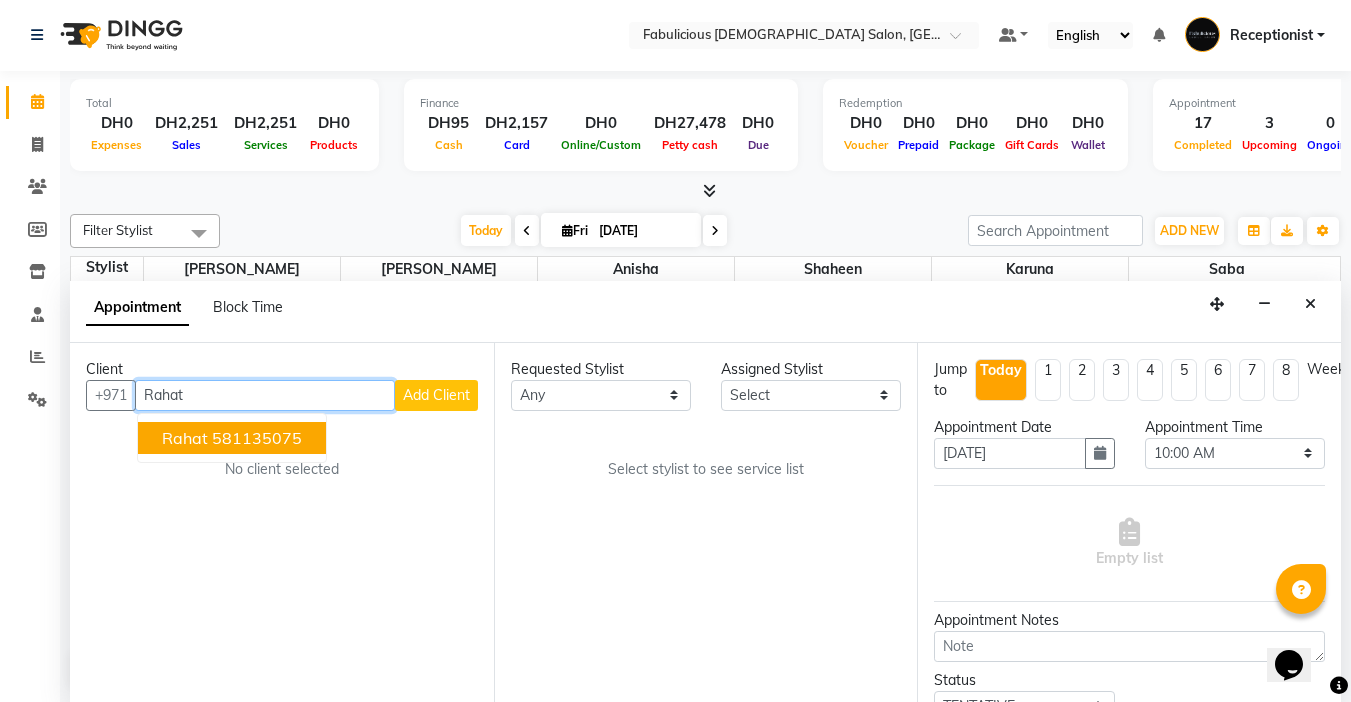 click on "Rahat" at bounding box center (185, 438) 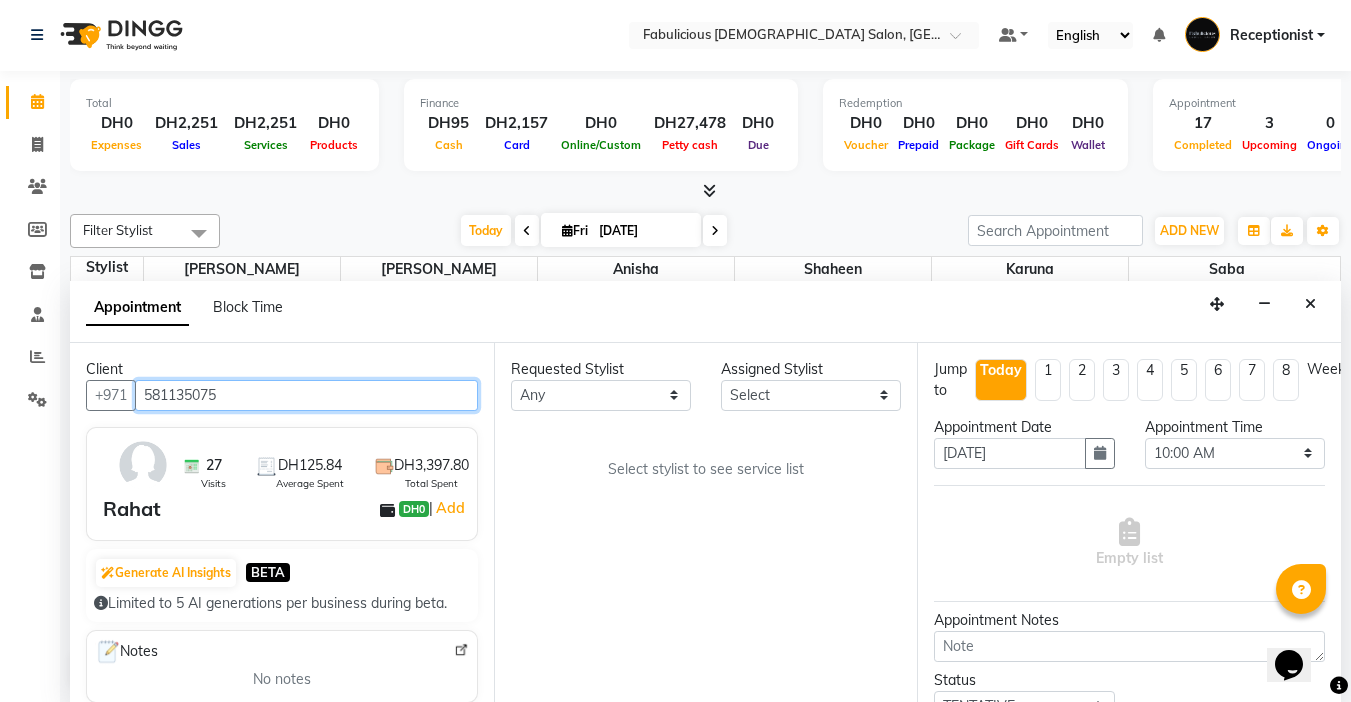 type on "581135075" 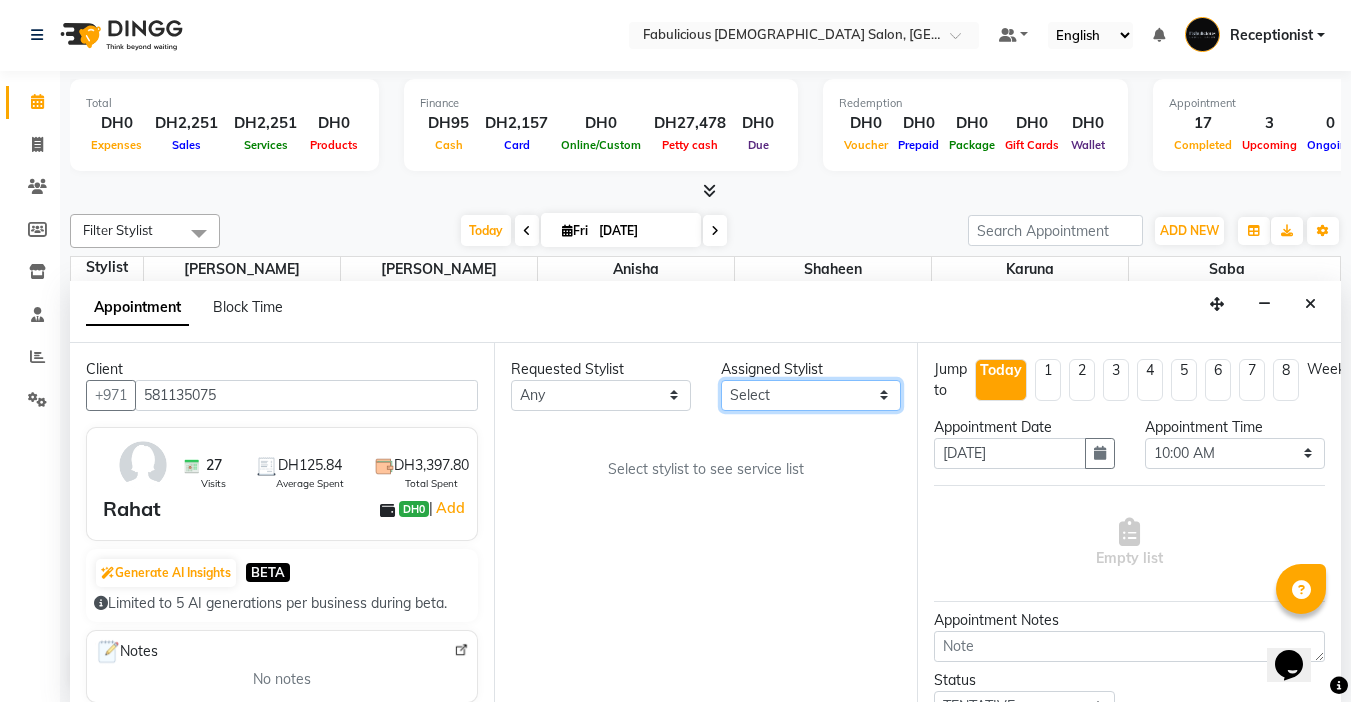 click on "Select [PERSON_NAME] [PERSON_NAME]  [PERSON_NAME] [PERSON_NAME]" at bounding box center (811, 395) 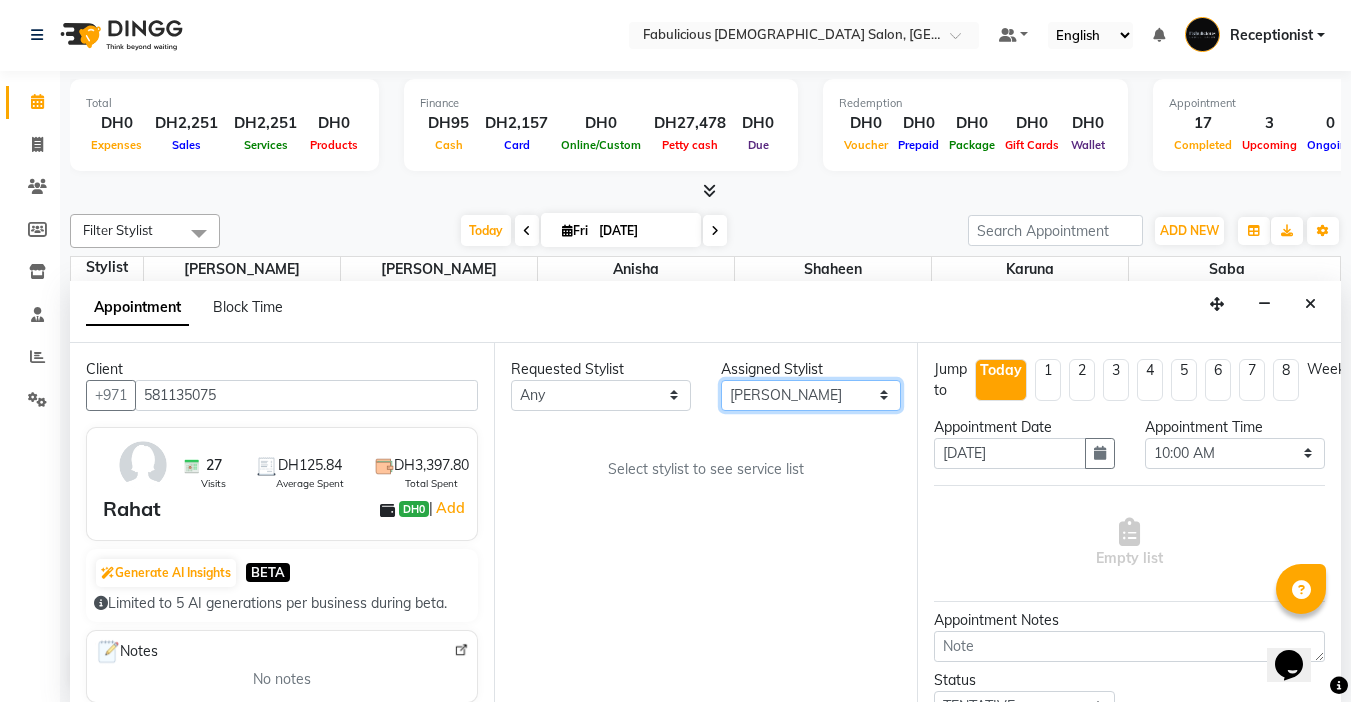 click on "Select [PERSON_NAME] [PERSON_NAME]  [PERSON_NAME] [PERSON_NAME]" at bounding box center (811, 395) 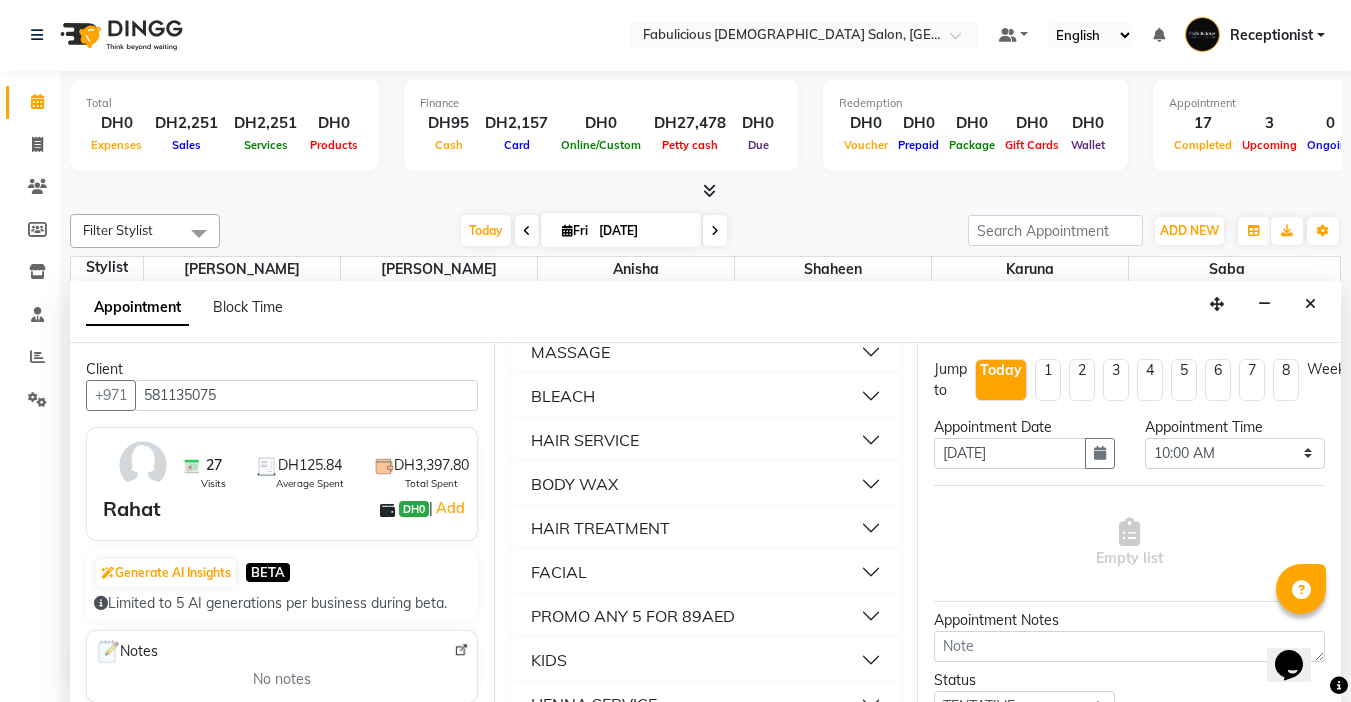 scroll, scrollTop: 1500, scrollLeft: 0, axis: vertical 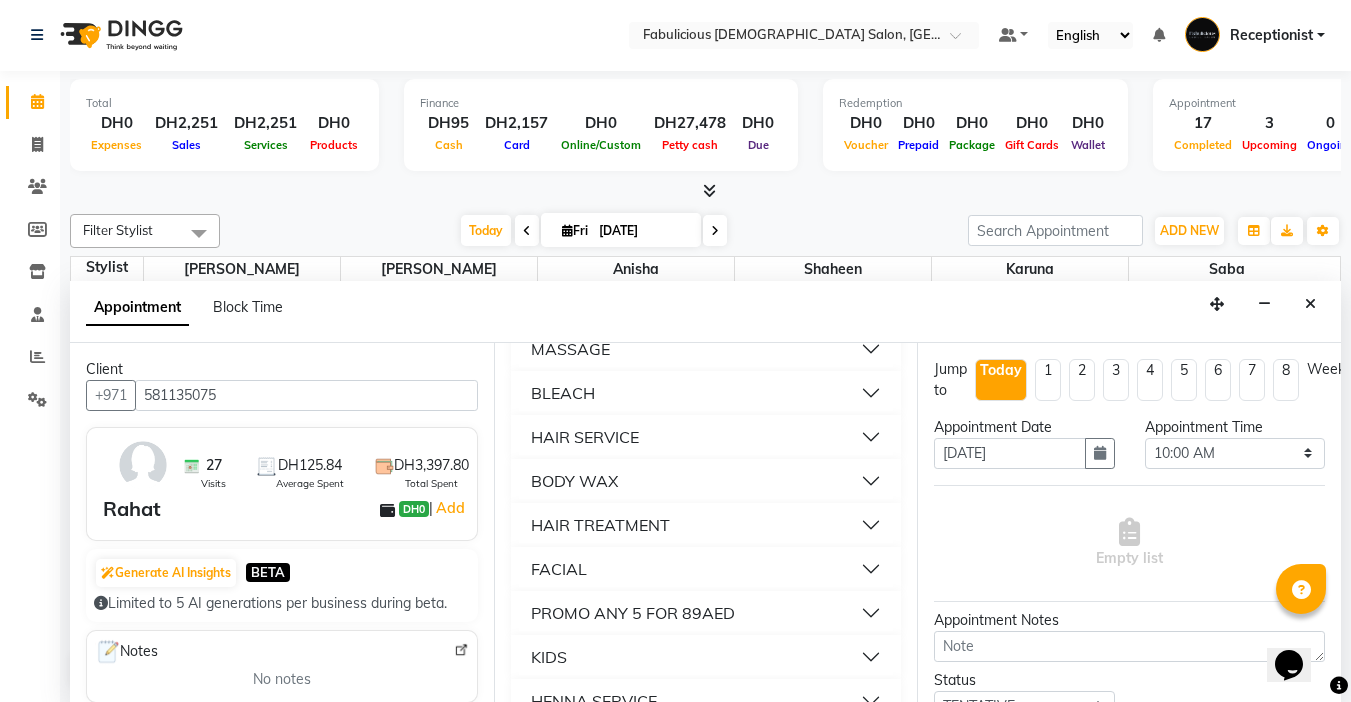 click on "BLEACH" at bounding box center [563, 393] 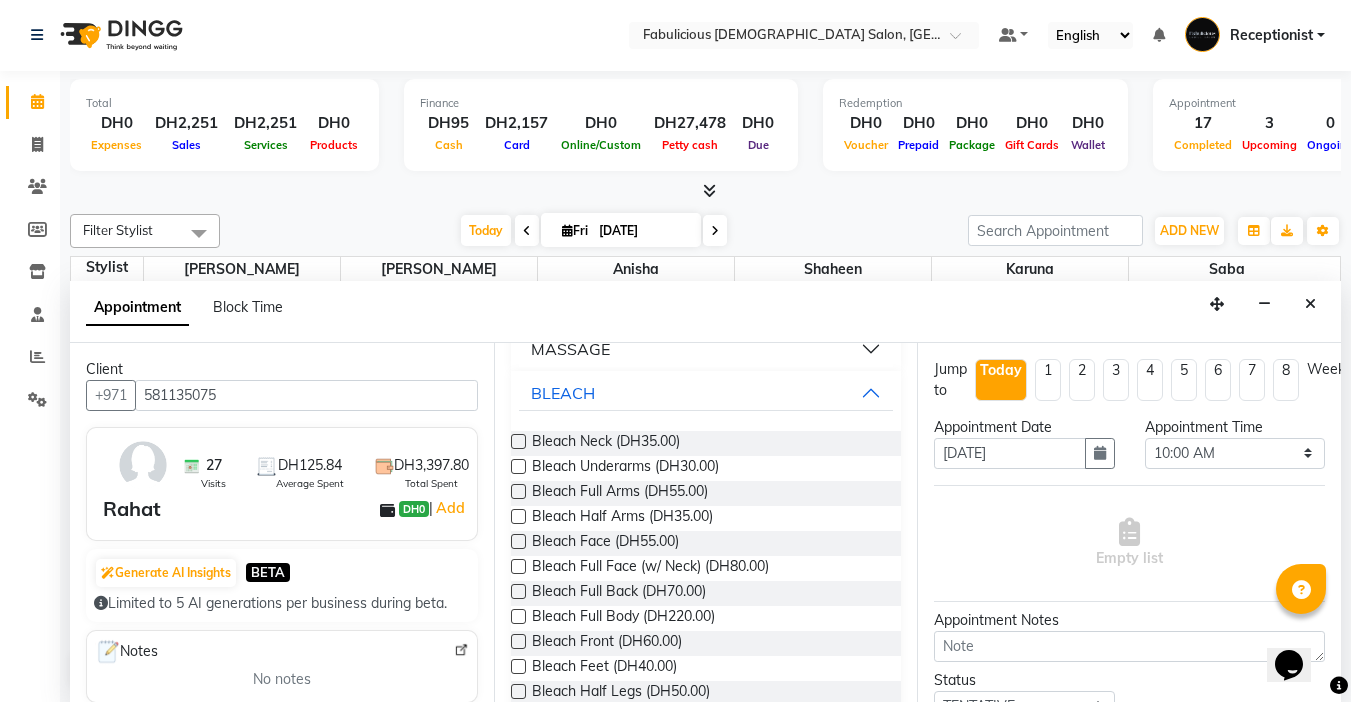 click at bounding box center [518, 541] 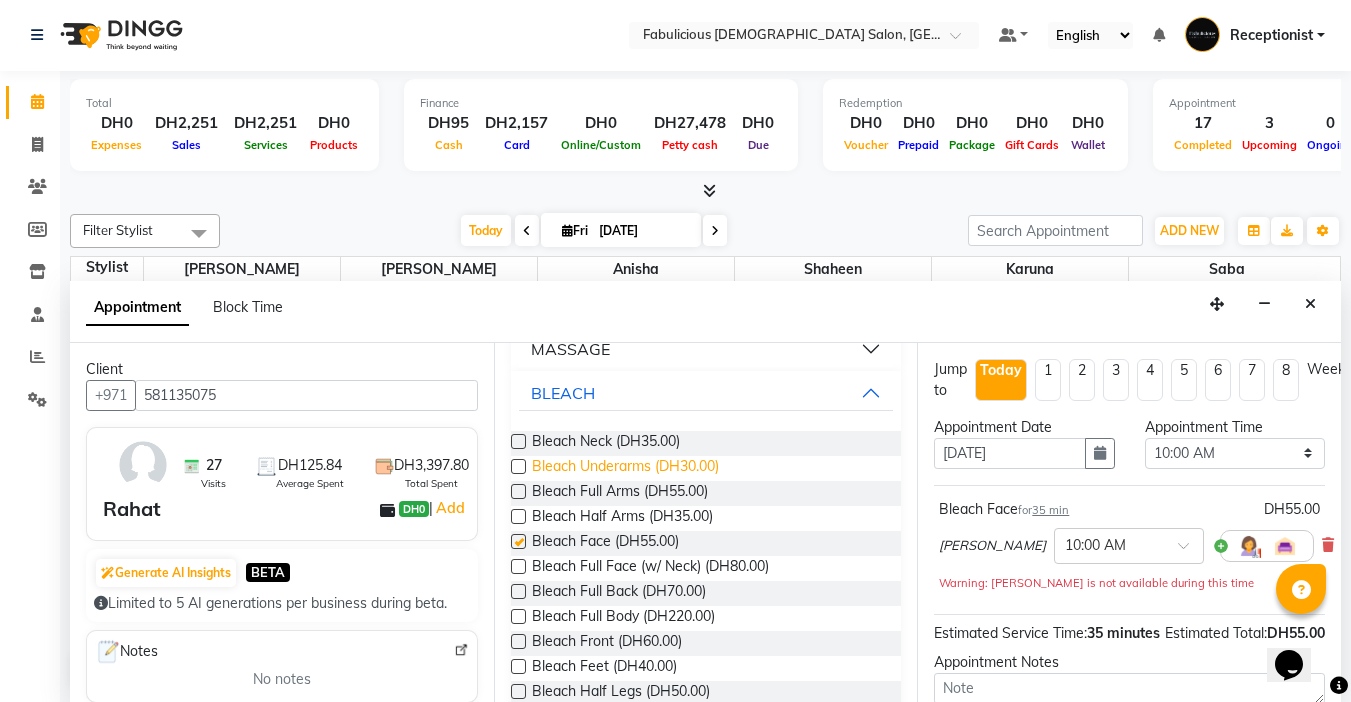 checkbox on "false" 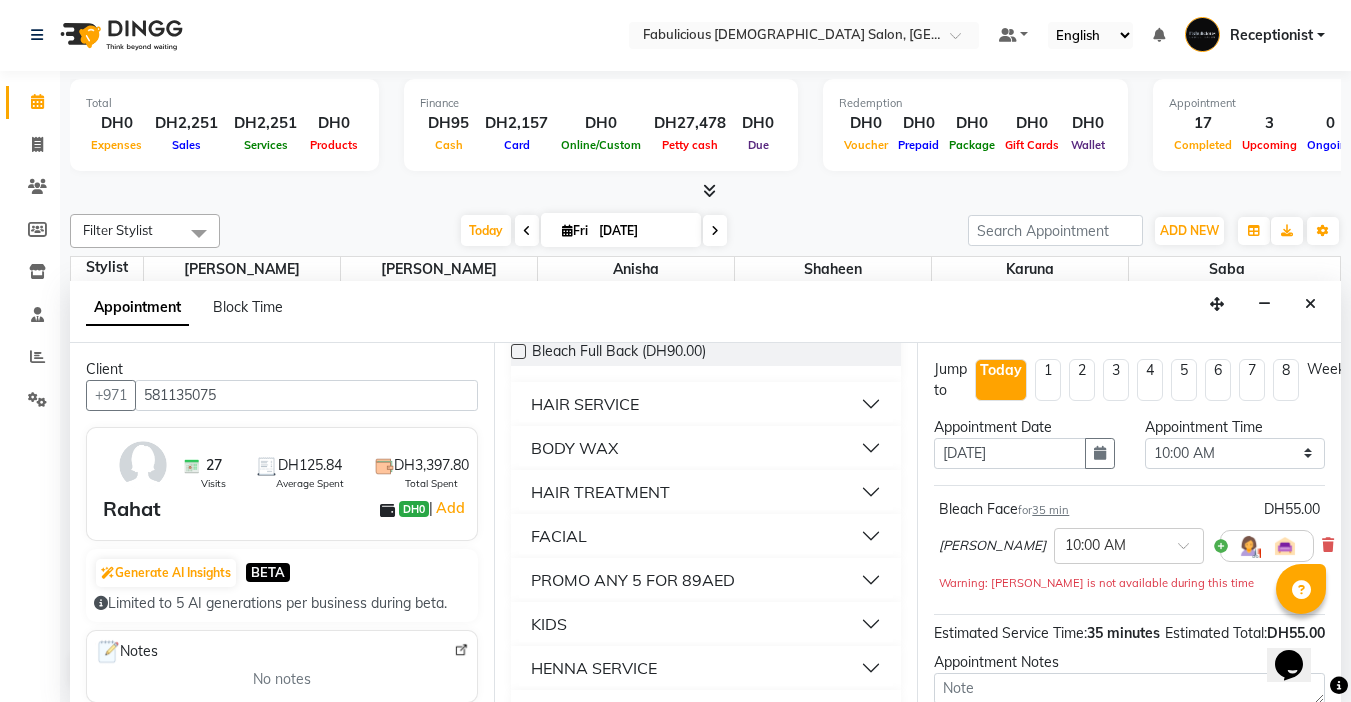 scroll, scrollTop: 2000, scrollLeft: 0, axis: vertical 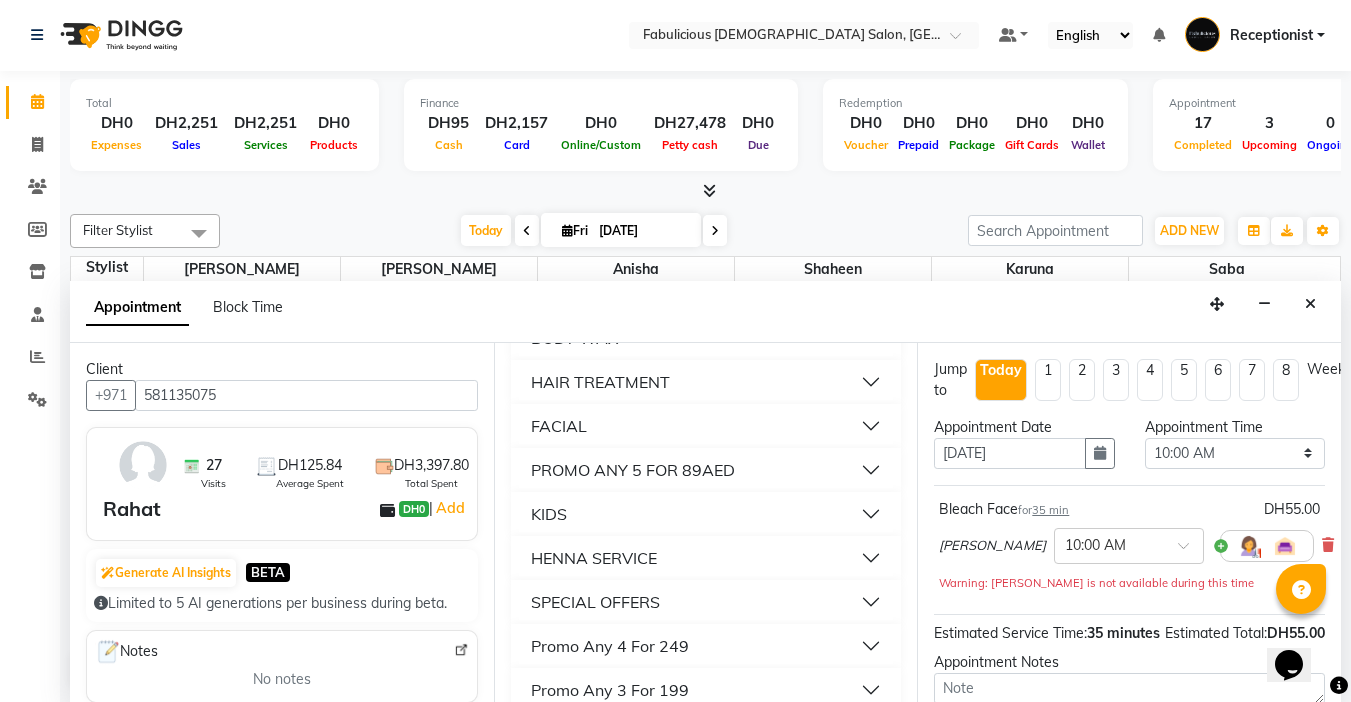 click on "FACIAL" at bounding box center [559, 426] 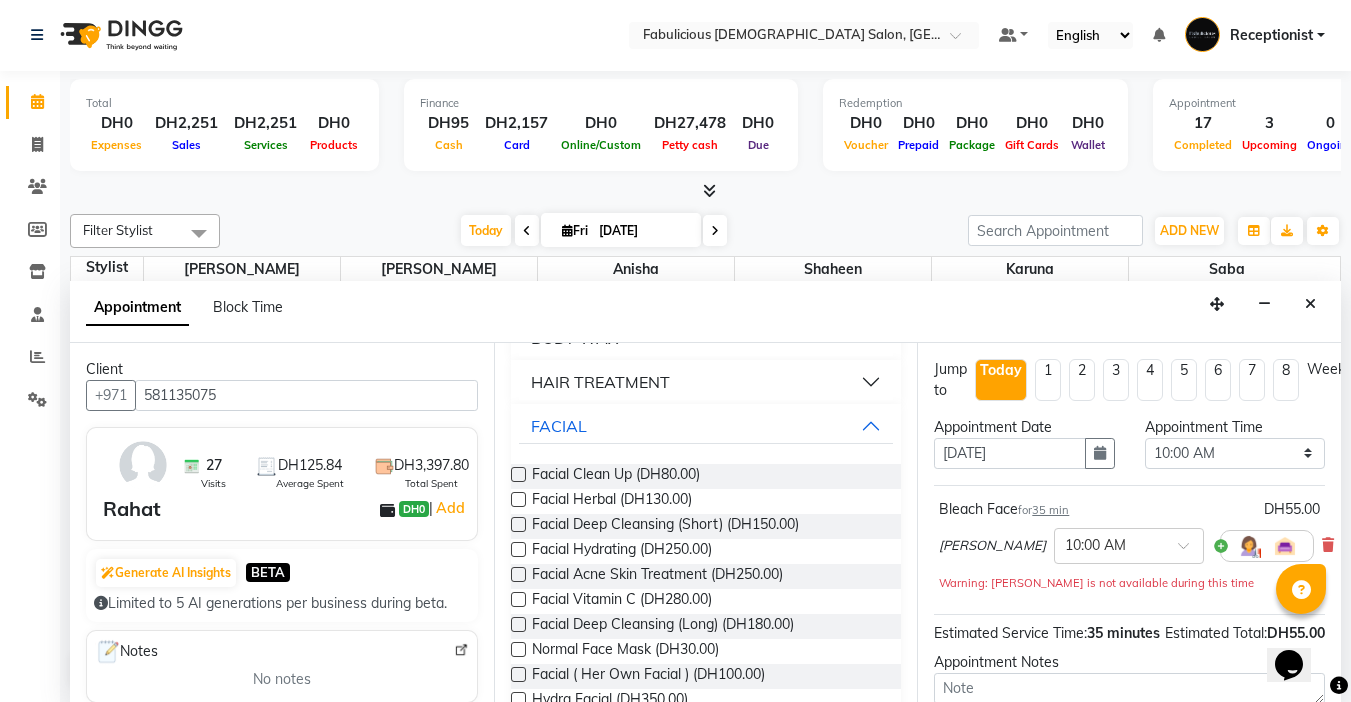 click at bounding box center (518, 524) 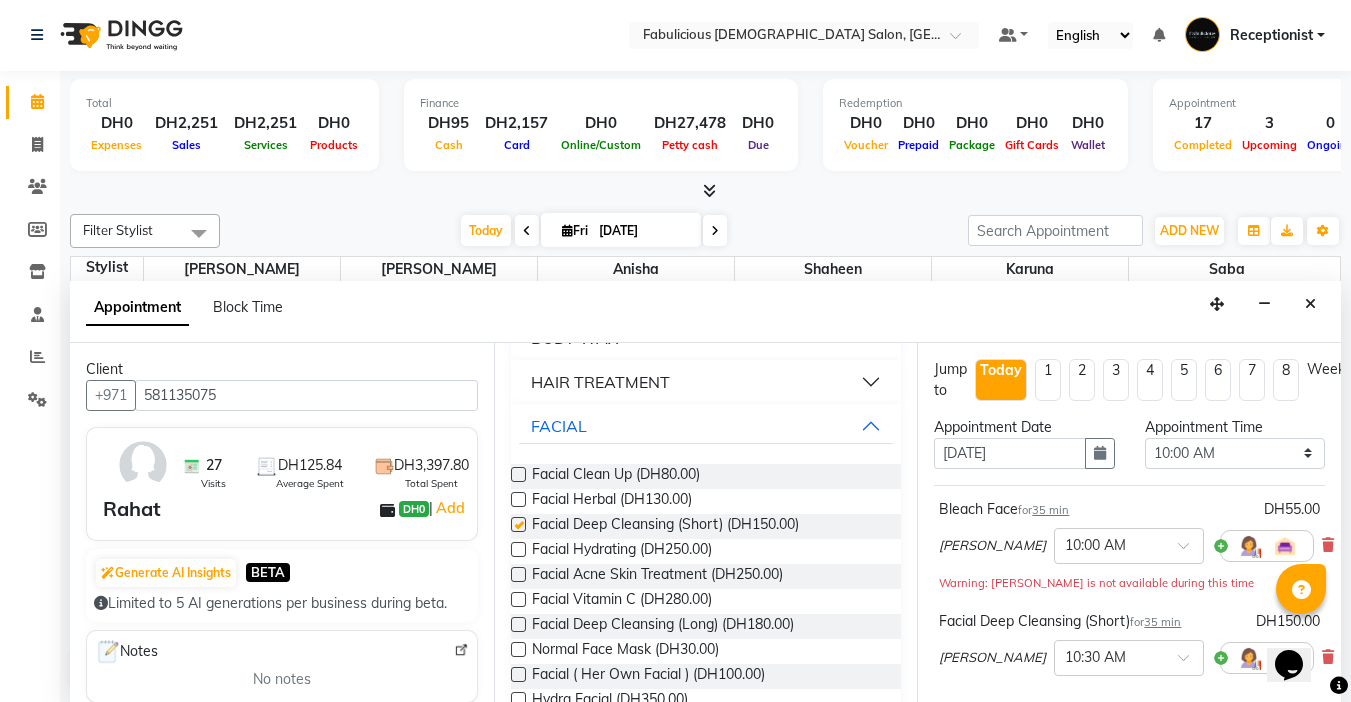 checkbox on "false" 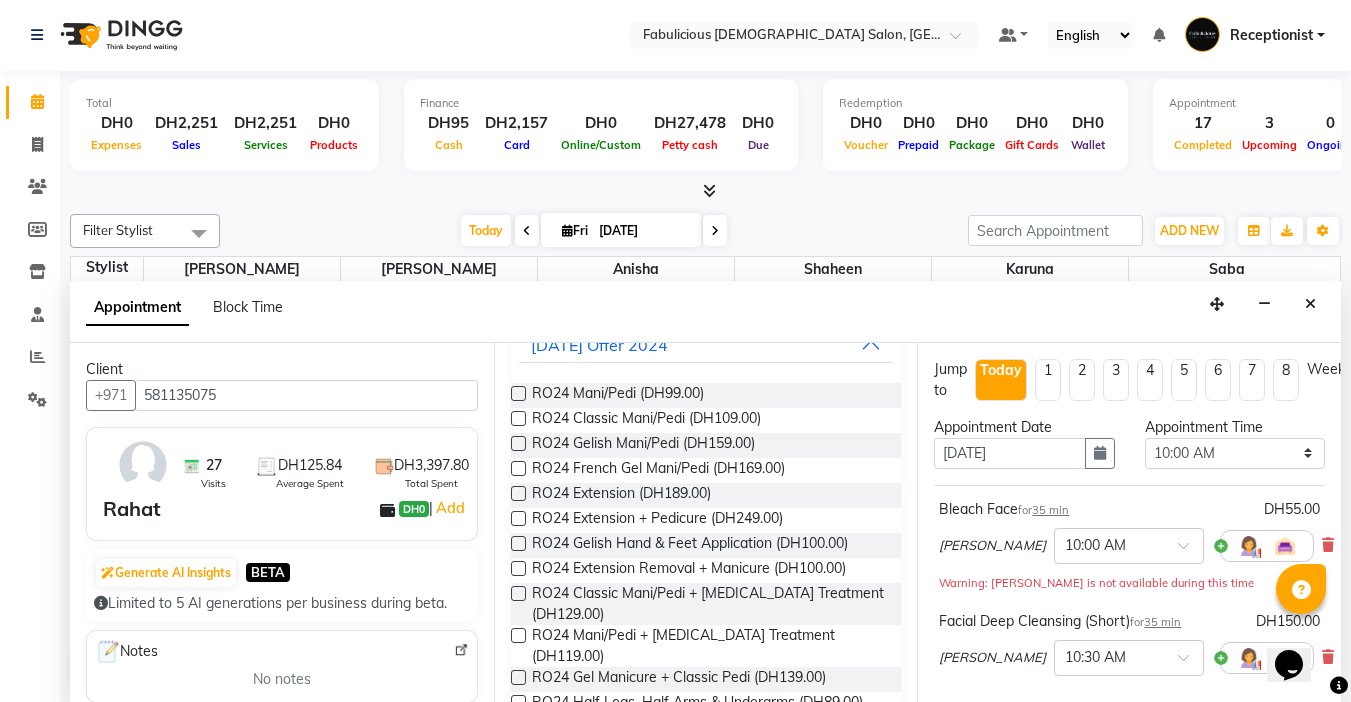 scroll, scrollTop: 0, scrollLeft: 0, axis: both 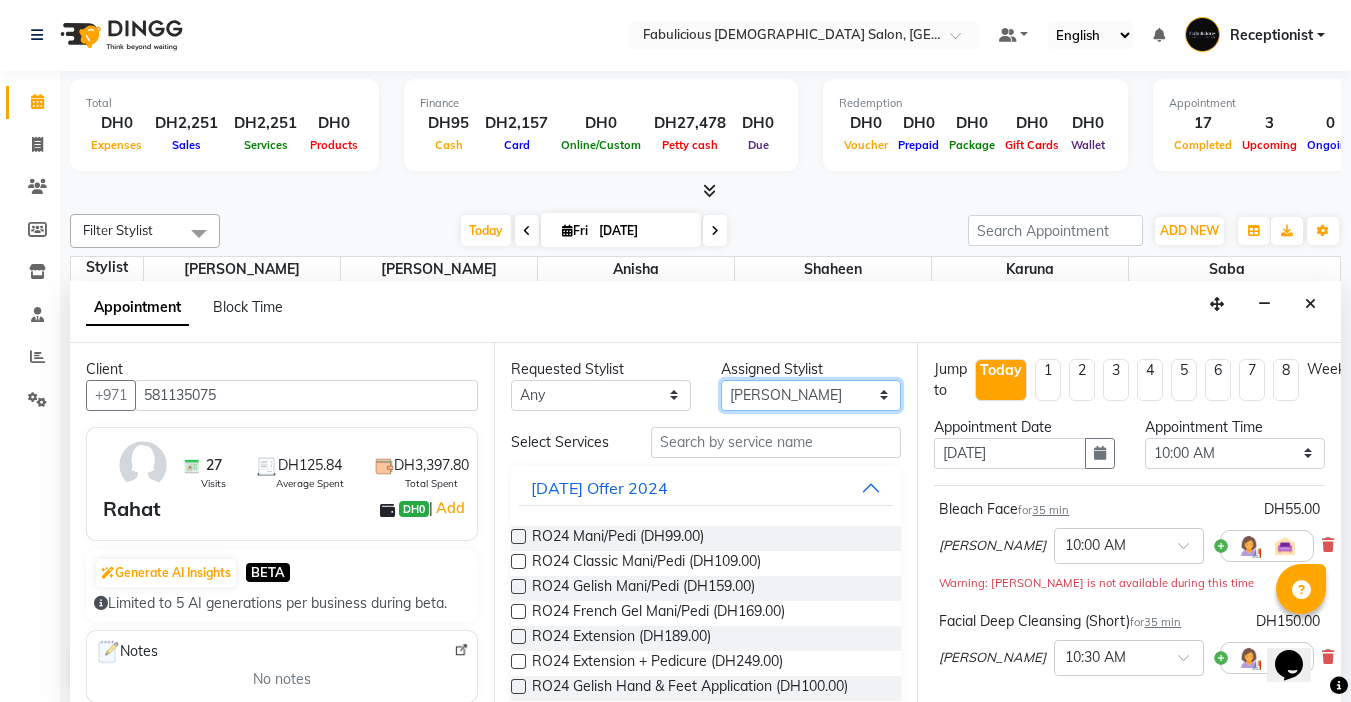 click on "Select [PERSON_NAME] [PERSON_NAME]  [PERSON_NAME] [PERSON_NAME]" at bounding box center (811, 395) 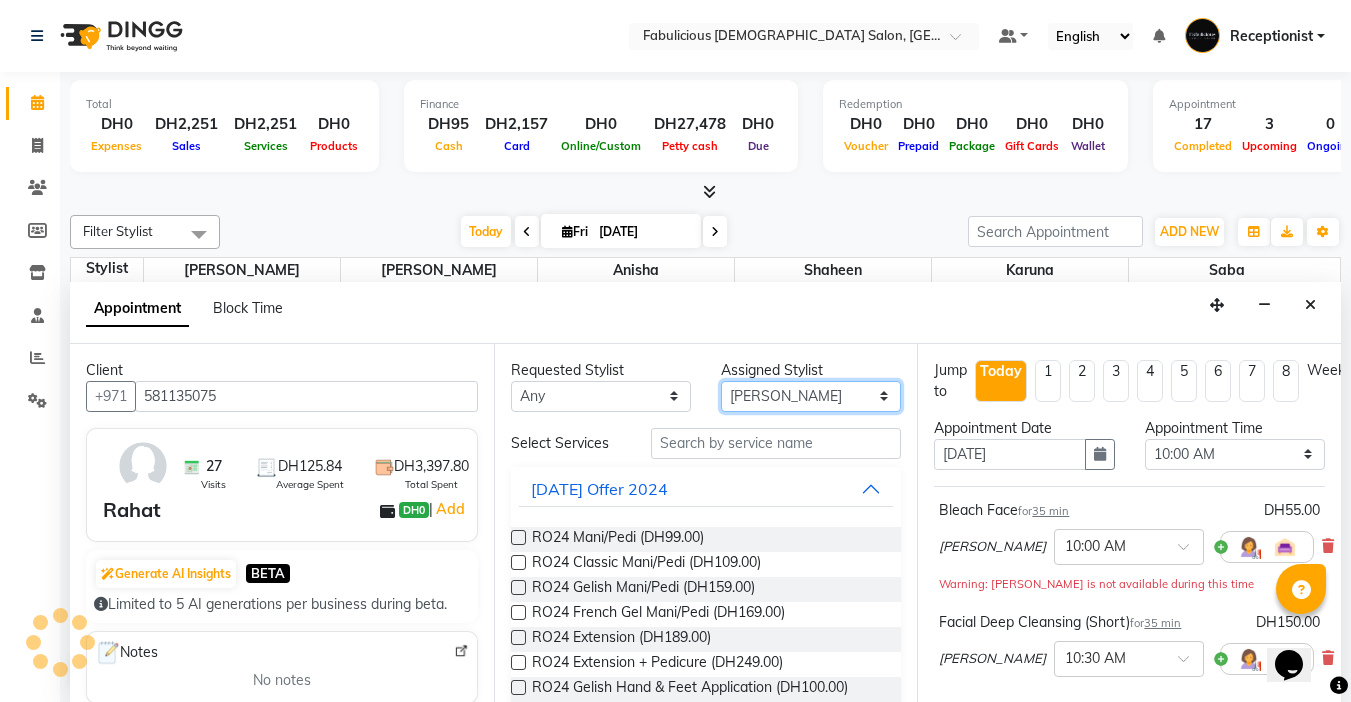 click on "Select [PERSON_NAME] [PERSON_NAME]  [PERSON_NAME] [PERSON_NAME]" at bounding box center (811, 396) 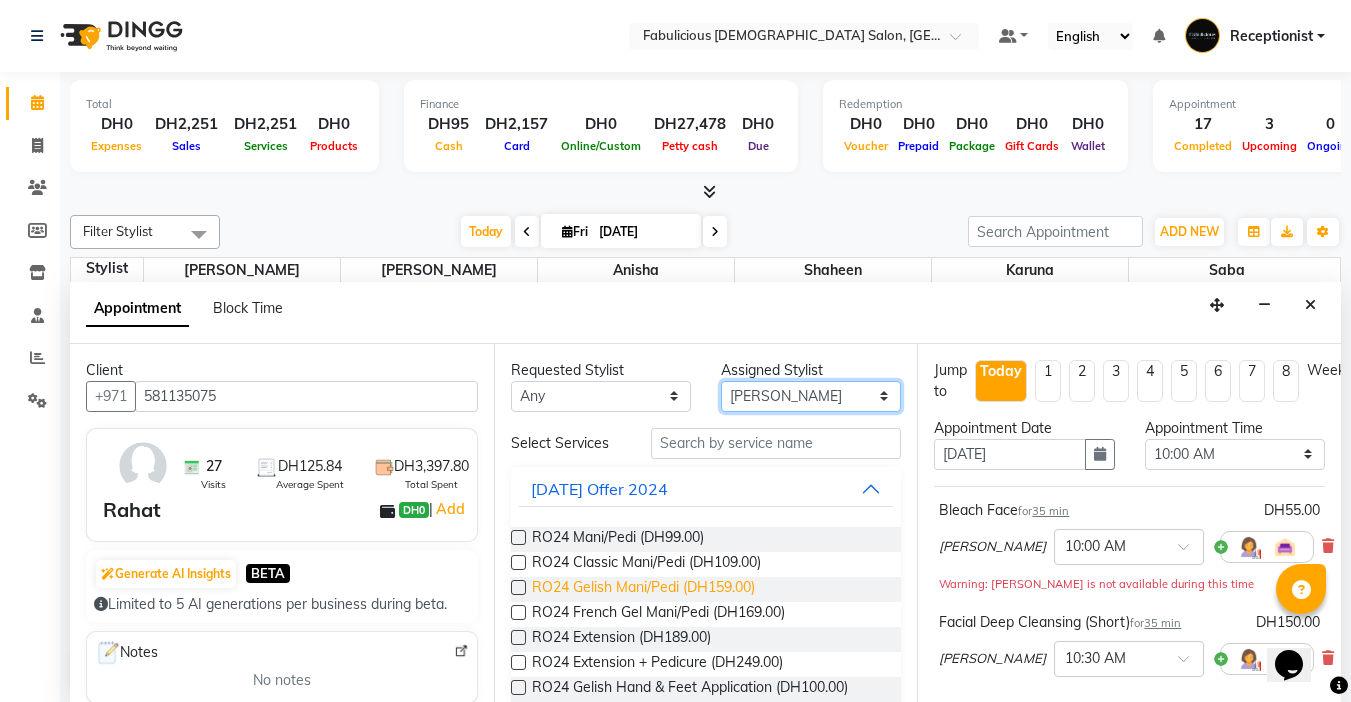 select on "11631" 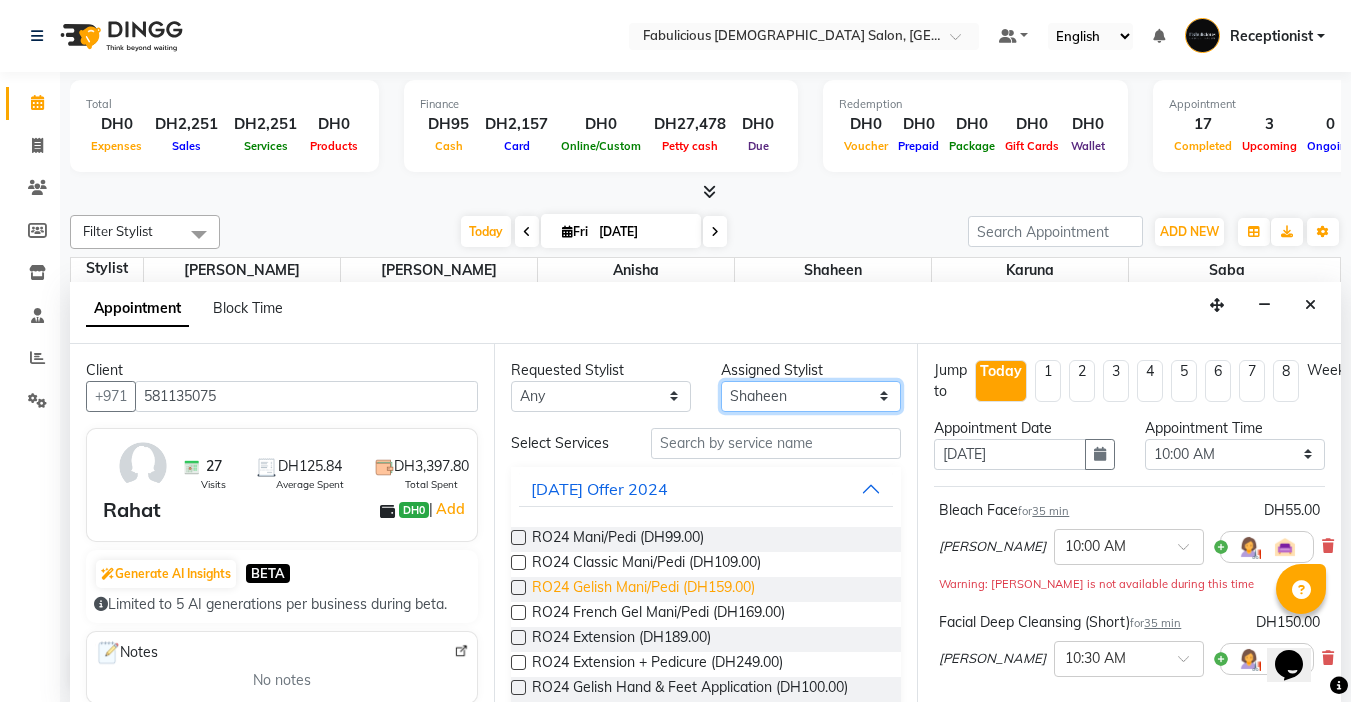 click on "Select [PERSON_NAME] [PERSON_NAME]  [PERSON_NAME] [PERSON_NAME]" at bounding box center [811, 396] 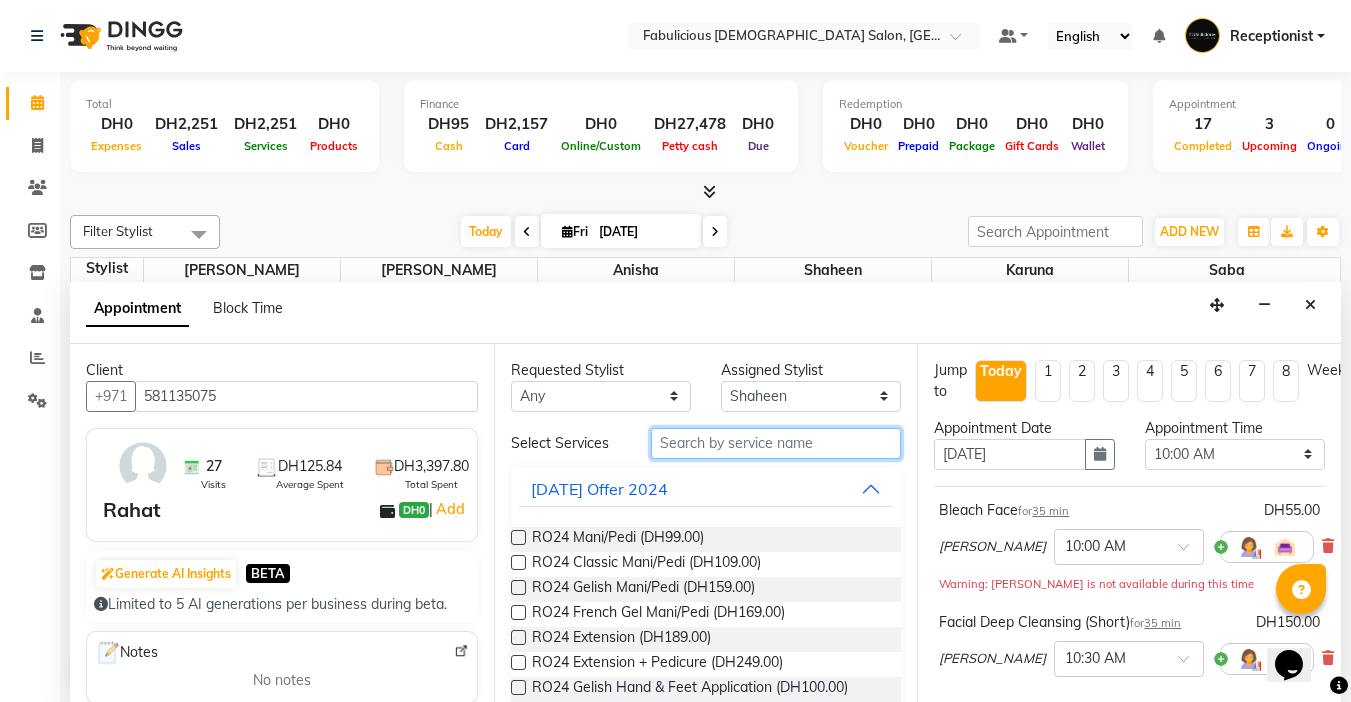 click at bounding box center [776, 443] 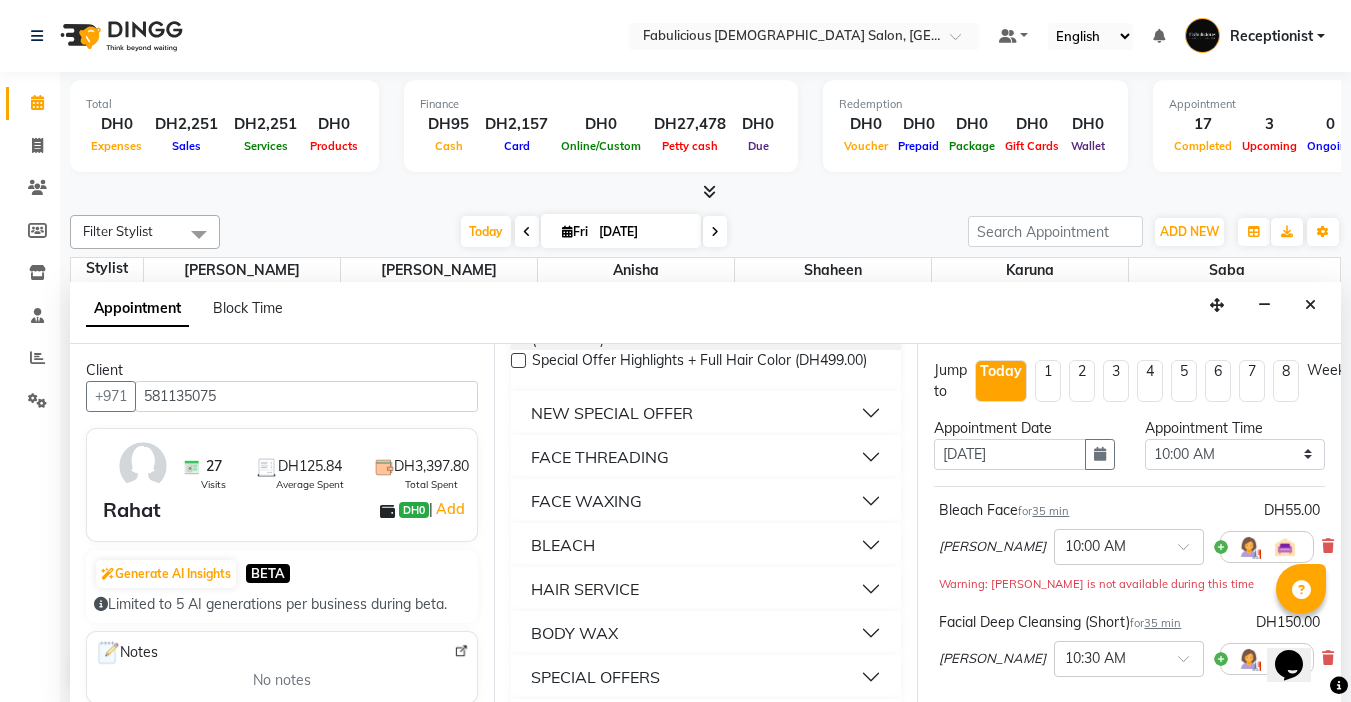 scroll, scrollTop: 300, scrollLeft: 0, axis: vertical 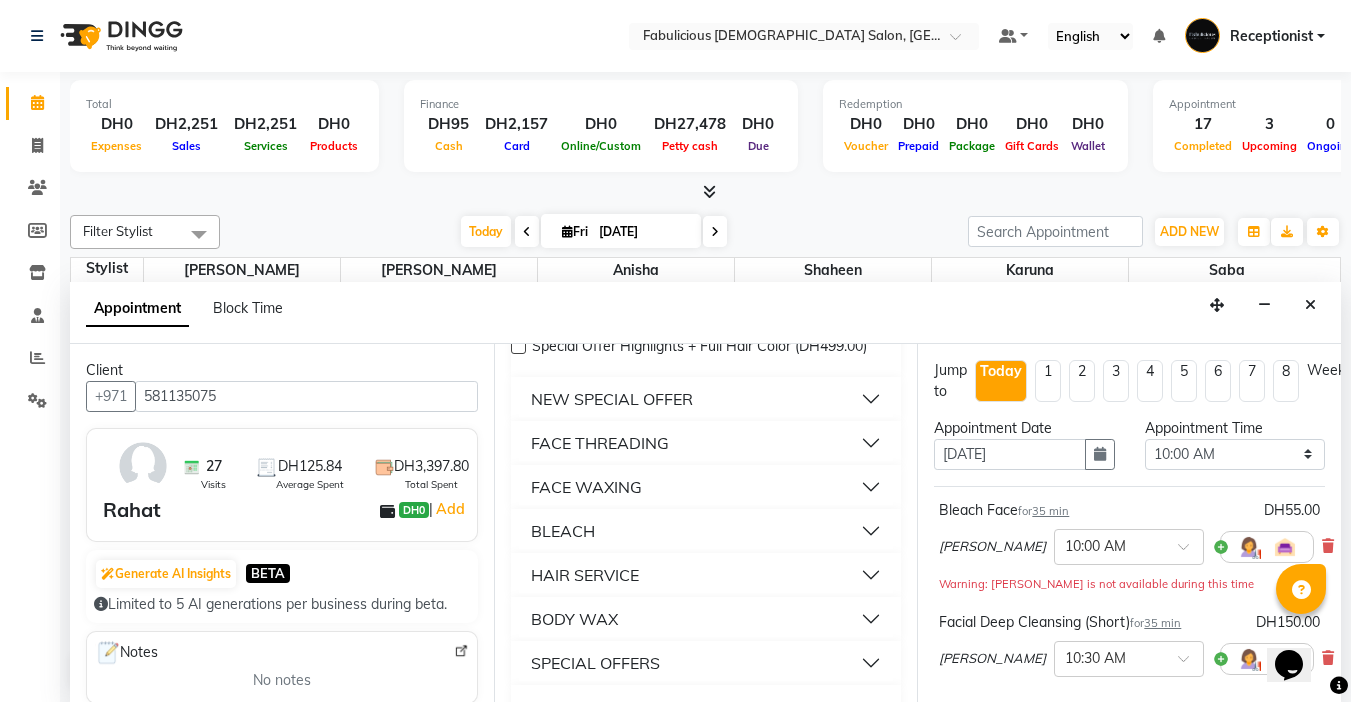 type on "full" 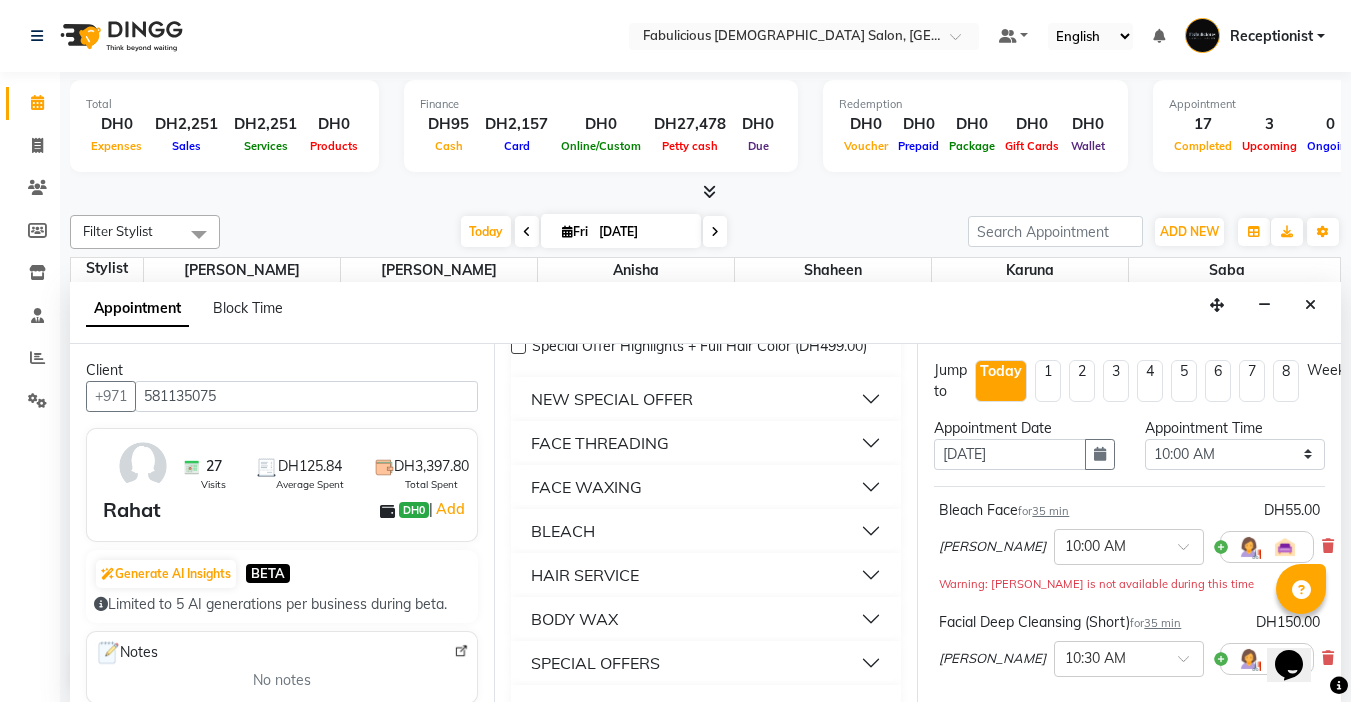 click on "HAIR SERVICE" at bounding box center [706, 575] 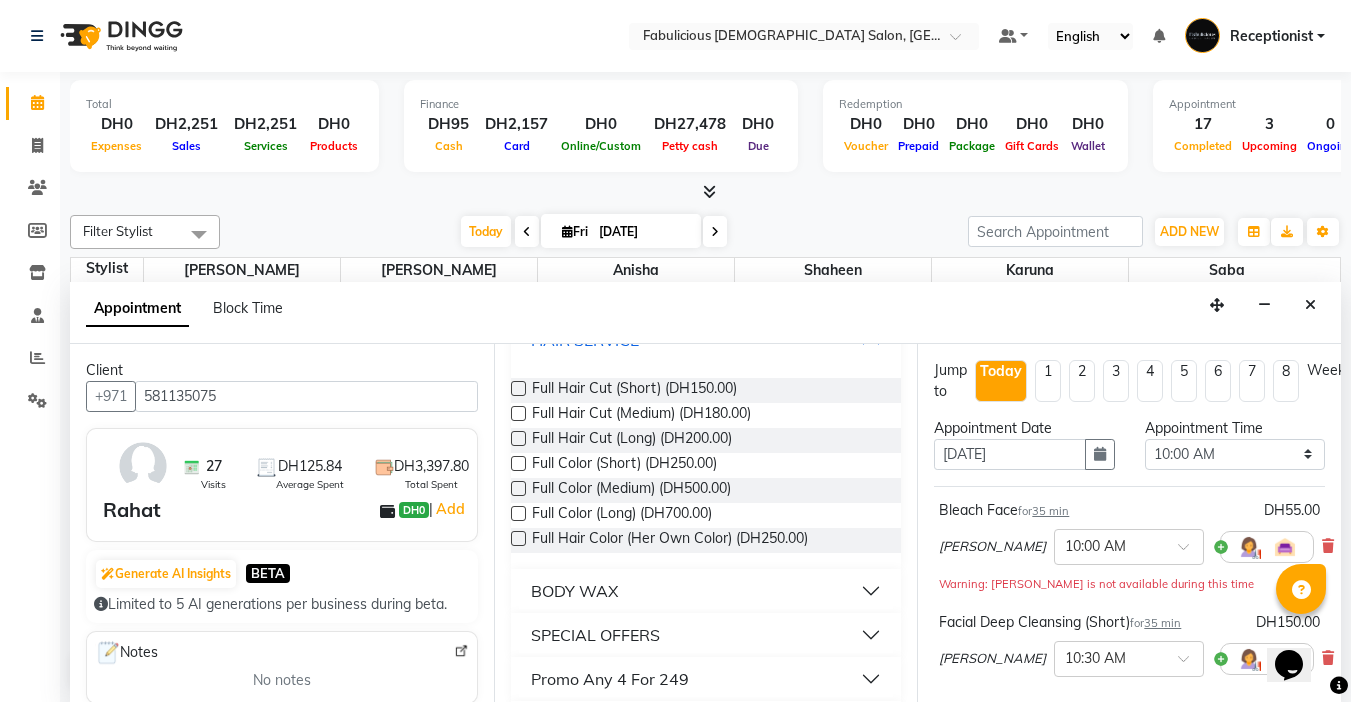 scroll, scrollTop: 500, scrollLeft: 0, axis: vertical 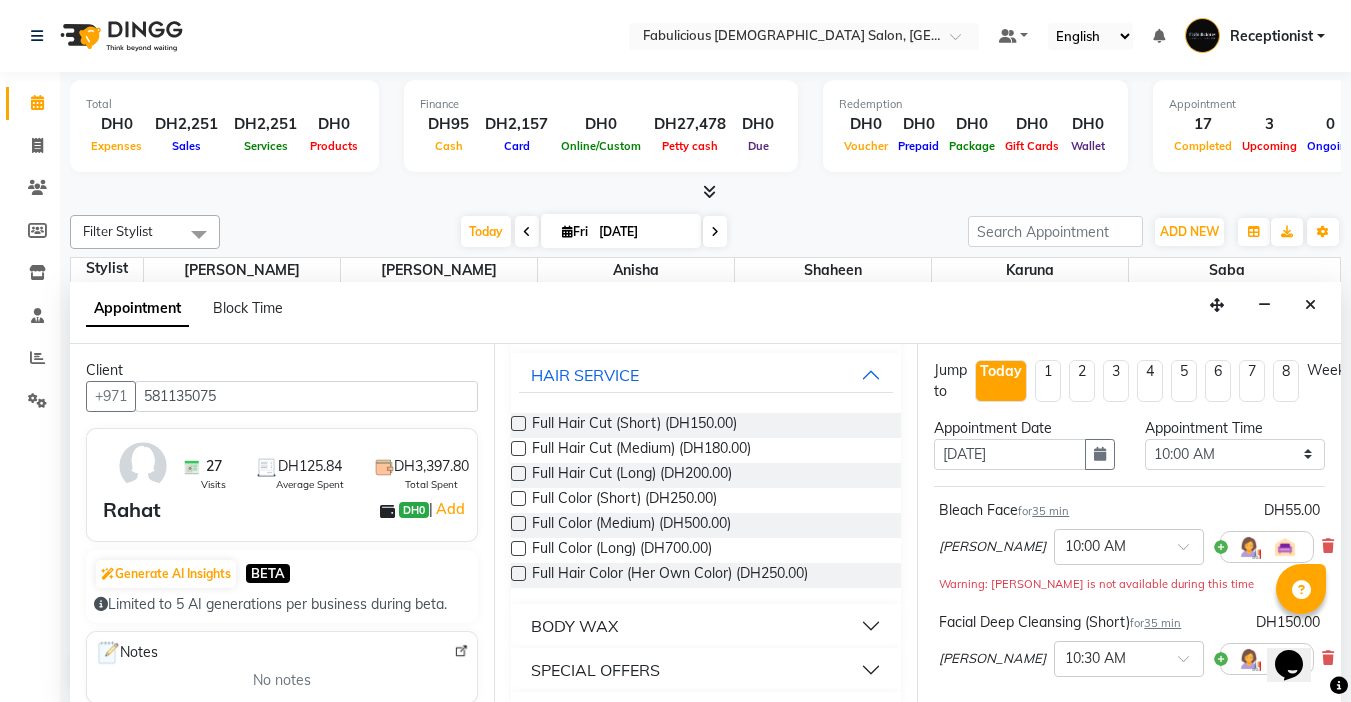 click at bounding box center (518, 523) 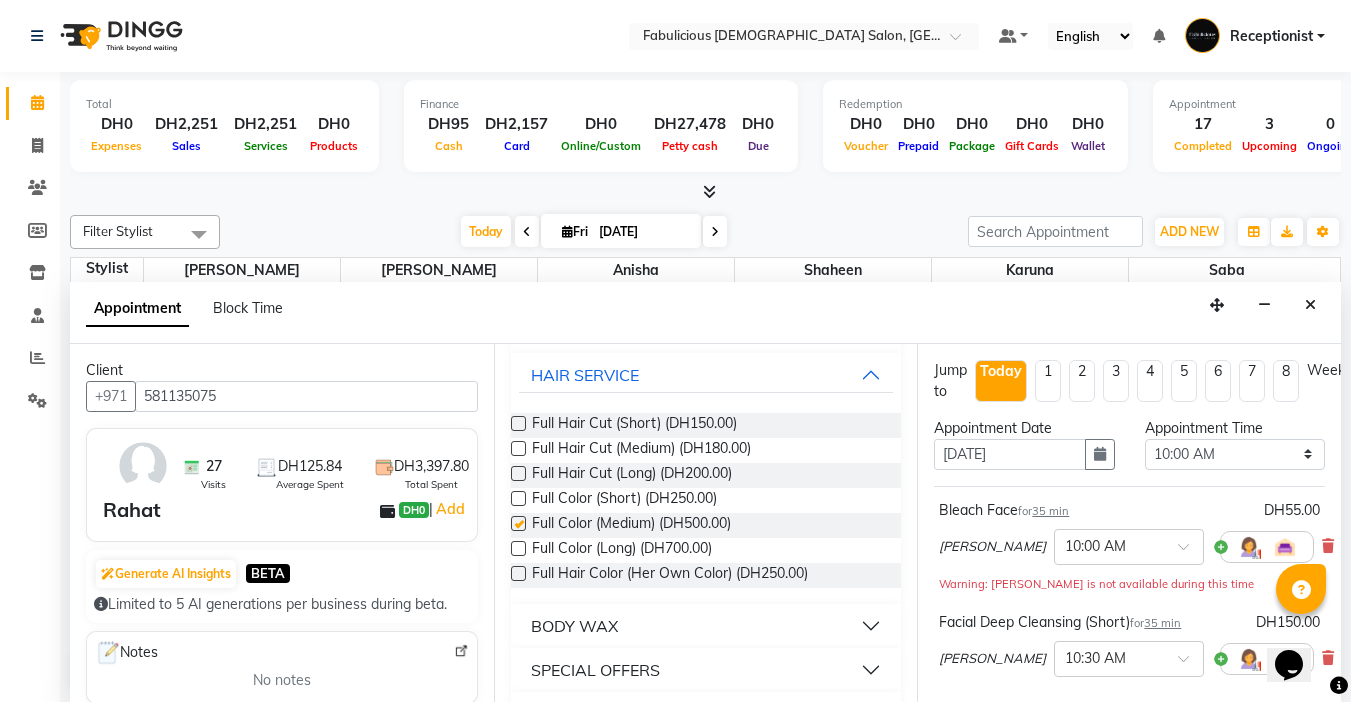 checkbox on "false" 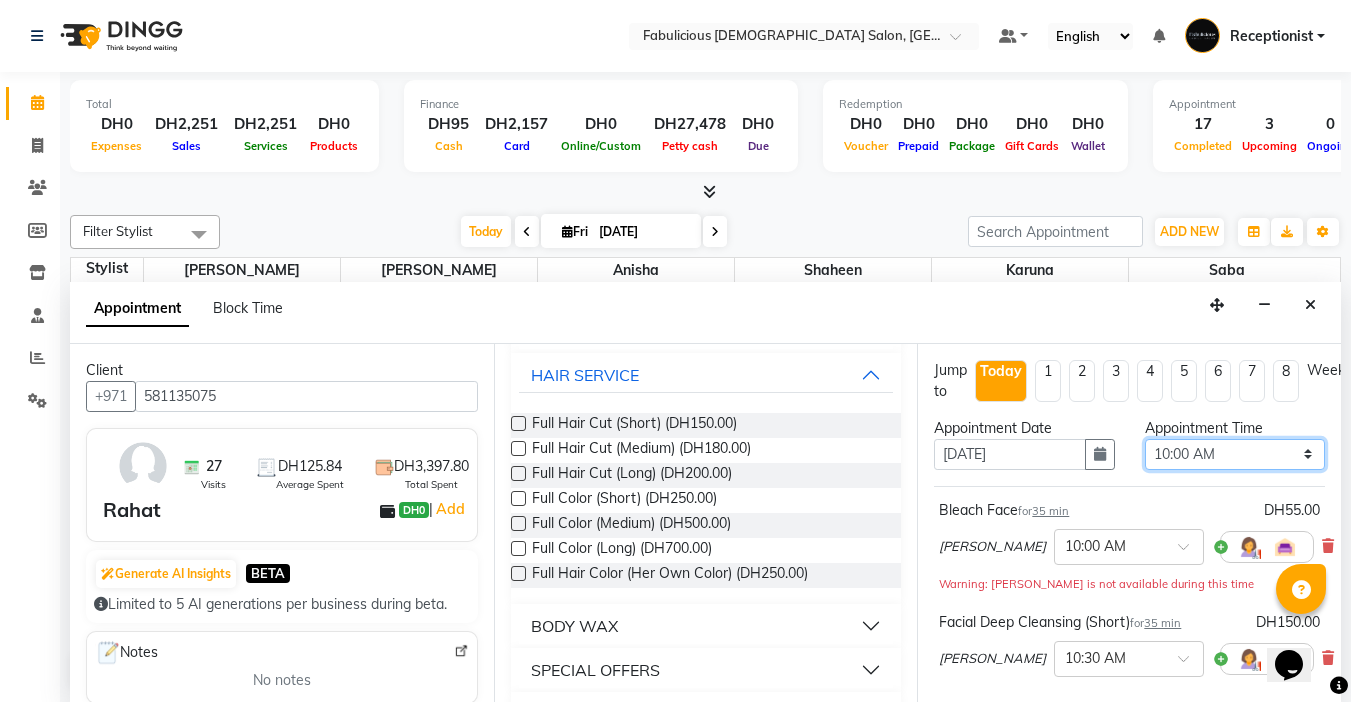 click on "Select 10:00 AM 10:15 AM 10:30 AM 10:45 AM 11:00 AM 11:15 AM 11:30 AM 11:45 AM 12:00 PM 12:15 PM 12:30 PM 12:45 PM 01:00 PM 01:15 PM 01:30 PM 01:45 PM 02:00 PM 02:15 PM 02:30 PM 02:45 PM 03:00 PM 03:15 PM 03:30 PM 03:45 PM 04:00 PM 04:15 PM 04:30 PM 04:45 PM 05:00 PM 05:15 PM 05:30 PM 05:45 PM 06:00 PM 06:15 PM 06:30 PM 06:45 PM 07:00 PM 07:15 PM 07:30 PM 07:45 PM 08:00 PM 08:15 PM 08:30 PM 08:45 PM 09:00 PM 09:15 PM 09:30 PM 09:45 PM 10:00 PM 10:15 PM 10:30 PM 10:45 PM 11:00 PM 11:15 PM 11:30 PM 11:45 PM" at bounding box center (1235, 454) 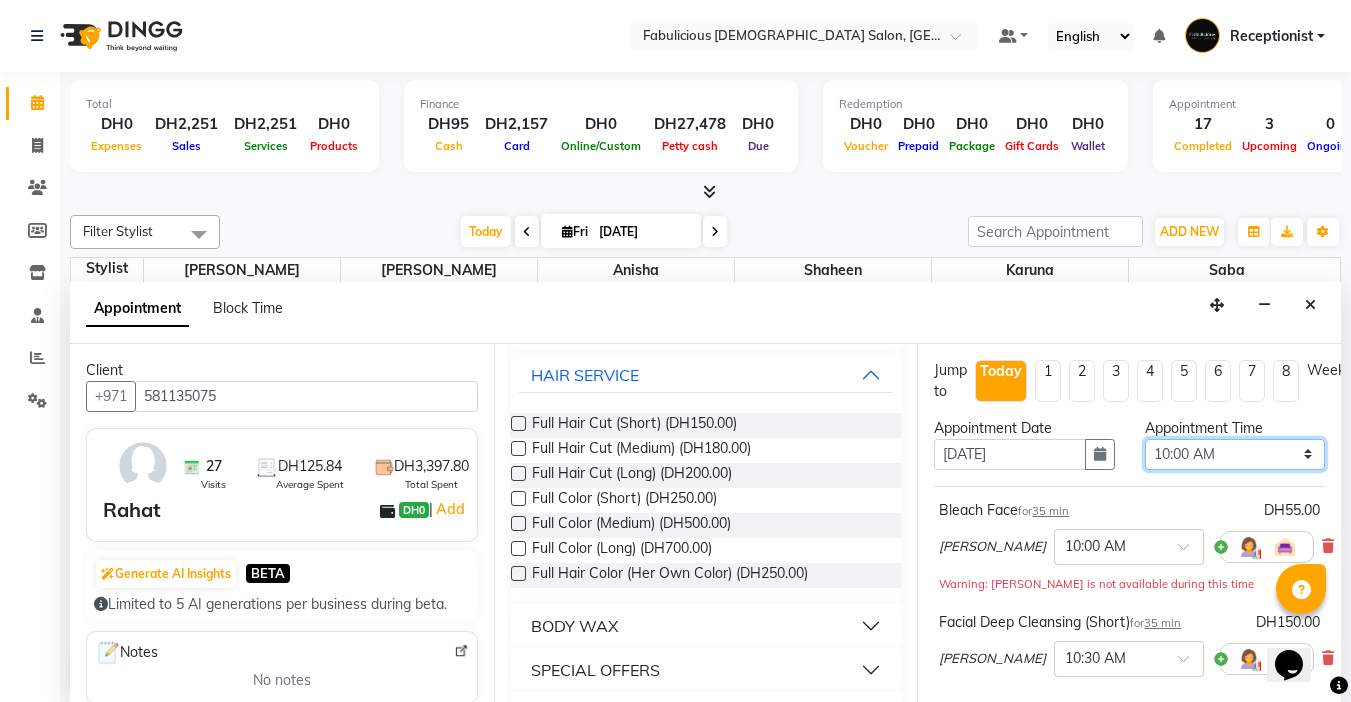 select on "990" 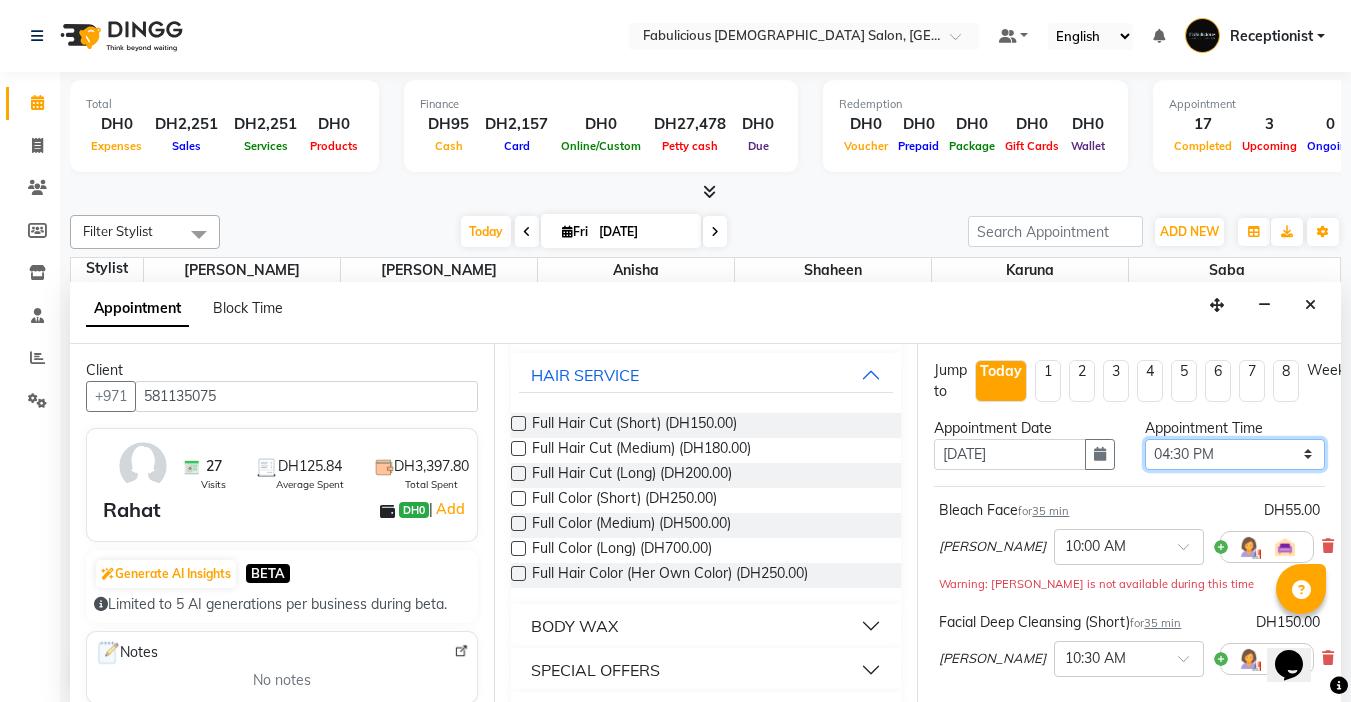 click on "Select 10:00 AM 10:15 AM 10:30 AM 10:45 AM 11:00 AM 11:15 AM 11:30 AM 11:45 AM 12:00 PM 12:15 PM 12:30 PM 12:45 PM 01:00 PM 01:15 PM 01:30 PM 01:45 PM 02:00 PM 02:15 PM 02:30 PM 02:45 PM 03:00 PM 03:15 PM 03:30 PM 03:45 PM 04:00 PM 04:15 PM 04:30 PM 04:45 PM 05:00 PM 05:15 PM 05:30 PM 05:45 PM 06:00 PM 06:15 PM 06:30 PM 06:45 PM 07:00 PM 07:15 PM 07:30 PM 07:45 PM 08:00 PM 08:15 PM 08:30 PM 08:45 PM 09:00 PM 09:15 PM 09:30 PM 09:45 PM 10:00 PM 10:15 PM 10:30 PM 10:45 PM 11:00 PM 11:15 PM 11:30 PM 11:45 PM" at bounding box center [1235, 454] 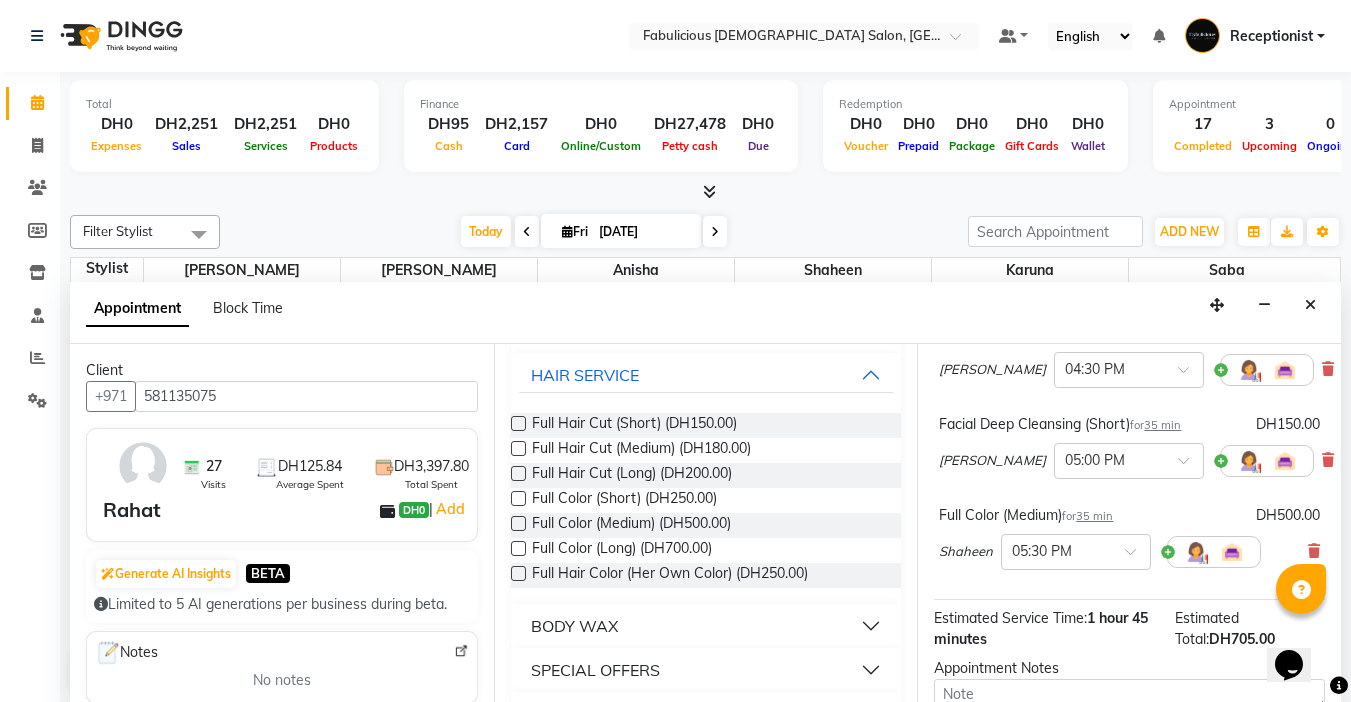 scroll, scrollTop: 385, scrollLeft: 0, axis: vertical 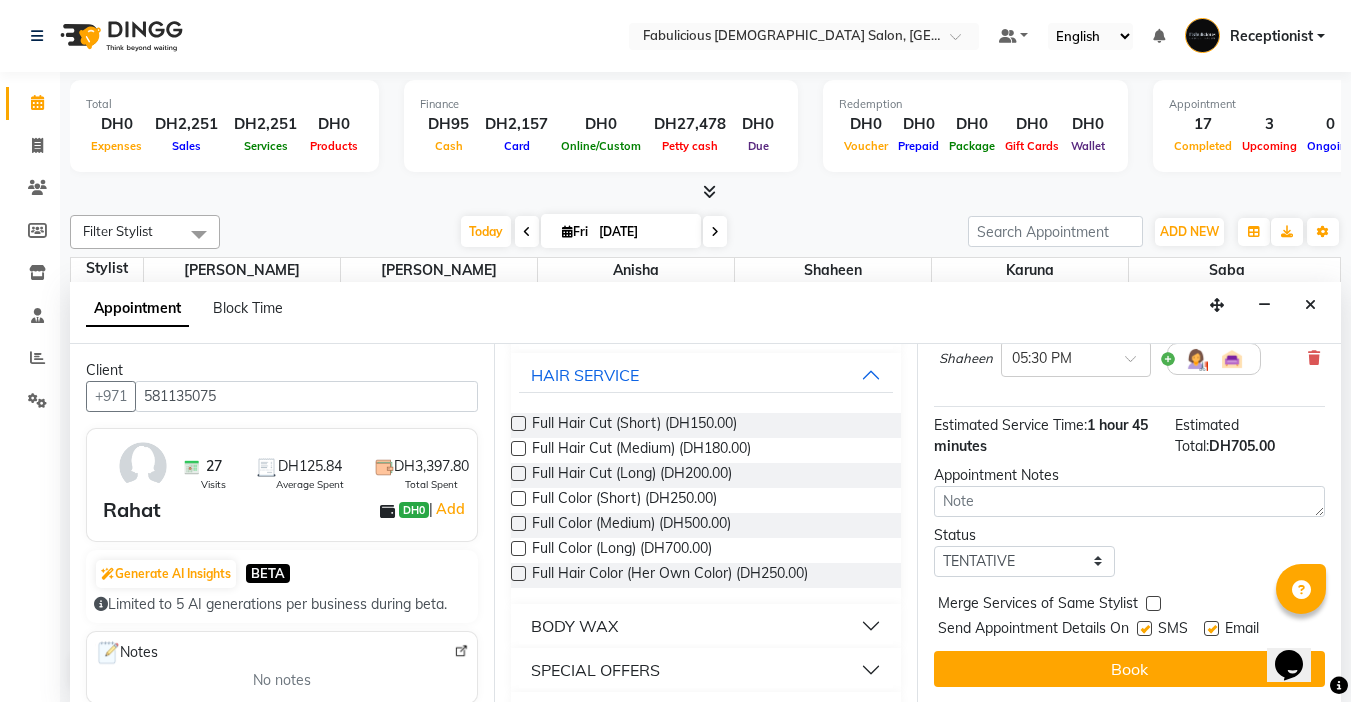 click at bounding box center [1153, 603] 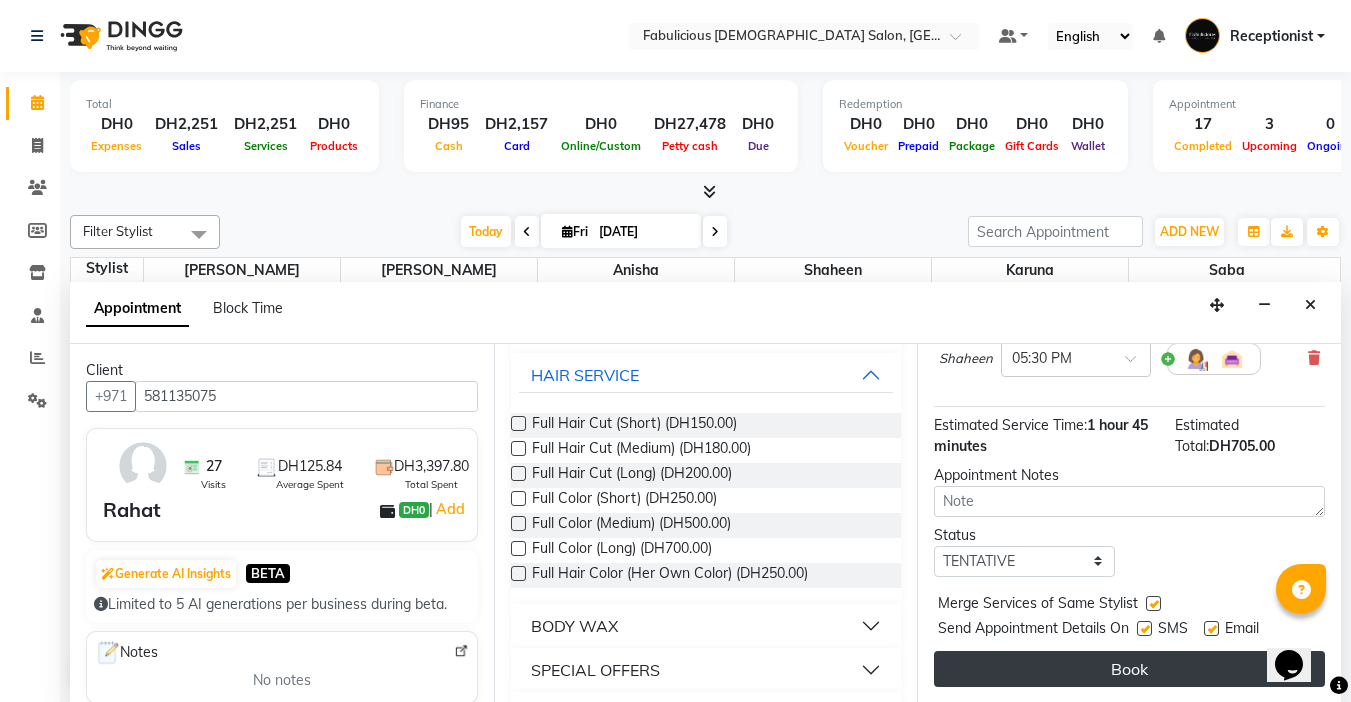 click on "Book" at bounding box center (1129, 669) 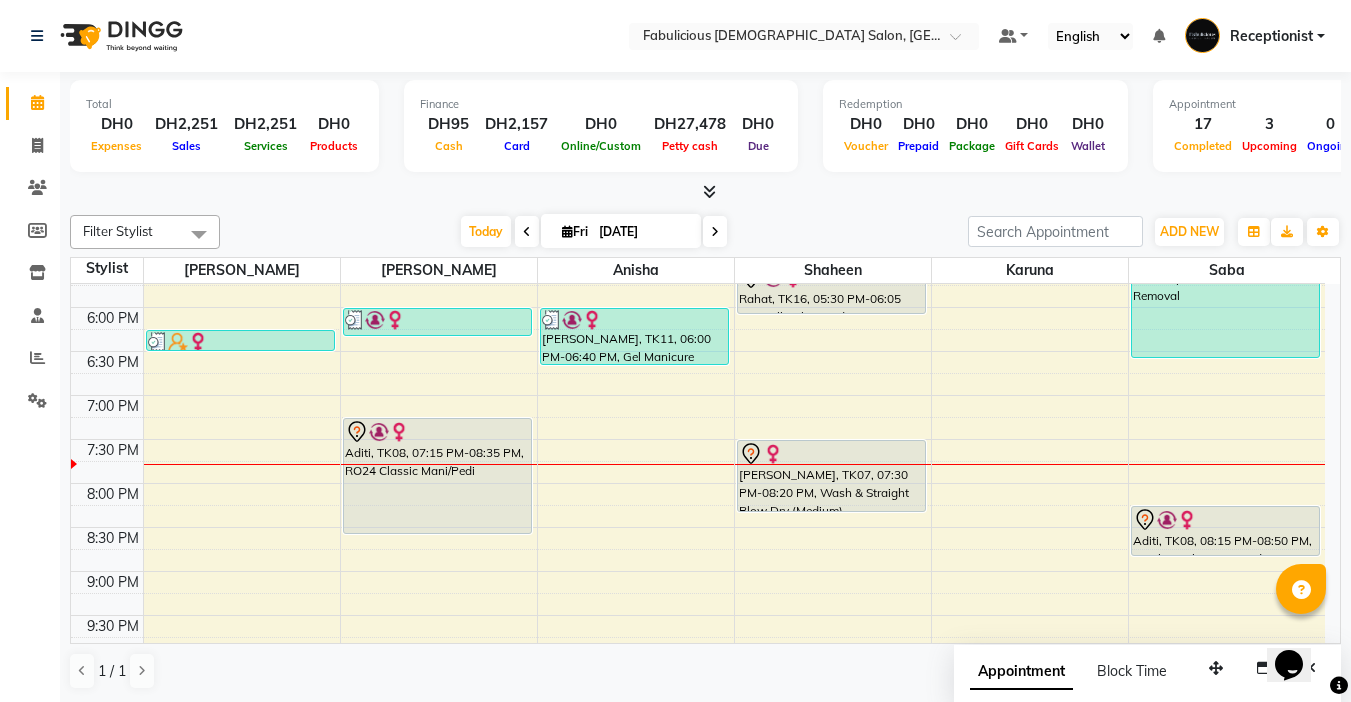 scroll, scrollTop: 460, scrollLeft: 0, axis: vertical 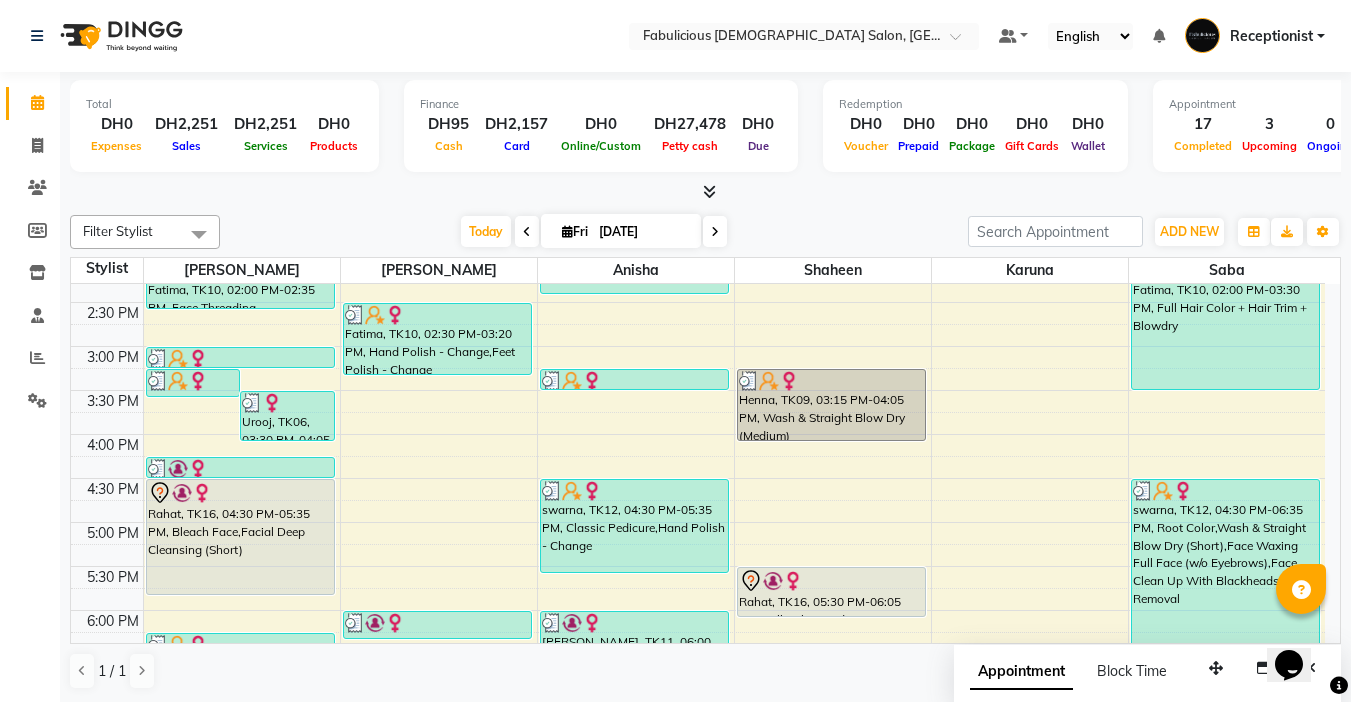 drag, startPoint x: 247, startPoint y: 580, endPoint x: 266, endPoint y: 569, distance: 21.954498 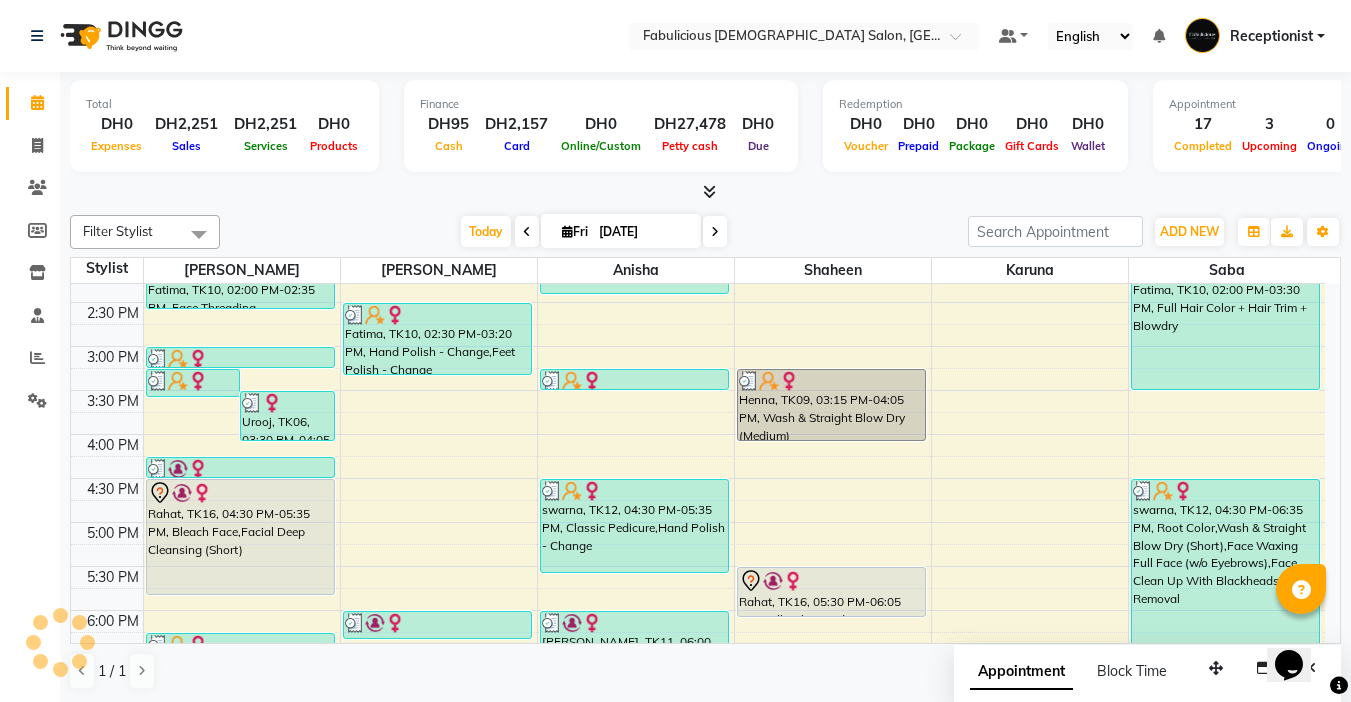 scroll, scrollTop: 466, scrollLeft: 0, axis: vertical 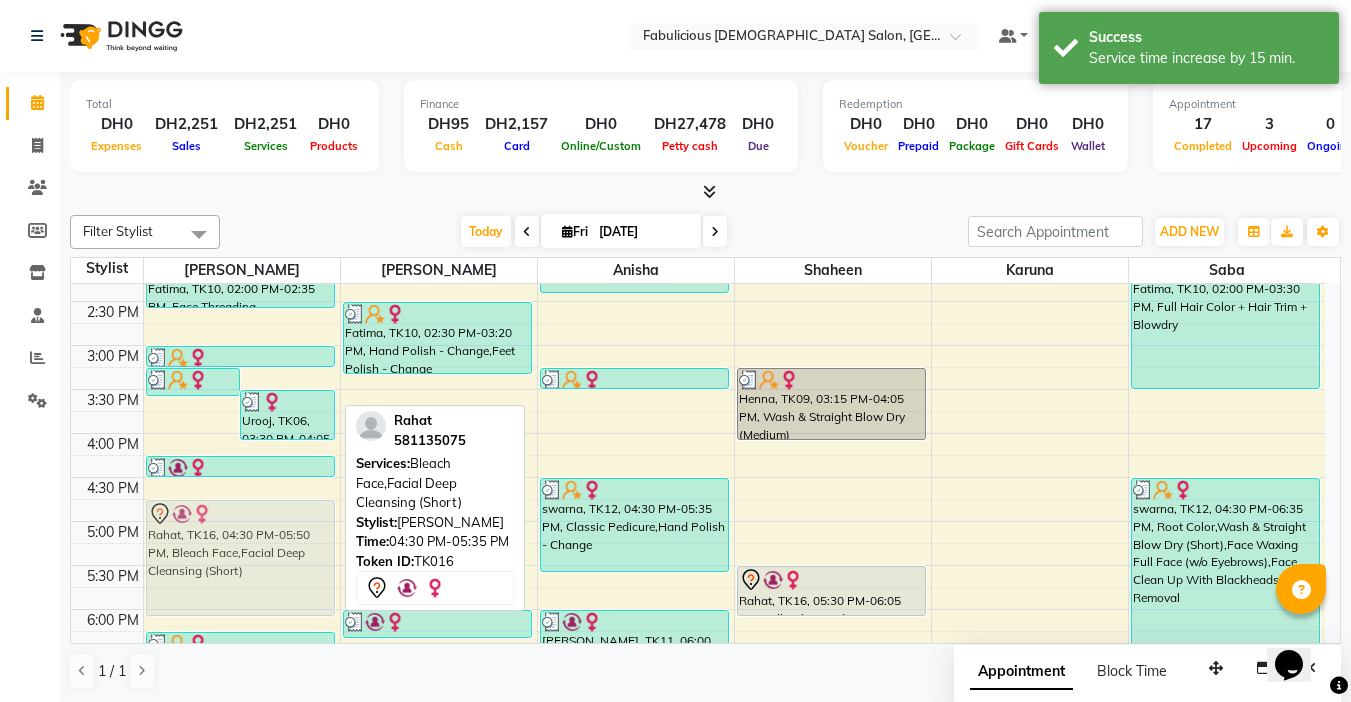 click on "[PERSON_NAME], TK13, 03:15 PM-03:35 PM, Body Wax Brazilian Wax     Urooj, TK06, 03:30 PM-04:05 PM, Face Waxing Full Face (w/o Eyebrows),Body Wax Arms (Full)     Mennaihaegagn, TK04, 11:30 AM-11:50 AM, Face Threading Eyebrow,Body Wax Underarms     Rabia, TK05, 12:15 PM-12:30 PM, Face Threading Eyebrow     Fatima, TK10, 02:00 PM-02:35 PM, Face Threading Eyebrow,Face Waxing Upper Lip,RO24 Full Legs, Full Arms & Underarms (DH109)     Henna, TK09, 03:00 PM-03:15 PM, Face Threading Upper Lip,Face Threading Chin,Face Waxing Nose (DH10)     [PERSON_NAME], TK14, 04:15 PM-04:30 PM, Face Threading Eyebrow             Rahat, TK16, 04:30 PM-05:50 PM, Bleach Face,Facial Deep Cleansing (Short)     [PERSON_NAME], TK15, 06:15 PM-06:30 PM, Face Threading Eyebrow             Rahat, TK16, 04:30 PM-05:50 PM, Bleach Face,Facial Deep Cleansing (Short)" at bounding box center [242, 477] 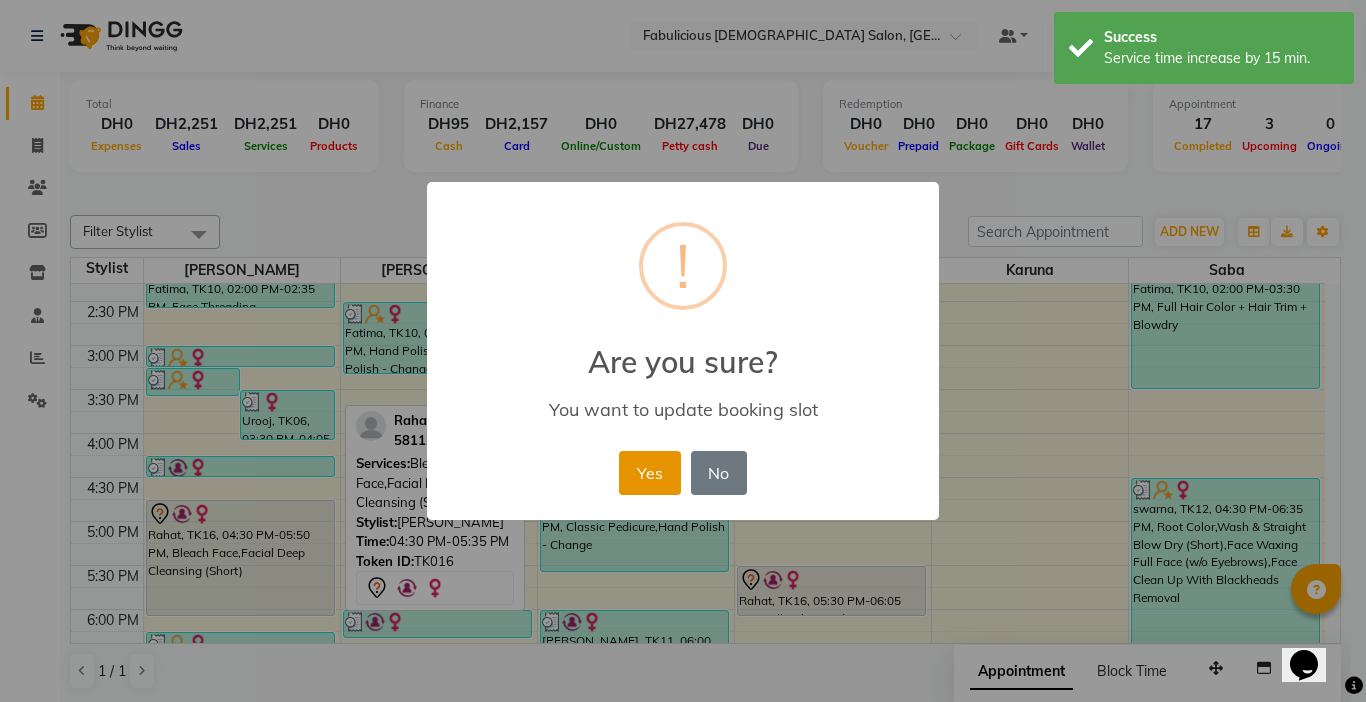 click on "Yes" at bounding box center [649, 473] 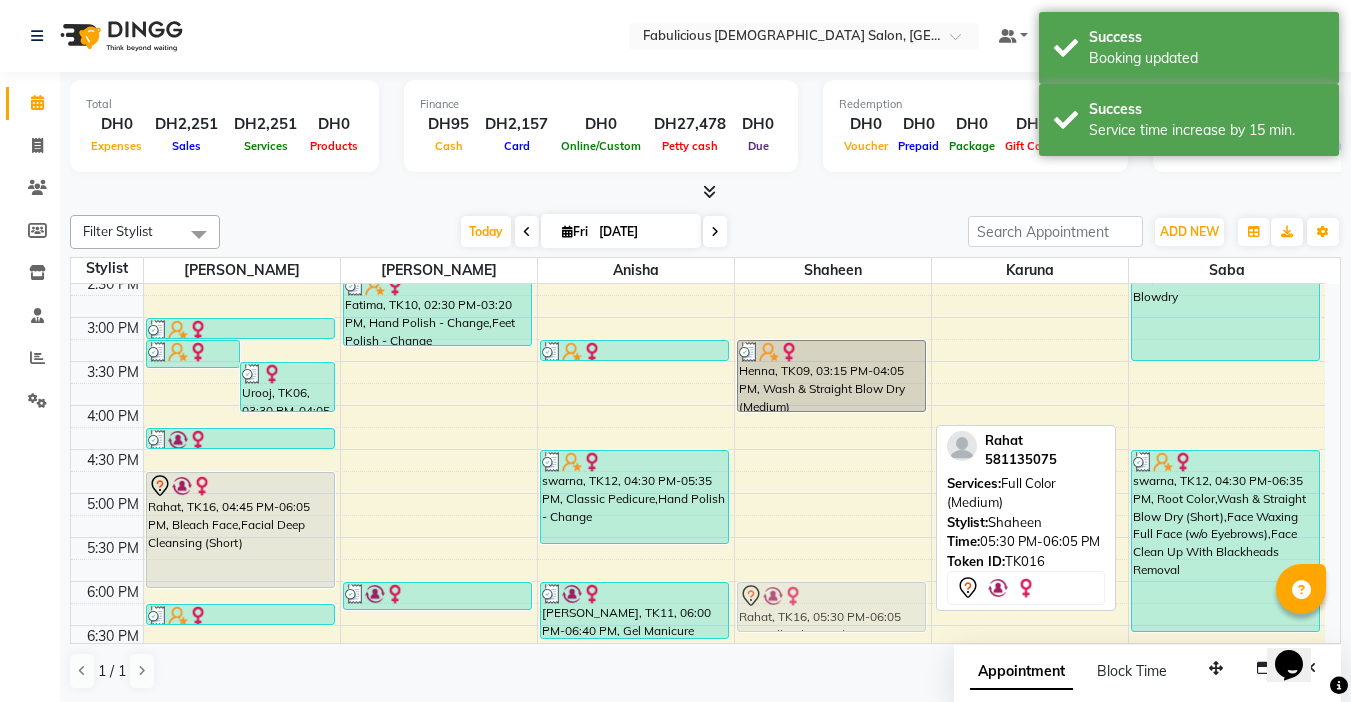 scroll, scrollTop: 496, scrollLeft: 0, axis: vertical 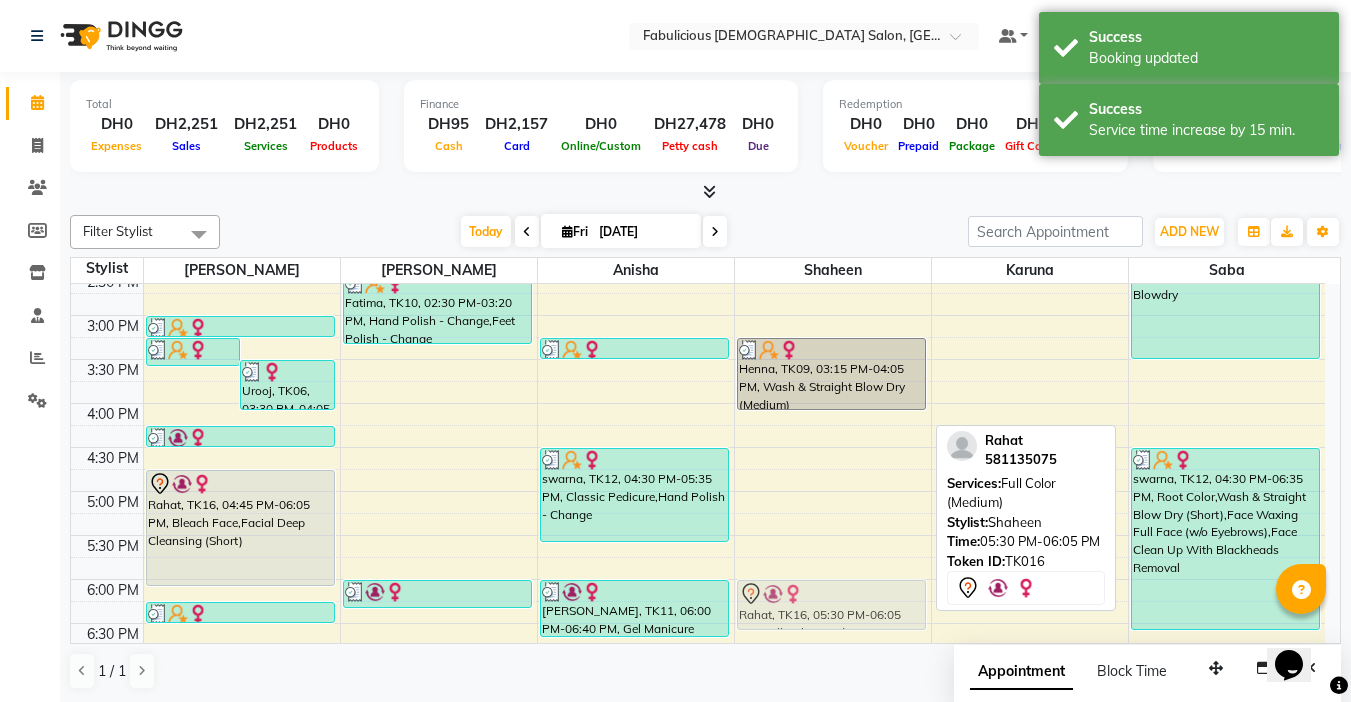 drag, startPoint x: 810, startPoint y: 577, endPoint x: 824, endPoint y: 594, distance: 22.022715 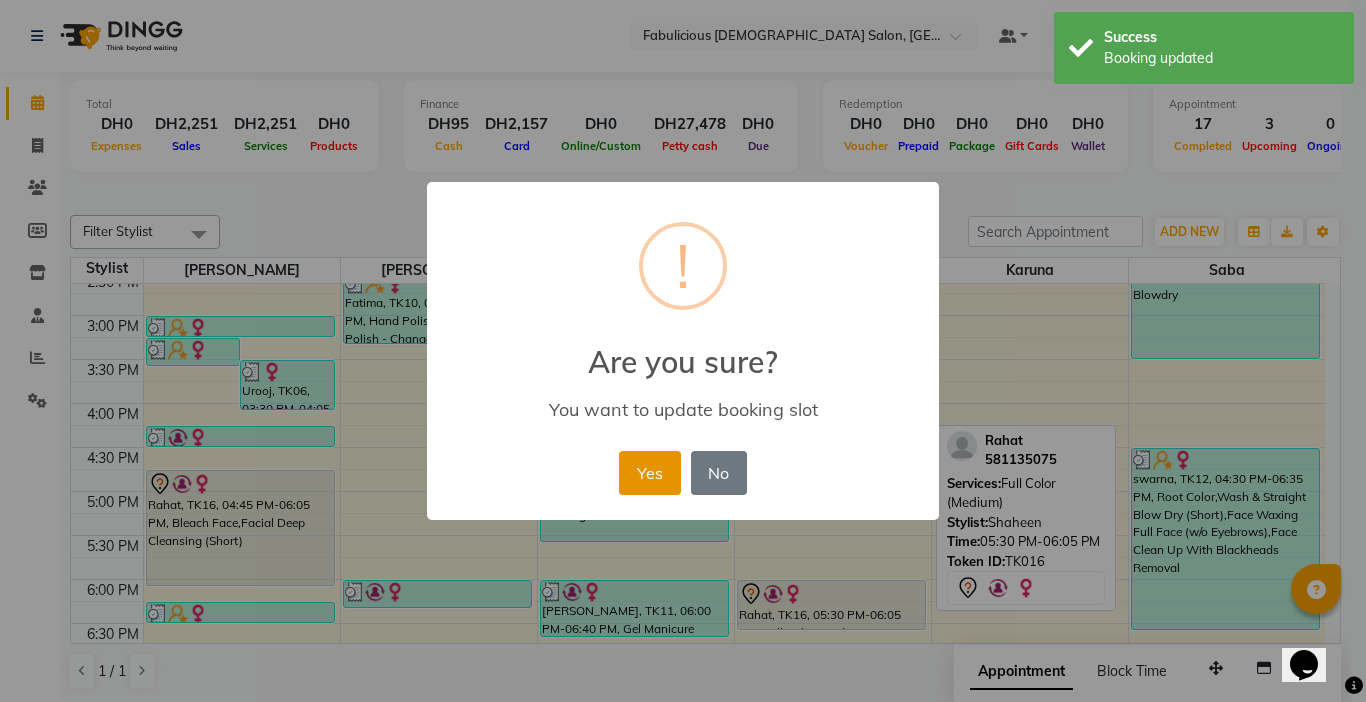 click on "Yes" at bounding box center [649, 473] 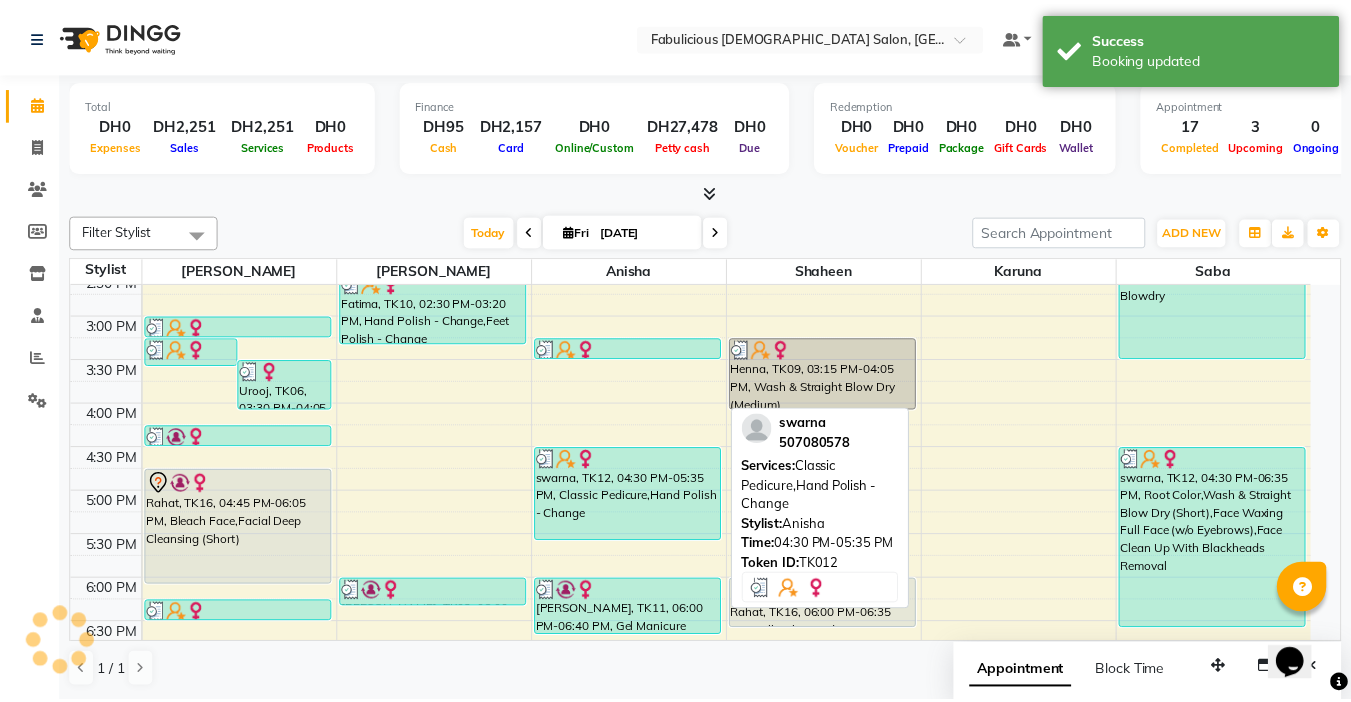 scroll, scrollTop: 796, scrollLeft: 0, axis: vertical 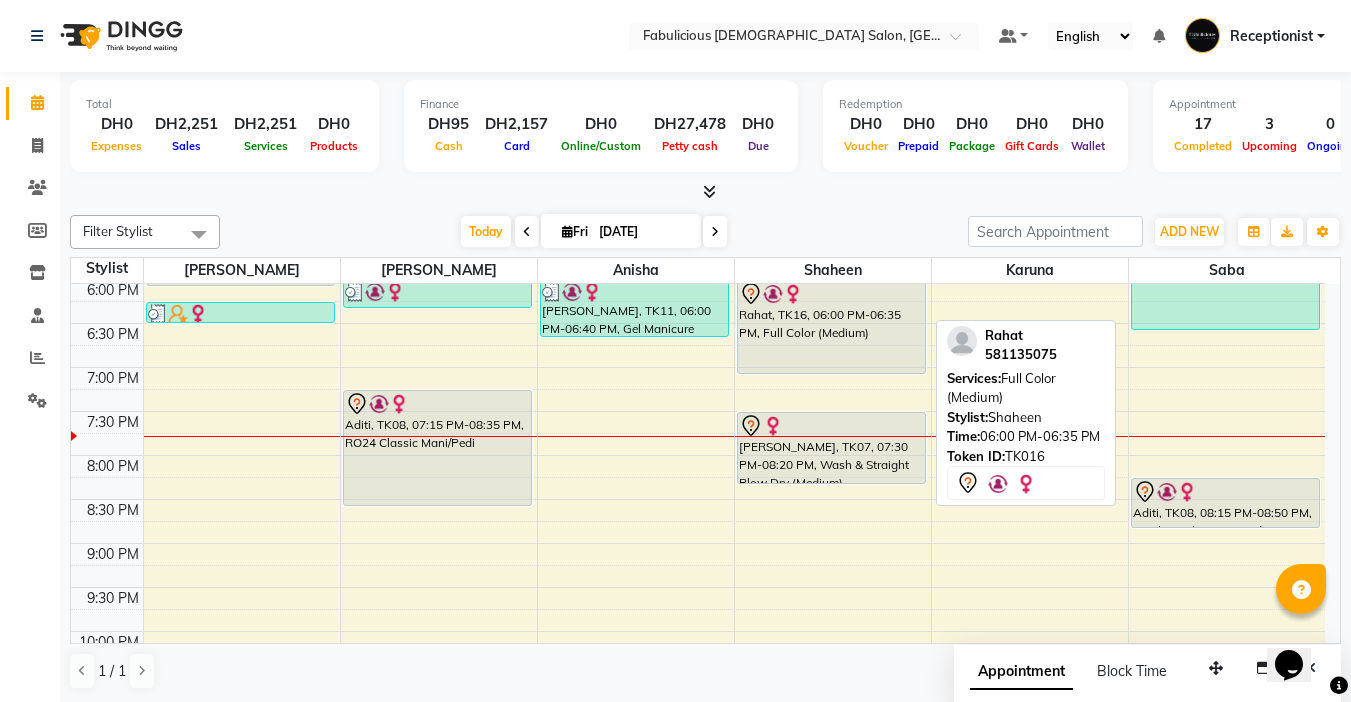 drag, startPoint x: 870, startPoint y: 325, endPoint x: 797, endPoint y: 366, distance: 83.725746 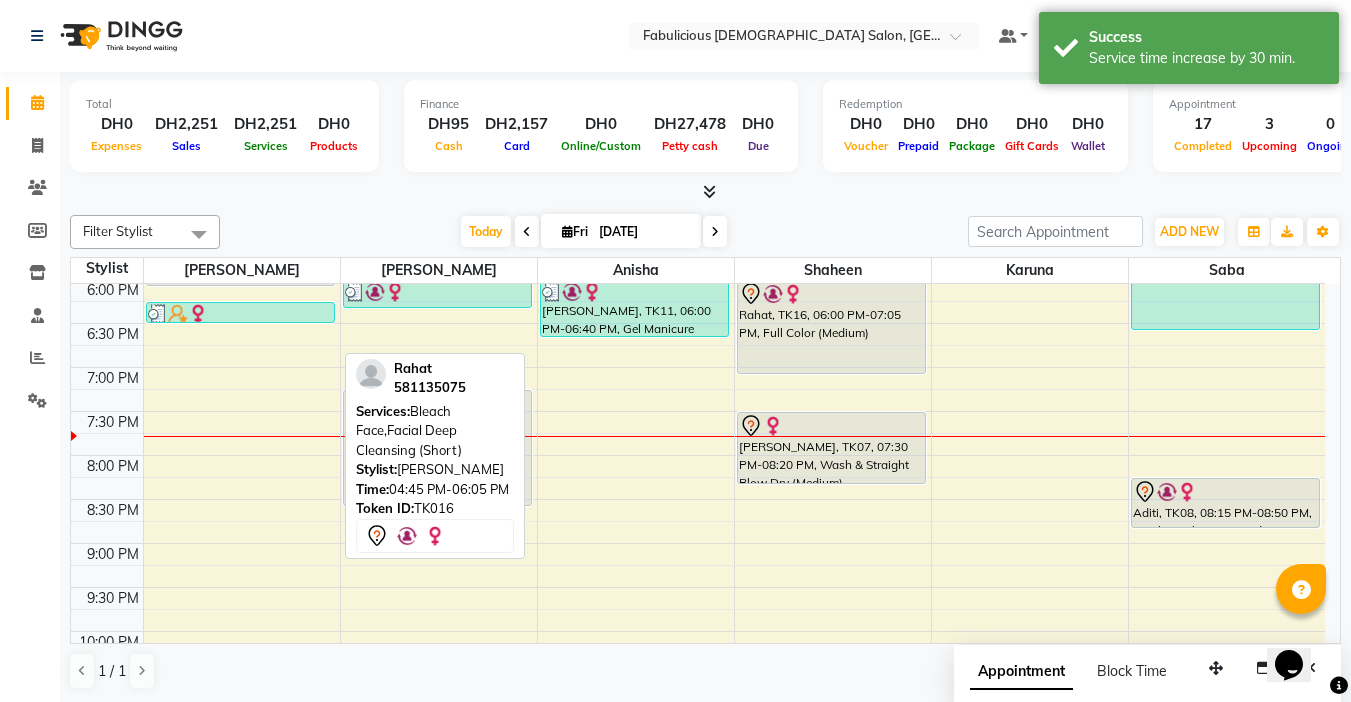scroll, scrollTop: 696, scrollLeft: 0, axis: vertical 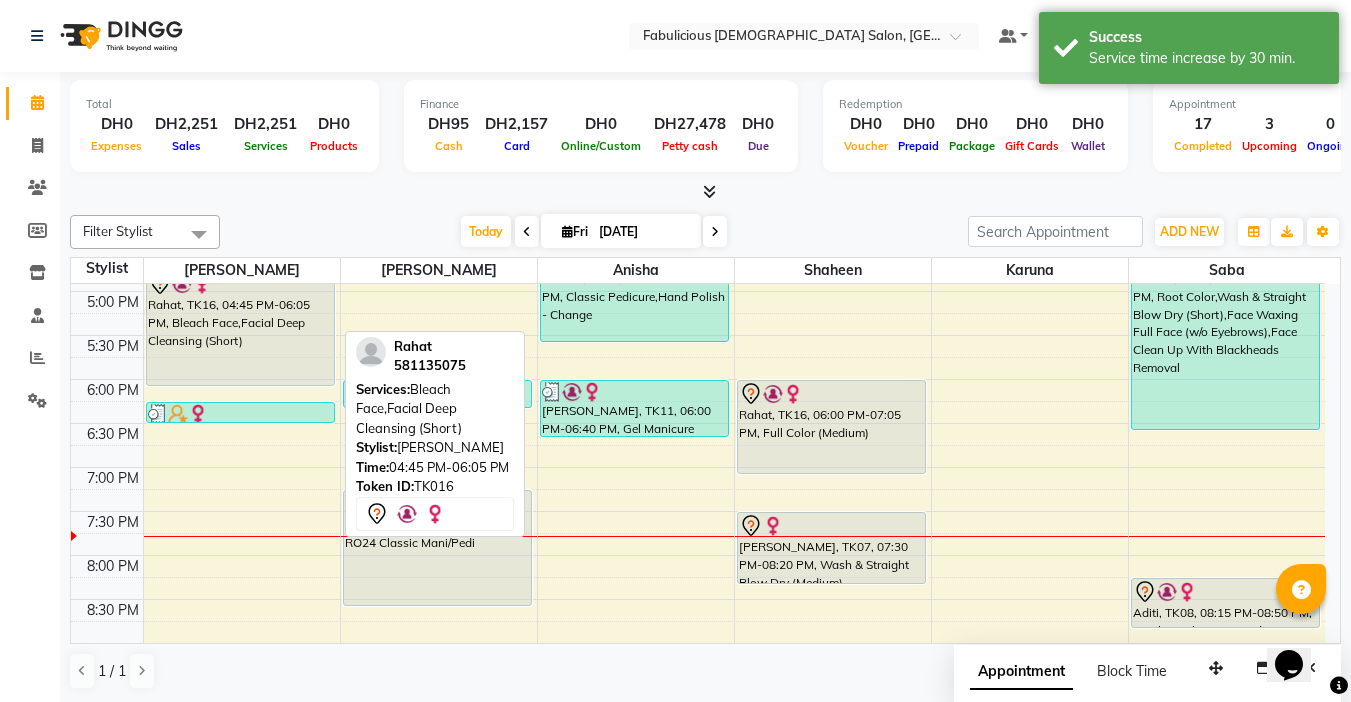 click on "Rahat, TK16, 04:45 PM-06:05 PM, Bleach Face,Facial Deep Cleansing (Short)" at bounding box center [240, 328] 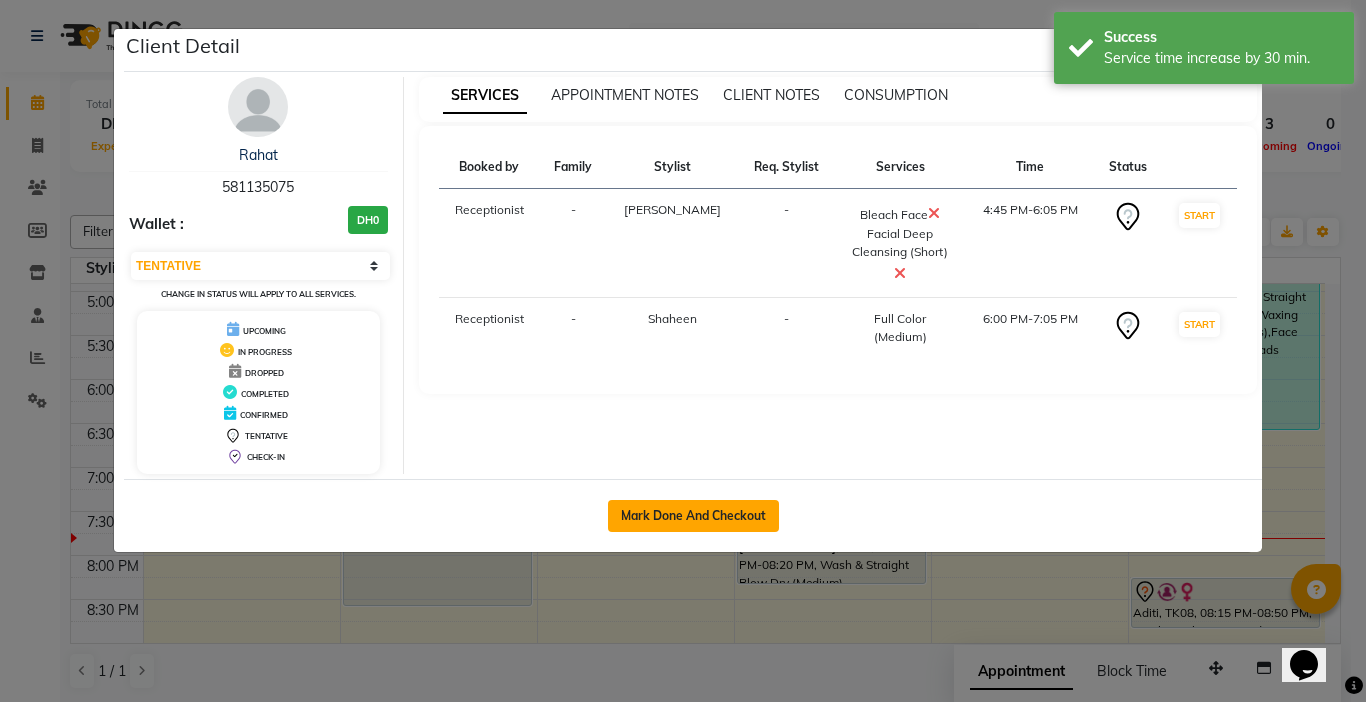 click on "Mark Done And Checkout" 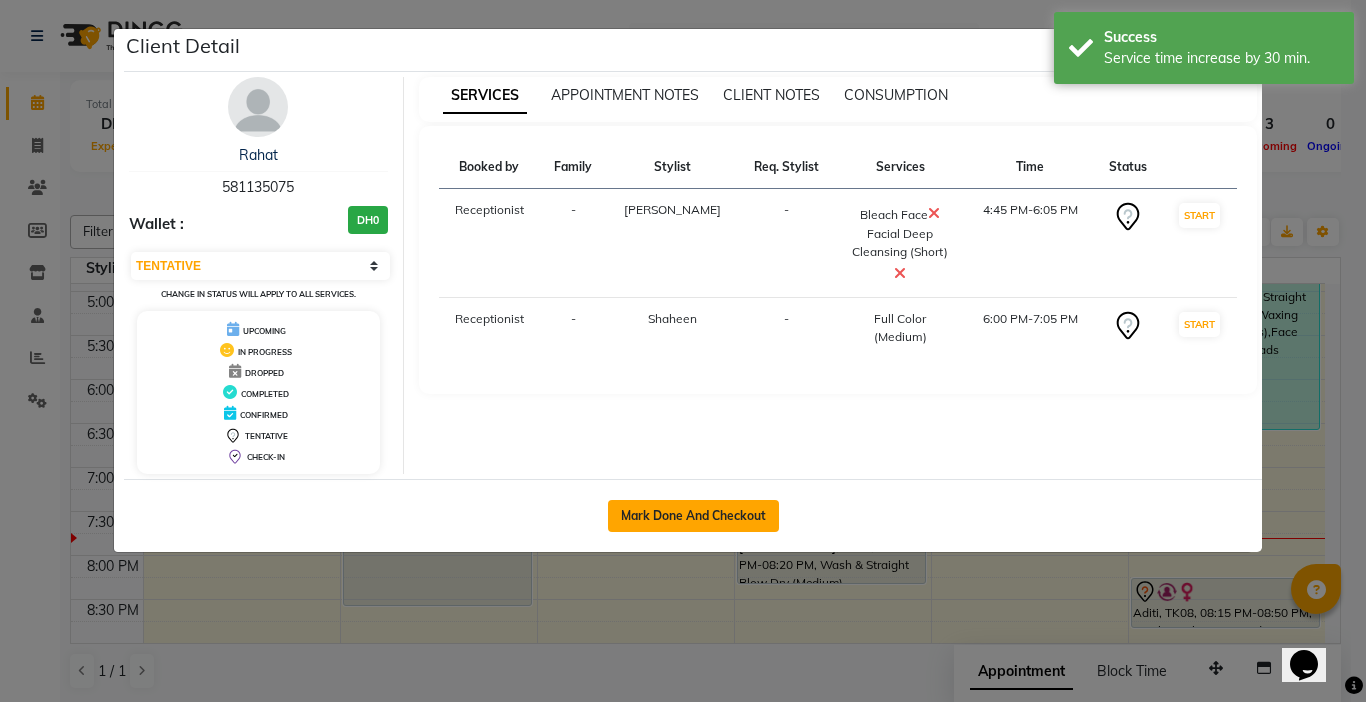 select on "service" 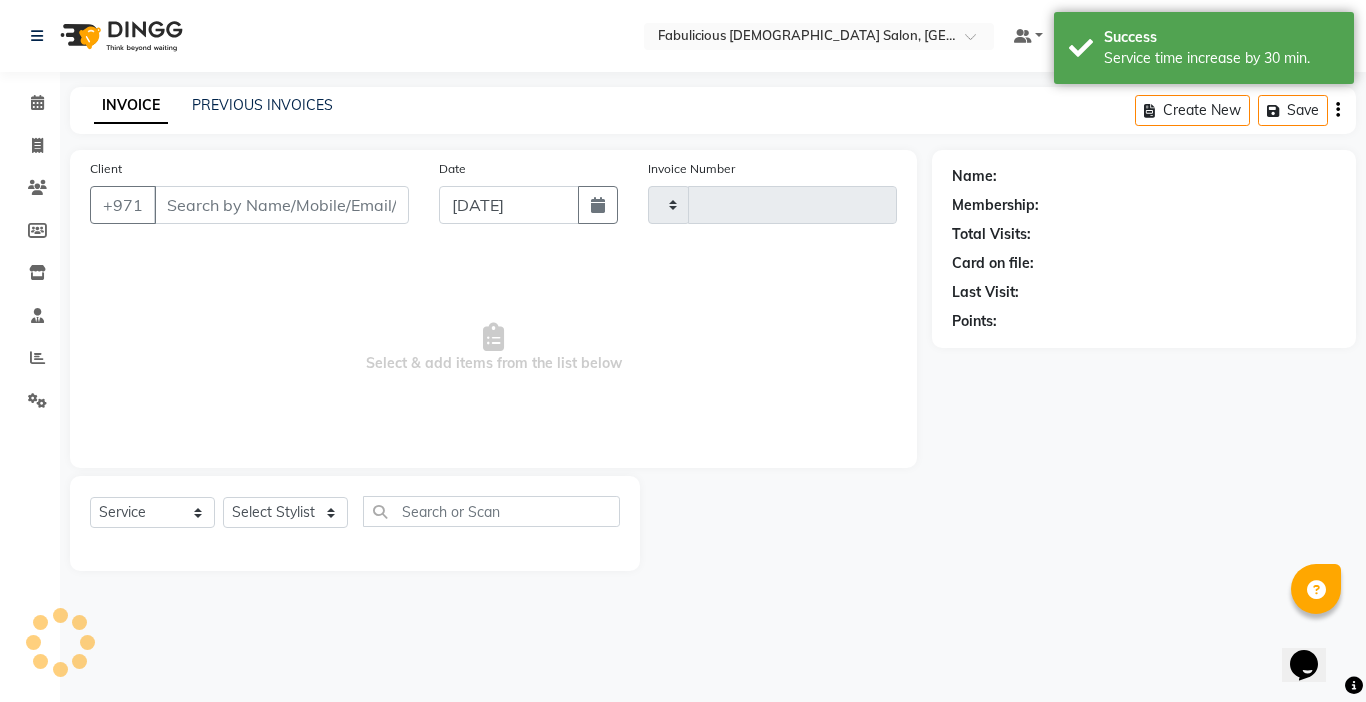 type on "1419" 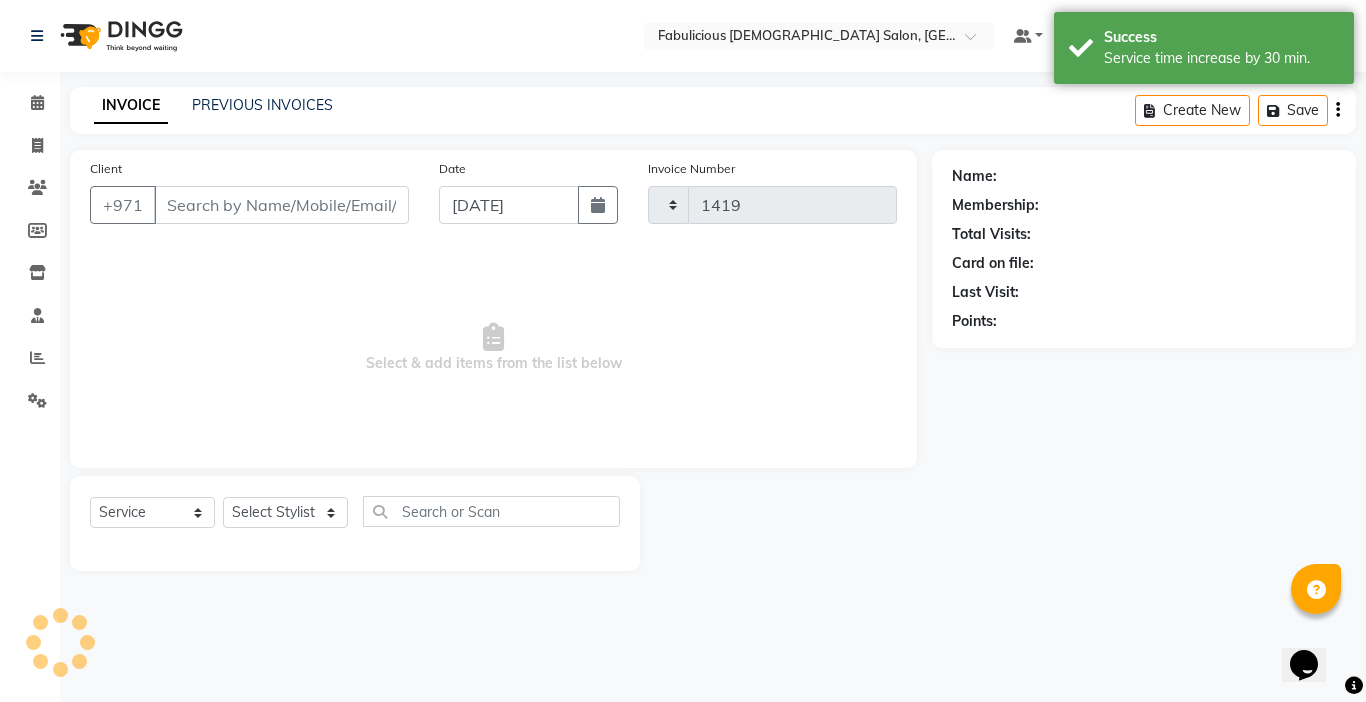 select on "738" 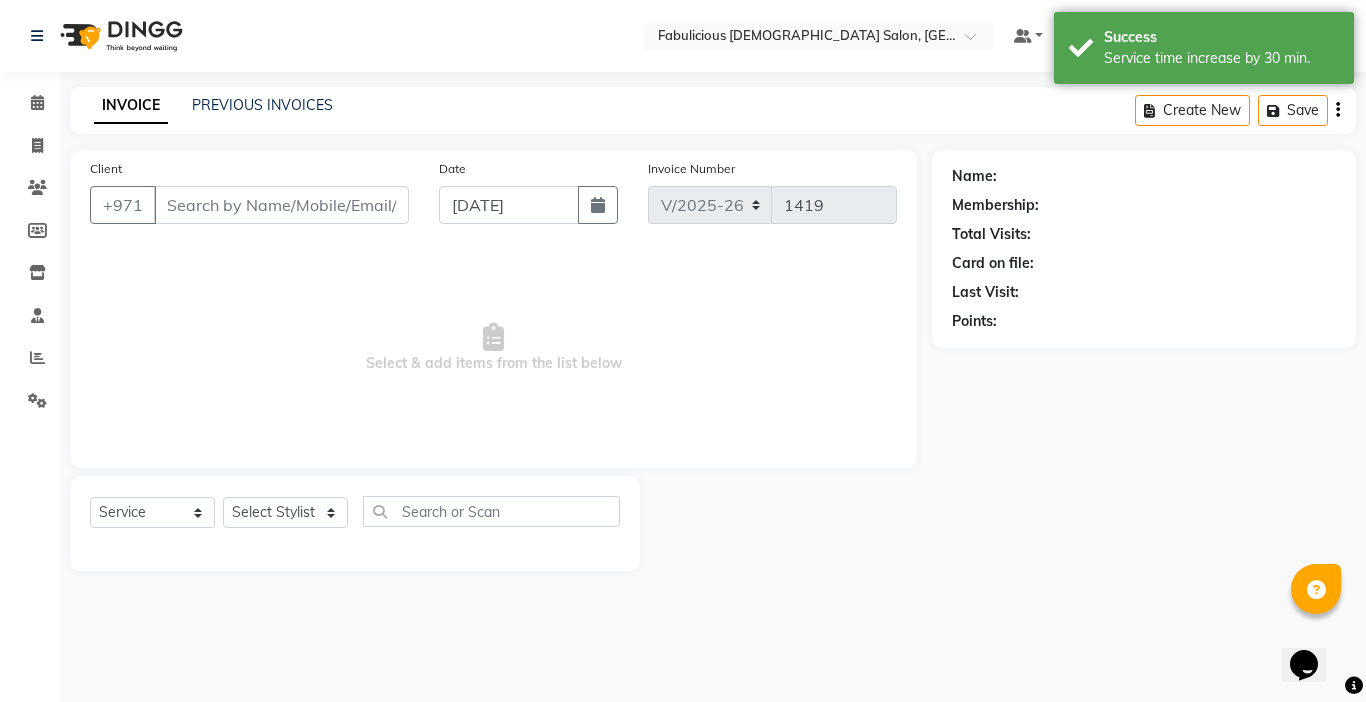 type on "581135075" 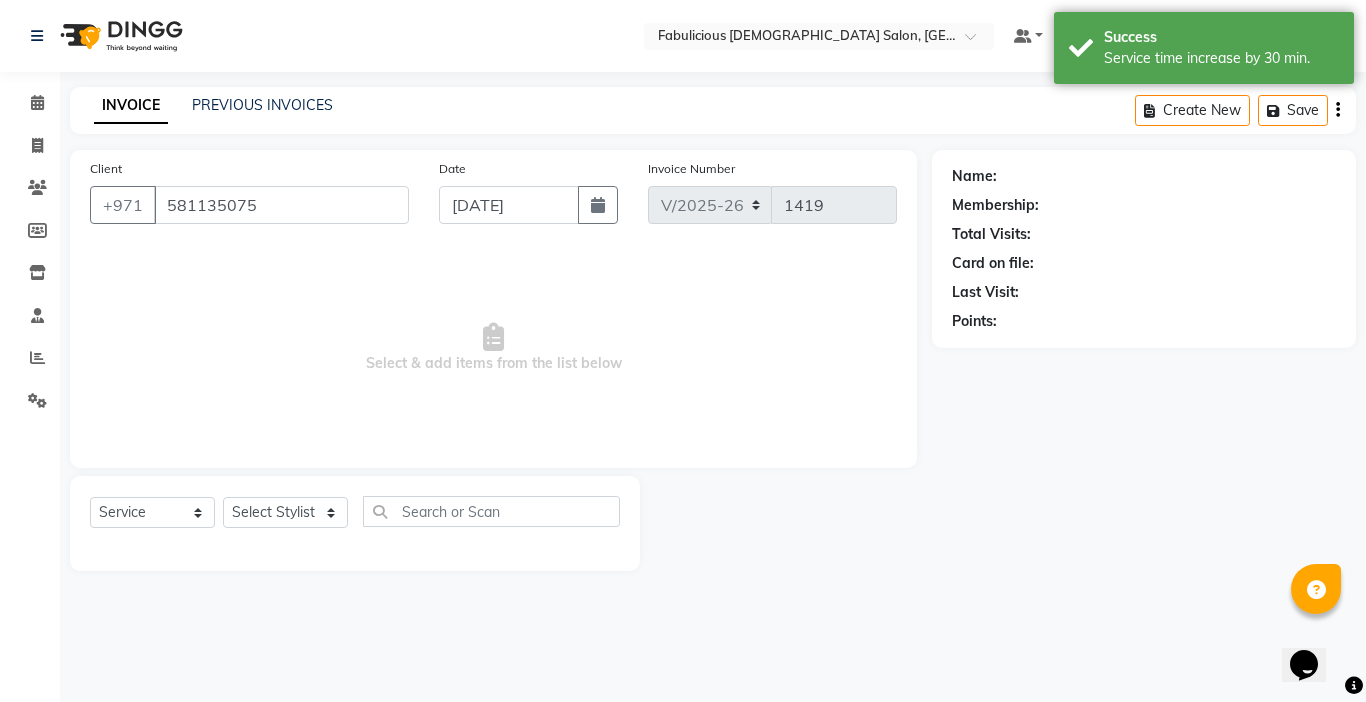 select on "11631" 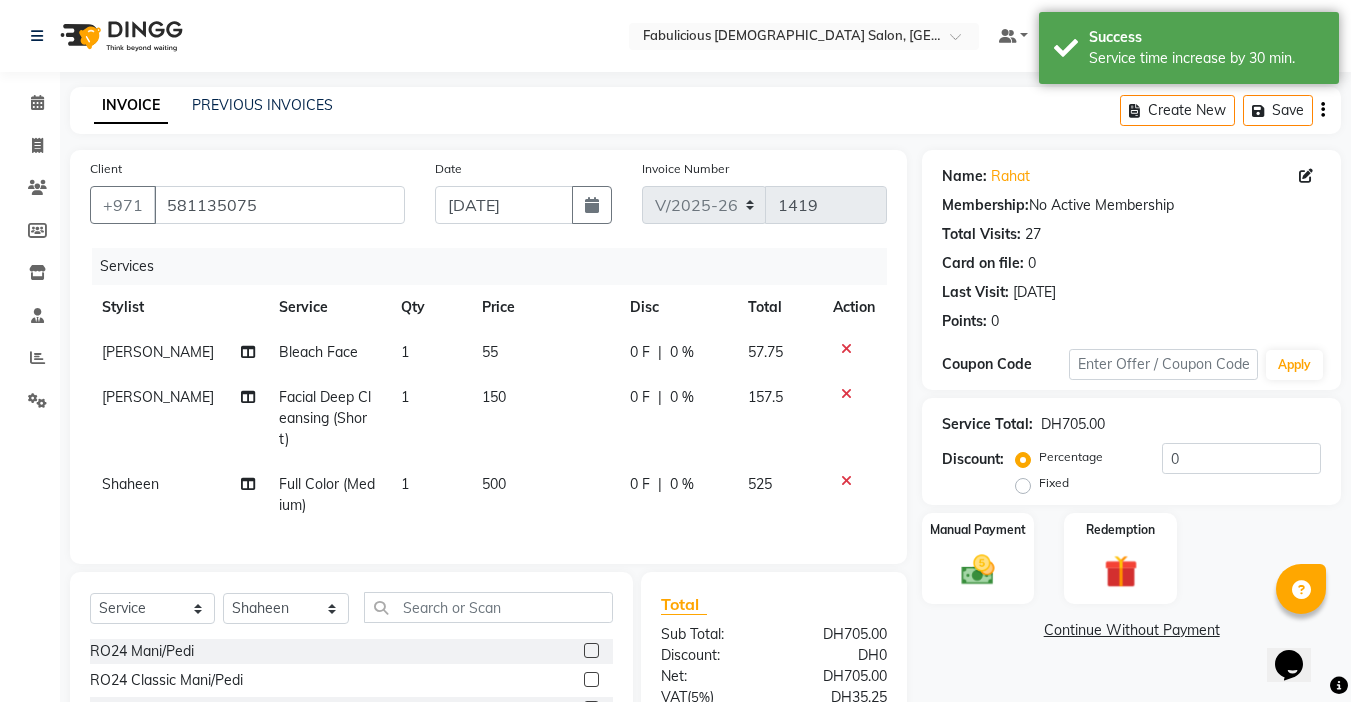 click on "55" 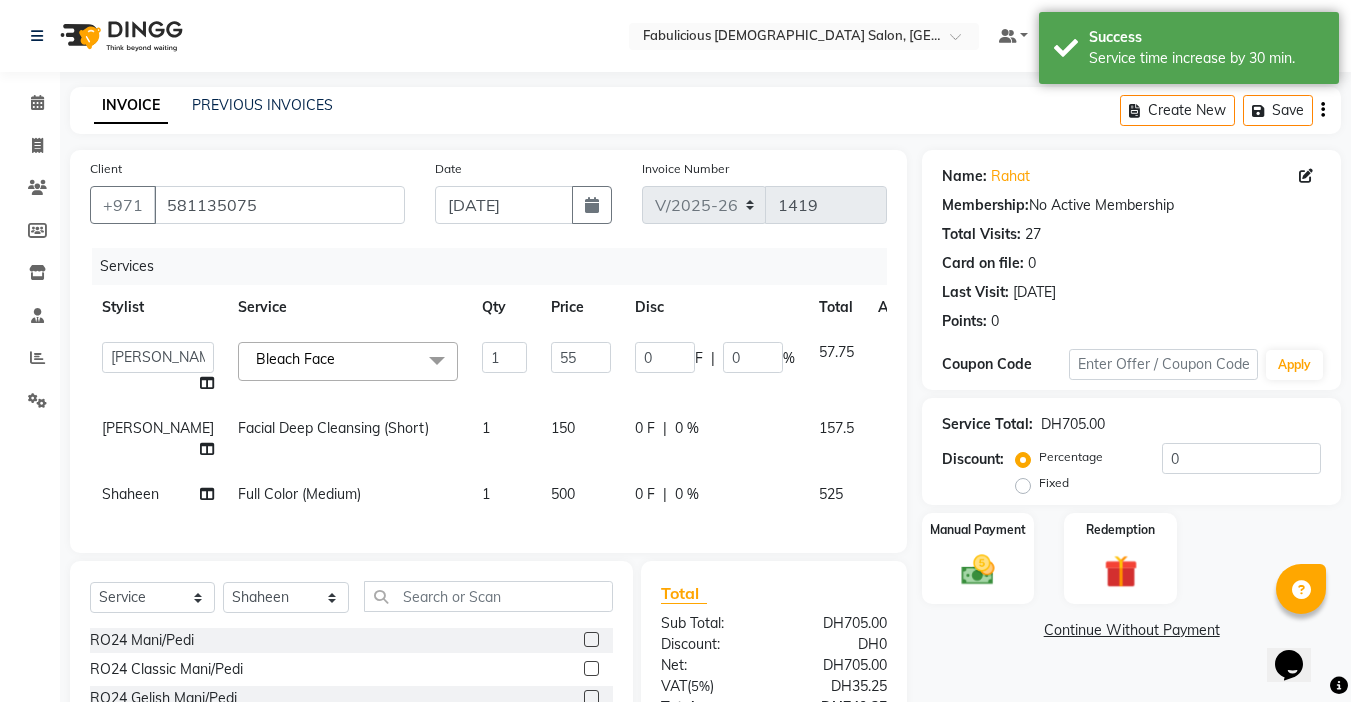 click on "55" 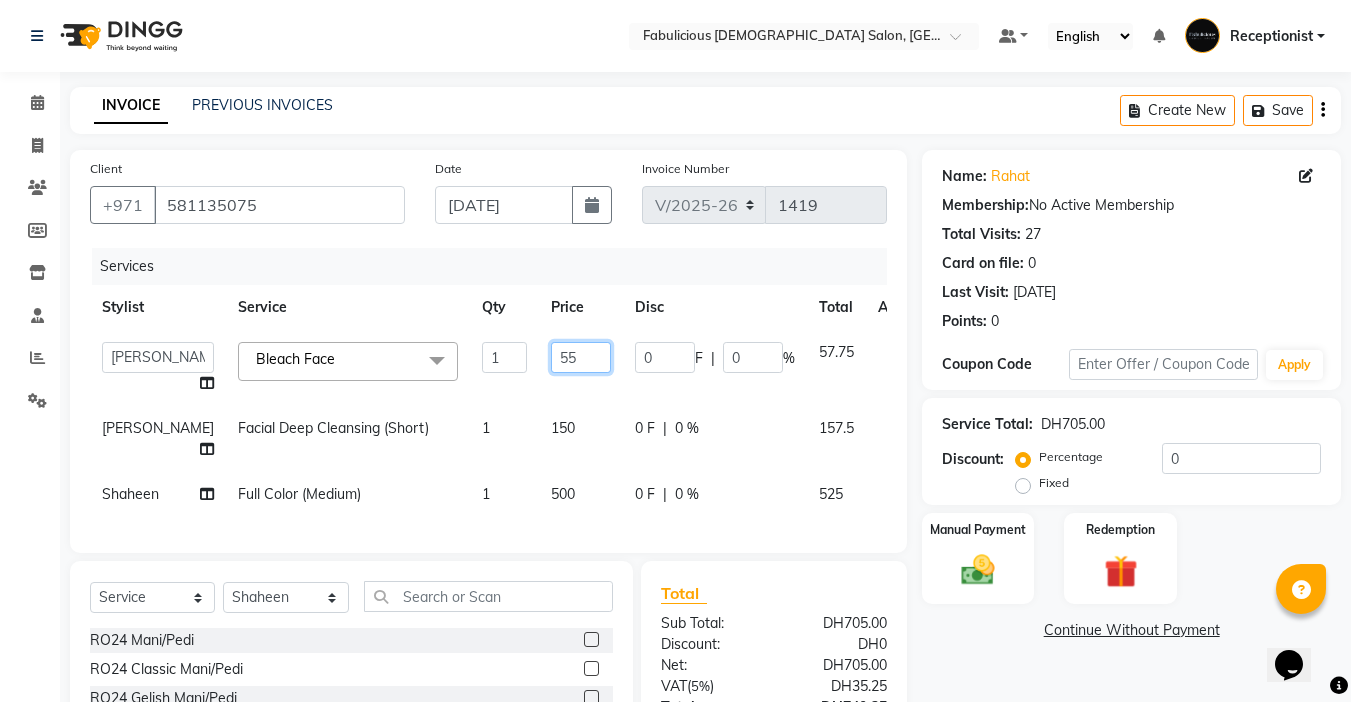 click on "55" 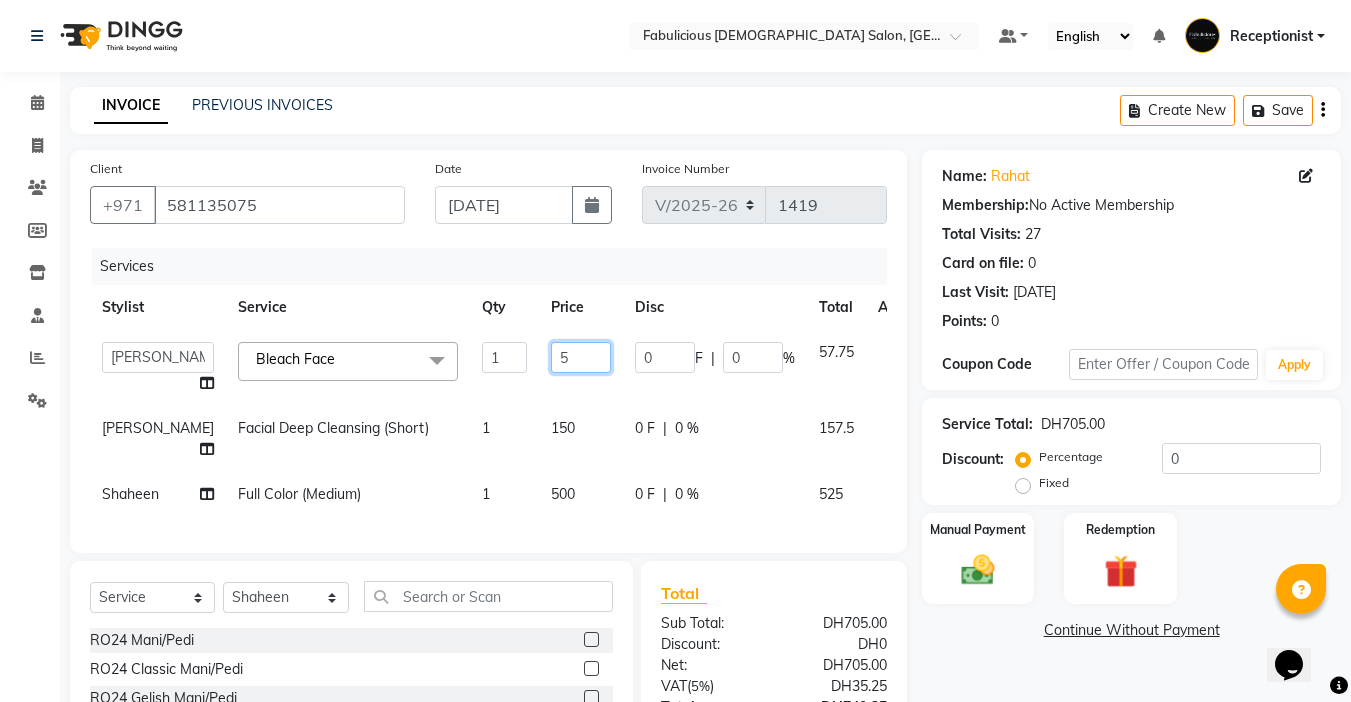 type on "50" 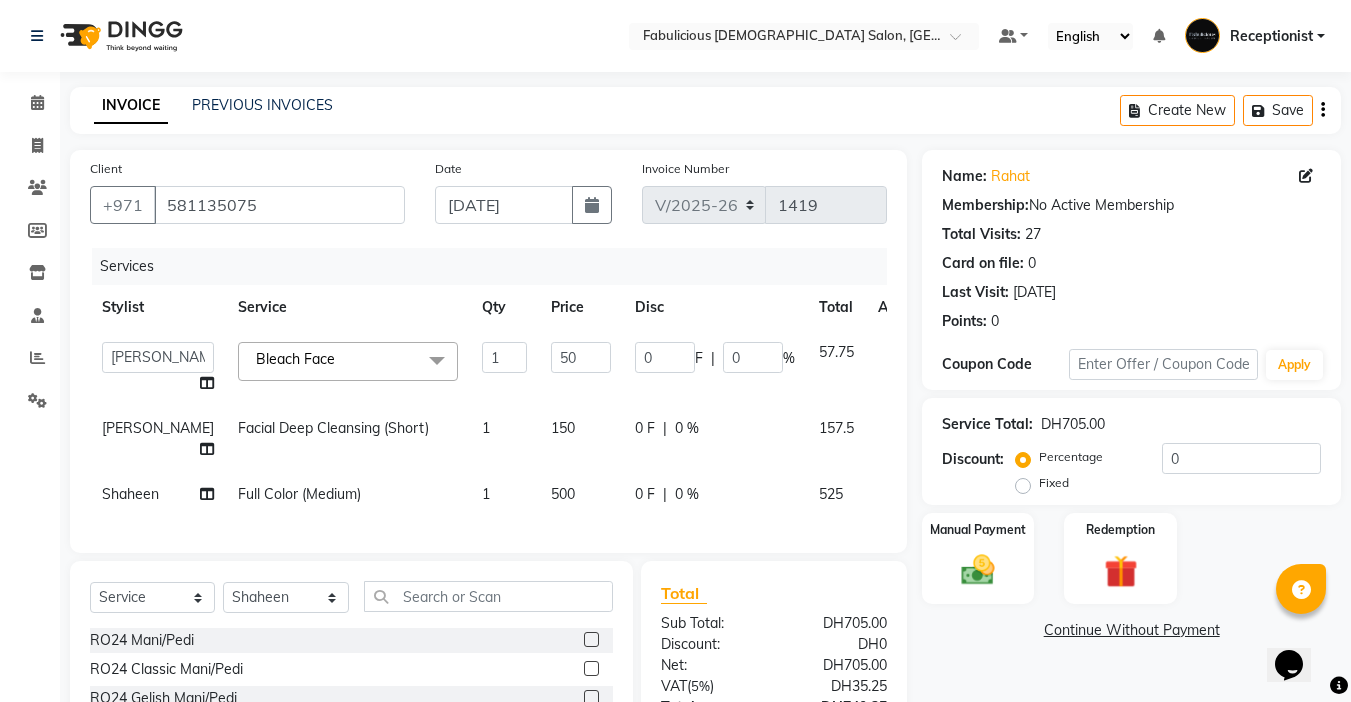 click on "500" 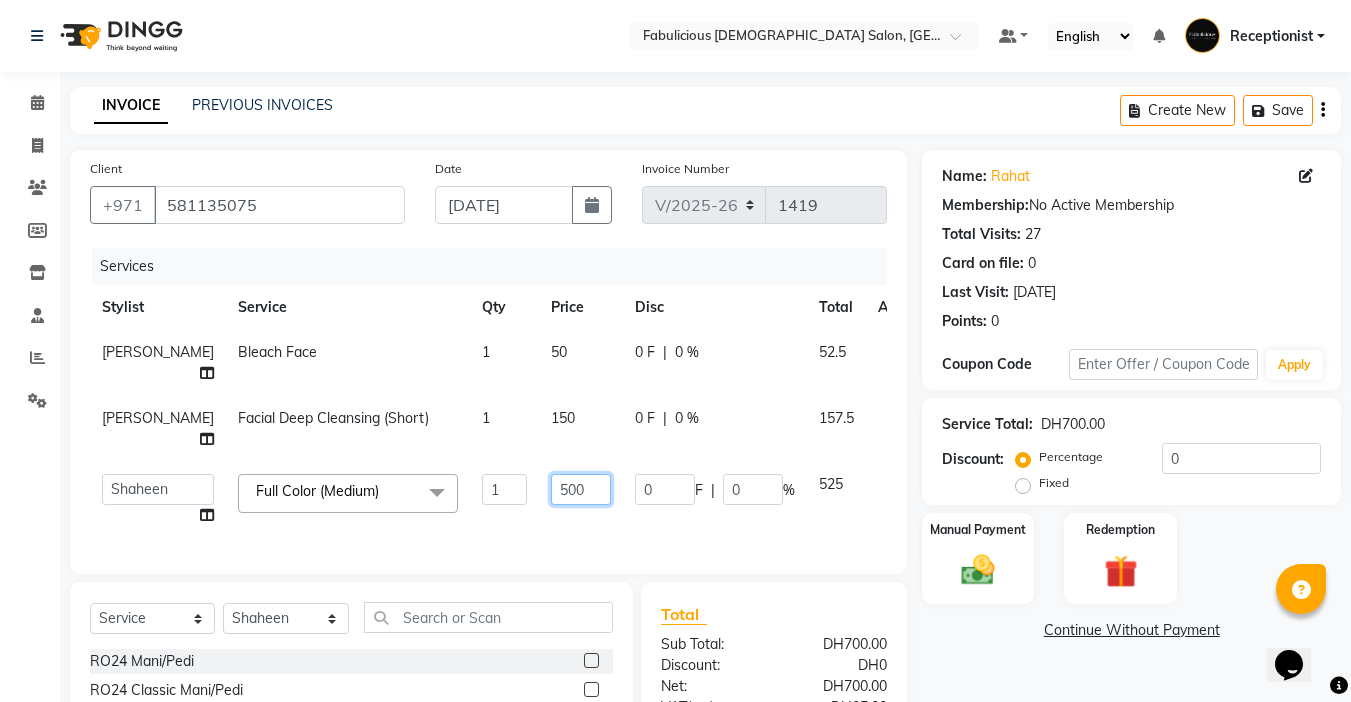 click on "500" 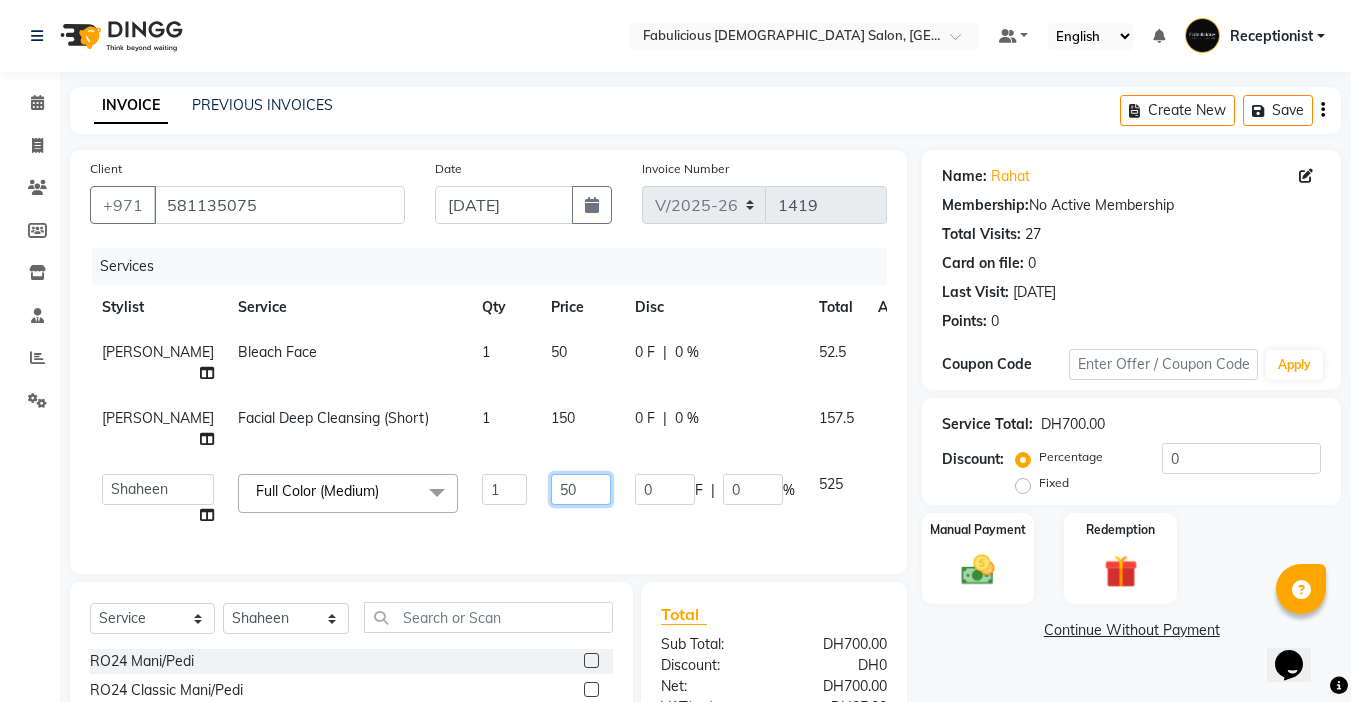 type on "5" 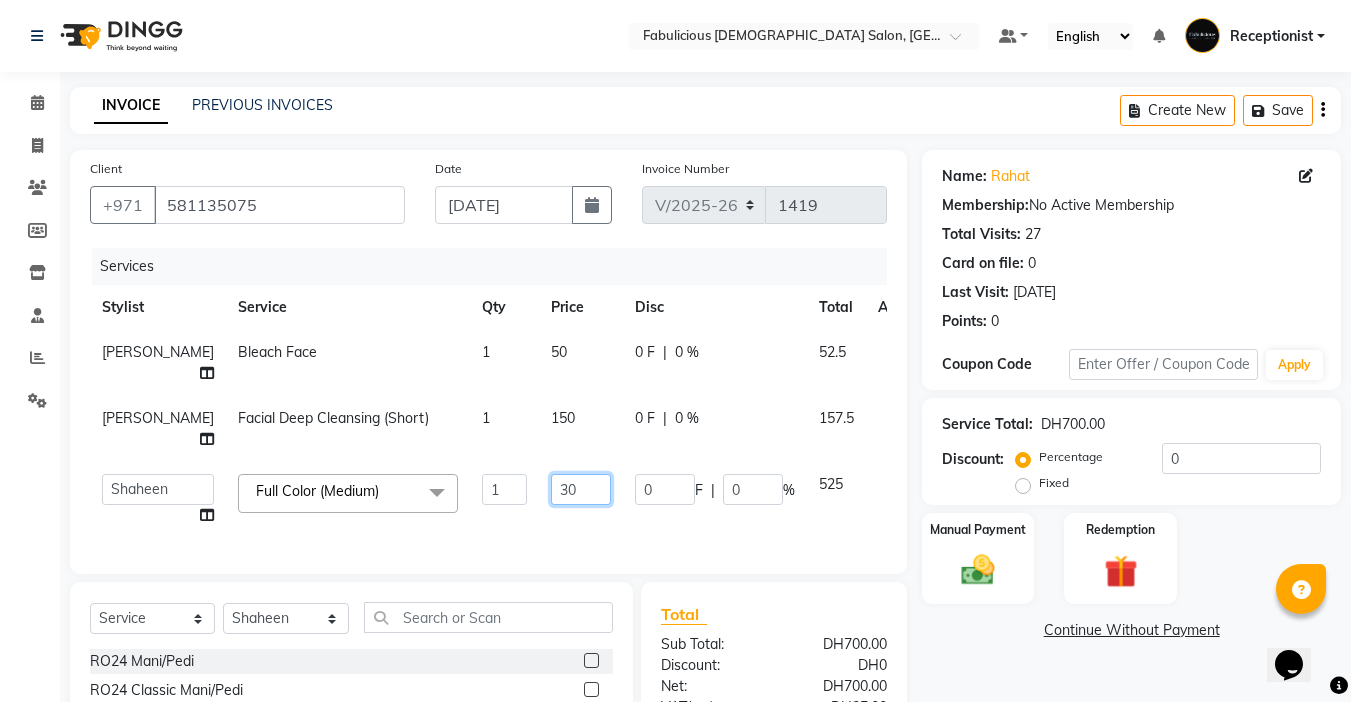 type on "300" 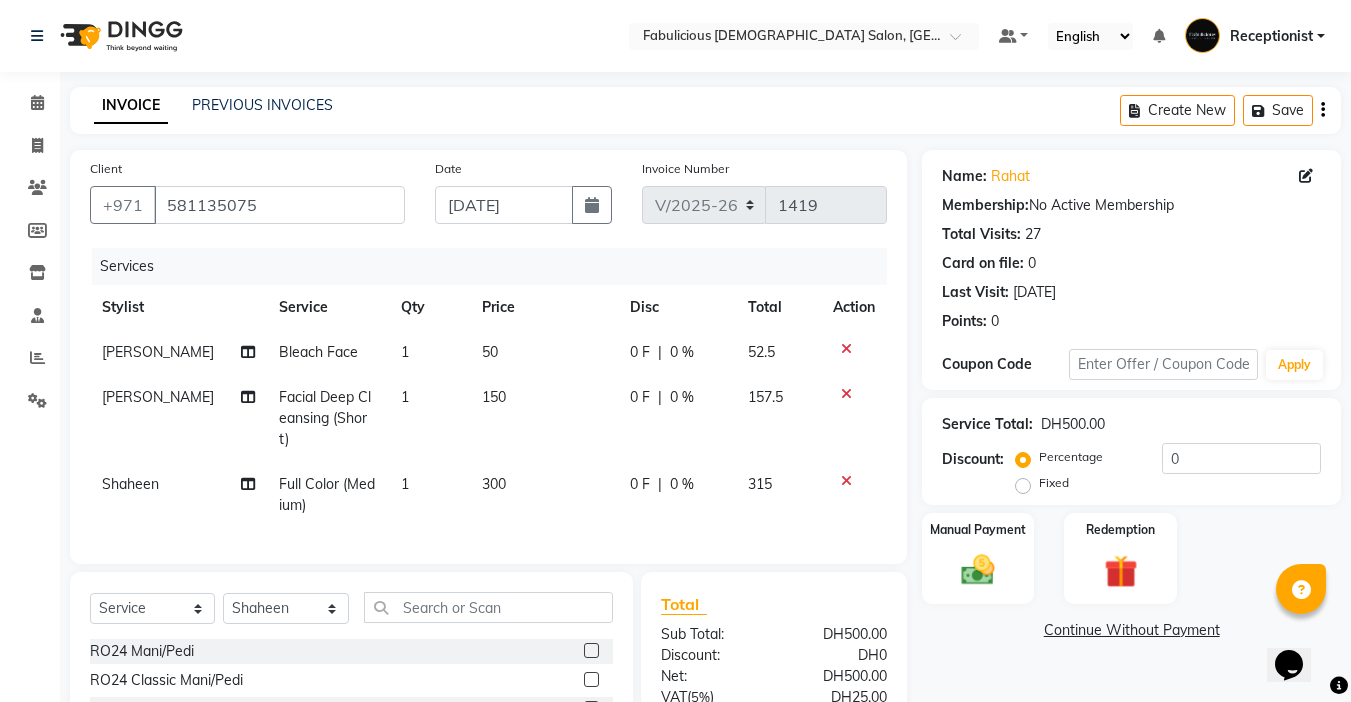 click on "300" 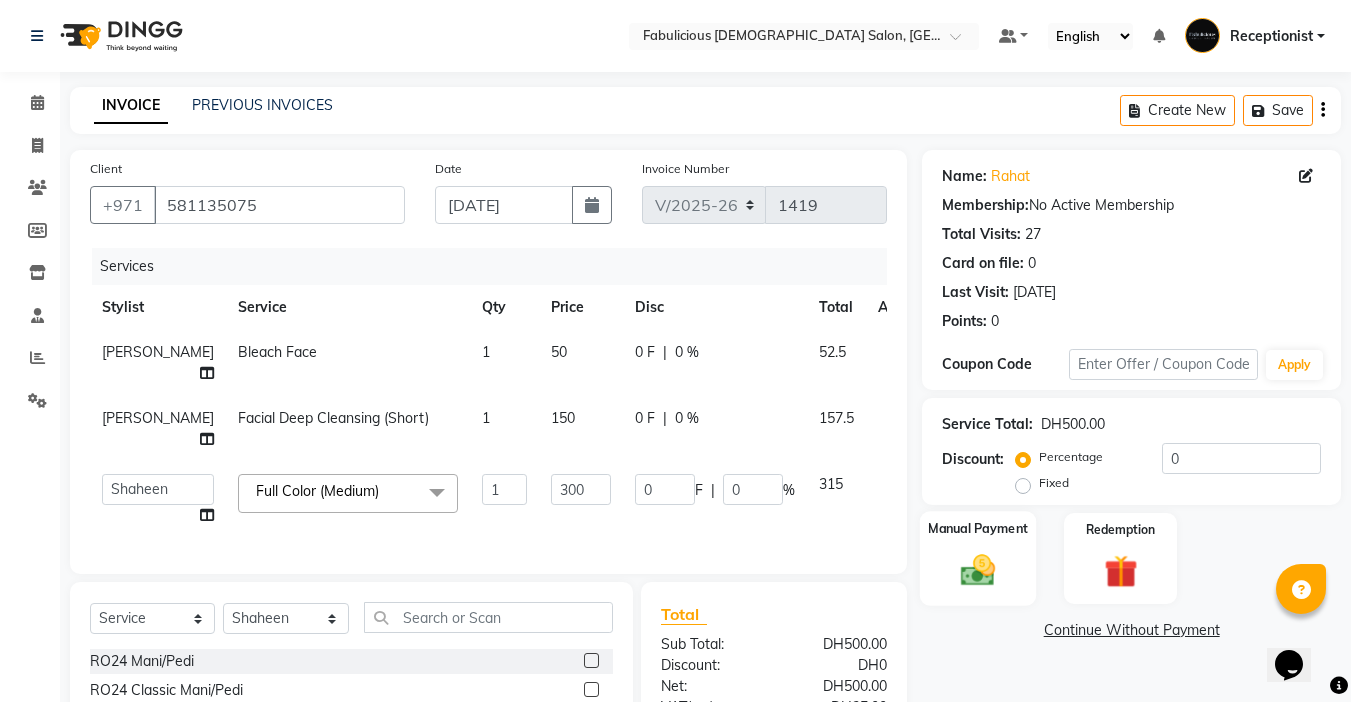 click 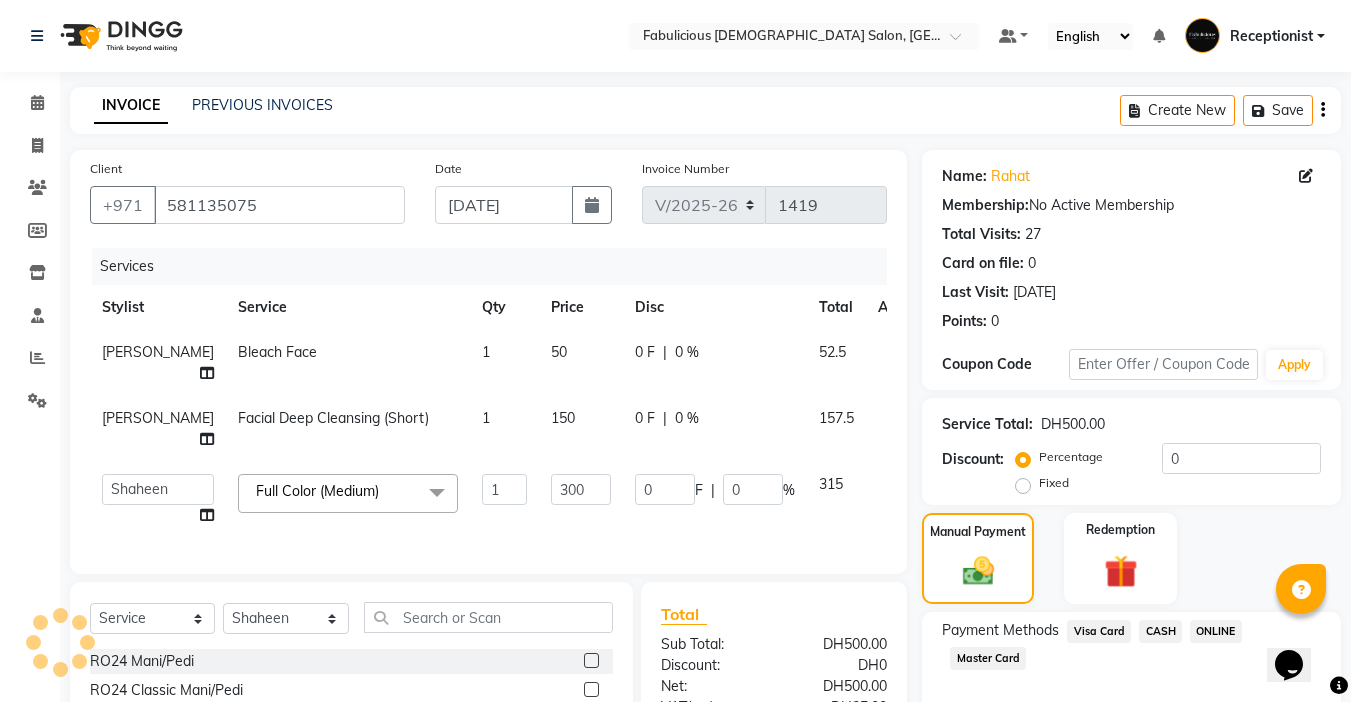 scroll, scrollTop: 178, scrollLeft: 0, axis: vertical 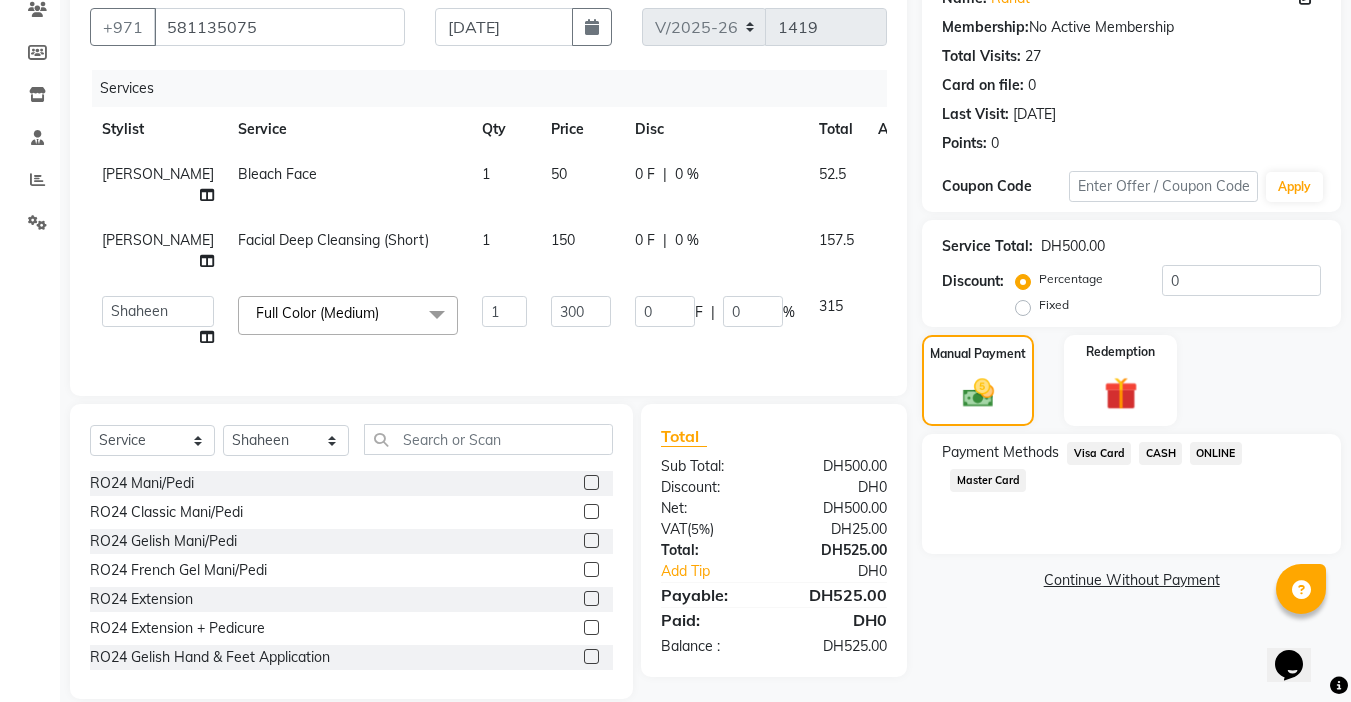 click on "CASH" 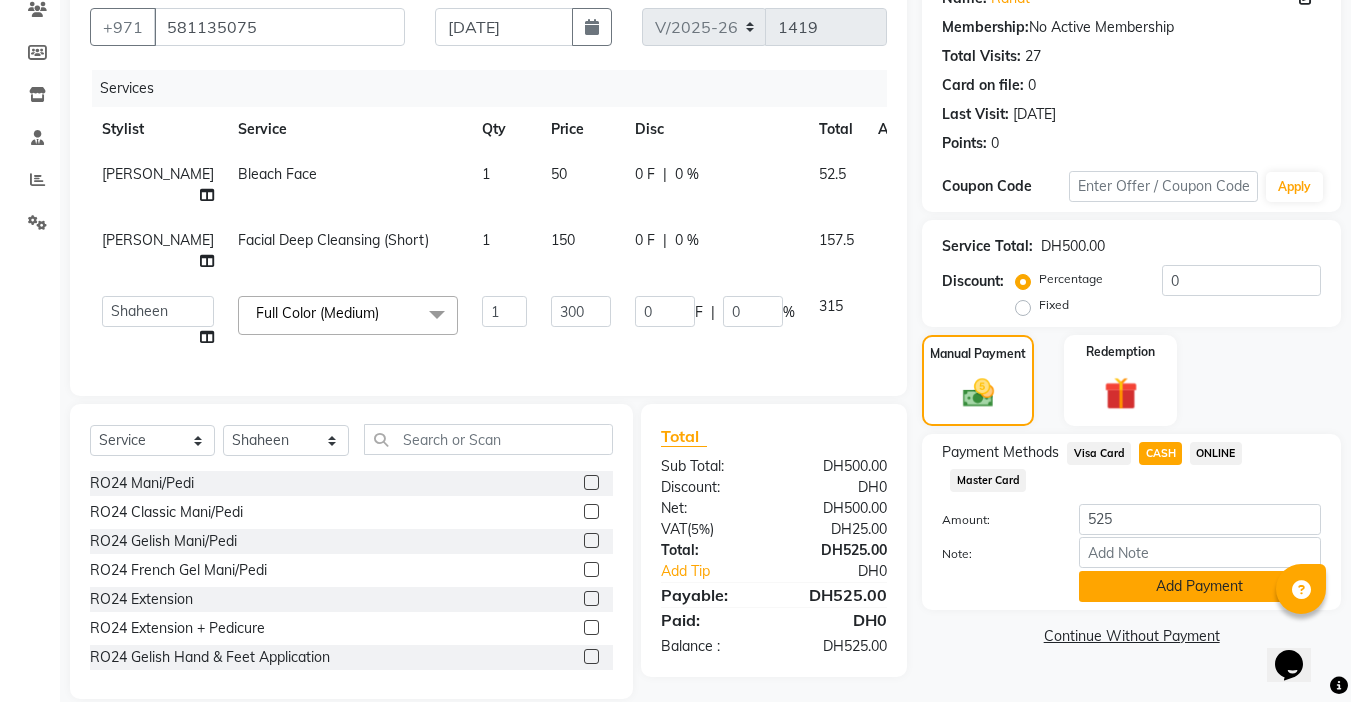 click on "Add Payment" 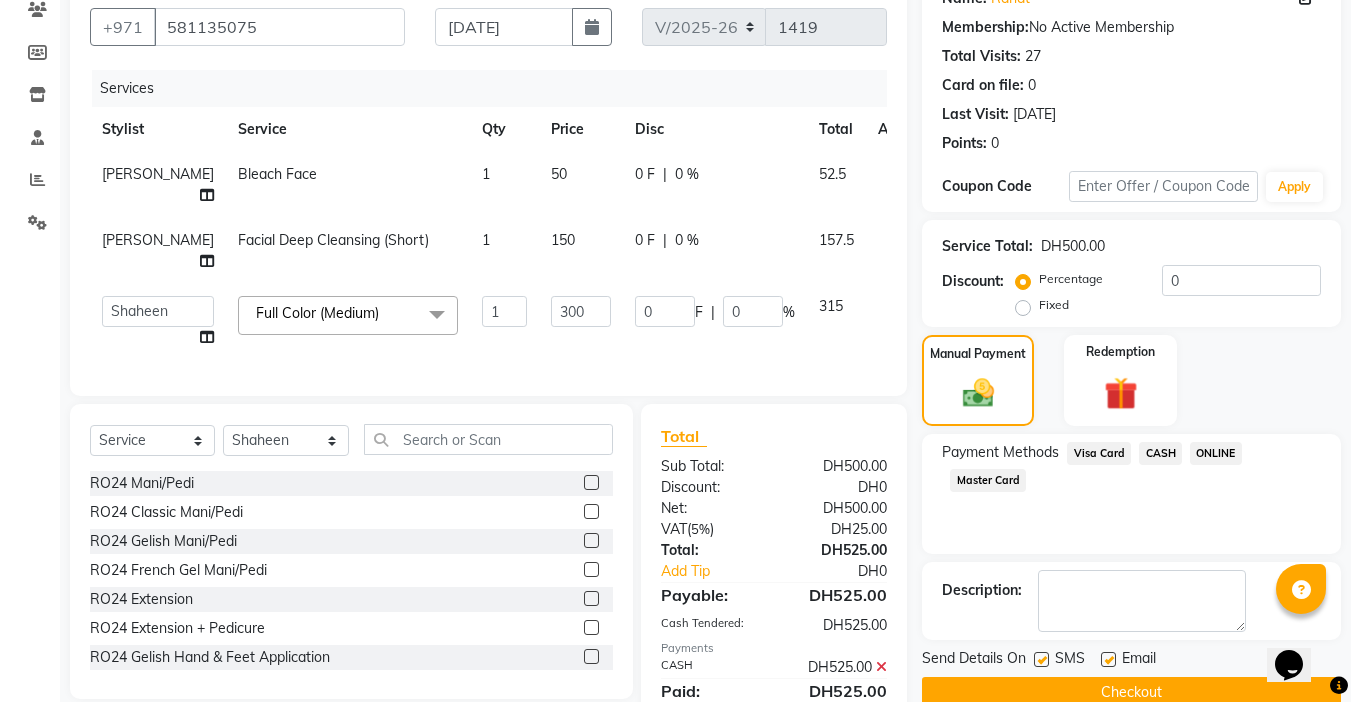 click on "Checkout" 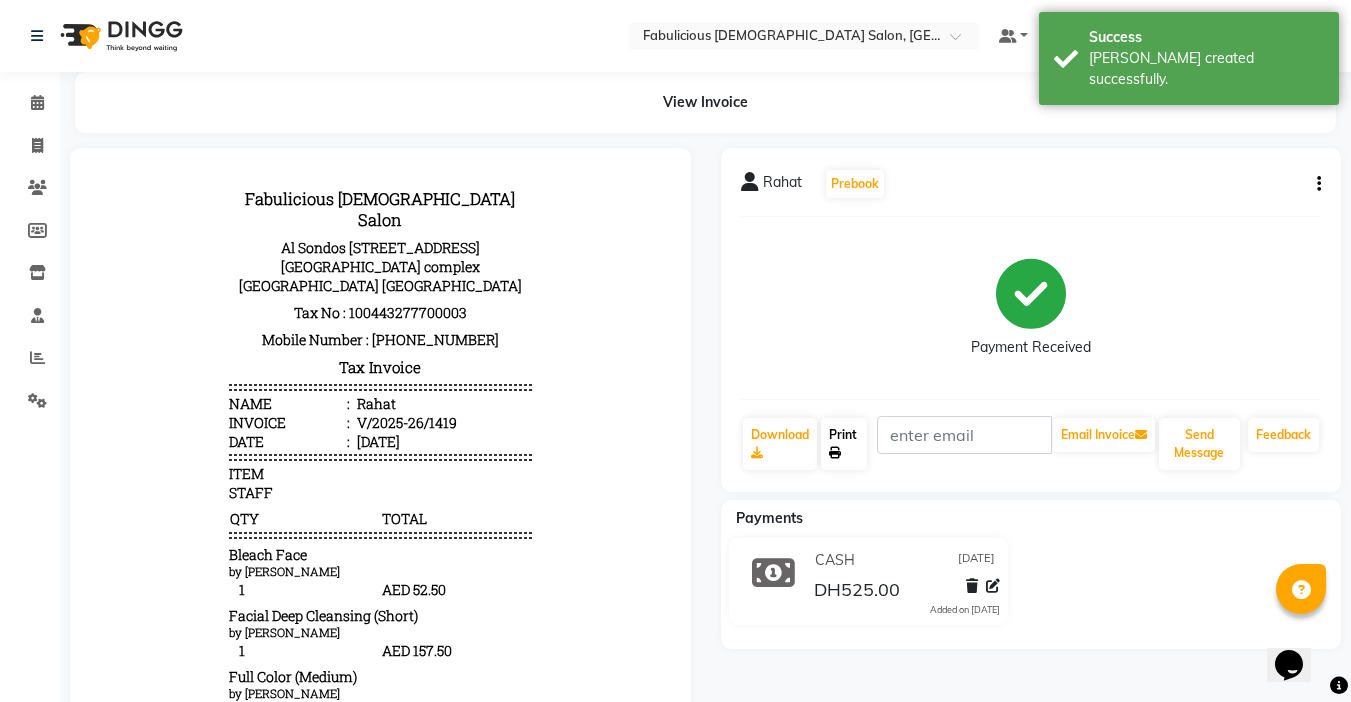 scroll, scrollTop: 0, scrollLeft: 0, axis: both 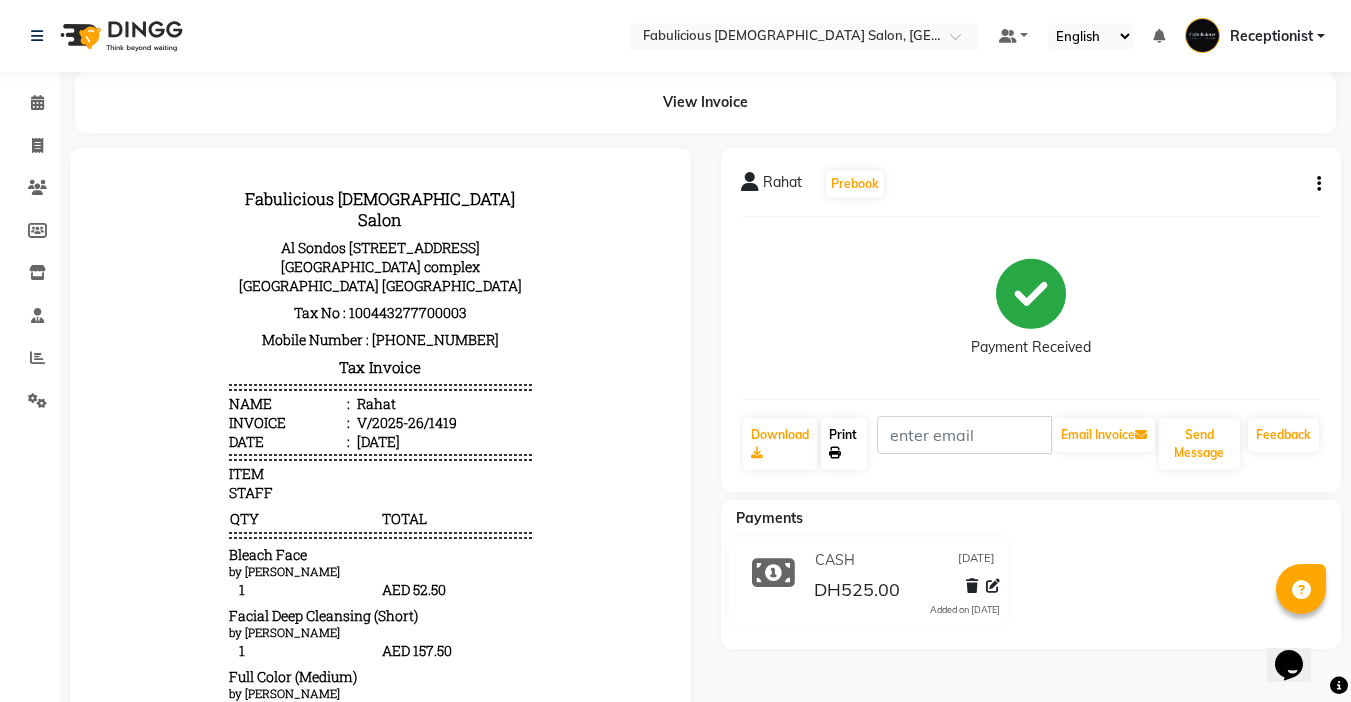 click on "Print" 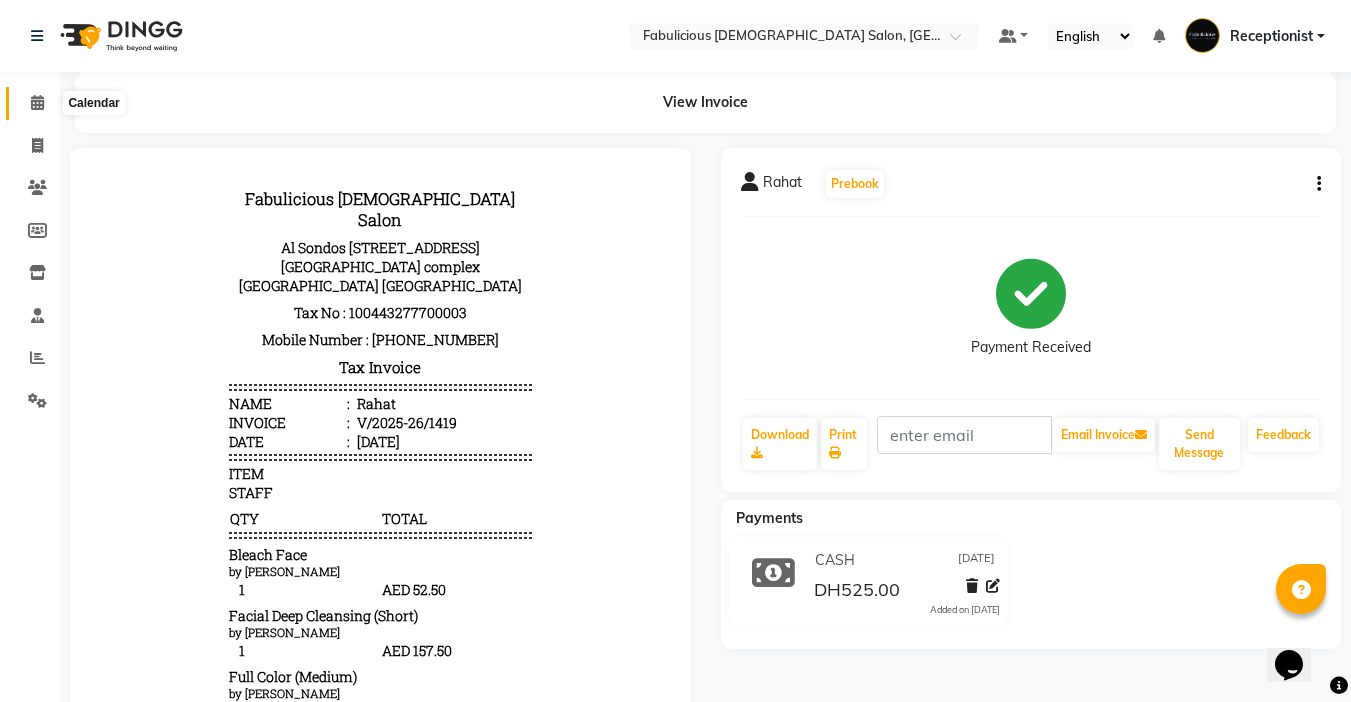 click 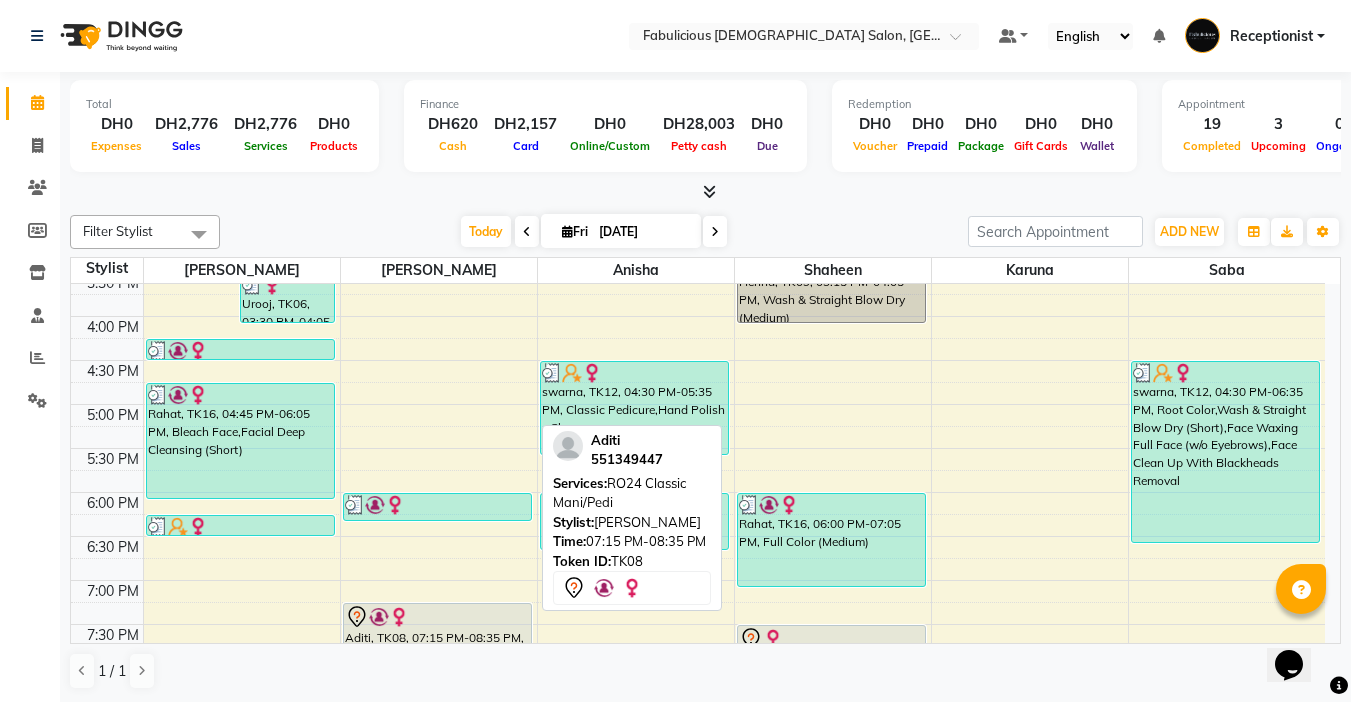 scroll, scrollTop: 581, scrollLeft: 0, axis: vertical 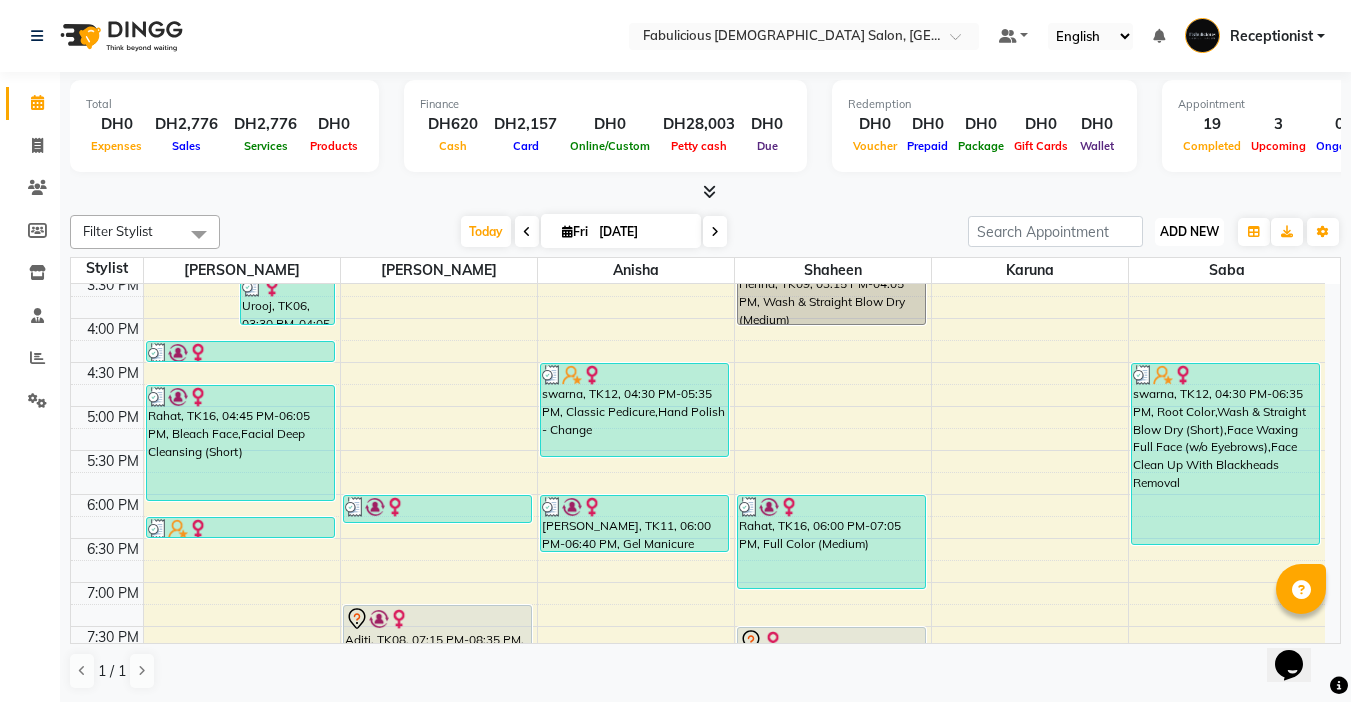 click on "ADD NEW" at bounding box center (1189, 231) 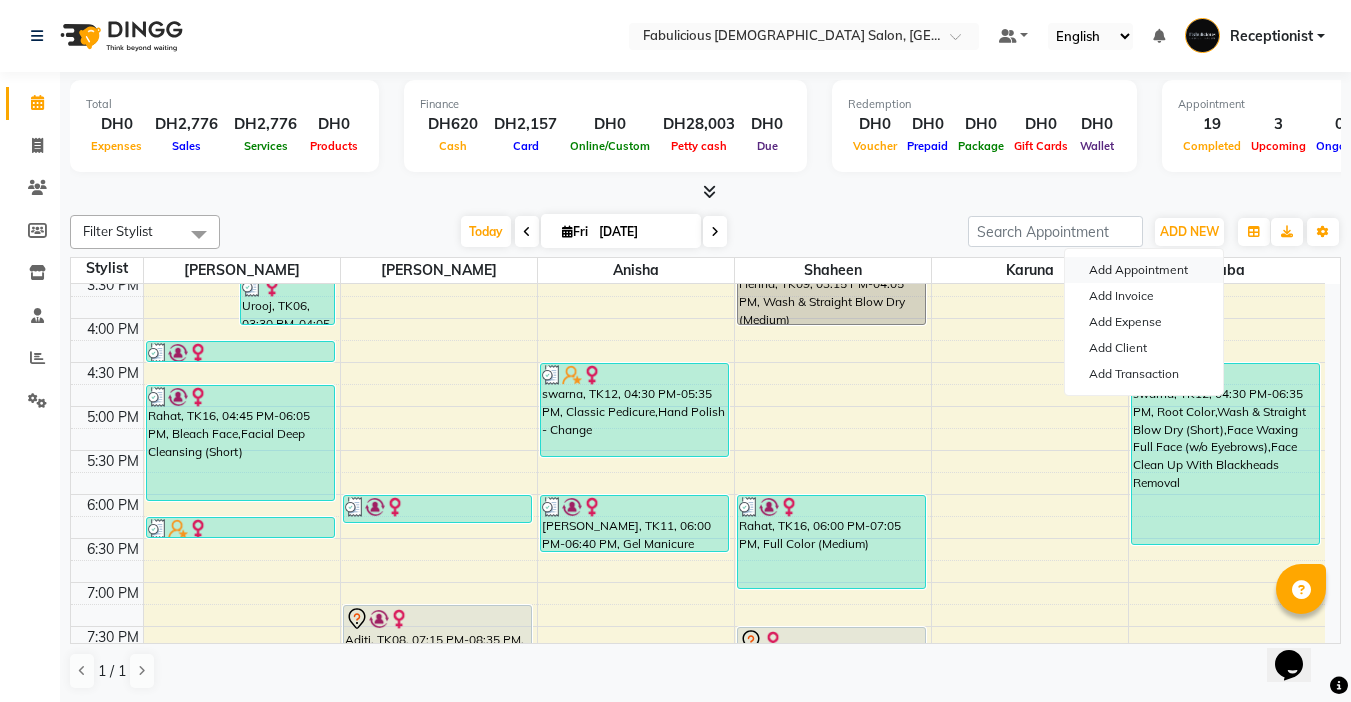 click on "Add Appointment" at bounding box center (1144, 270) 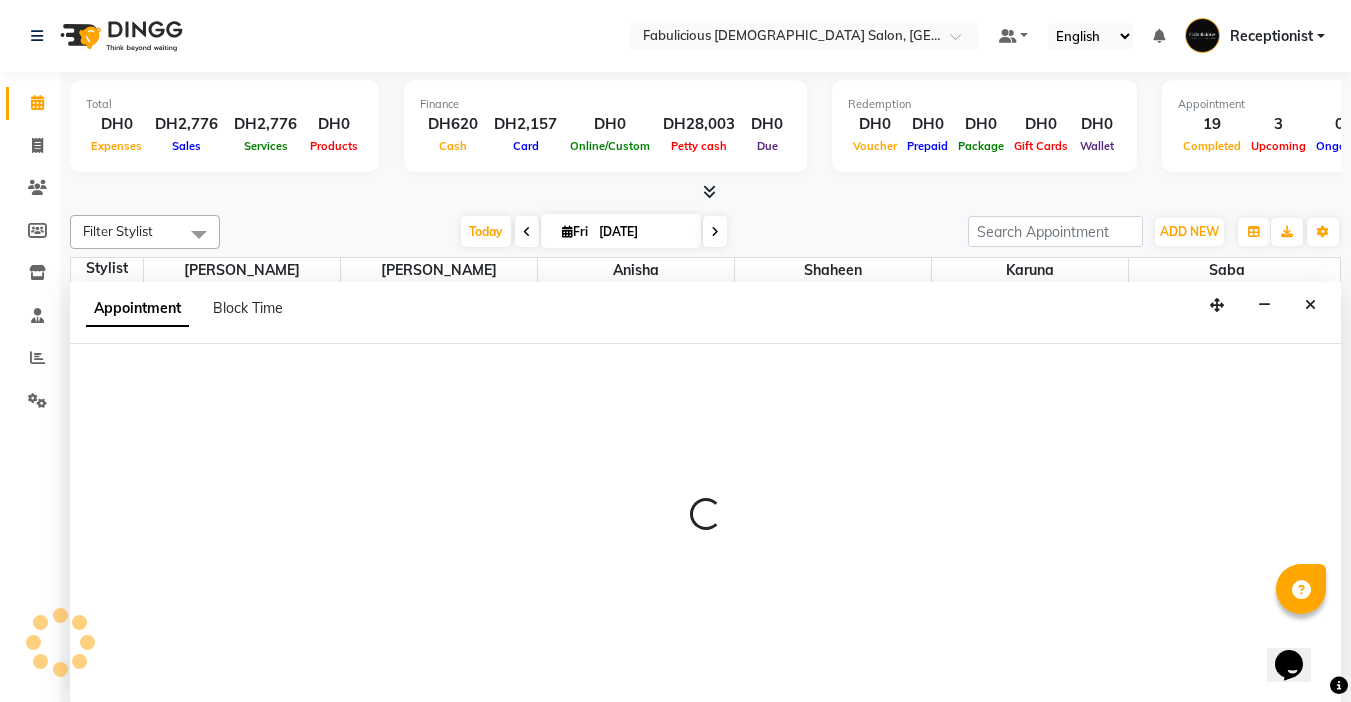 select on "600" 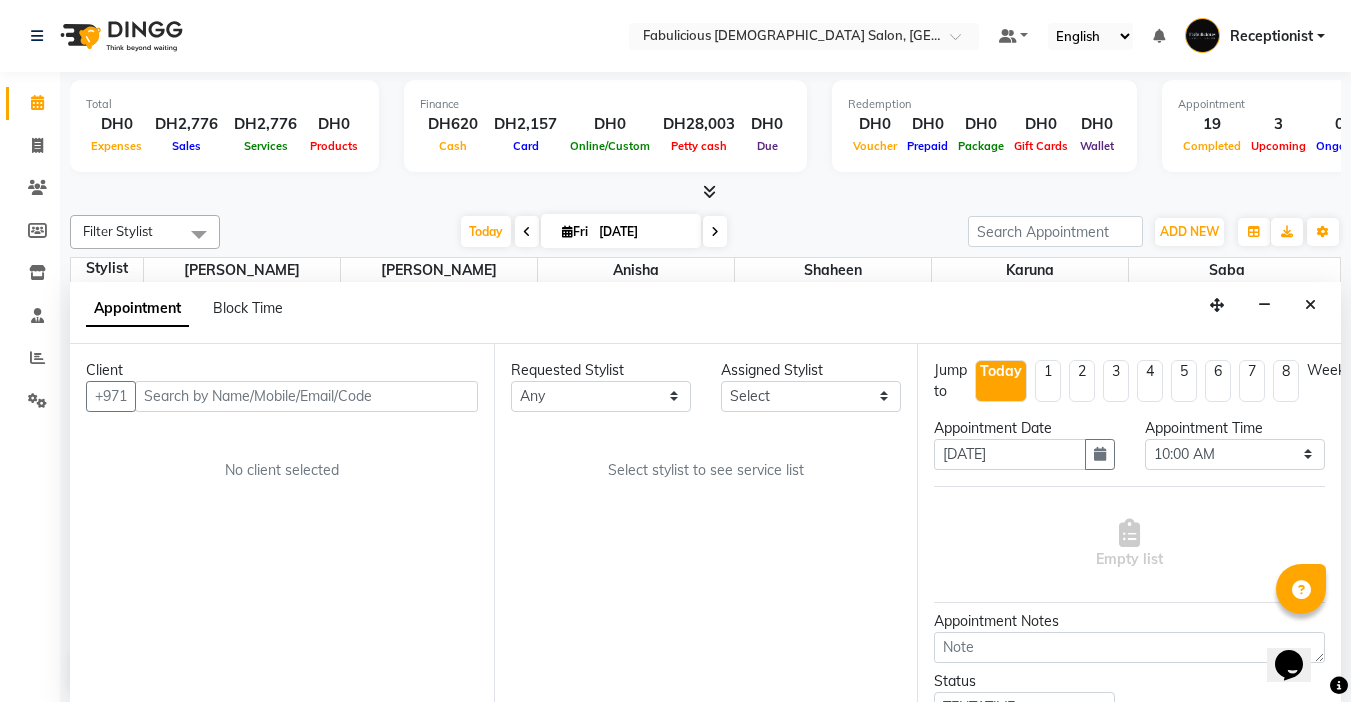 scroll, scrollTop: 1, scrollLeft: 0, axis: vertical 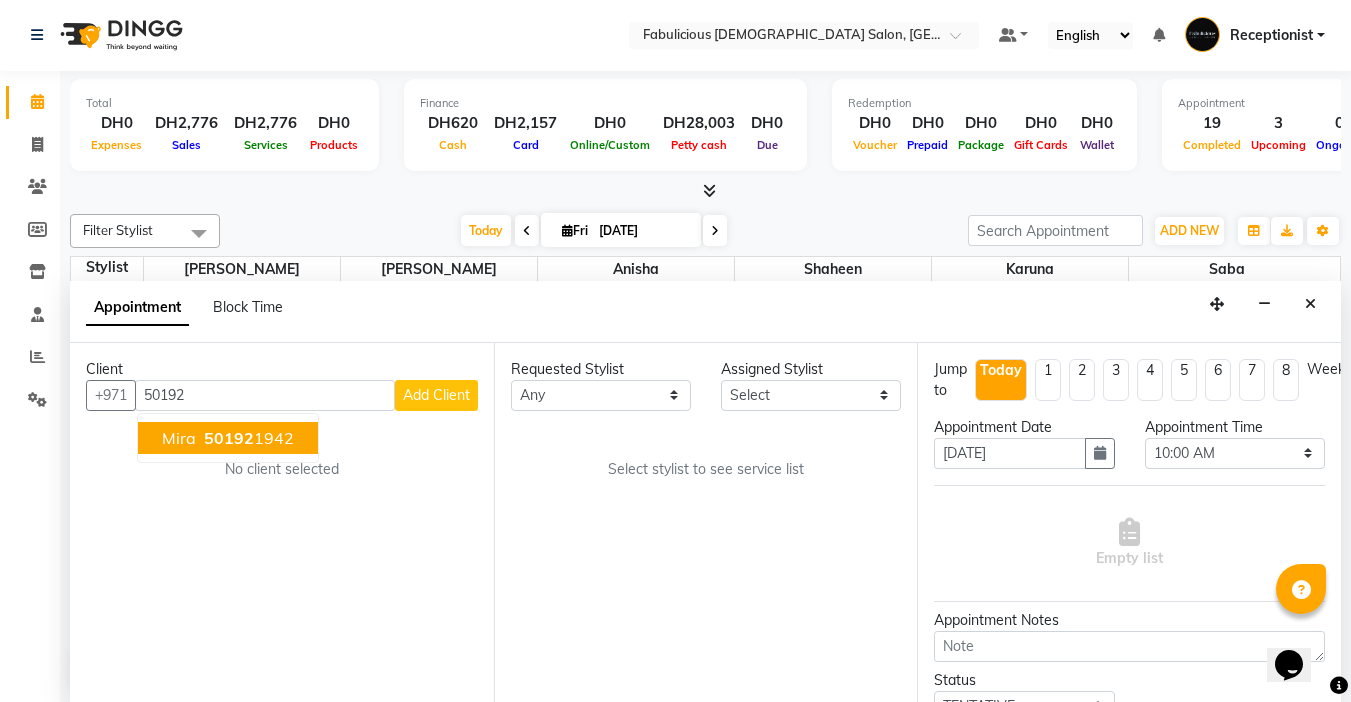 click on "50192" at bounding box center (229, 438) 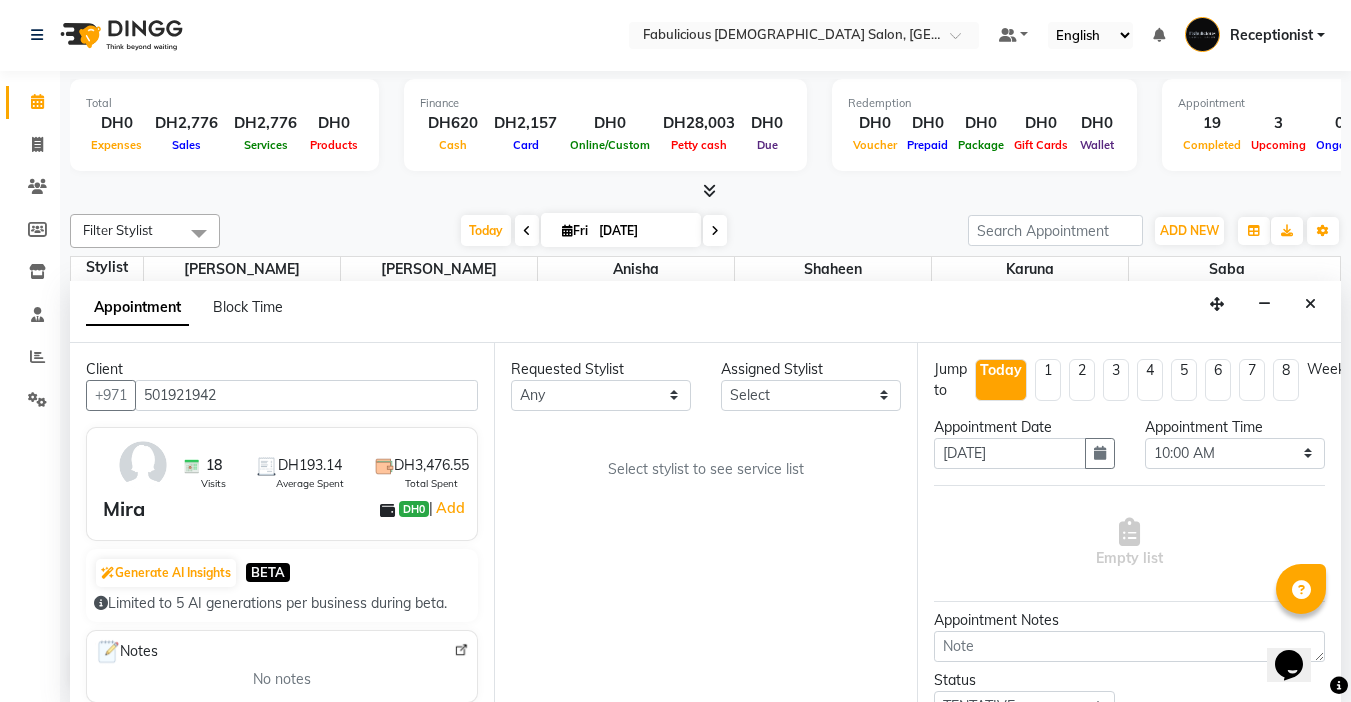 type on "501921942" 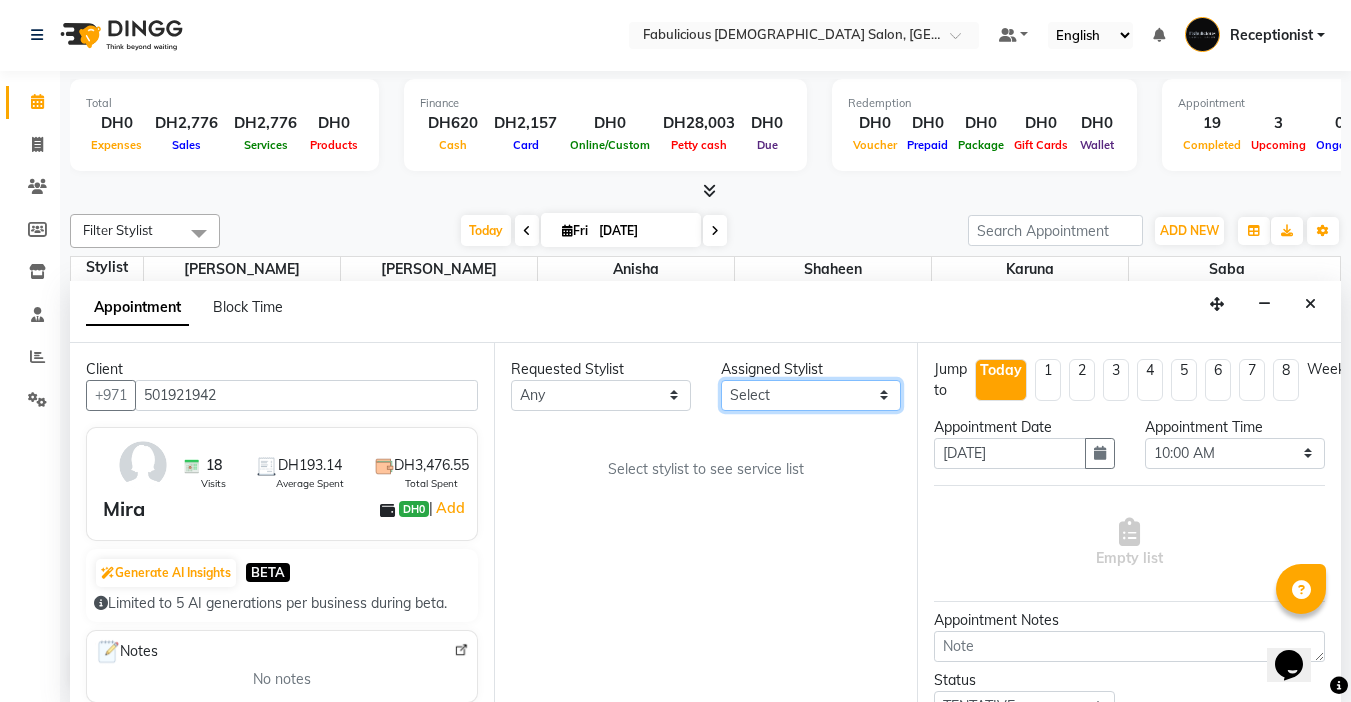 drag, startPoint x: 835, startPoint y: 396, endPoint x: 829, endPoint y: 406, distance: 11.661903 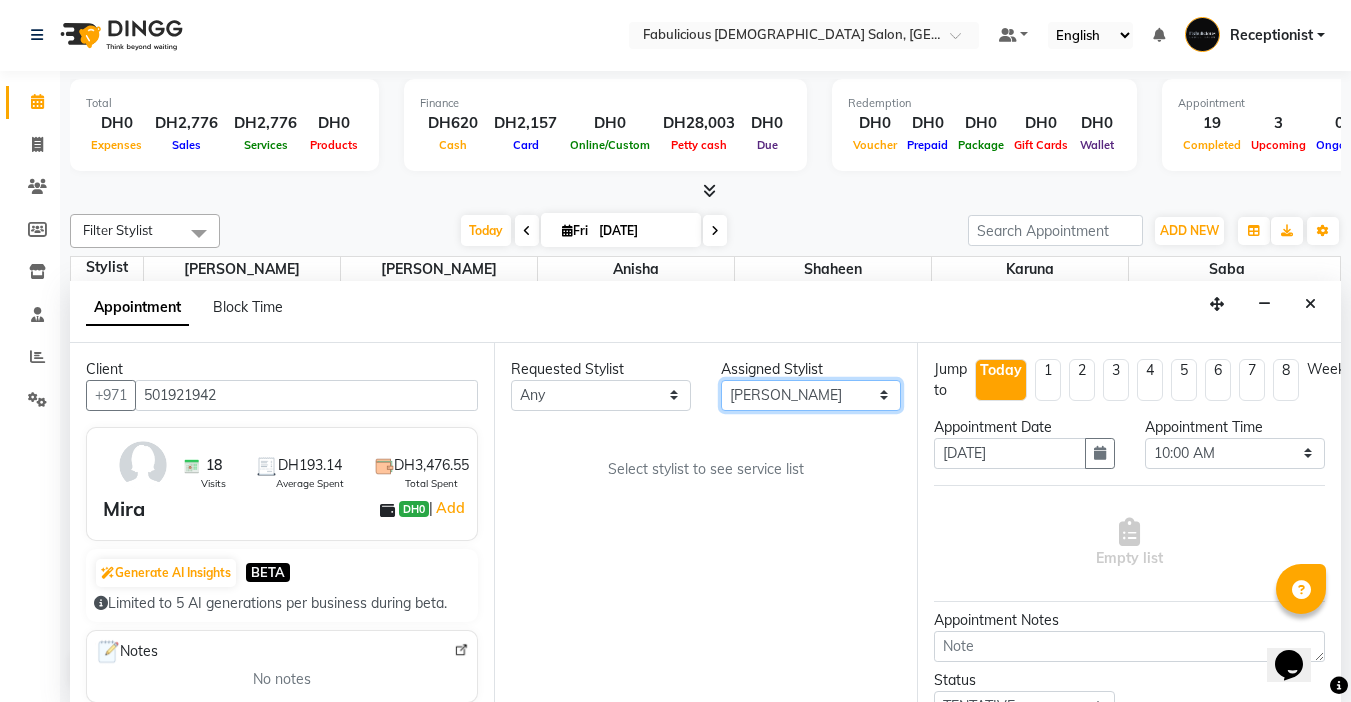 click on "Select [PERSON_NAME] [PERSON_NAME]  [PERSON_NAME] [PERSON_NAME]" at bounding box center (811, 395) 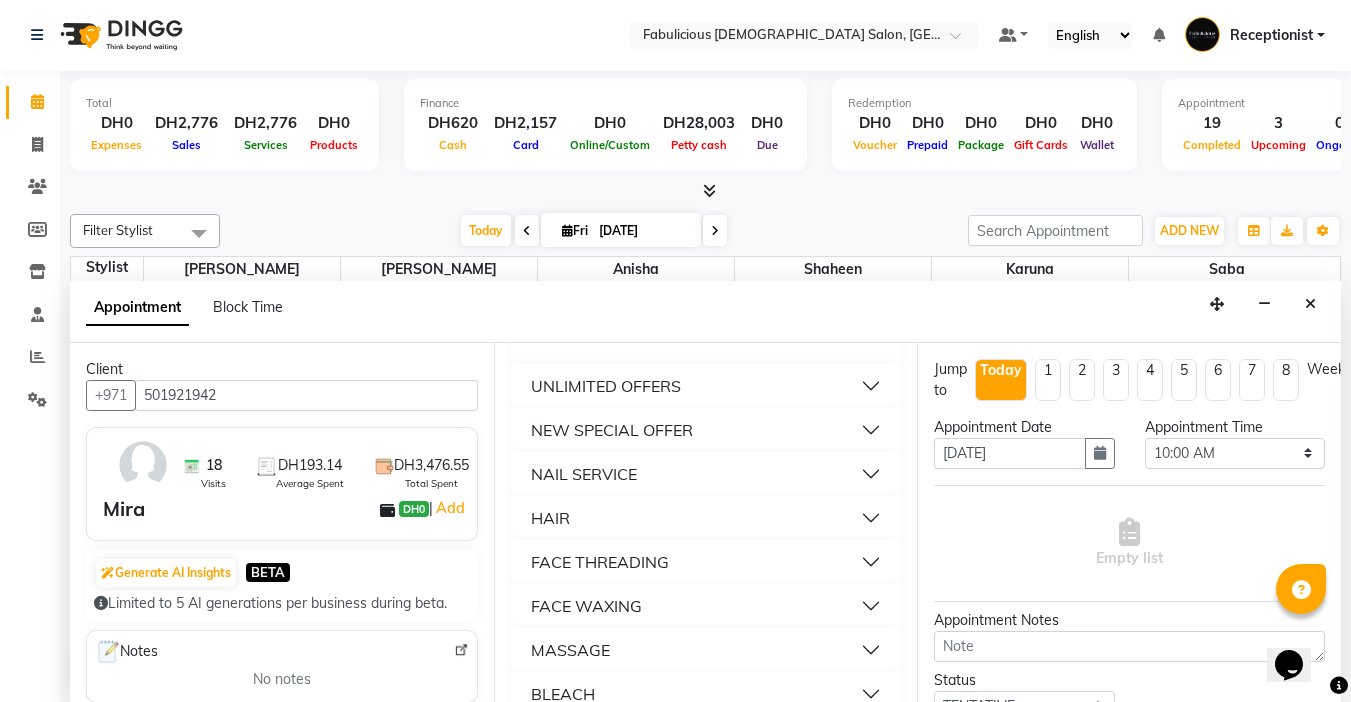 scroll, scrollTop: 1200, scrollLeft: 0, axis: vertical 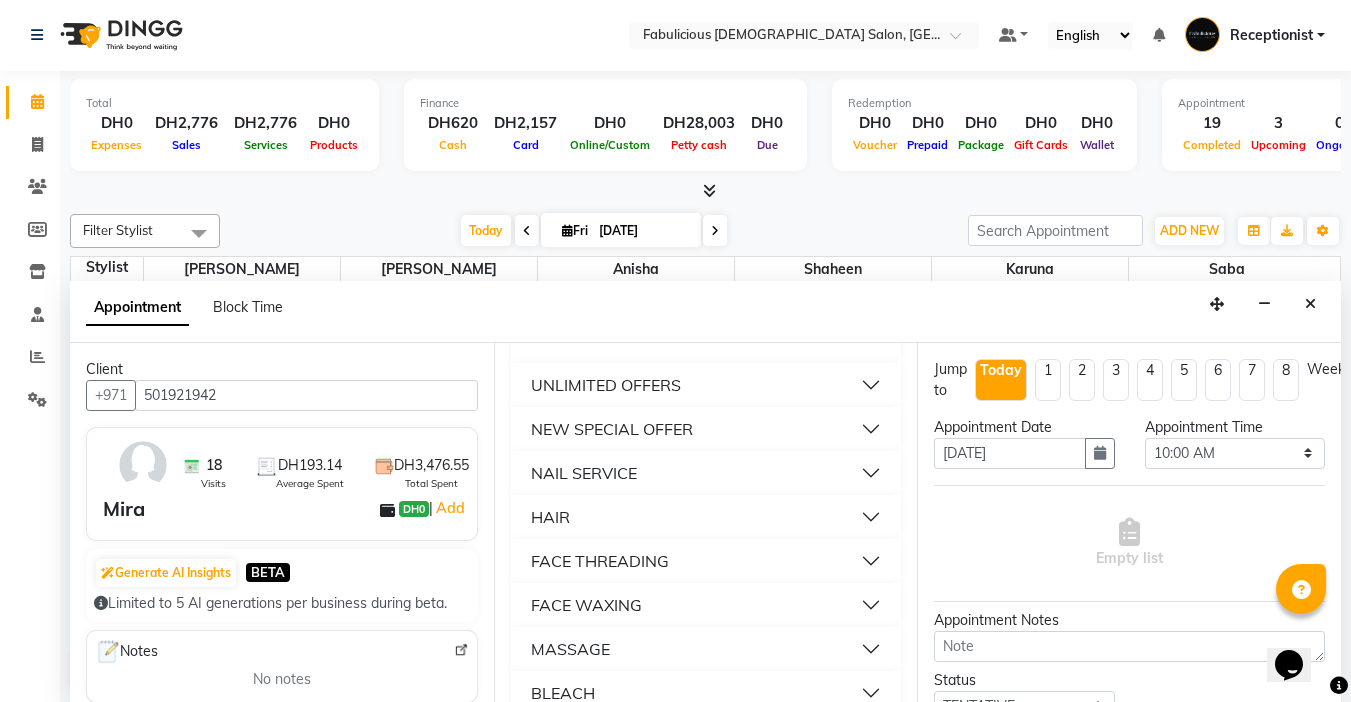 click on "FACE THREADING" at bounding box center [600, 561] 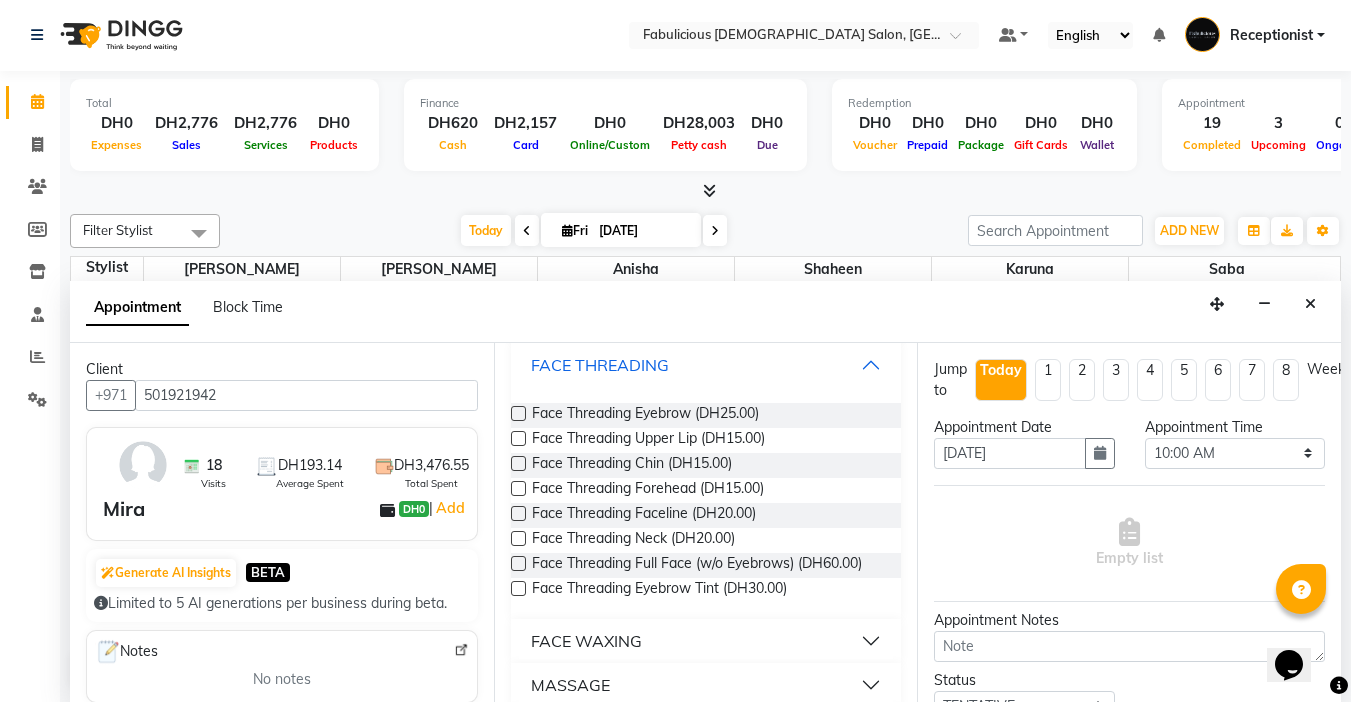 scroll, scrollTop: 1400, scrollLeft: 0, axis: vertical 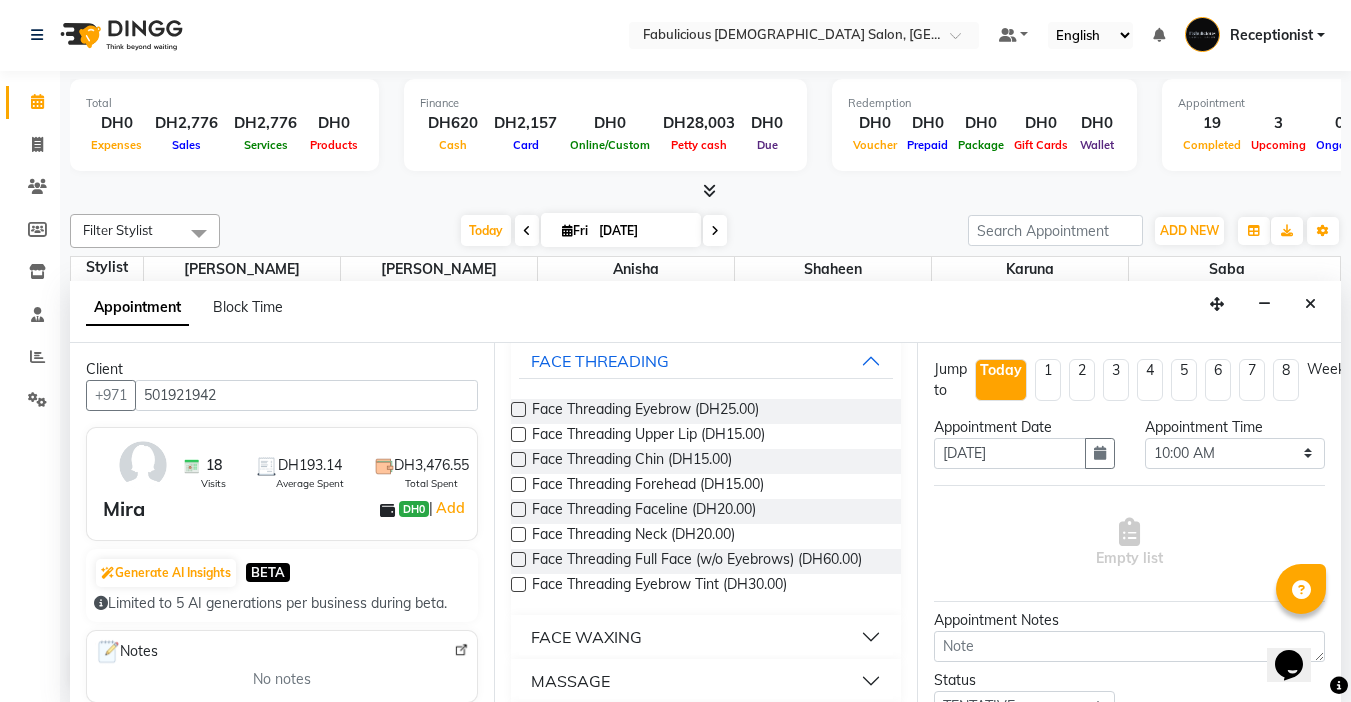 click at bounding box center (518, 409) 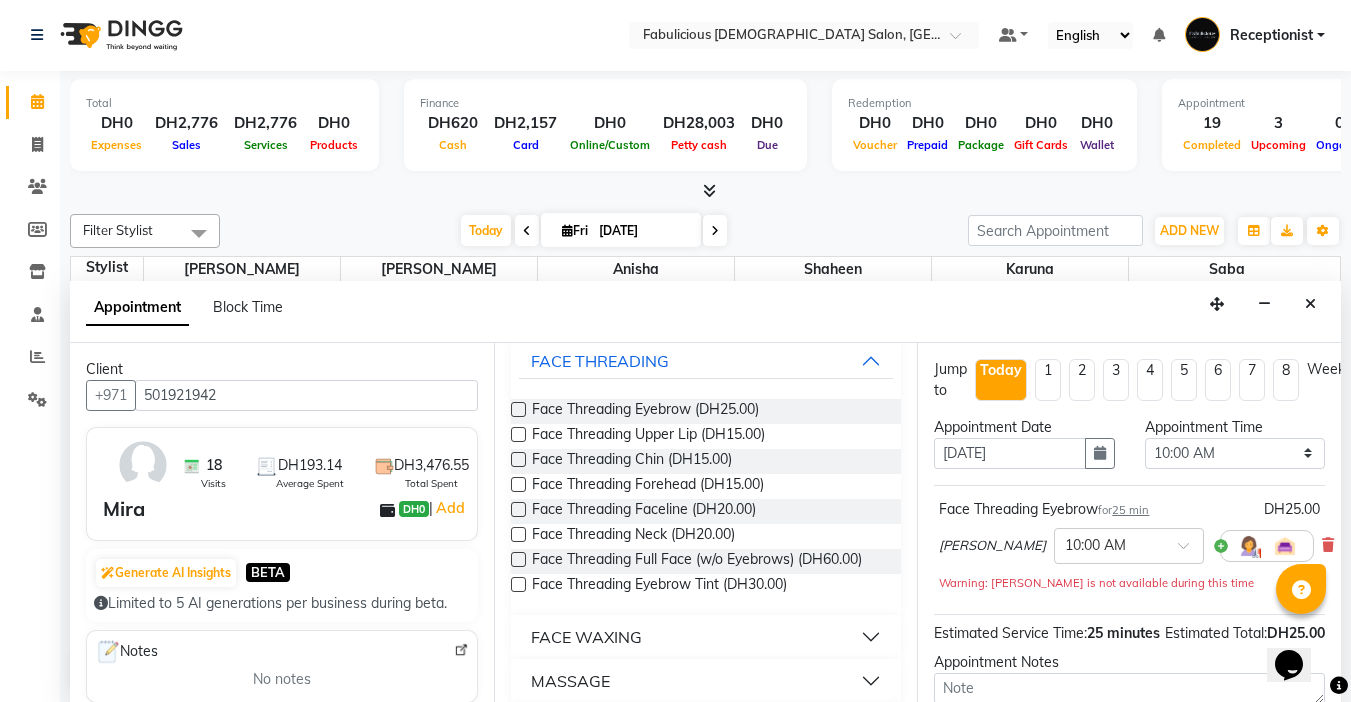 checkbox on "false" 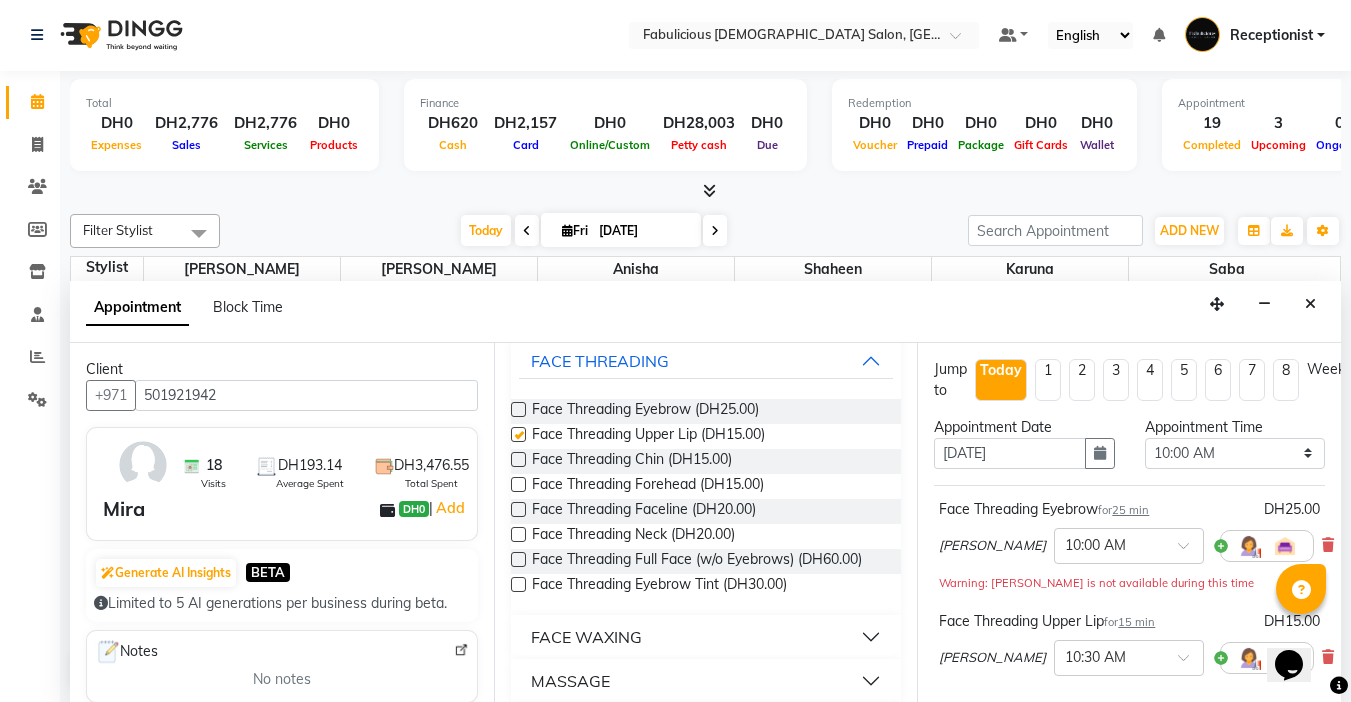 checkbox on "false" 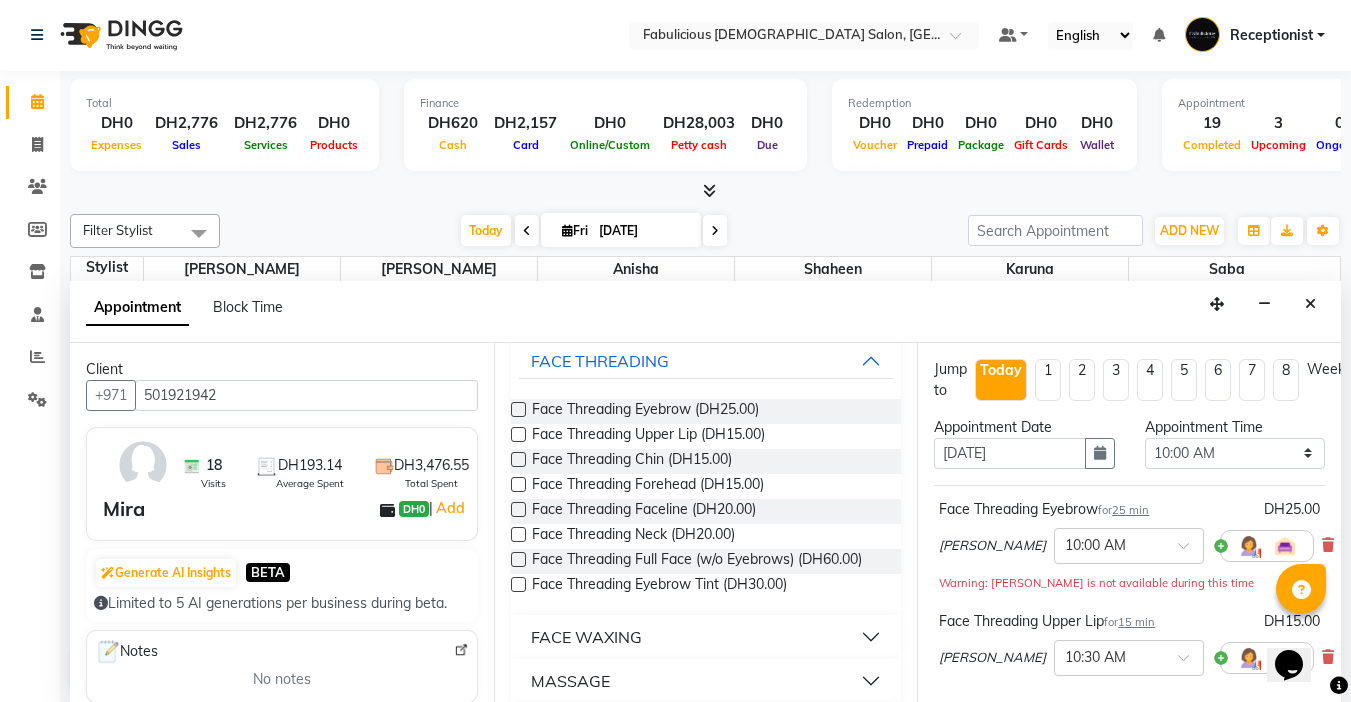 click at bounding box center [518, 459] 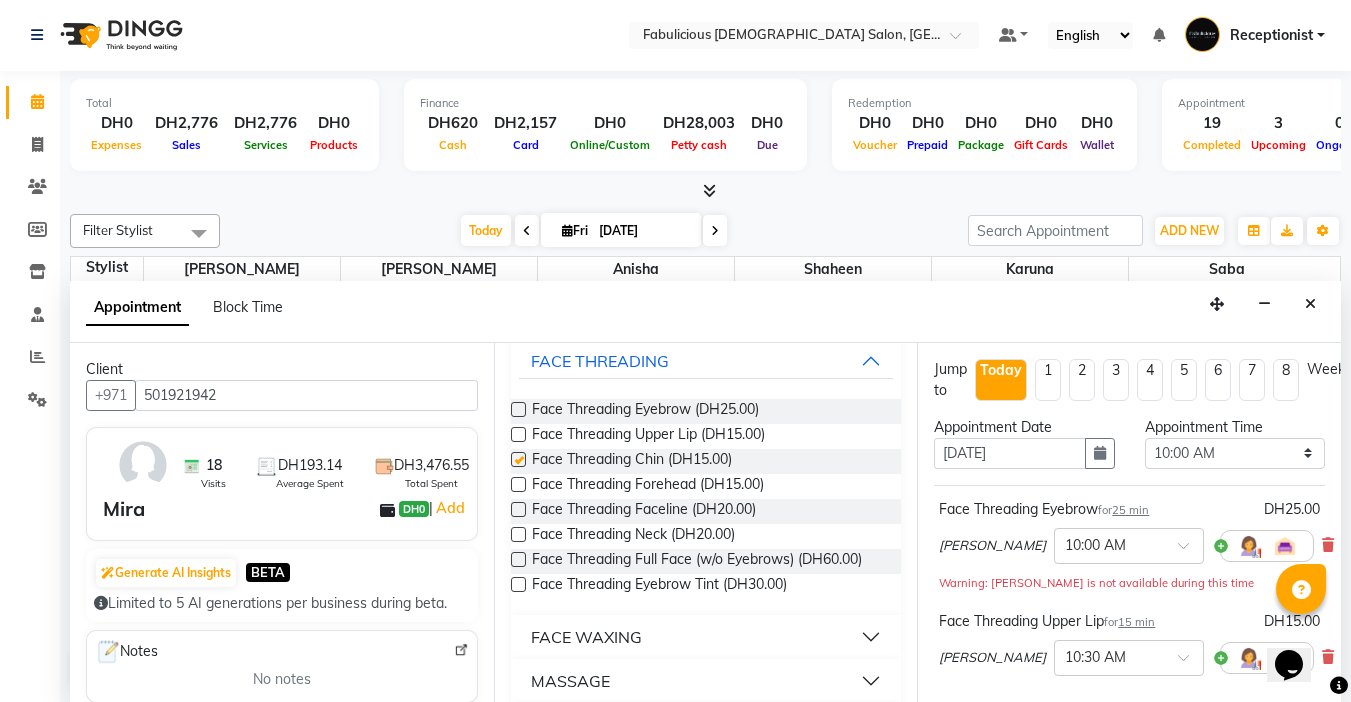 checkbox on "false" 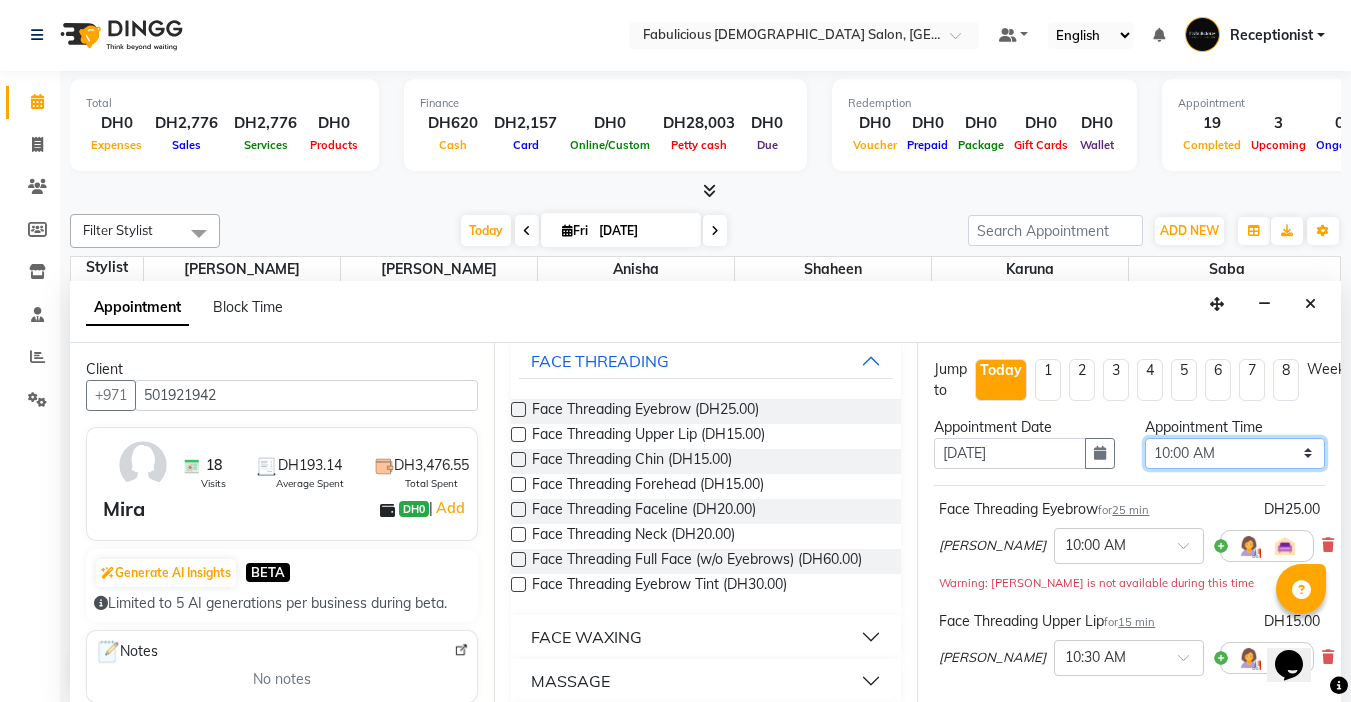 click on "Select 10:00 AM 10:15 AM 10:30 AM 10:45 AM 11:00 AM 11:15 AM 11:30 AM 11:45 AM 12:00 PM 12:15 PM 12:30 PM 12:45 PM 01:00 PM 01:15 PM 01:30 PM 01:45 PM 02:00 PM 02:15 PM 02:30 PM 02:45 PM 03:00 PM 03:15 PM 03:30 PM 03:45 PM 04:00 PM 04:15 PM 04:30 PM 04:45 PM 05:00 PM 05:15 PM 05:30 PM 05:45 PM 06:00 PM 06:15 PM 06:30 PM 06:45 PM 07:00 PM 07:15 PM 07:30 PM 07:45 PM 08:00 PM 08:15 PM 08:30 PM 08:45 PM 09:00 PM 09:15 PM 09:30 PM 09:45 PM 10:00 PM 10:15 PM 10:30 PM 10:45 PM 11:00 PM 11:15 PM 11:30 PM 11:45 PM" at bounding box center [1235, 453] 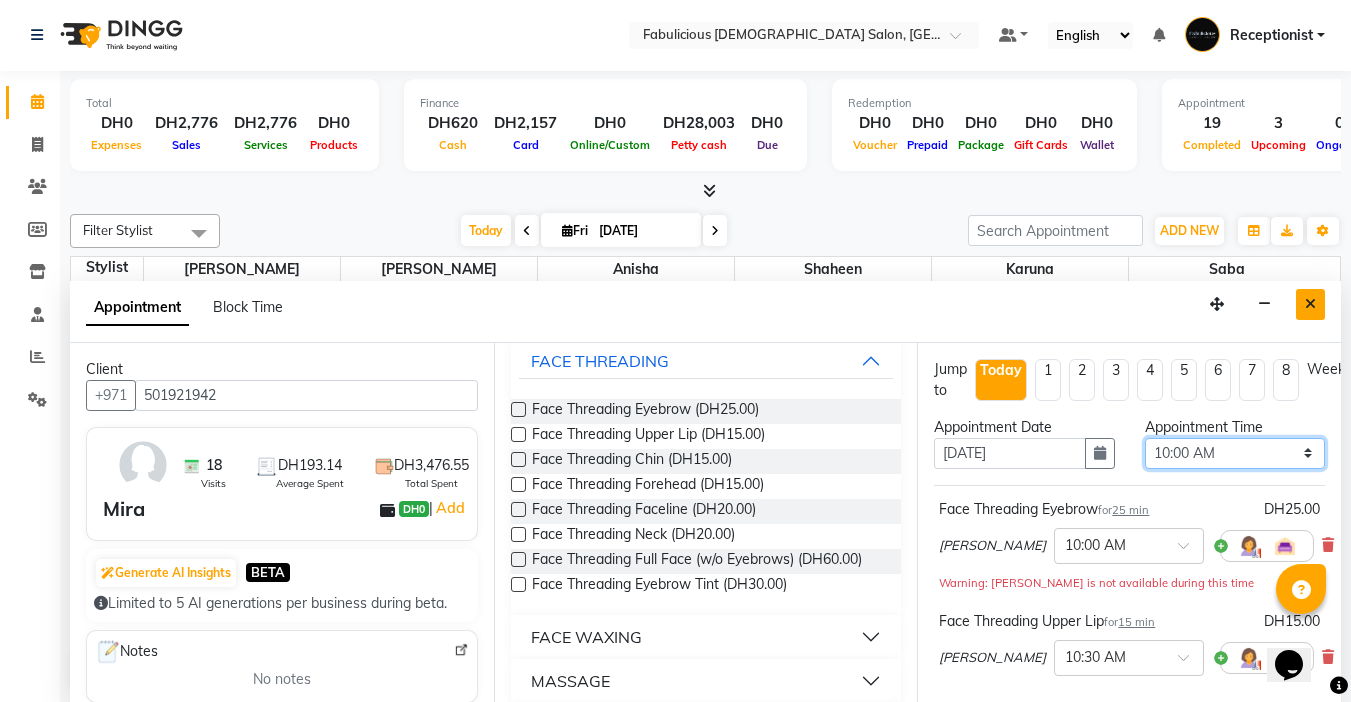 select on "1155" 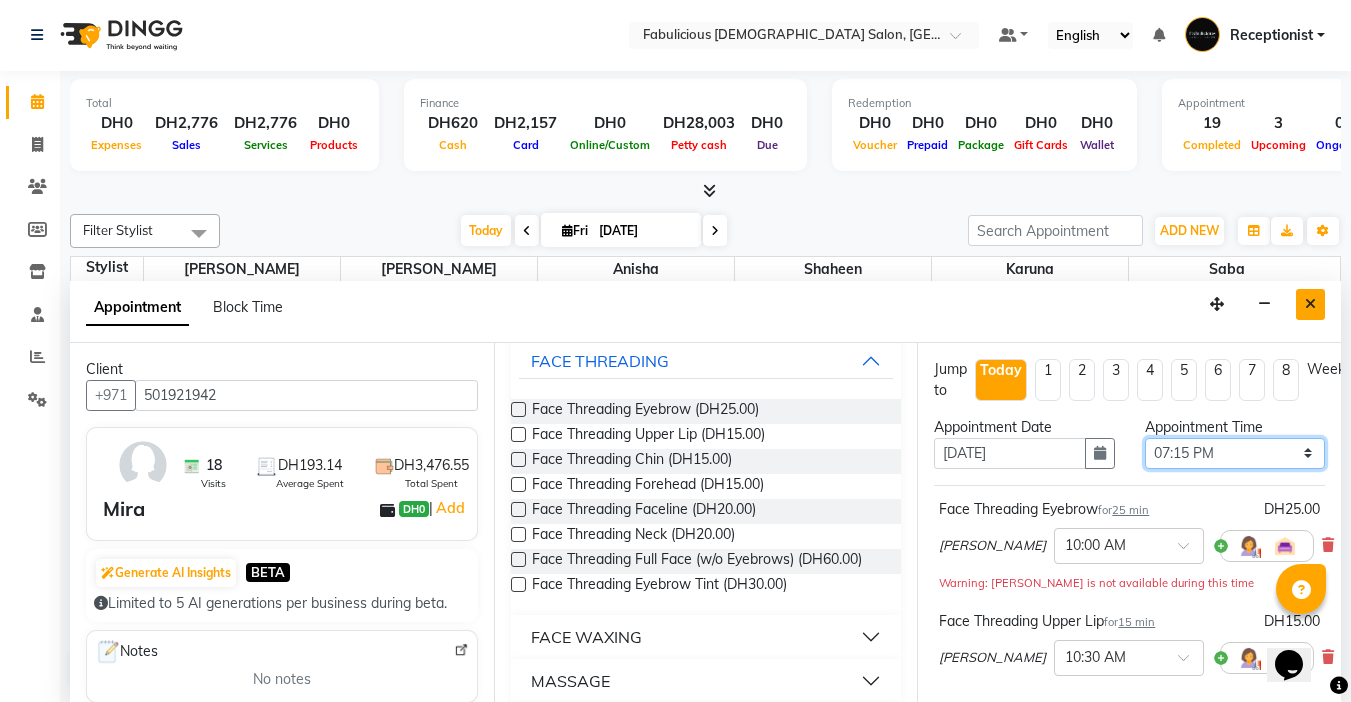 click on "Select 10:00 AM 10:15 AM 10:30 AM 10:45 AM 11:00 AM 11:15 AM 11:30 AM 11:45 AM 12:00 PM 12:15 PM 12:30 PM 12:45 PM 01:00 PM 01:15 PM 01:30 PM 01:45 PM 02:00 PM 02:15 PM 02:30 PM 02:45 PM 03:00 PM 03:15 PM 03:30 PM 03:45 PM 04:00 PM 04:15 PM 04:30 PM 04:45 PM 05:00 PM 05:15 PM 05:30 PM 05:45 PM 06:00 PM 06:15 PM 06:30 PM 06:45 PM 07:00 PM 07:15 PM 07:30 PM 07:45 PM 08:00 PM 08:15 PM 08:30 PM 08:45 PM 09:00 PM 09:15 PM 09:30 PM 09:45 PM 10:00 PM 10:15 PM 10:30 PM 10:45 PM 11:00 PM 11:15 PM 11:30 PM 11:45 PM" at bounding box center (1235, 453) 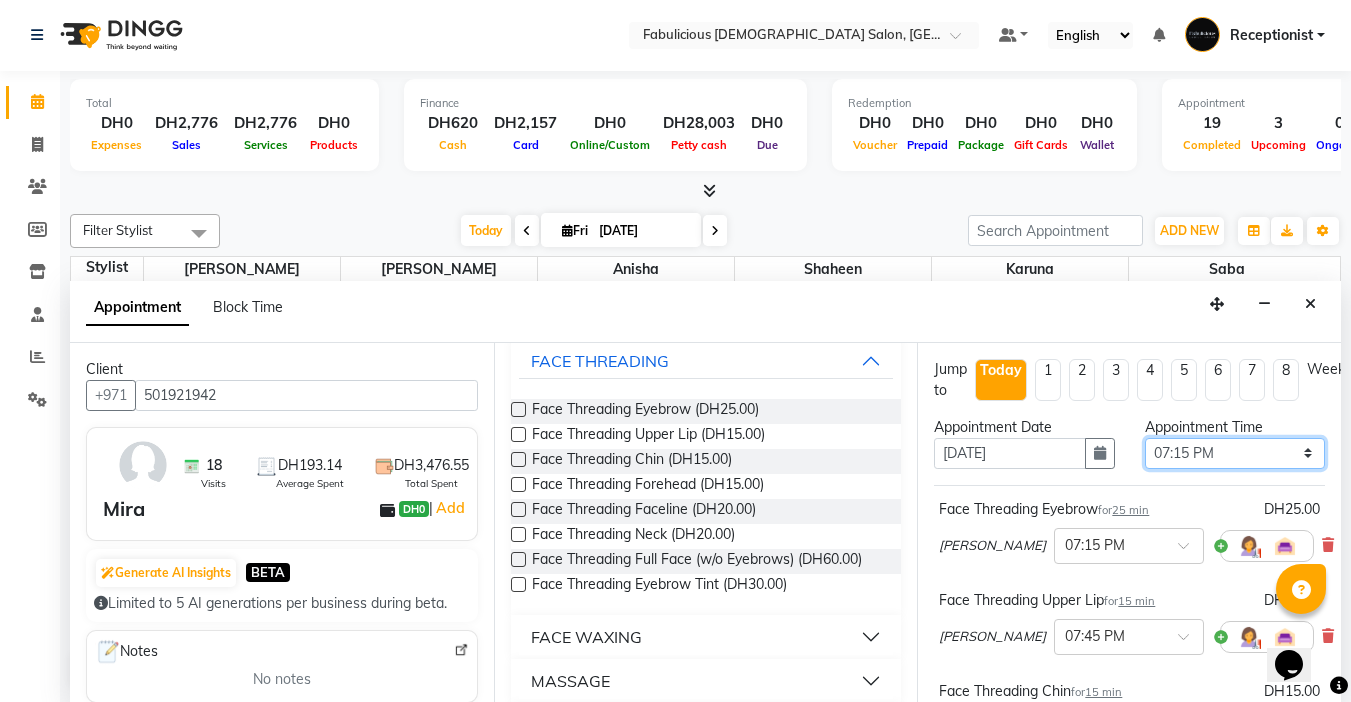 scroll, scrollTop: 385, scrollLeft: 0, axis: vertical 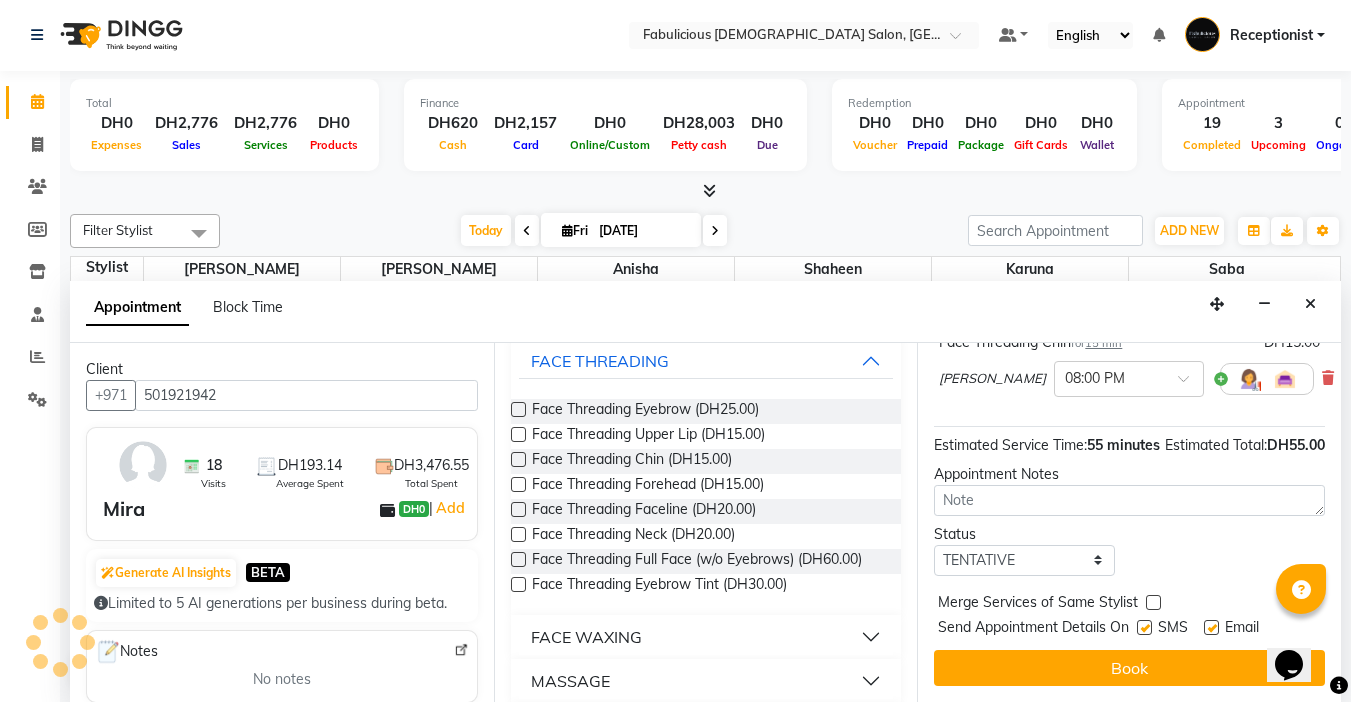 click at bounding box center (1153, 602) 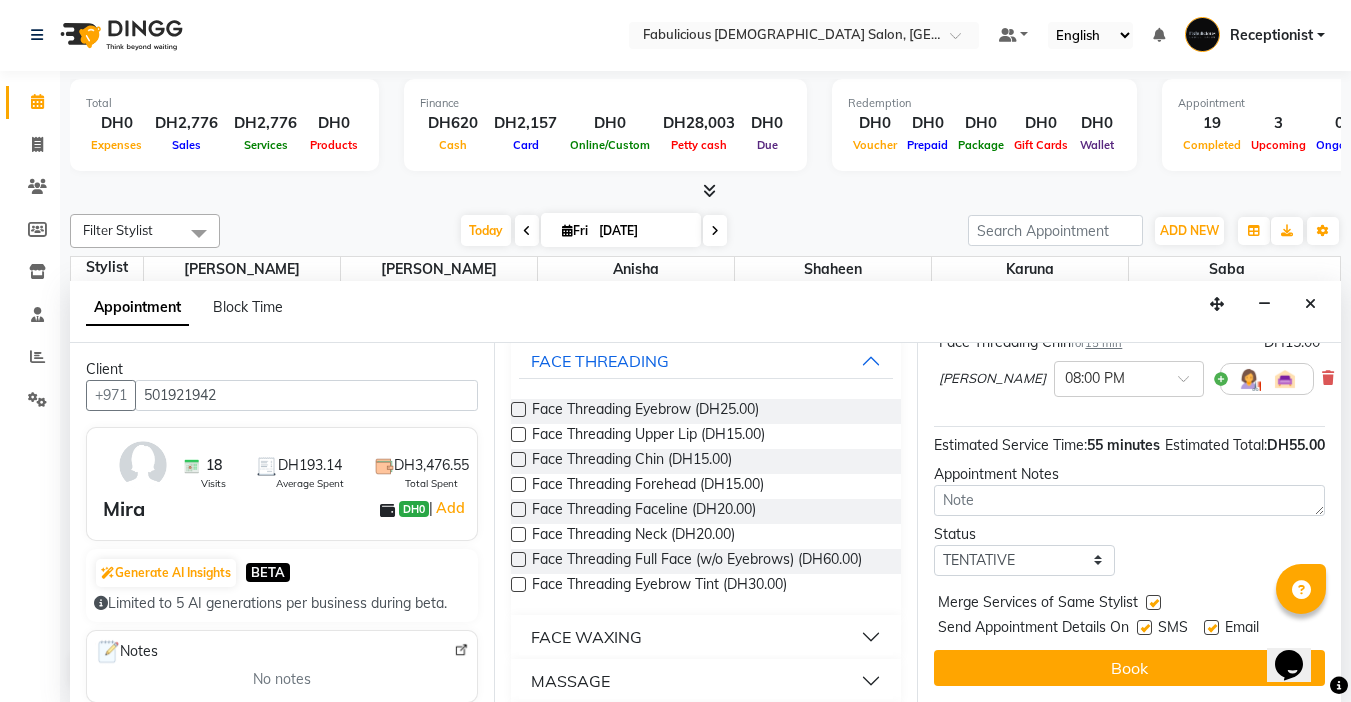 drag, startPoint x: 1165, startPoint y: 657, endPoint x: 1193, endPoint y: 648, distance: 29.410883 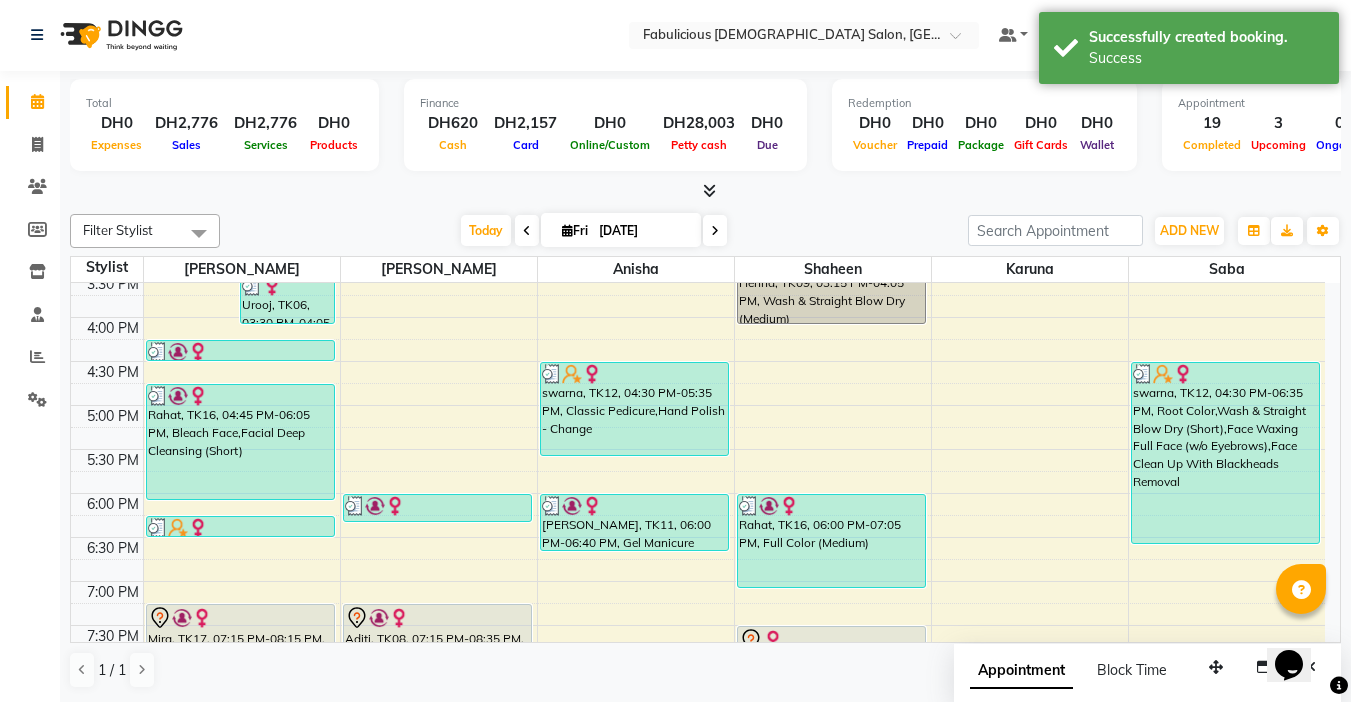 scroll, scrollTop: 0, scrollLeft: 0, axis: both 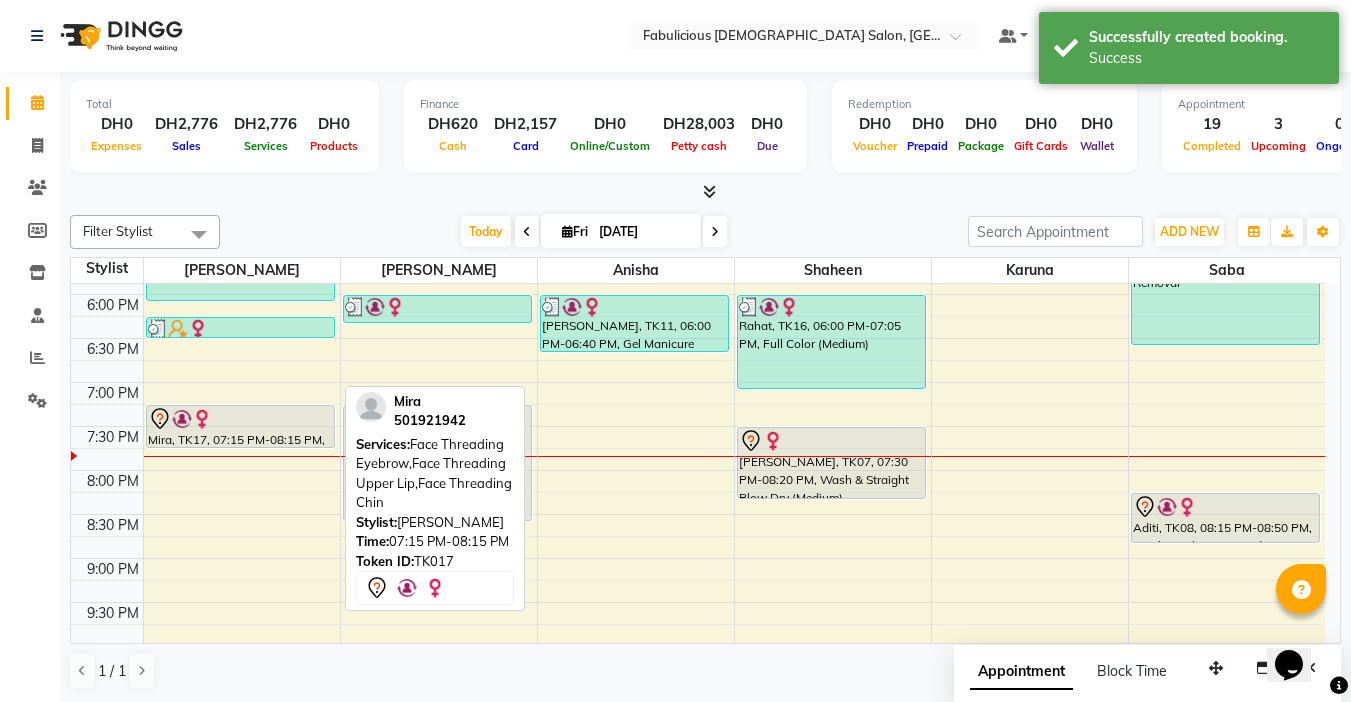 drag, startPoint x: 214, startPoint y: 489, endPoint x: 216, endPoint y: 446, distance: 43.046486 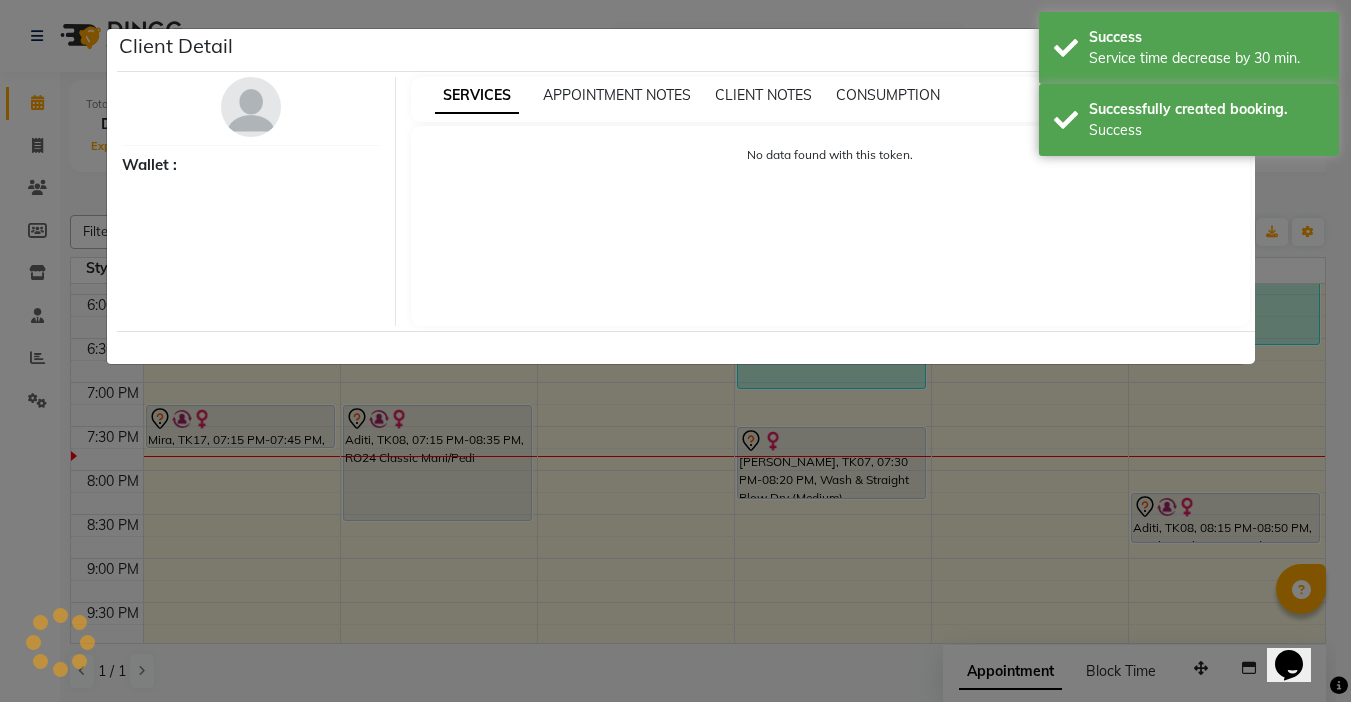 select on "7" 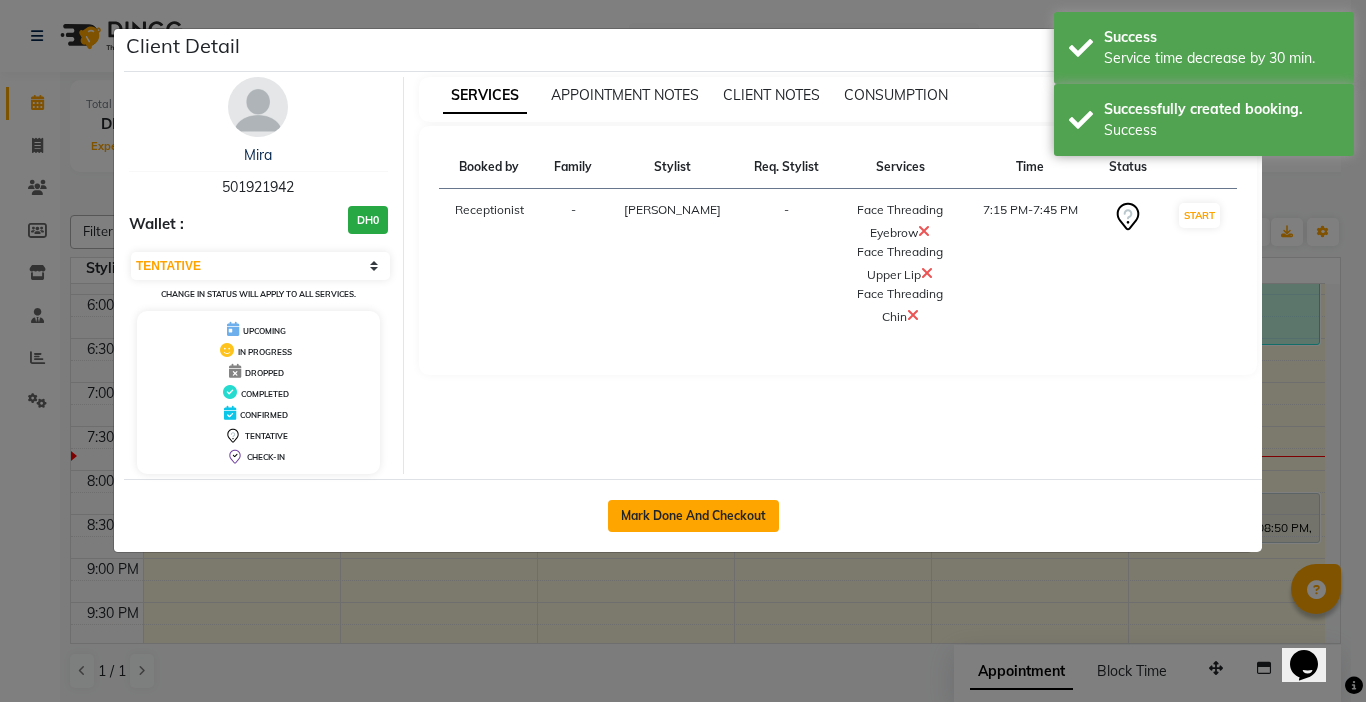 click on "Mark Done And Checkout" 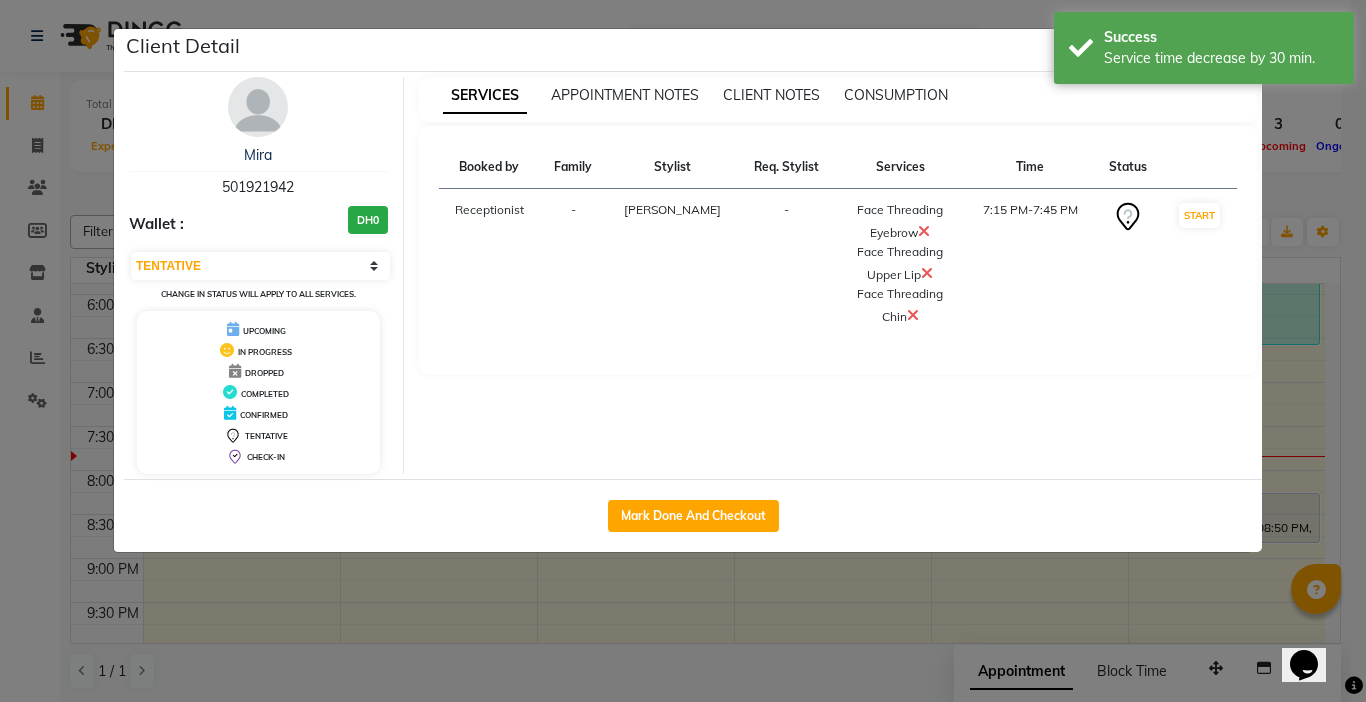 select on "service" 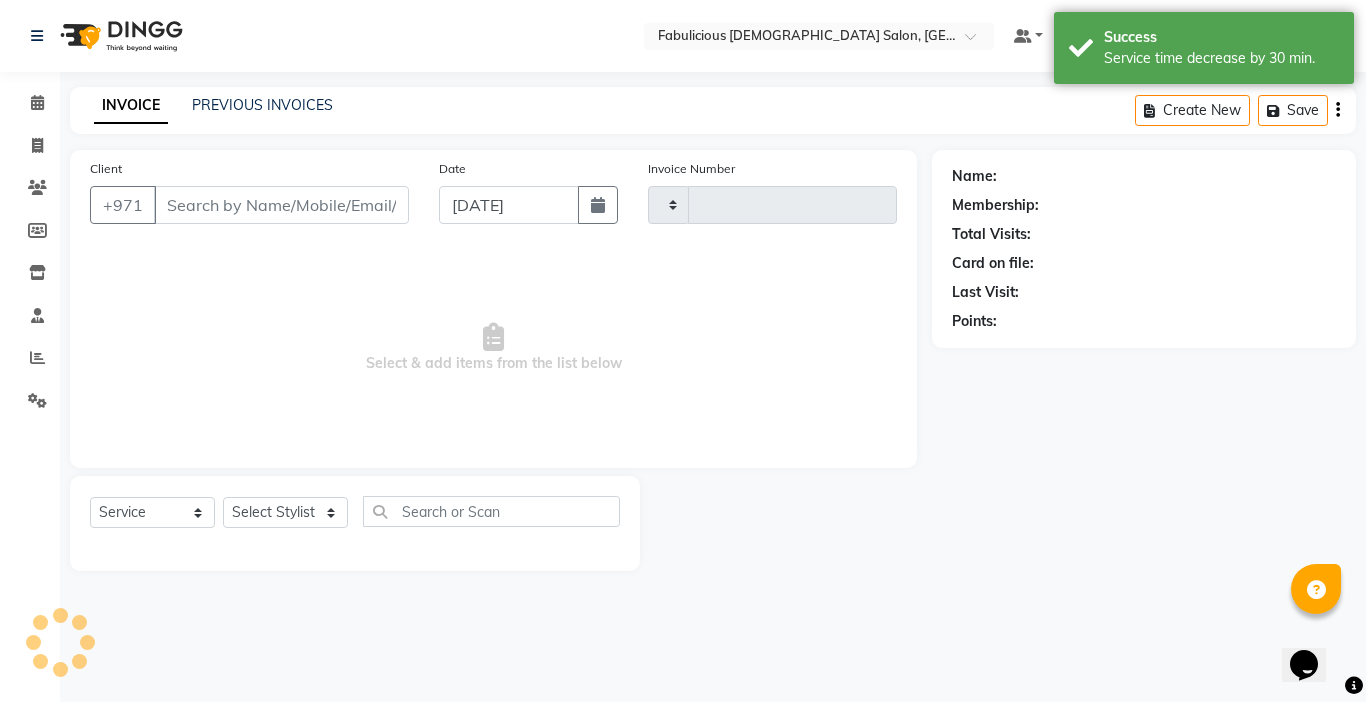type on "1420" 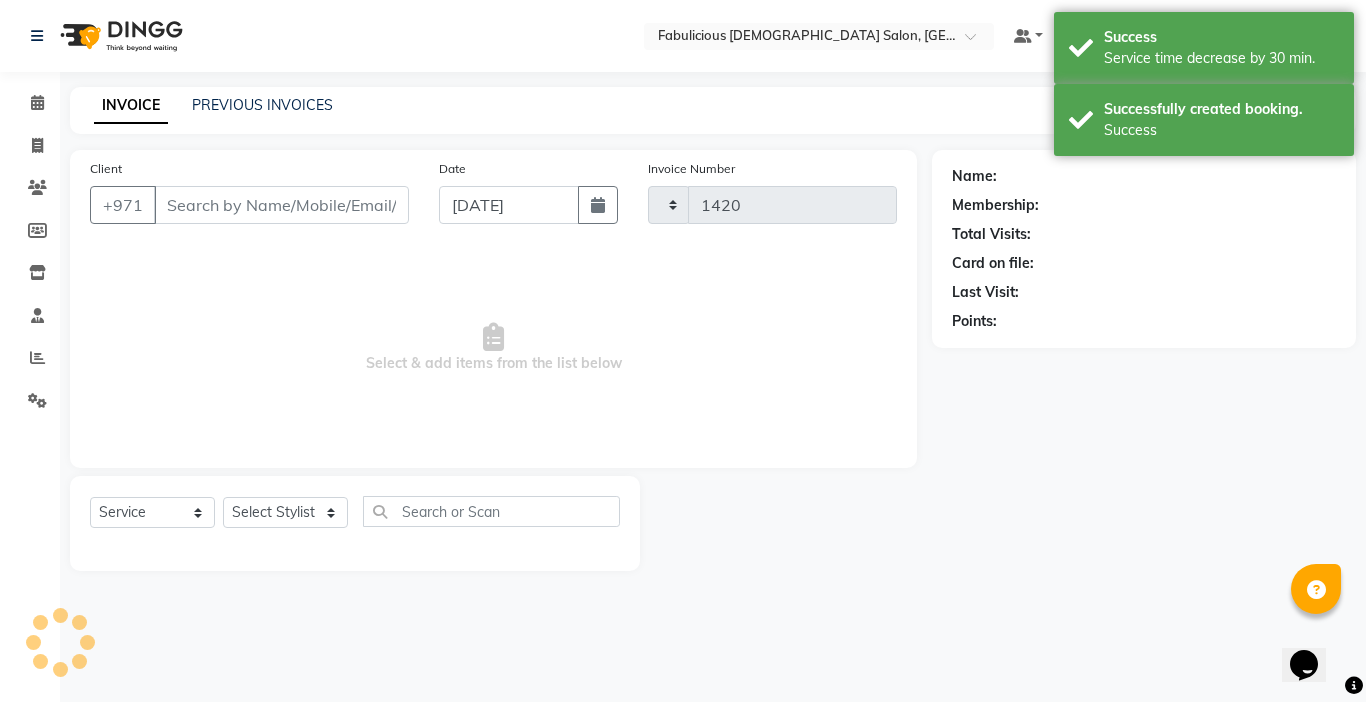 select on "738" 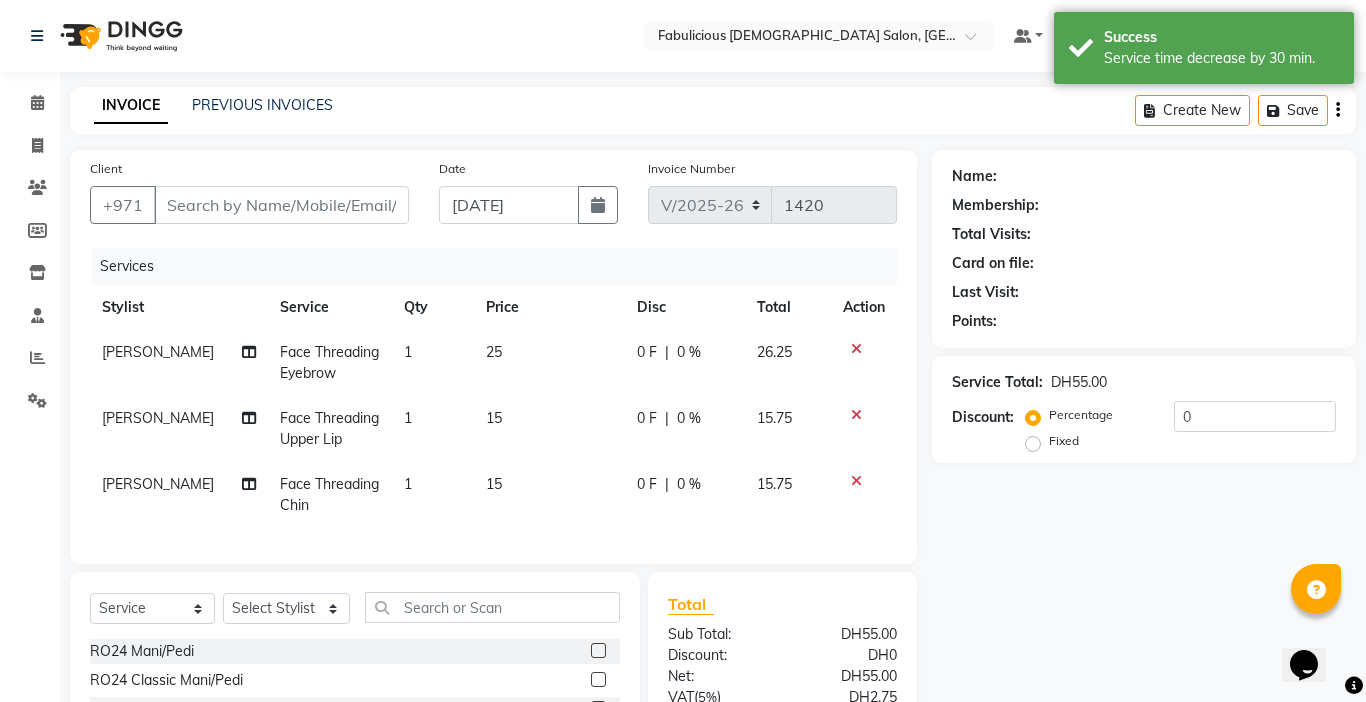 type on "501921942" 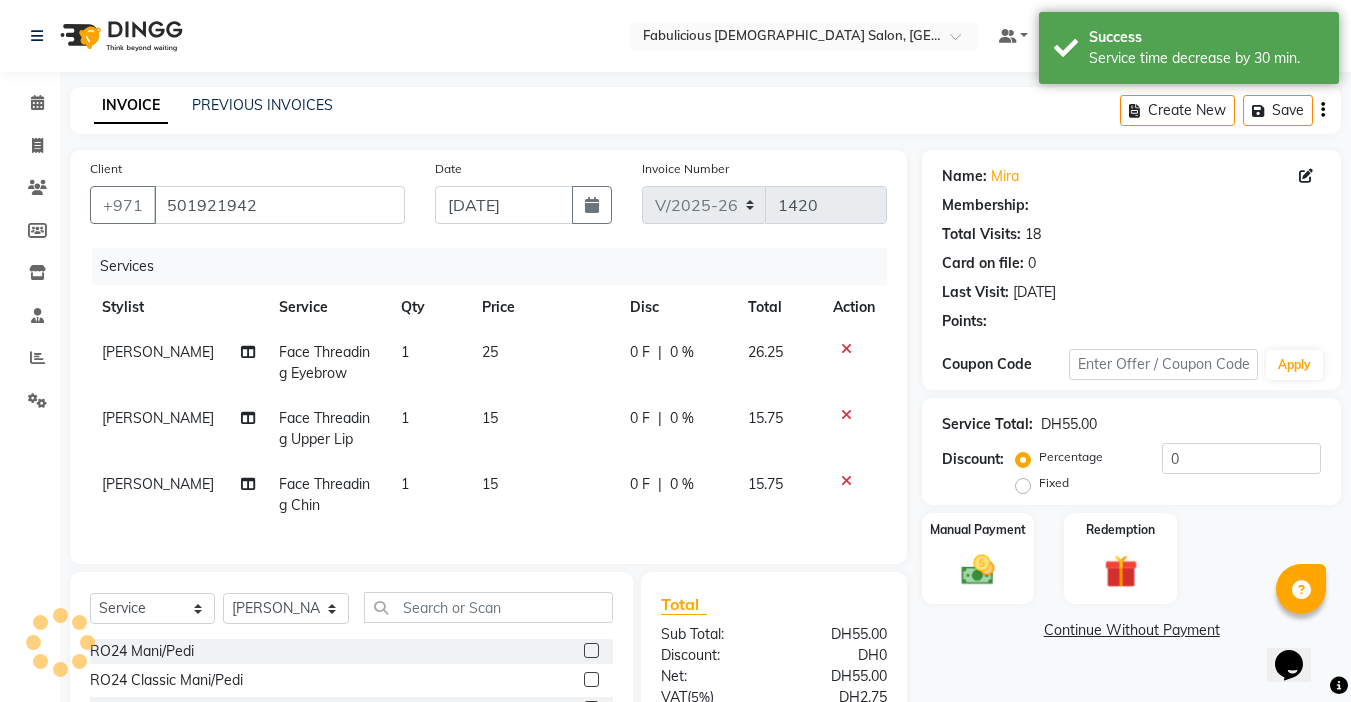 click on "1" 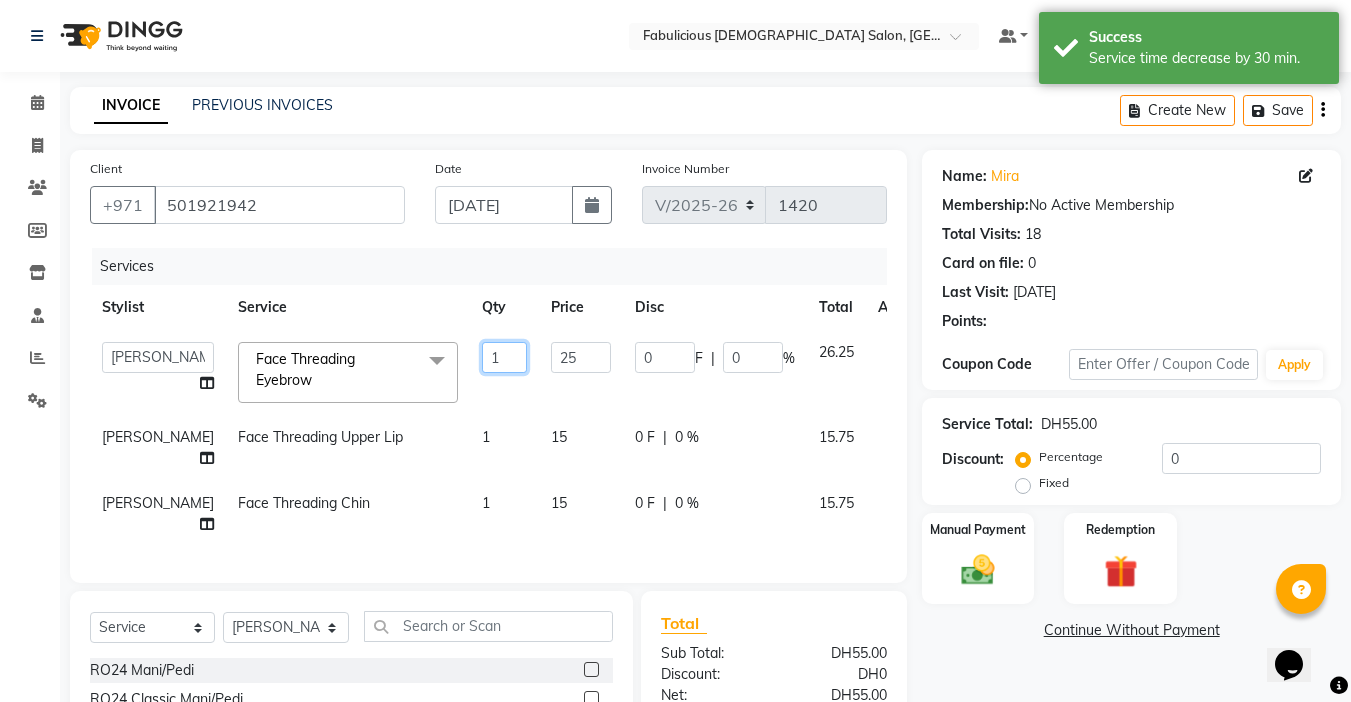 click on "1" 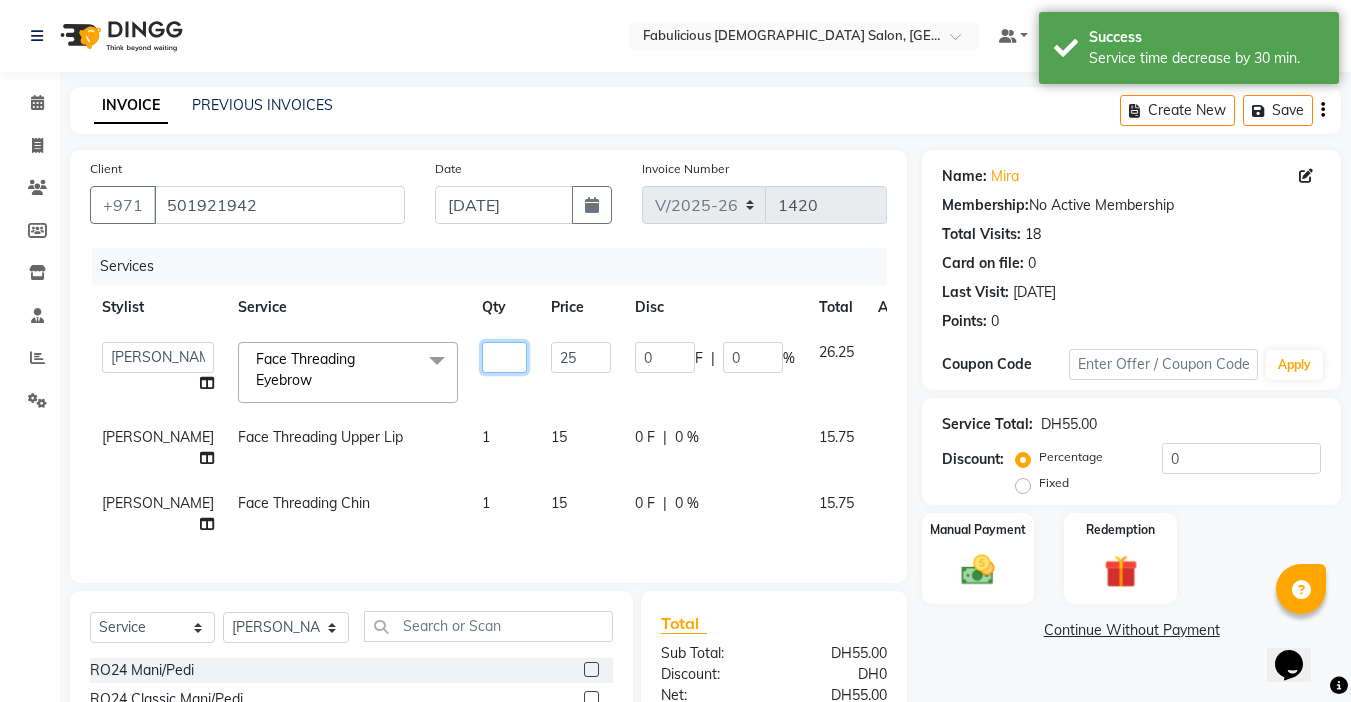 type on "2" 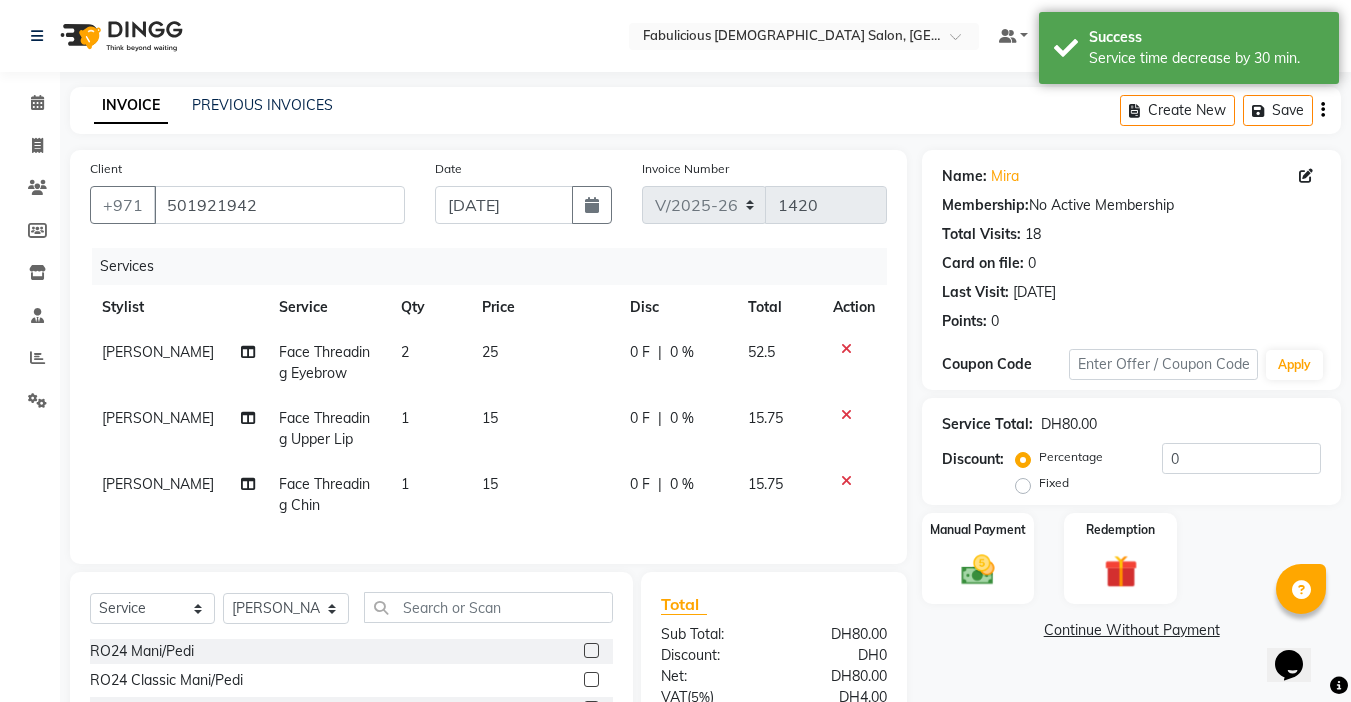 click on "1" 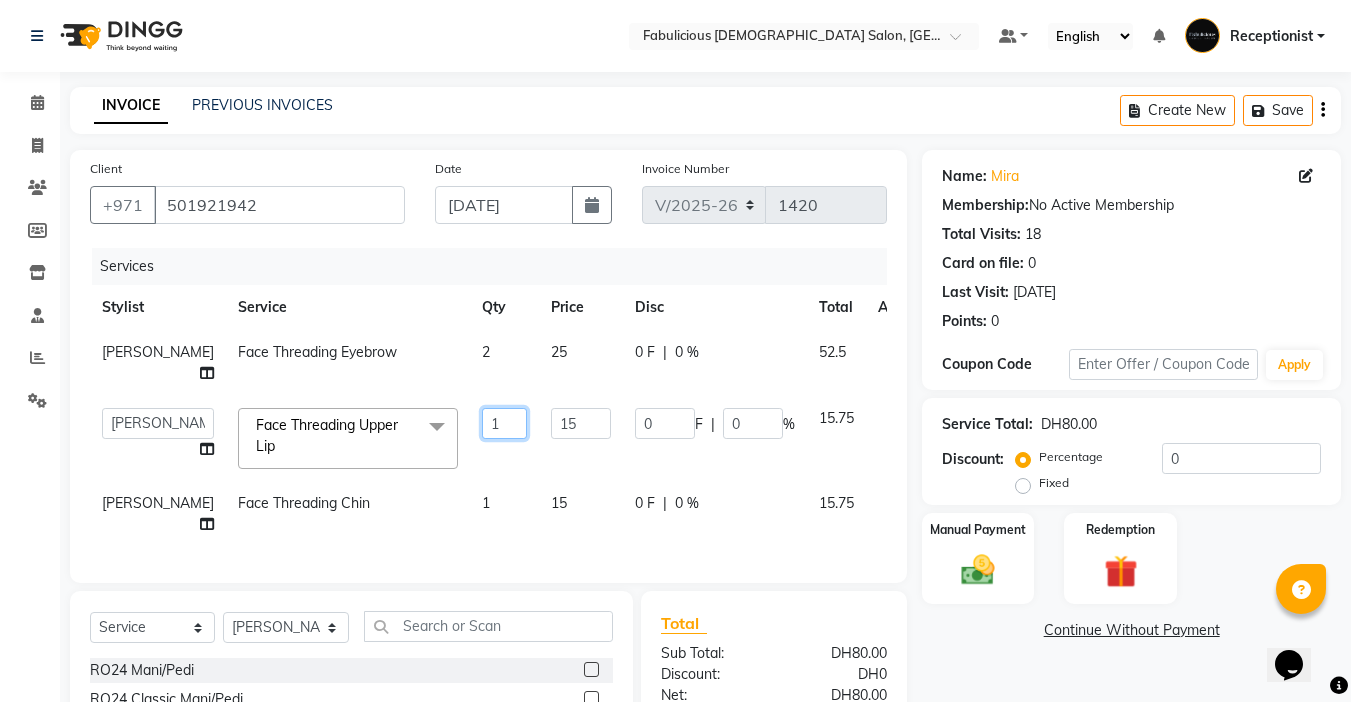 click on "1" 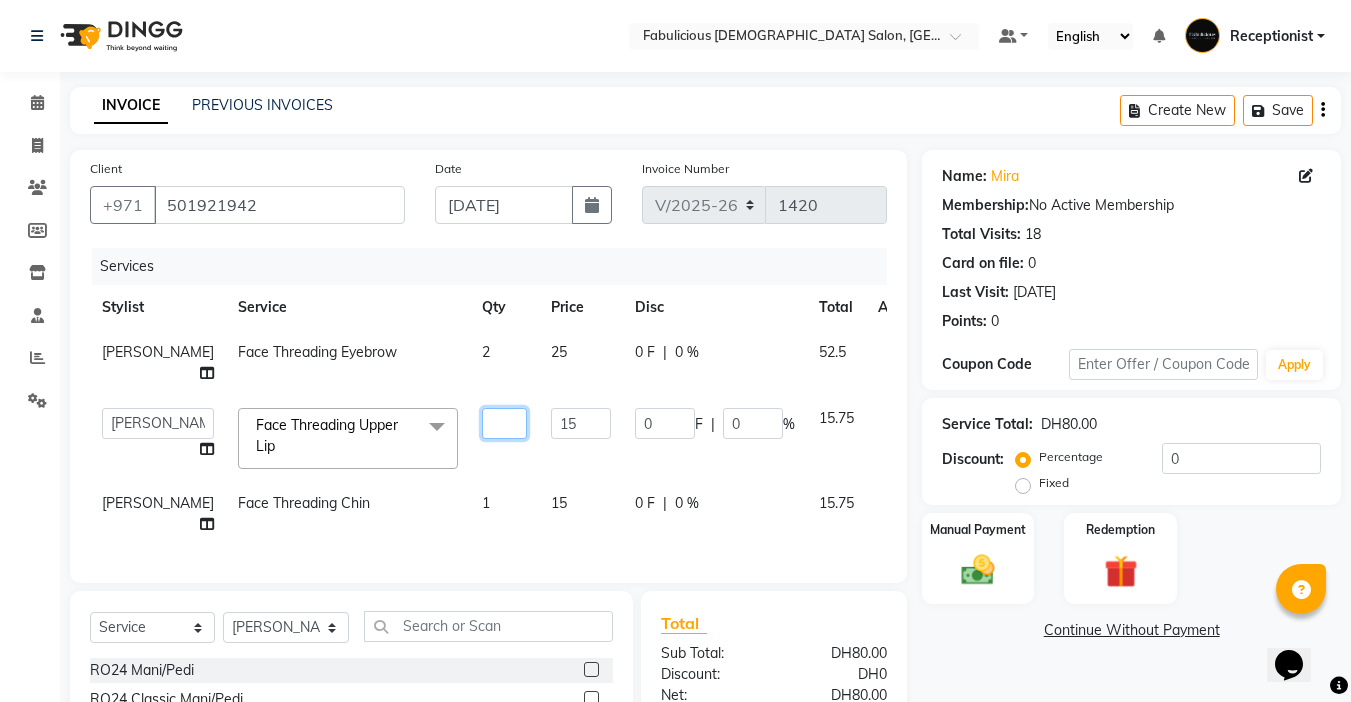 type on "2" 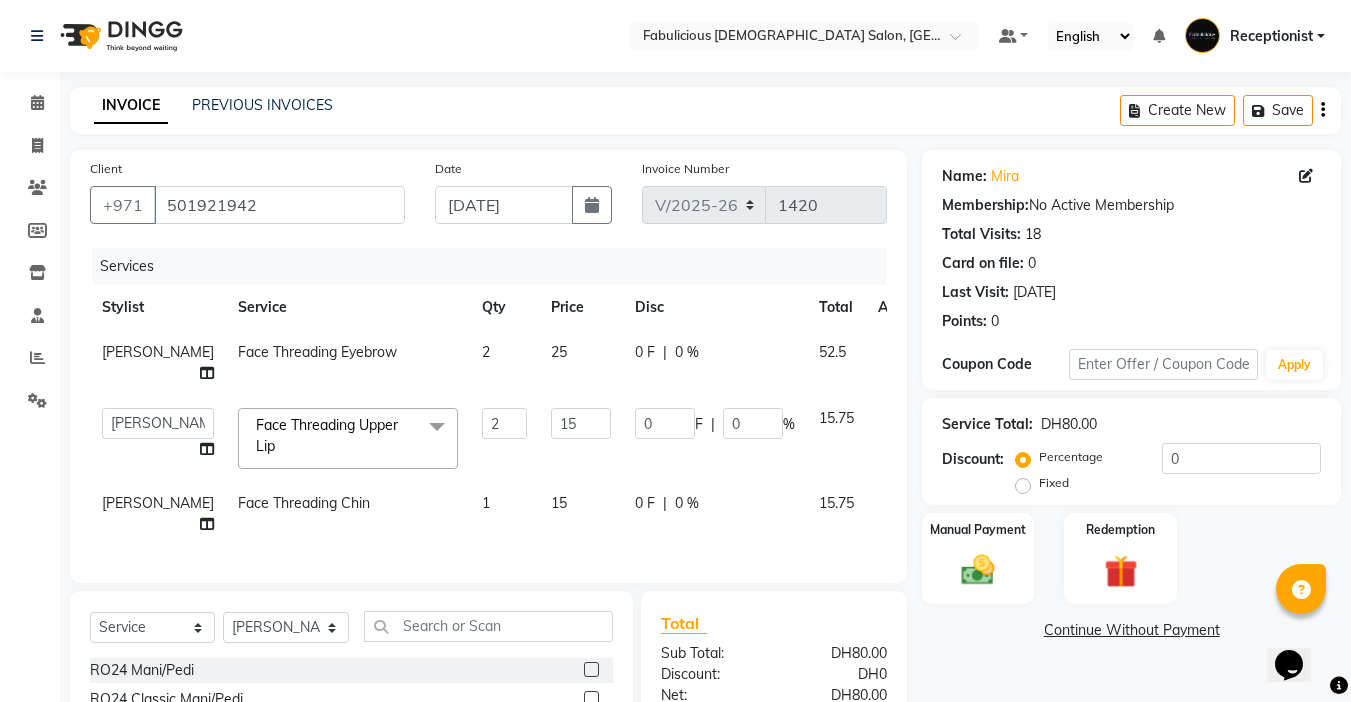 click on "2" 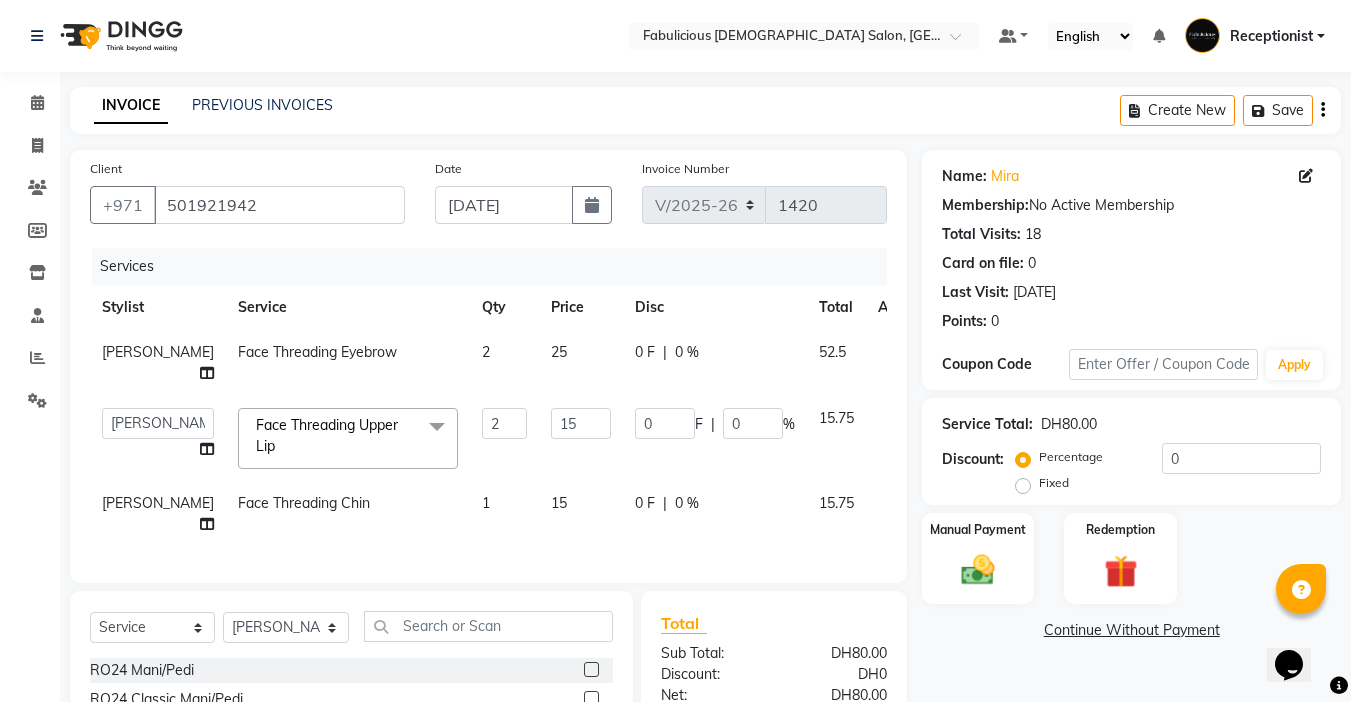 select on "11627" 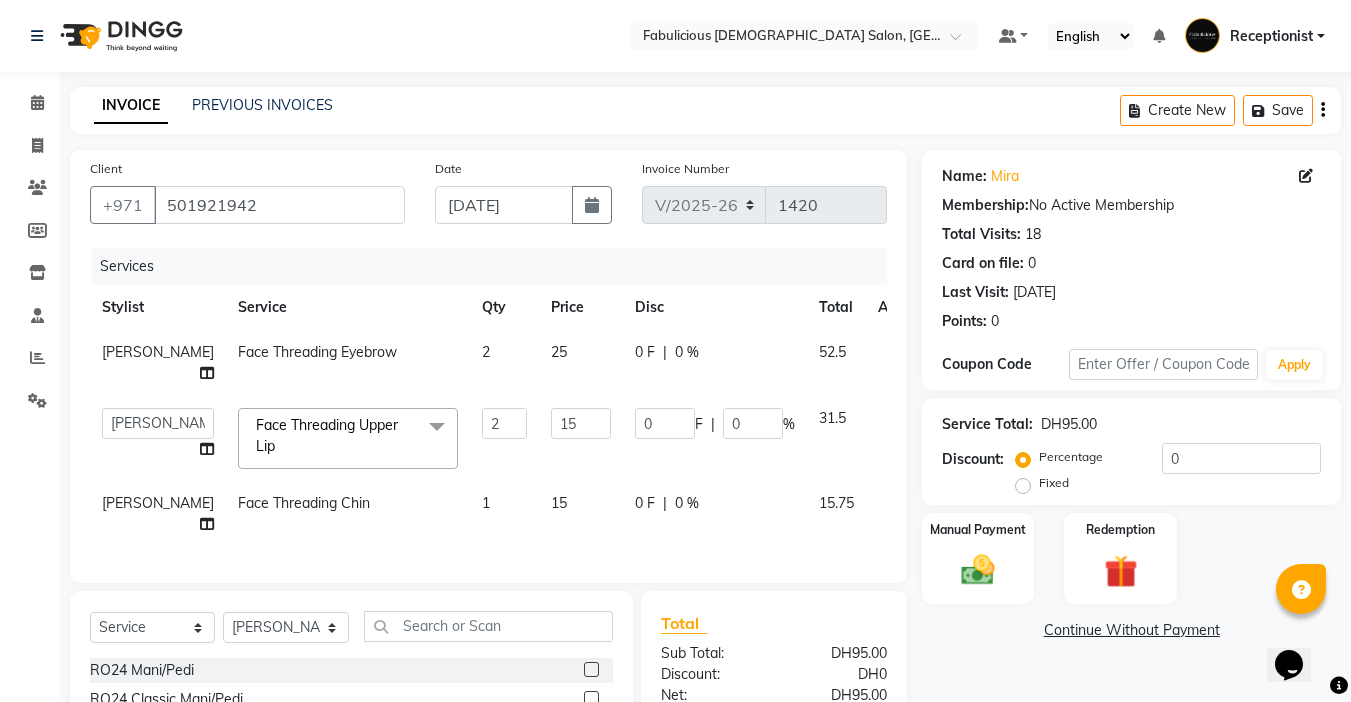 scroll, scrollTop: 2, scrollLeft: 0, axis: vertical 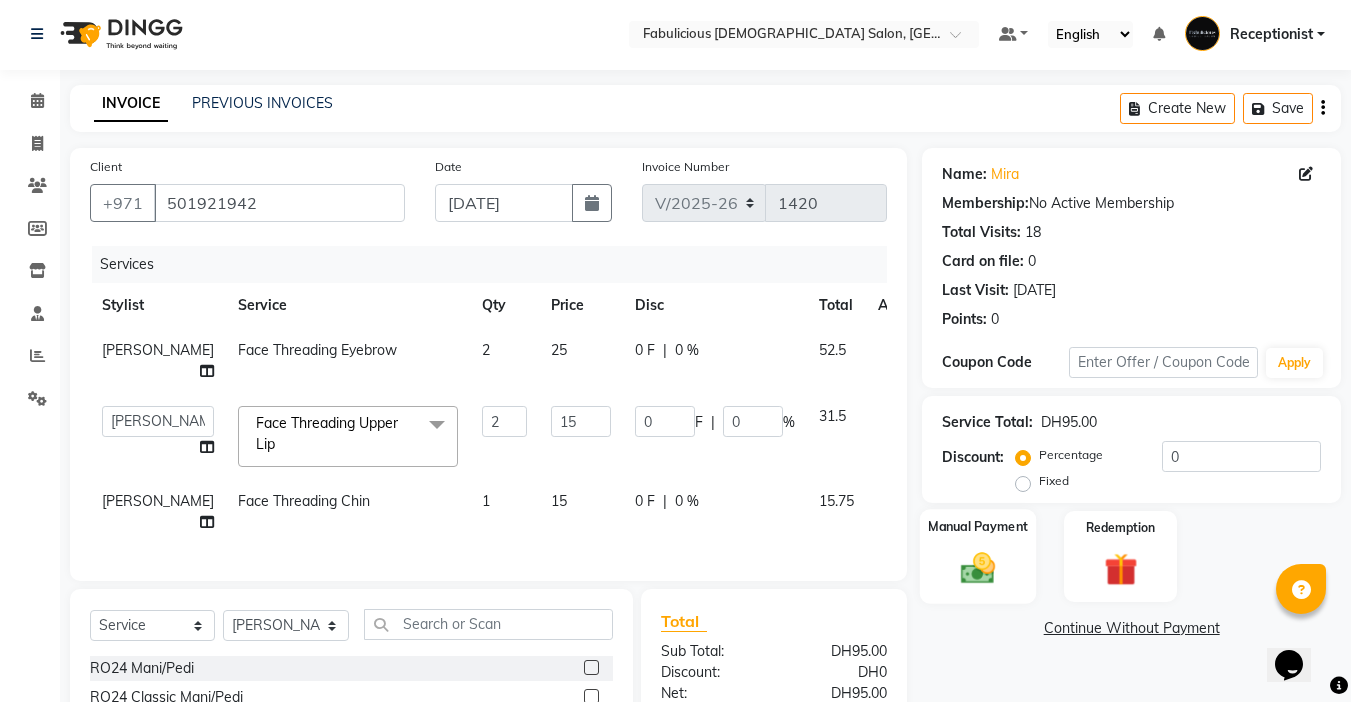 click 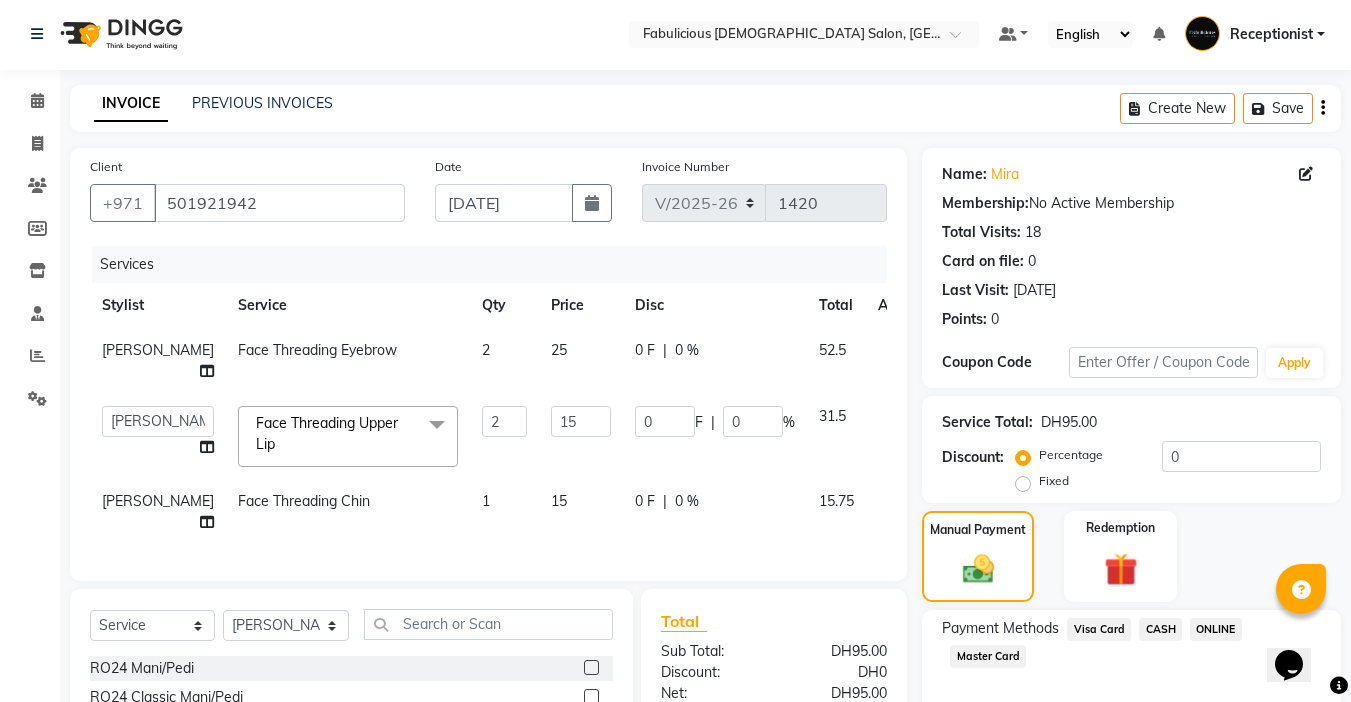 click on "CASH" 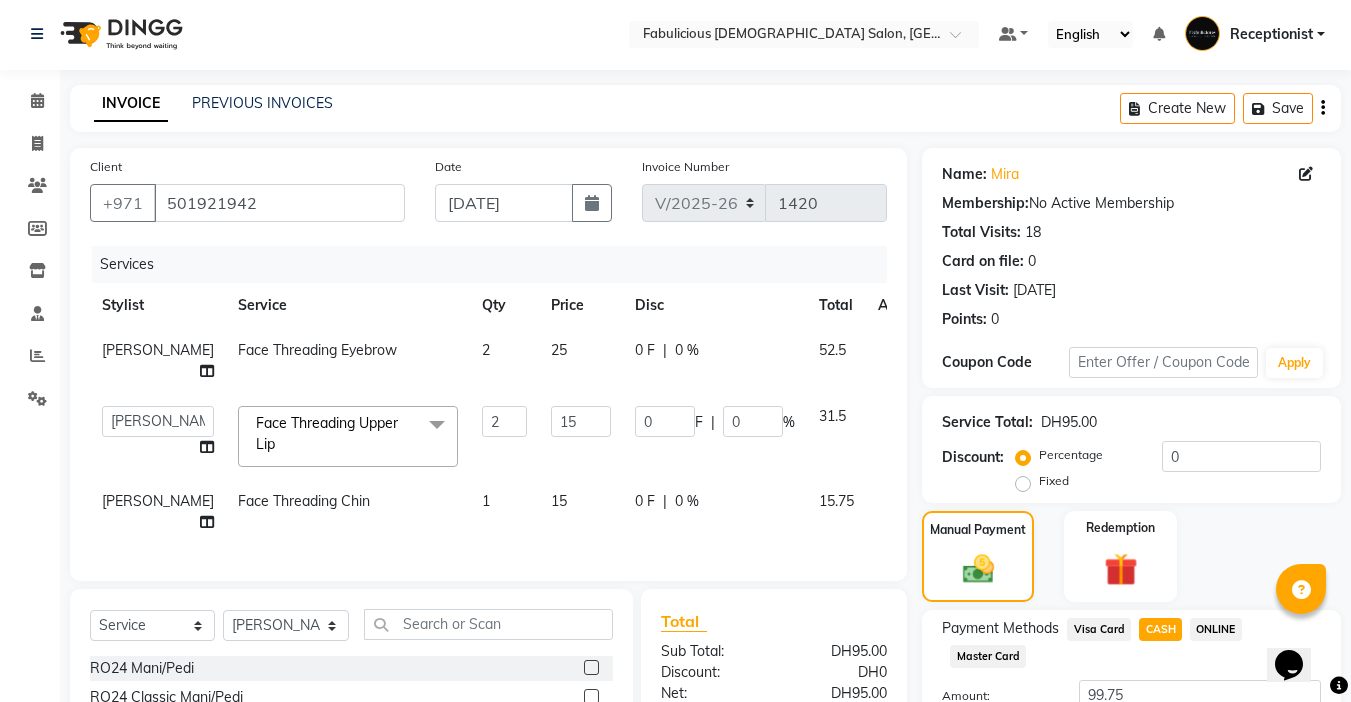 scroll, scrollTop: 187, scrollLeft: 0, axis: vertical 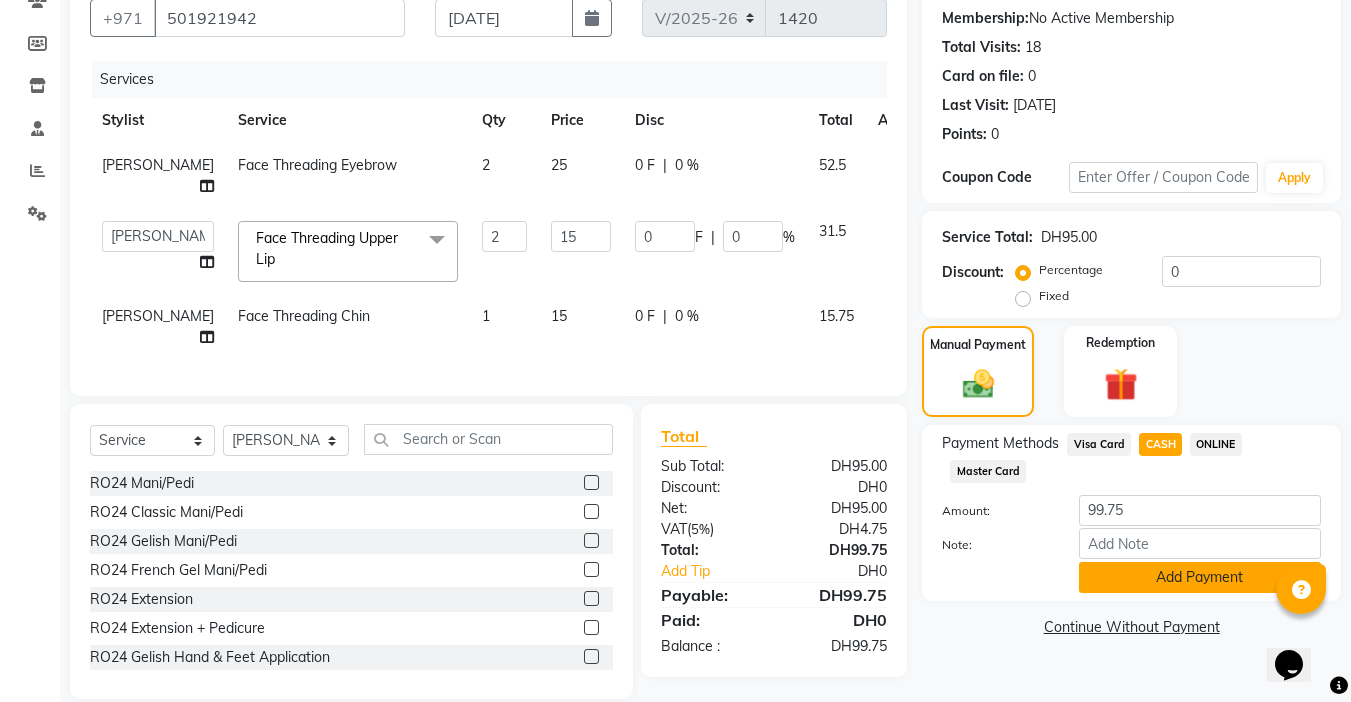 click on "Add Payment" 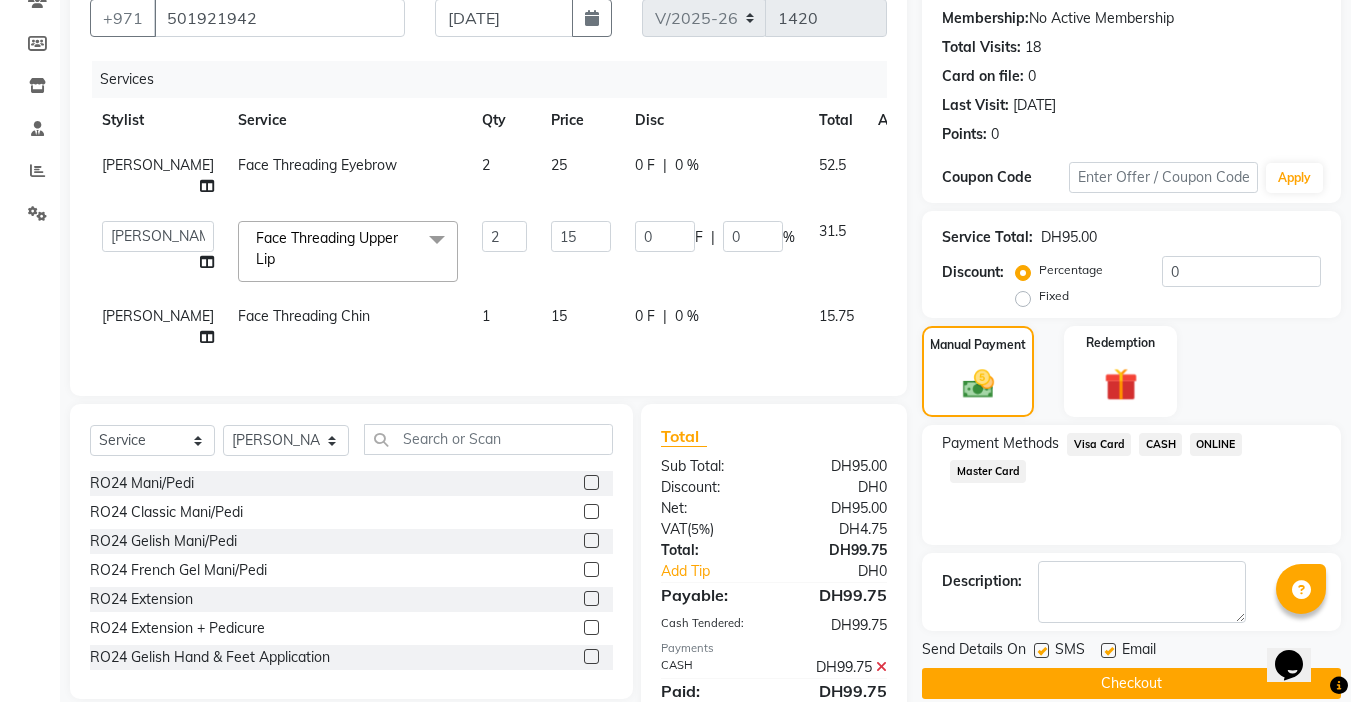 click on "Checkout" 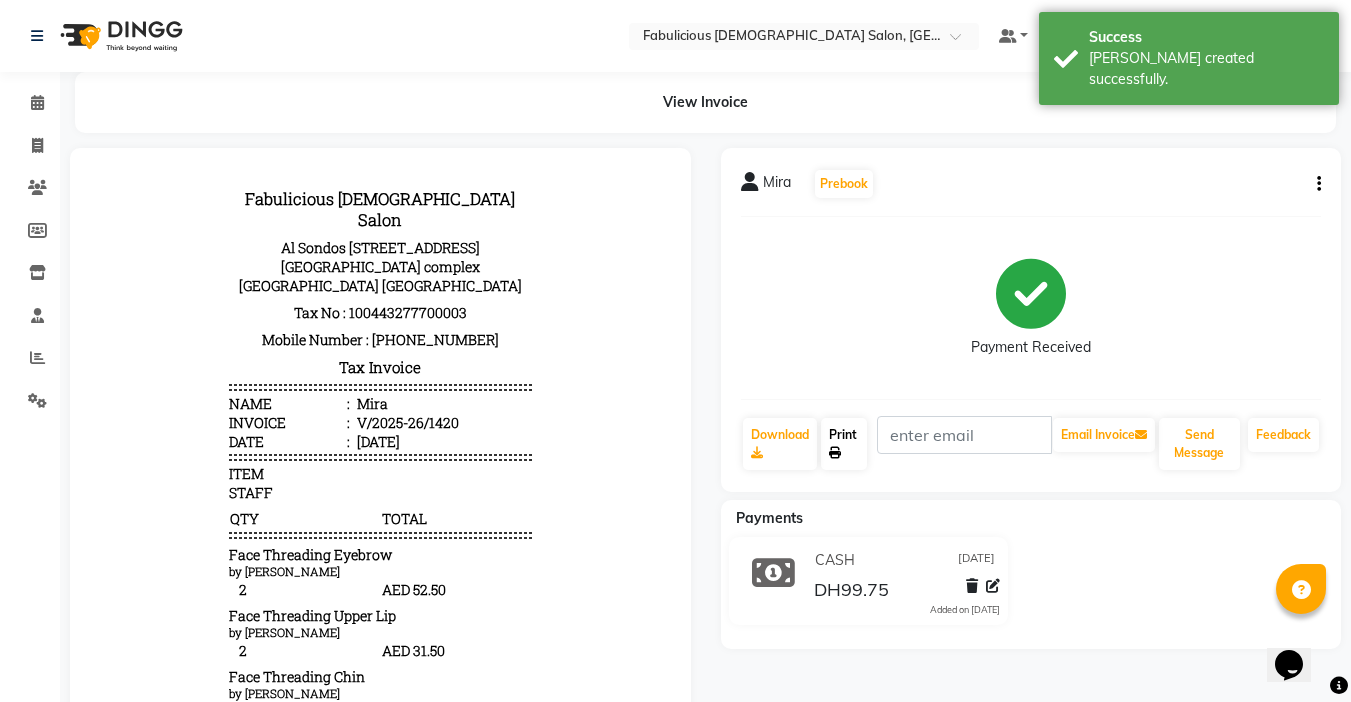 scroll, scrollTop: 0, scrollLeft: 0, axis: both 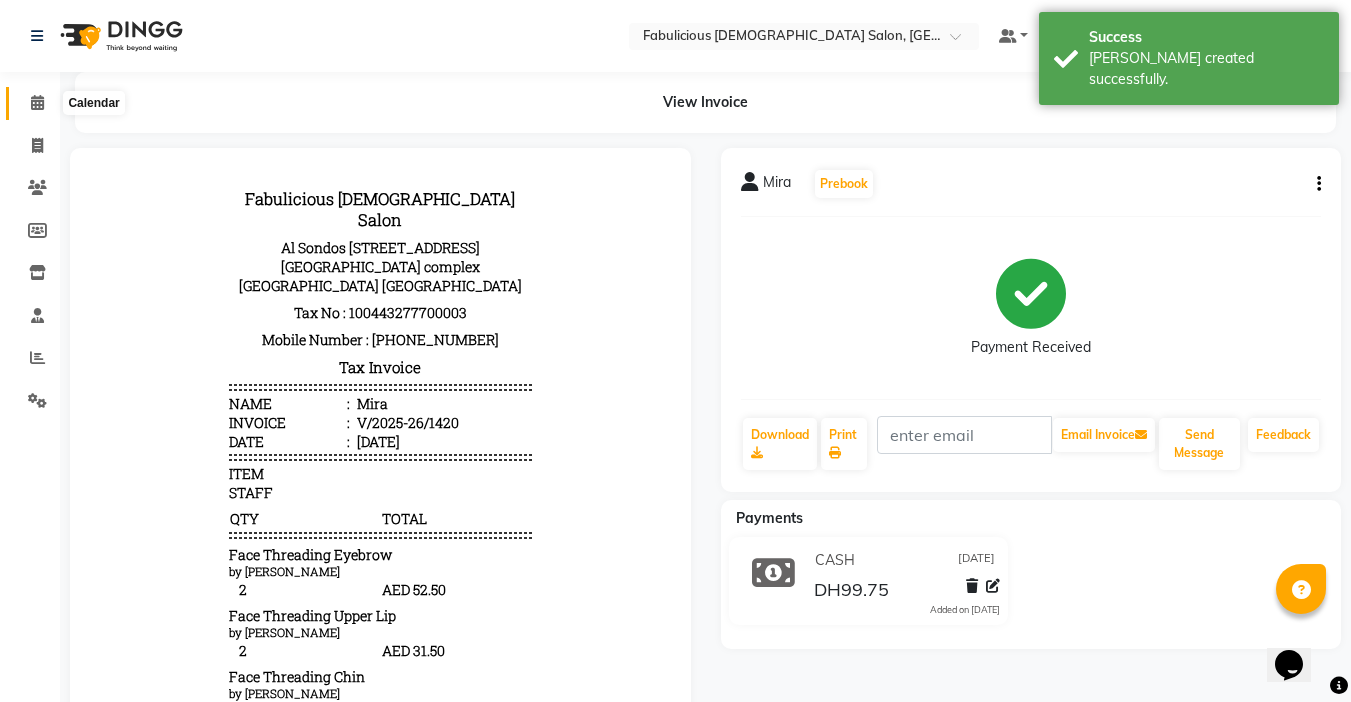 click 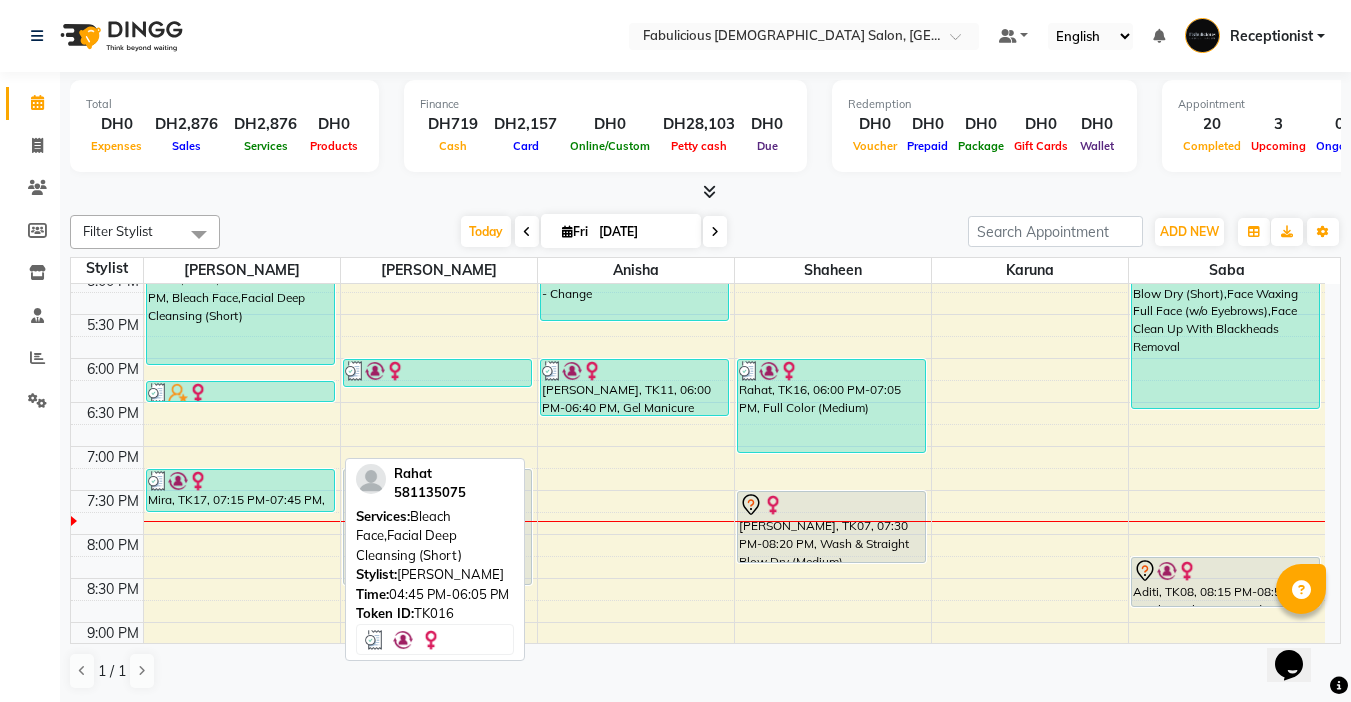 scroll, scrollTop: 800, scrollLeft: 0, axis: vertical 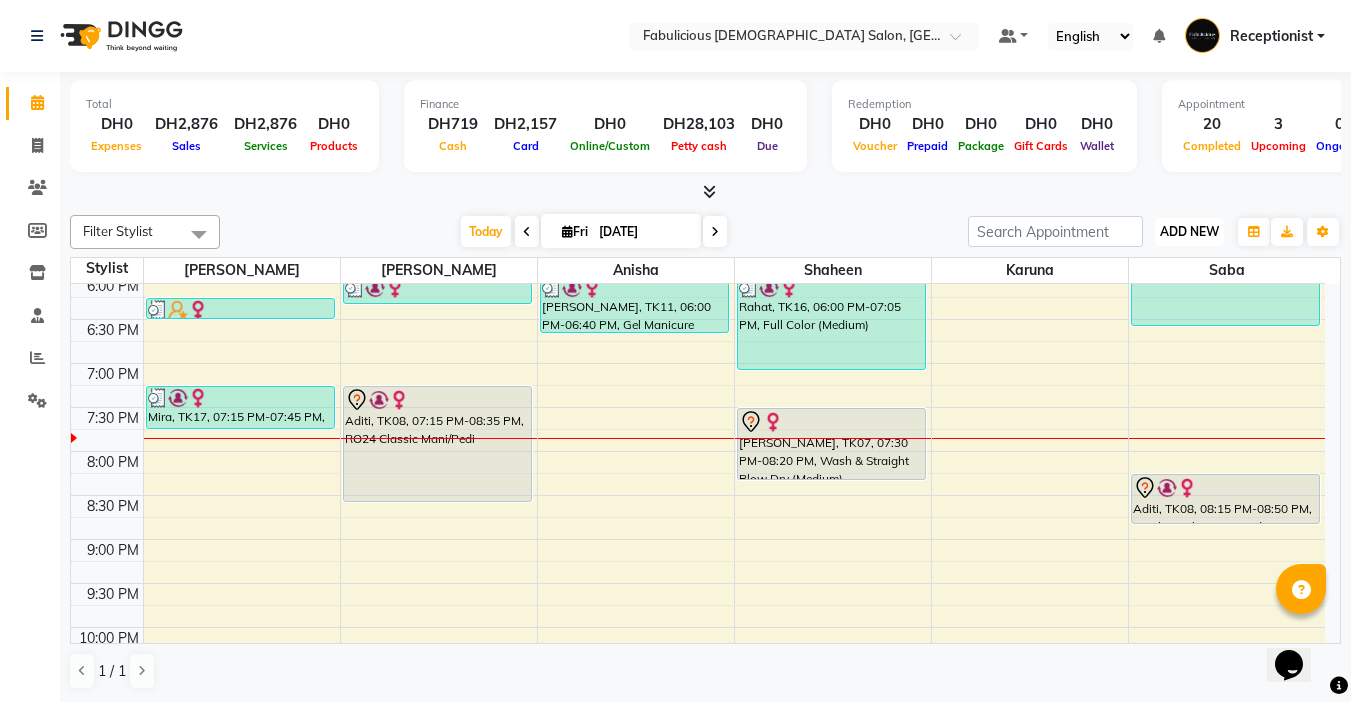 click on "ADD NEW" at bounding box center [1189, 231] 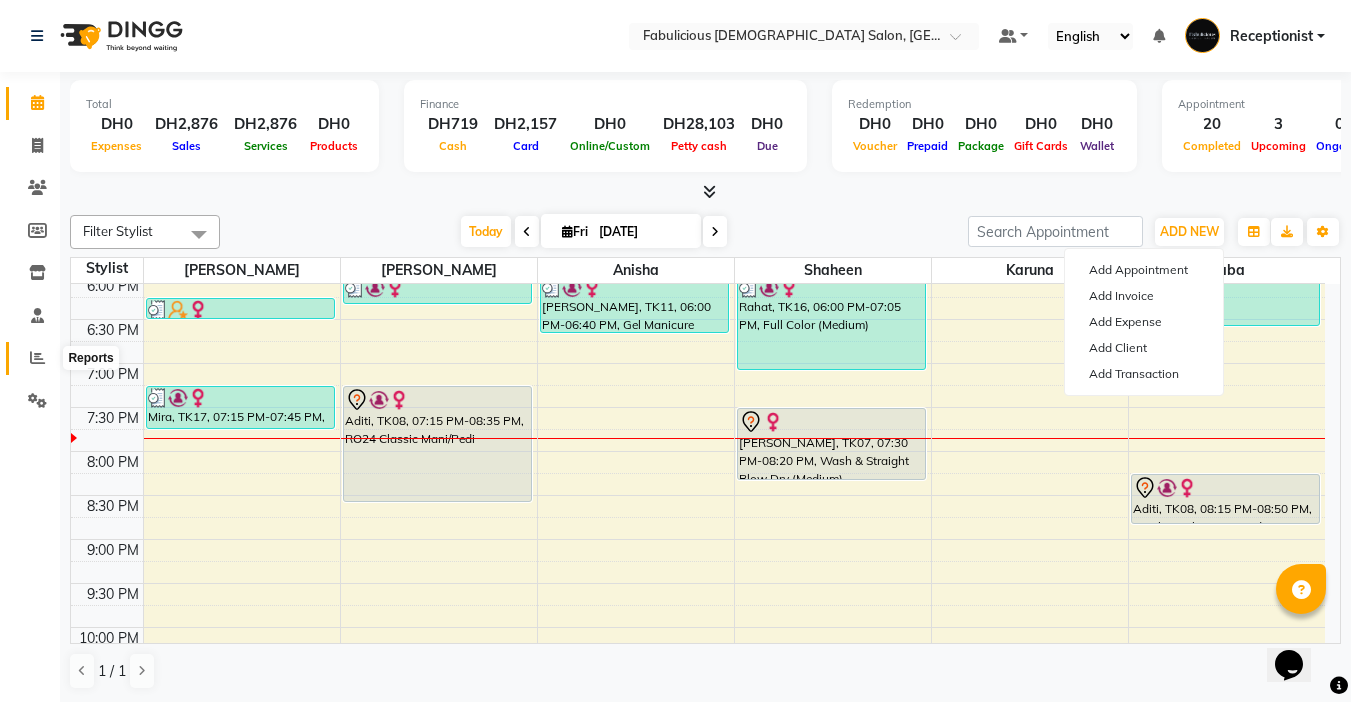 click 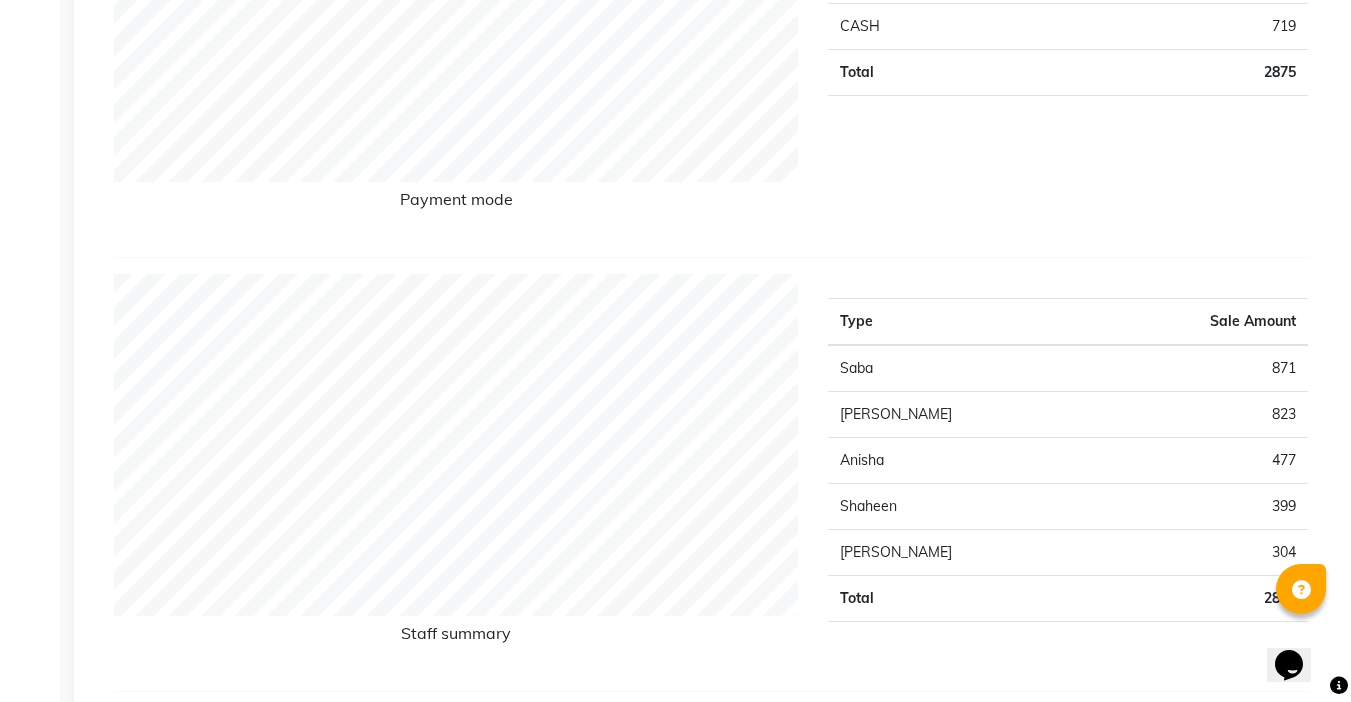 scroll, scrollTop: 0, scrollLeft: 0, axis: both 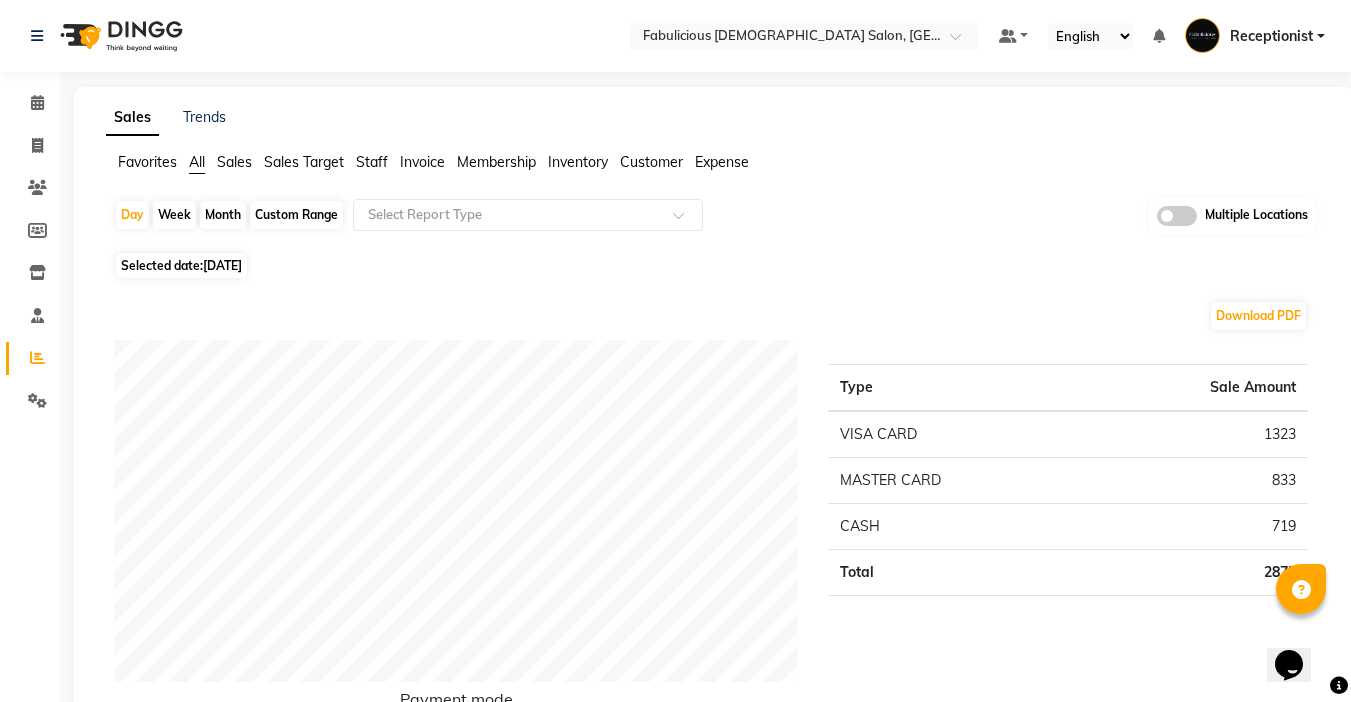 click on "Month" 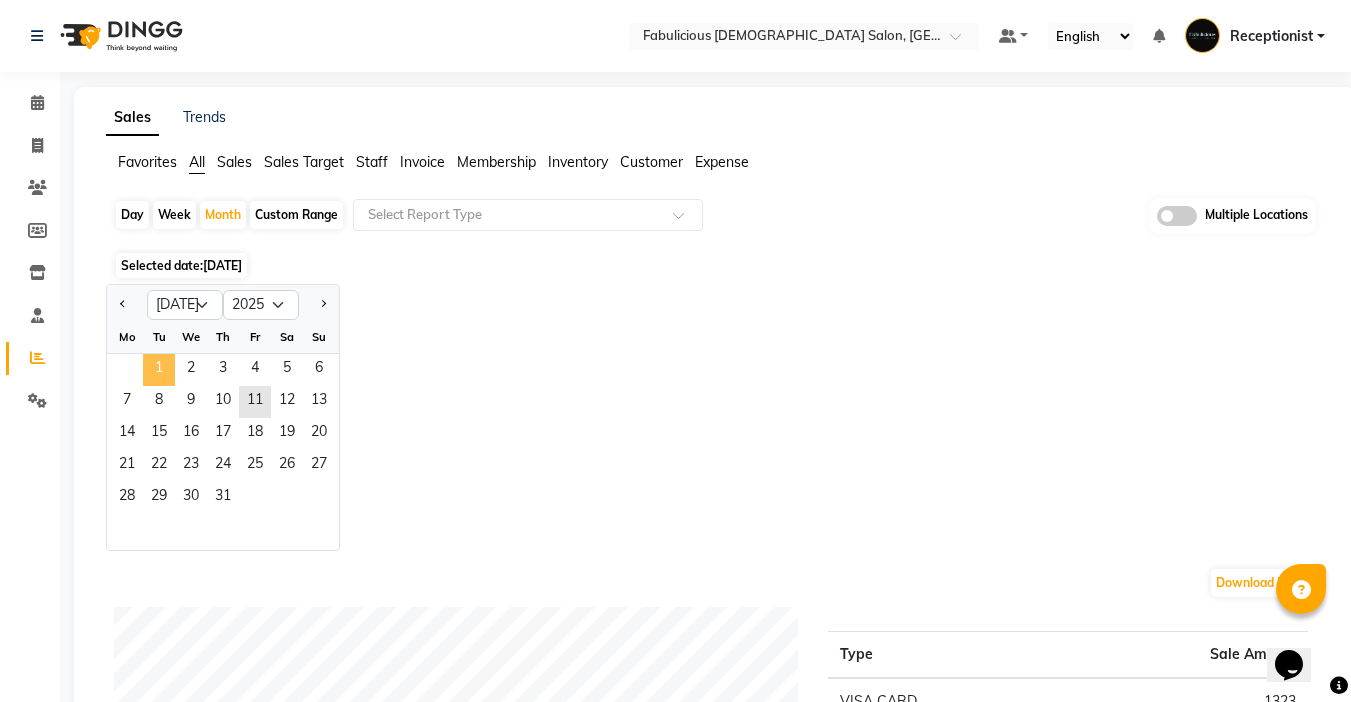 click on "1" 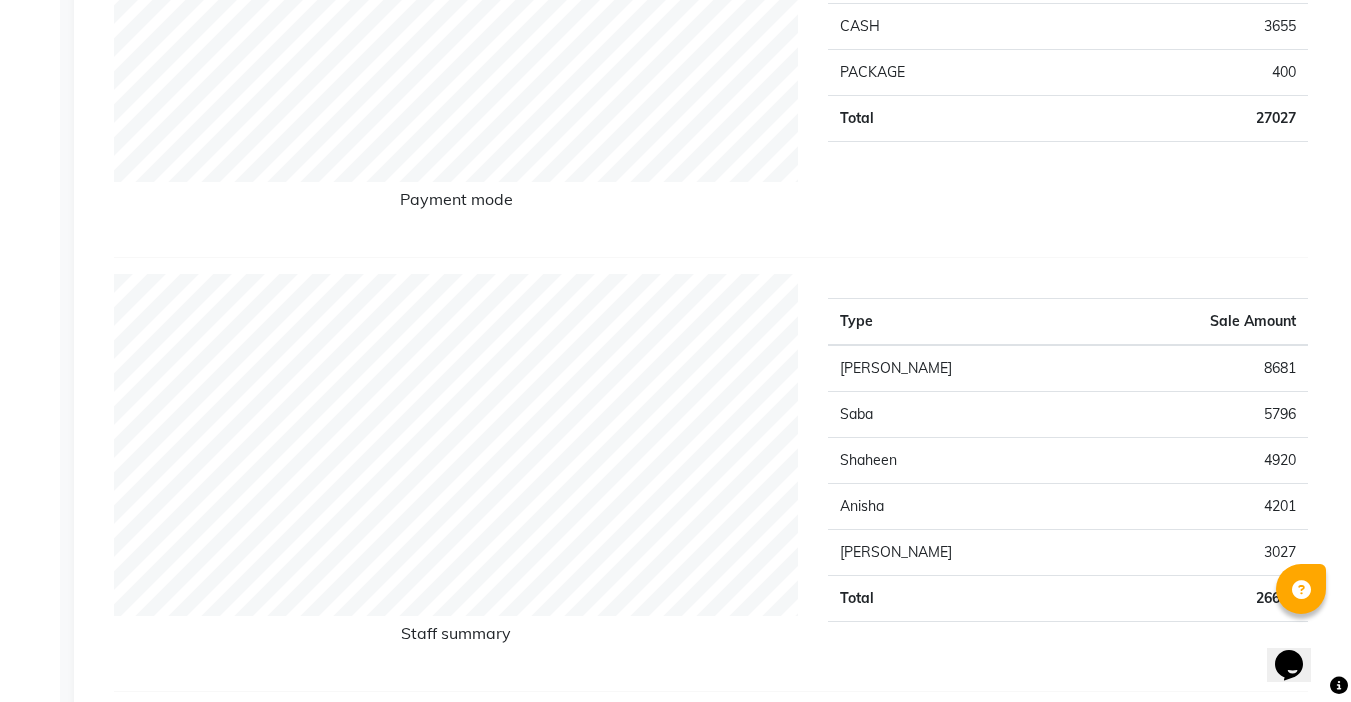 scroll, scrollTop: 0, scrollLeft: 0, axis: both 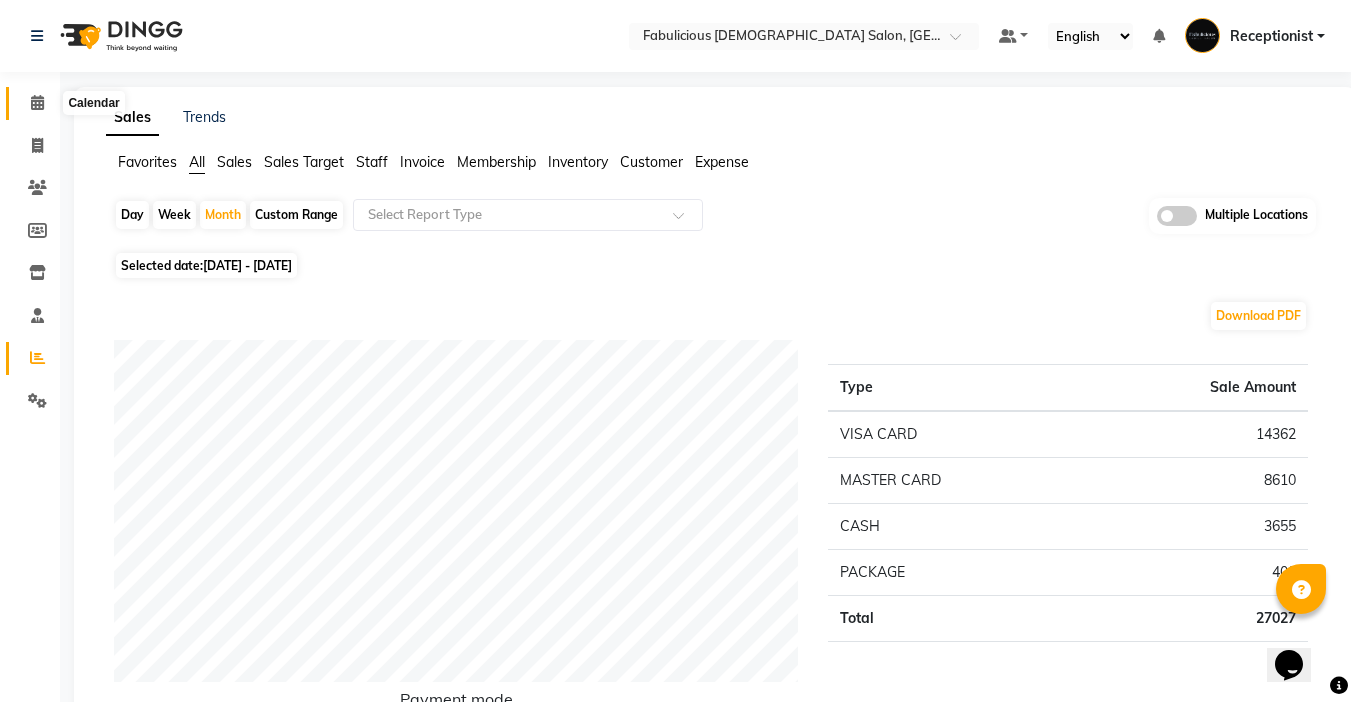 click 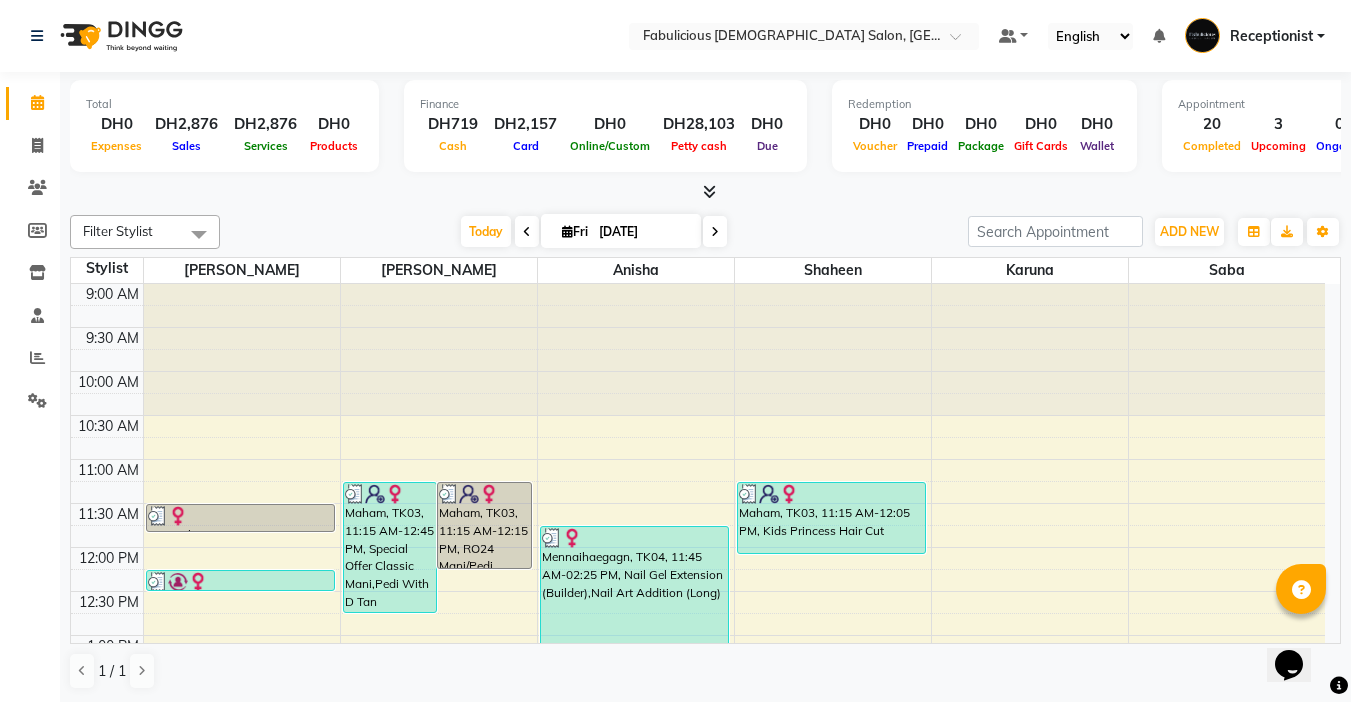 click on "[DATE]" at bounding box center (621, 231) 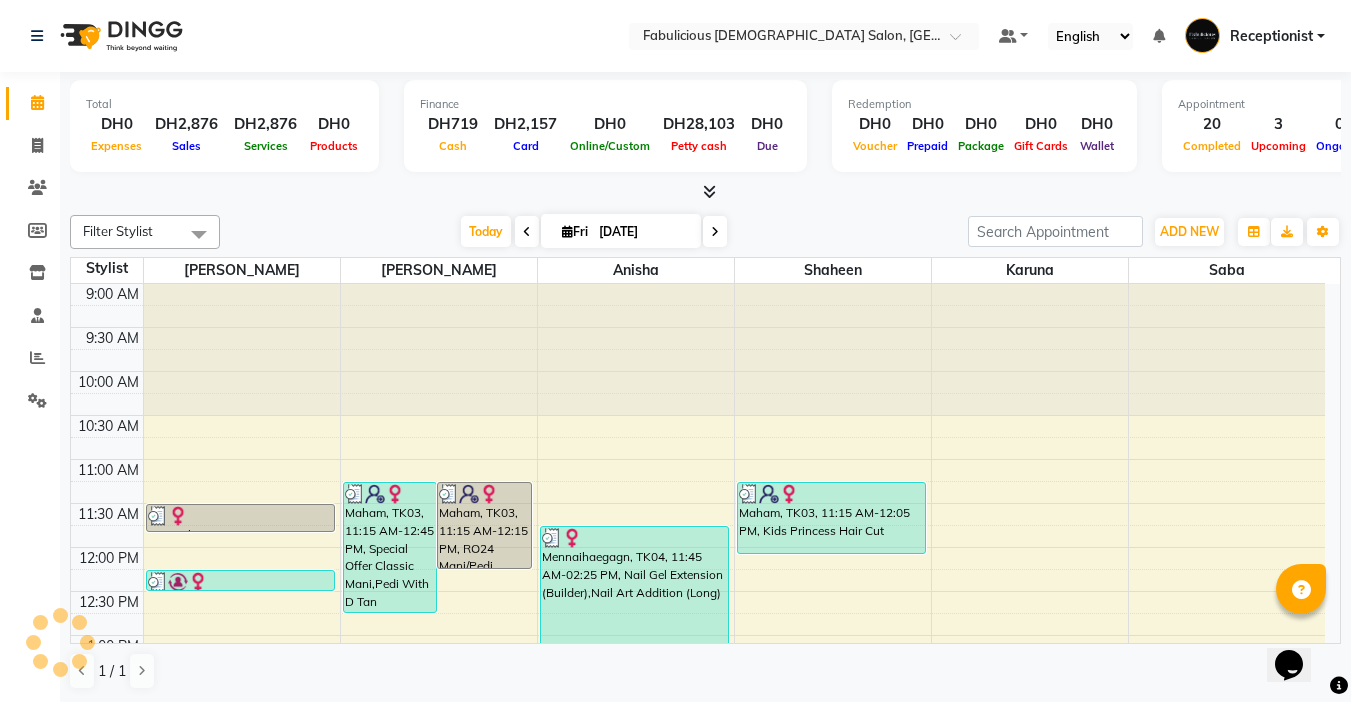 click at bounding box center [567, 231] 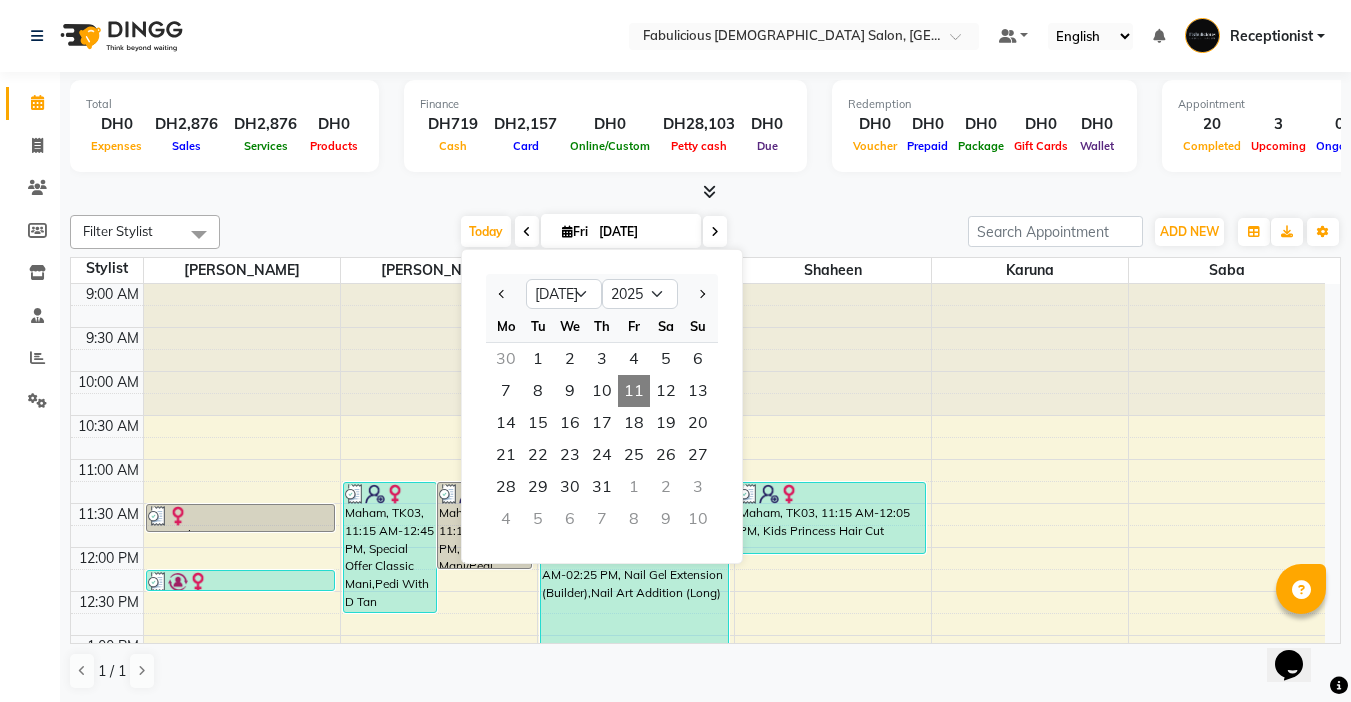 click on "Total  DH0  Expenses DH2,876  Sales DH2,876  Services DH0  Products Finance  DH719  Cash DH2,157  Card DH0  Online/Custom DH28,103 [PERSON_NAME] cash DH0 Due  Redemption  DH0 Voucher DH0 Prepaid DH0 Package DH0  Gift Cards DH0  Wallet  Appointment  20 Completed 3 Upcoming 0 Ongoing 0 No show  Other sales  DH0  Packages DH0  Memberships DH0  Vouchers DH0  Prepaids DH0  Gift Cards Filter Stylist Select All [PERSON_NAME] [PERSON_NAME]  [PERSON_NAME] [PERSON_NAME]  [DATE]  [DATE] Jan Feb Mar Apr May Jun [DATE] Aug Sep Oct Nov [DATE] 2016 2017 2018 2019 2020 2021 2022 2023 2024 2025 2026 2027 2028 2029 2030 2031 2032 2033 2034 2035 Mo Tu We Th Fr Sa Su  30   1   2   3   4   5   6   7   8   9   10   11   12   13   14   15   16   17   18   19   20   21   22   23   24   25   26   27   28   29   30   31   1   2   3   4   5   6   7   8   9   10  Toggle Dropdown Add Appointment Add Invoice Add Expense Add Client Add Transaction Toggle Dropdown Add Appointment Add Invoice Add Expense Add Client ADD NEW Toggle Dropdown Add Appointment [PERSON_NAME]" 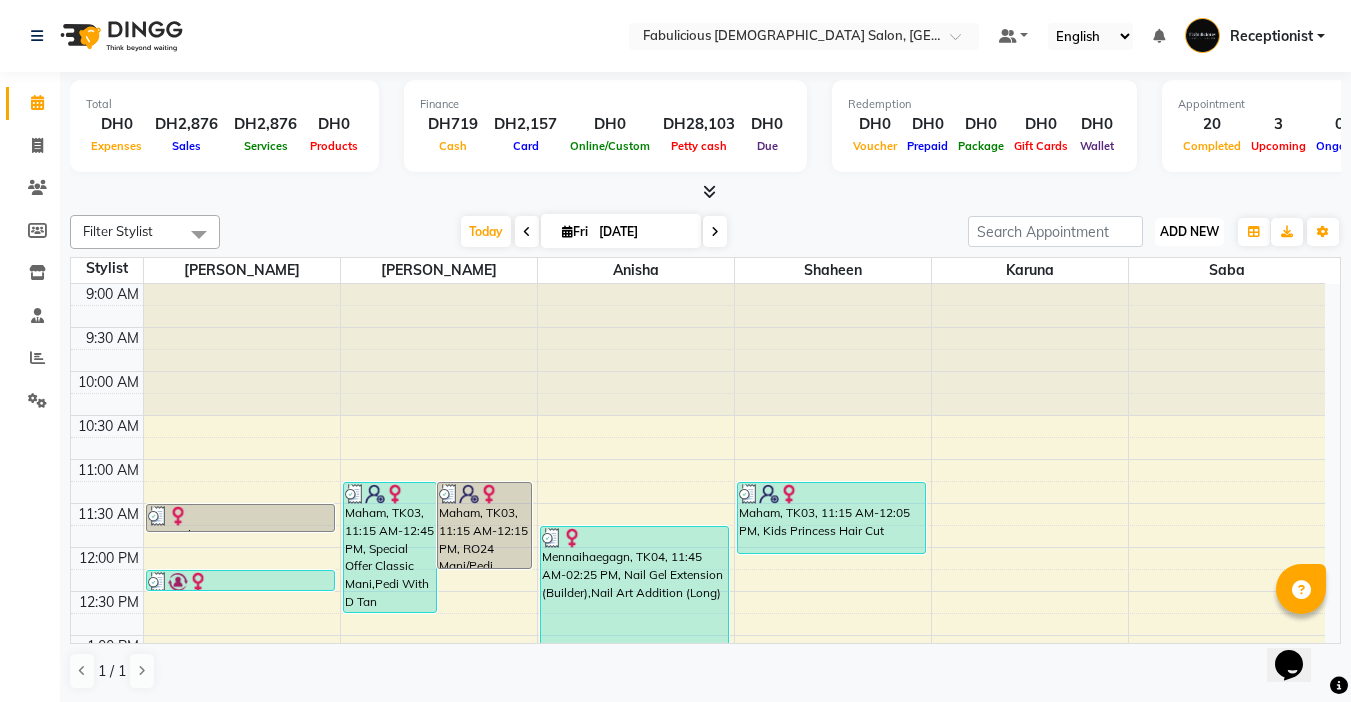 click on "ADD NEW" at bounding box center (1189, 231) 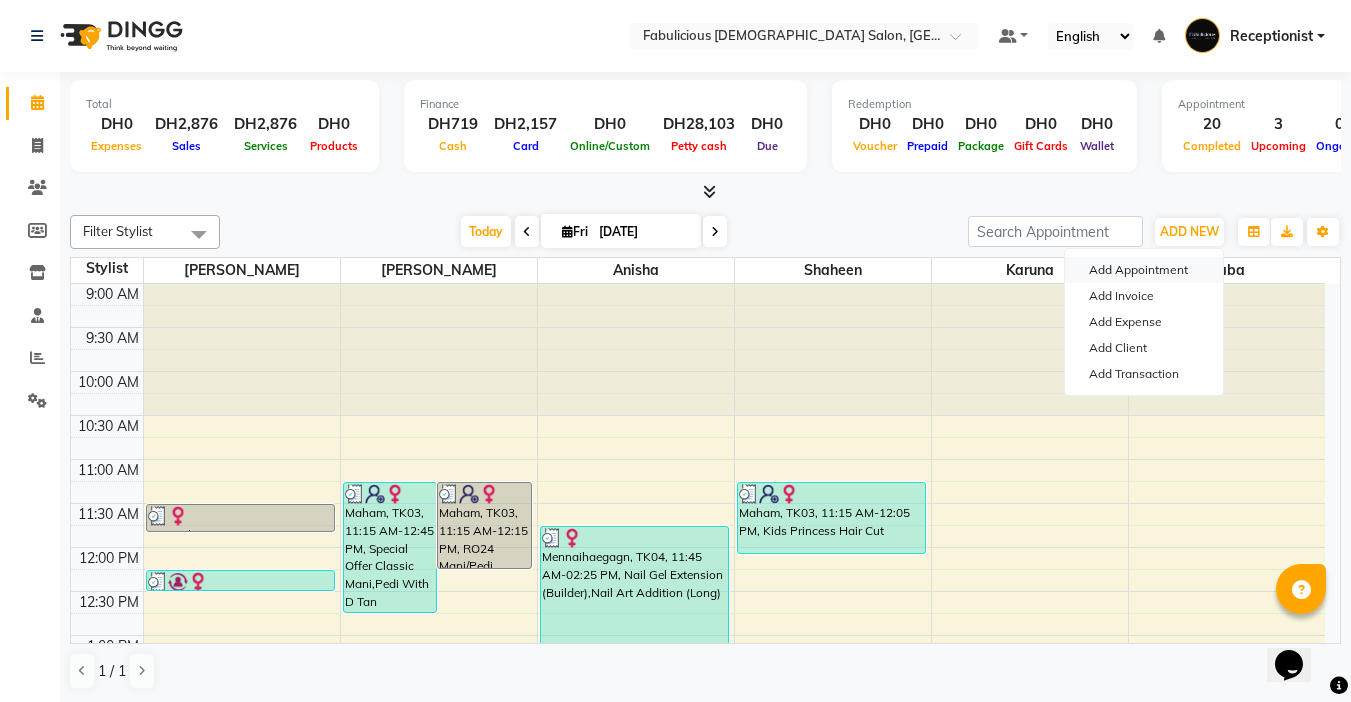 click on "Add Appointment" at bounding box center [1144, 270] 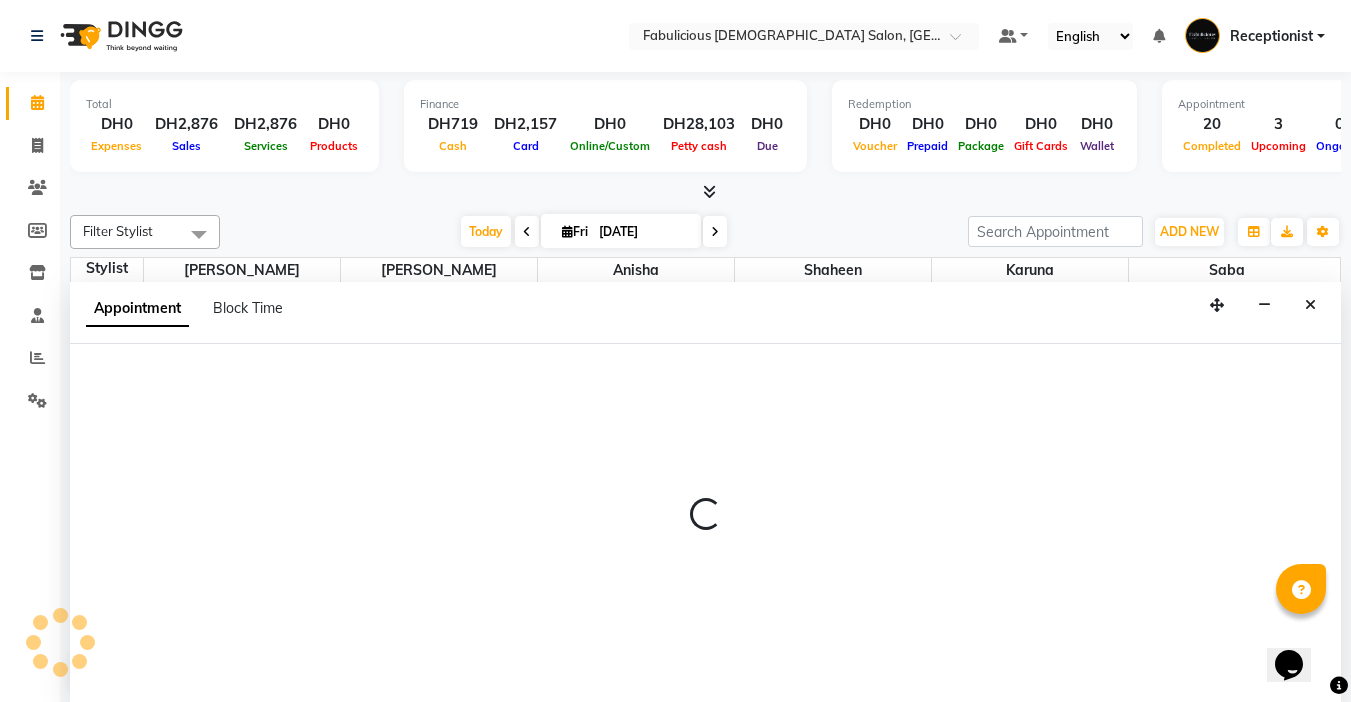 select on "tentative" 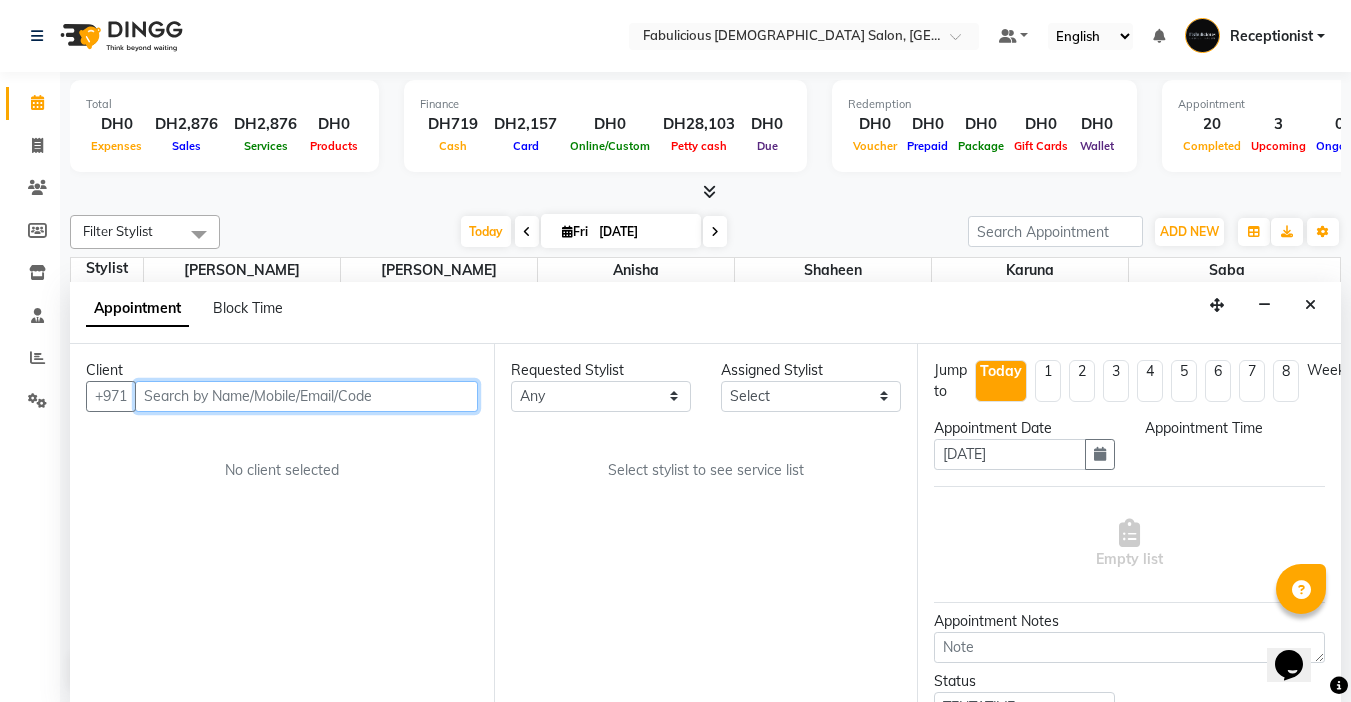 select on "600" 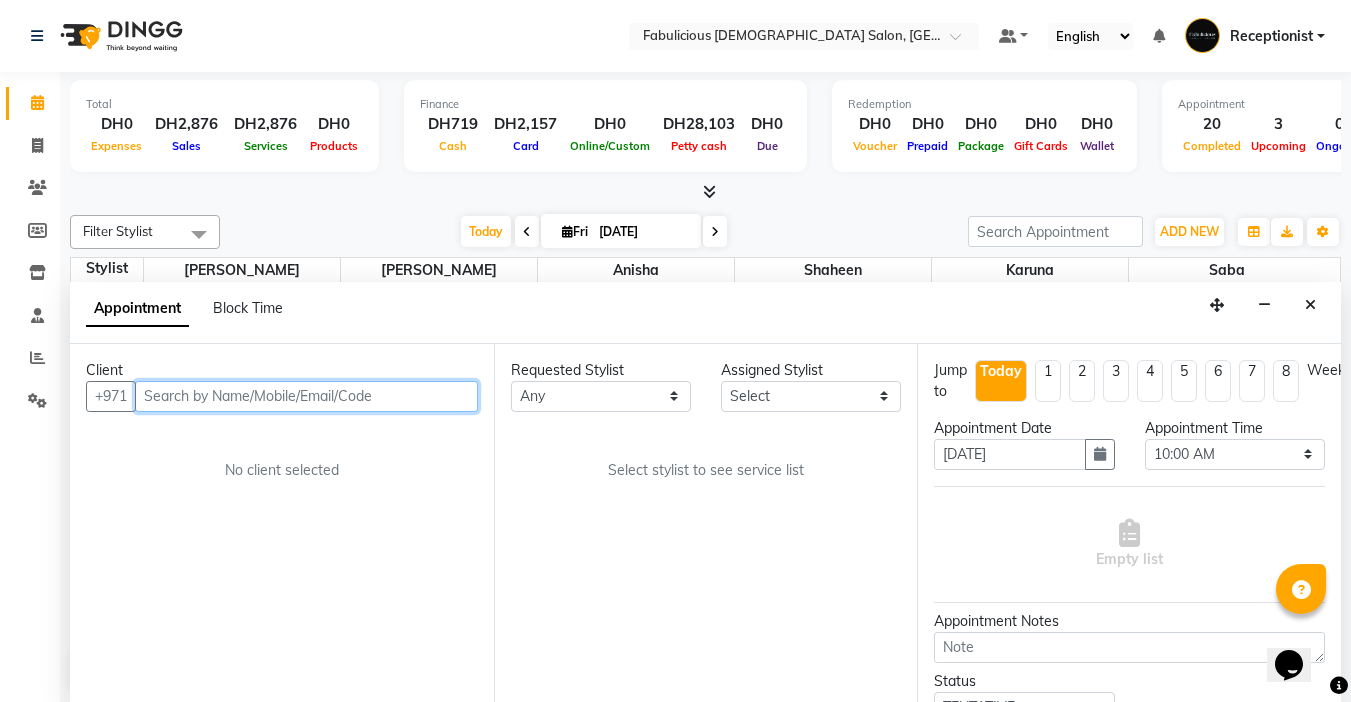 scroll, scrollTop: 1, scrollLeft: 0, axis: vertical 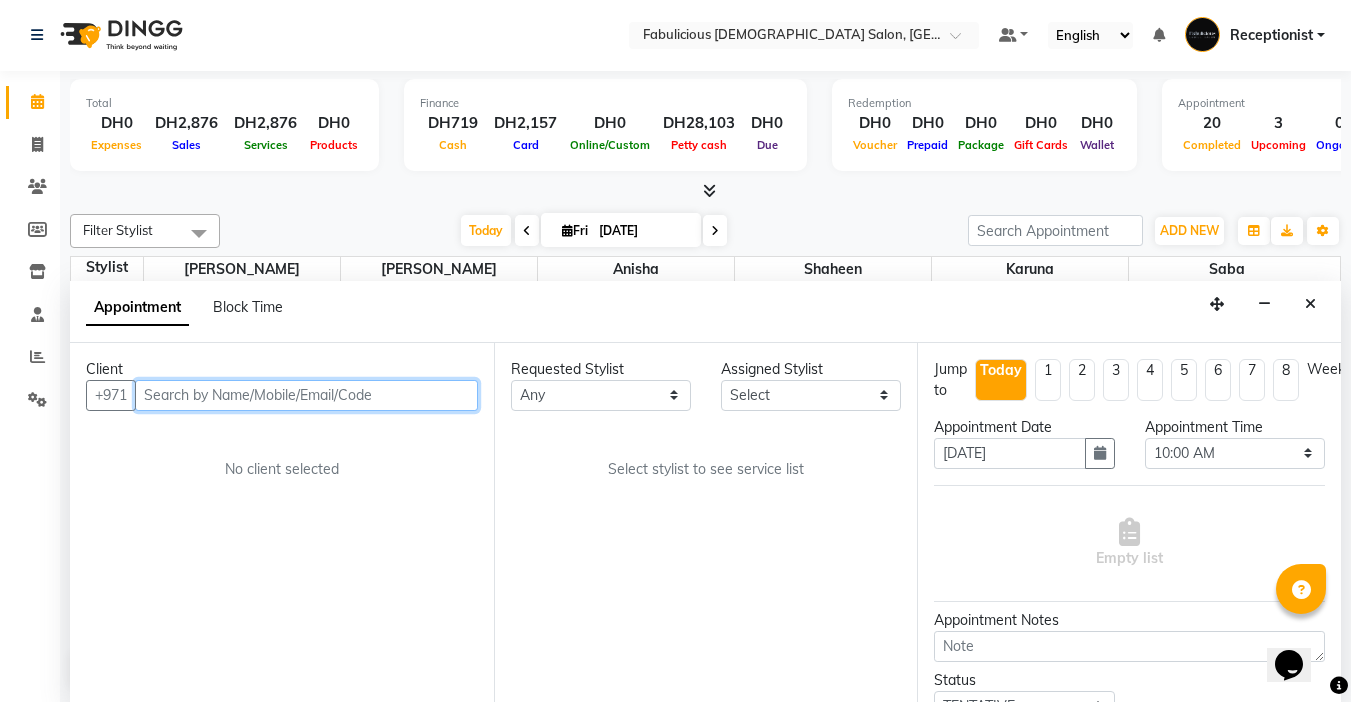 click at bounding box center (306, 395) 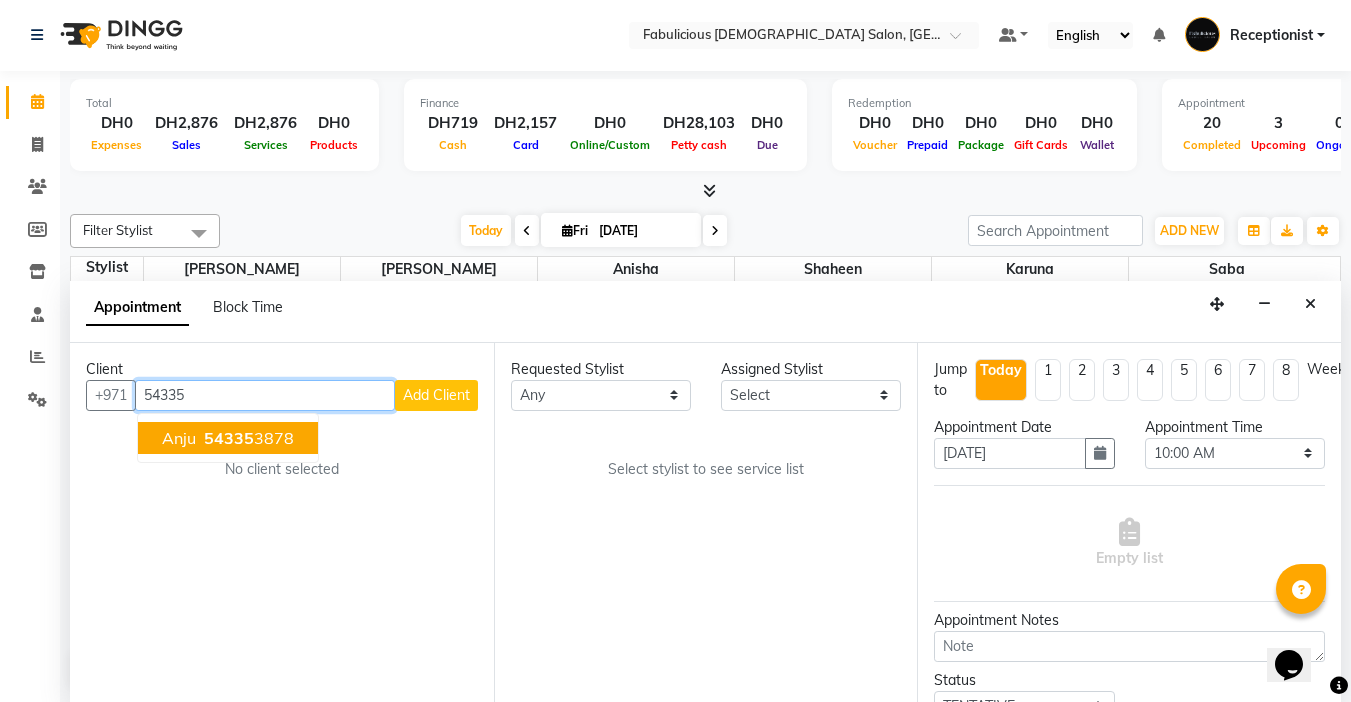 click on "Anju   54335 3878" at bounding box center [228, 438] 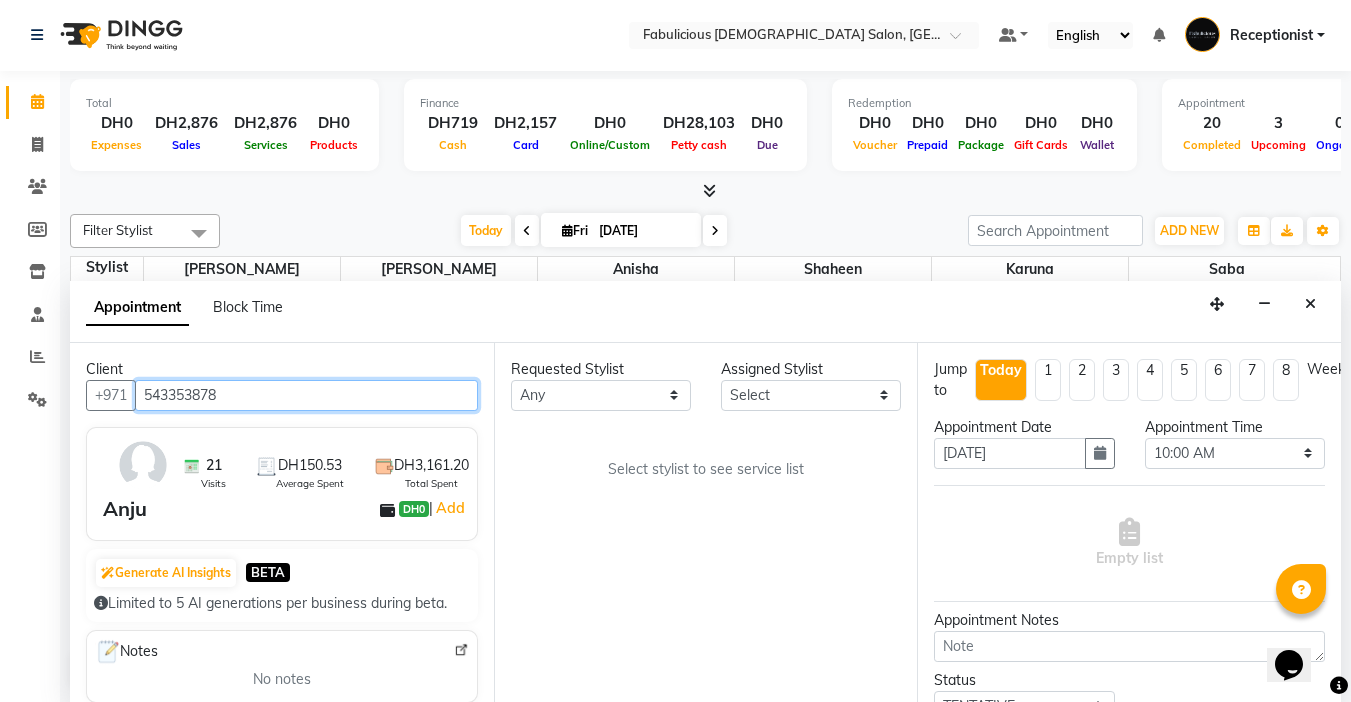 type on "543353878" 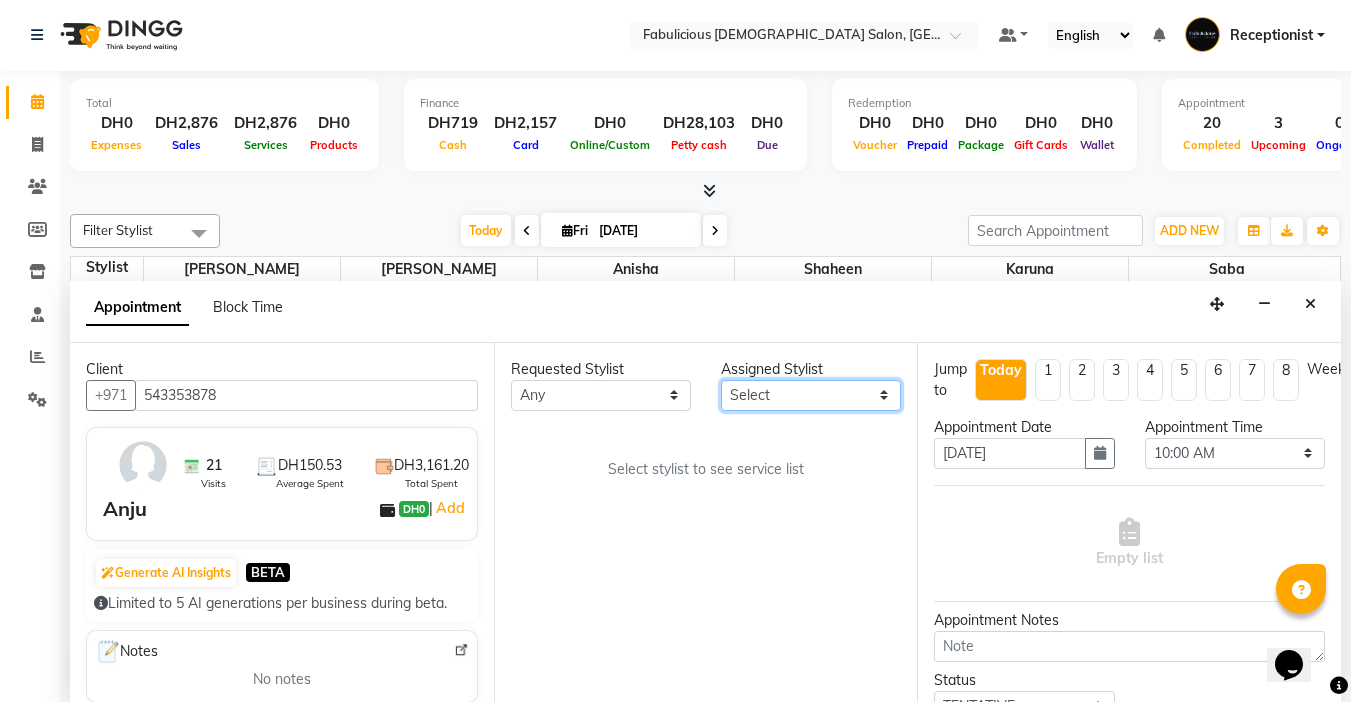 click on "Select [PERSON_NAME] [PERSON_NAME]  [PERSON_NAME] [PERSON_NAME]" at bounding box center [811, 395] 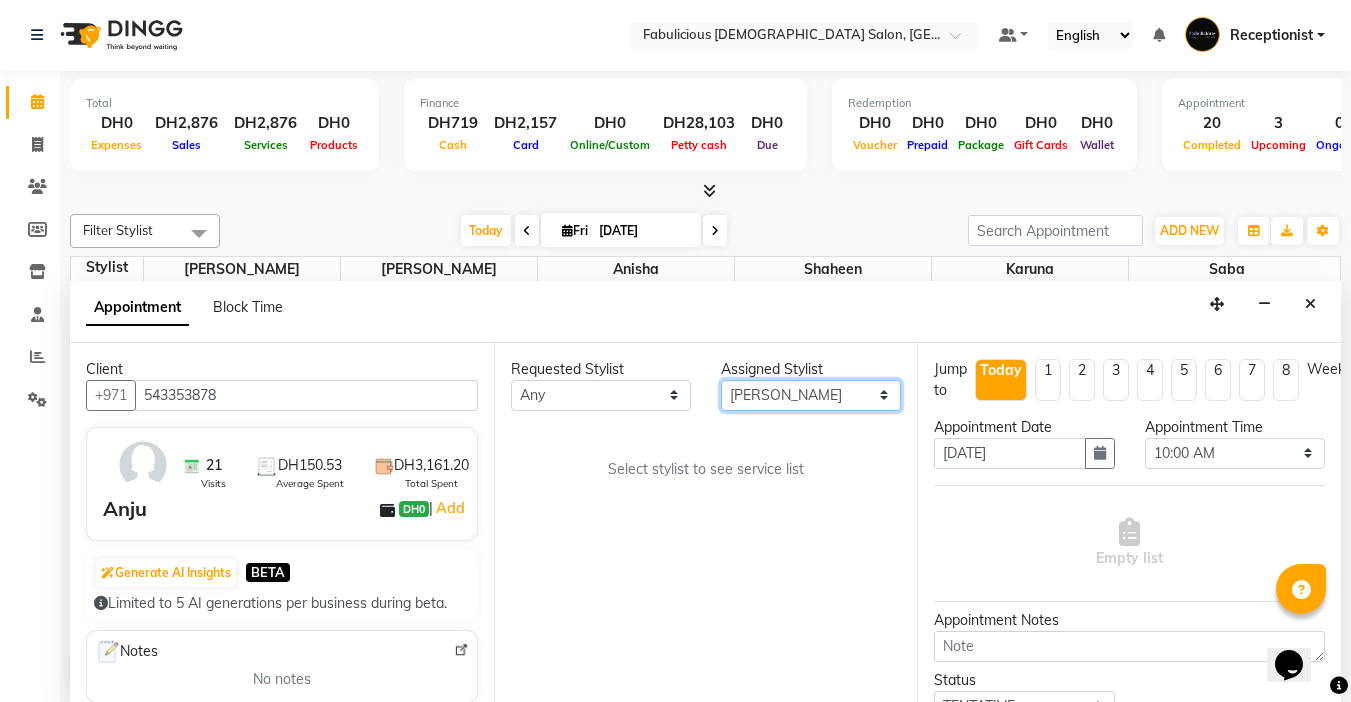click on "Select [PERSON_NAME] [PERSON_NAME]  [PERSON_NAME] [PERSON_NAME]" at bounding box center [811, 395] 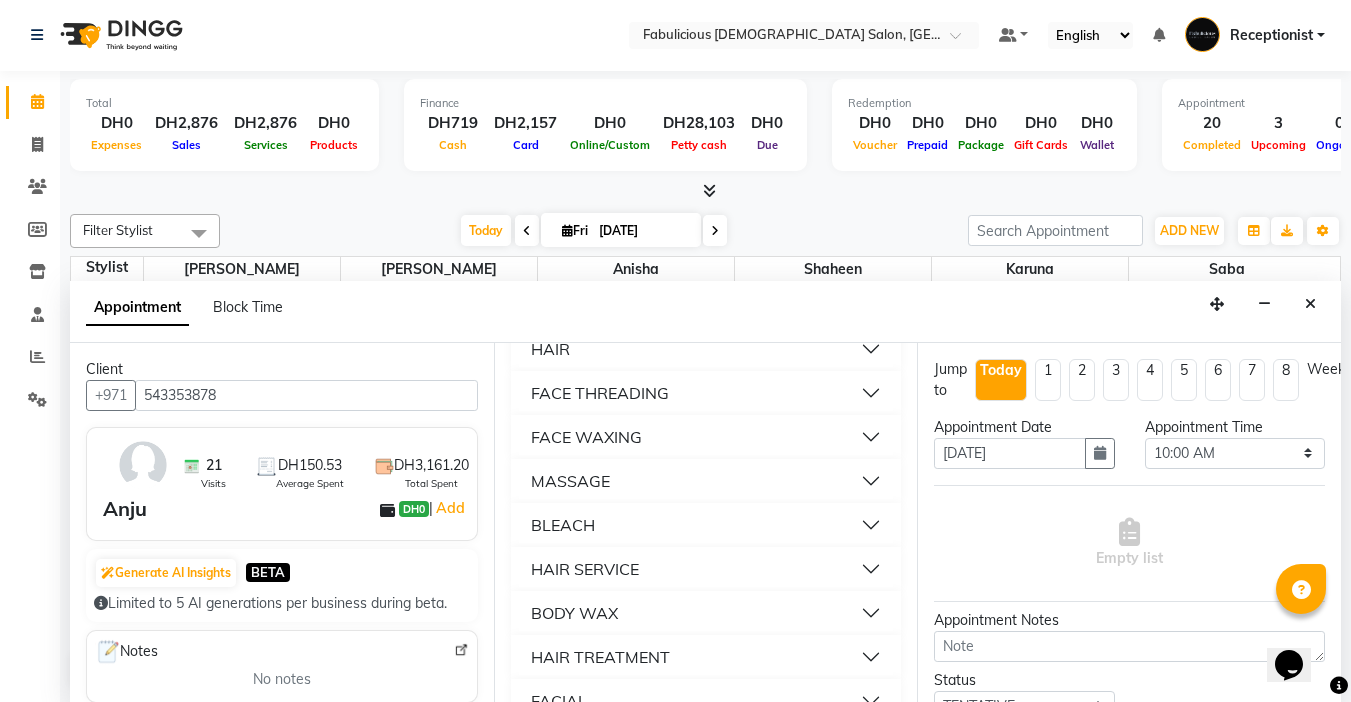 scroll, scrollTop: 1400, scrollLeft: 0, axis: vertical 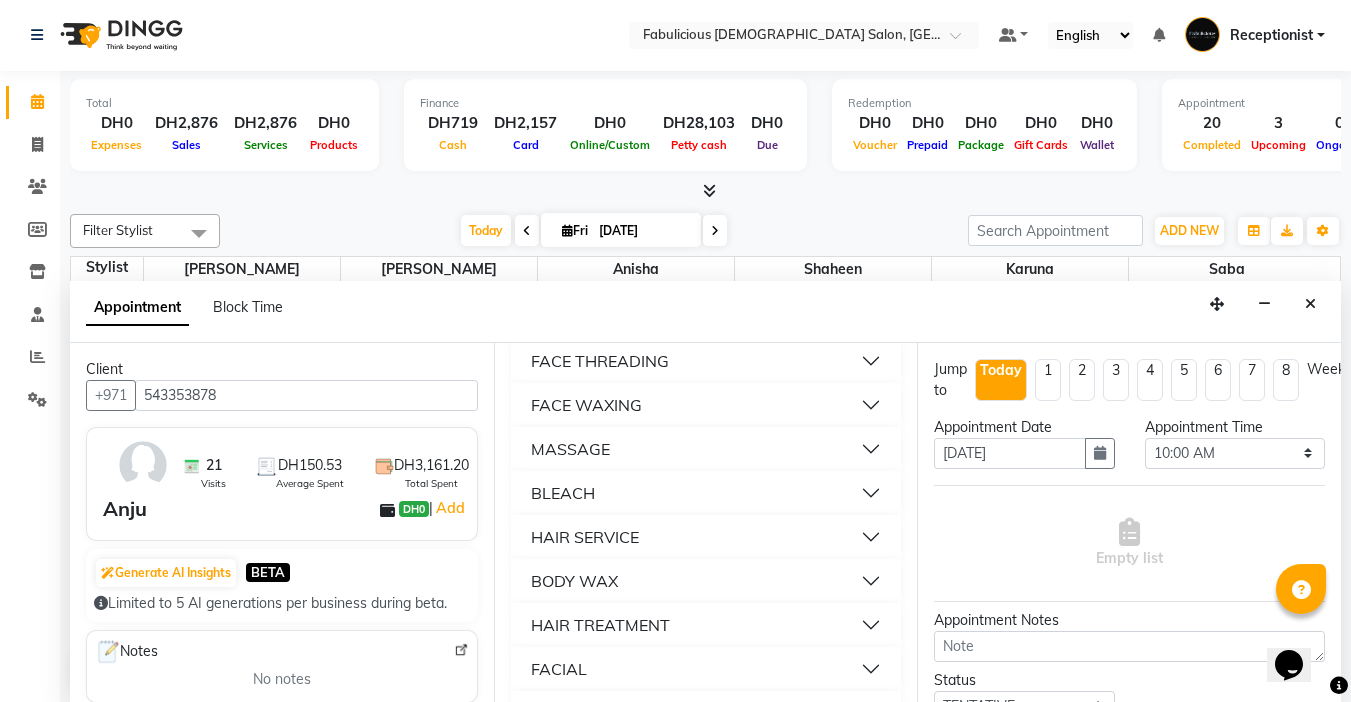 click on "FACE THREADING" at bounding box center [600, 361] 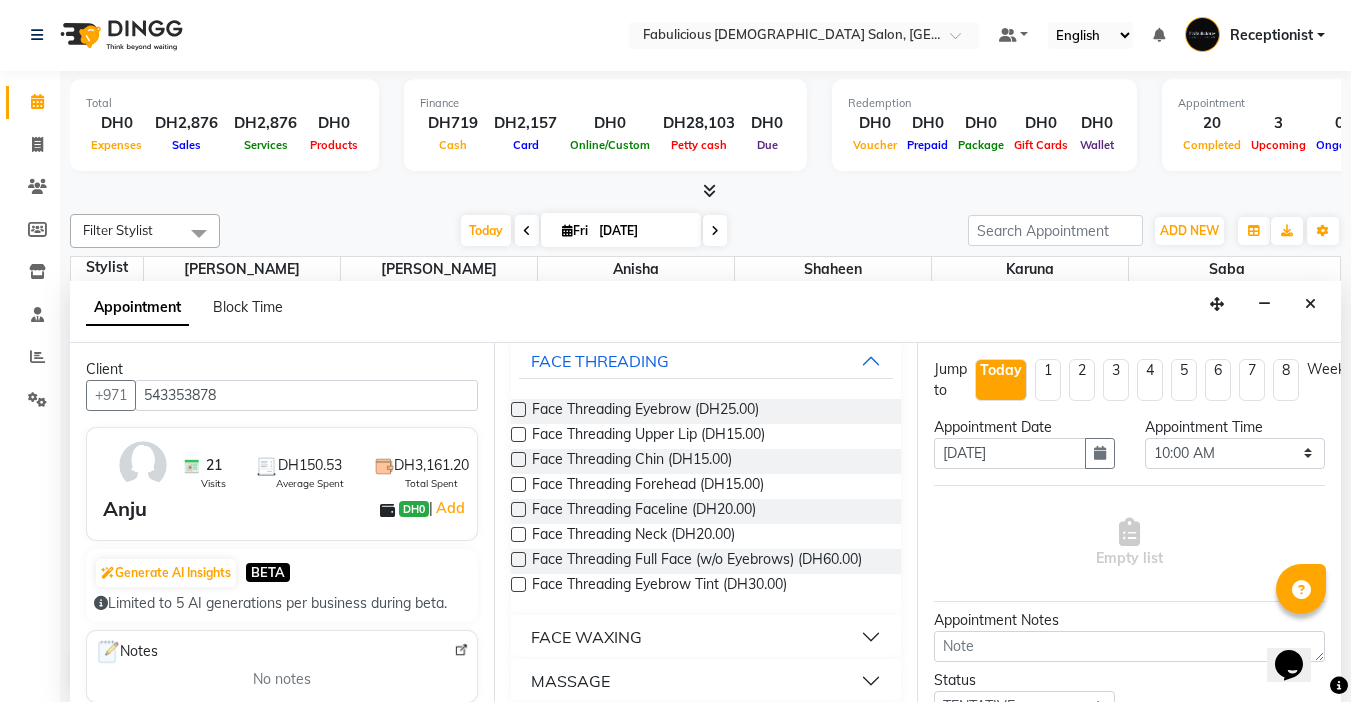 click at bounding box center [518, 409] 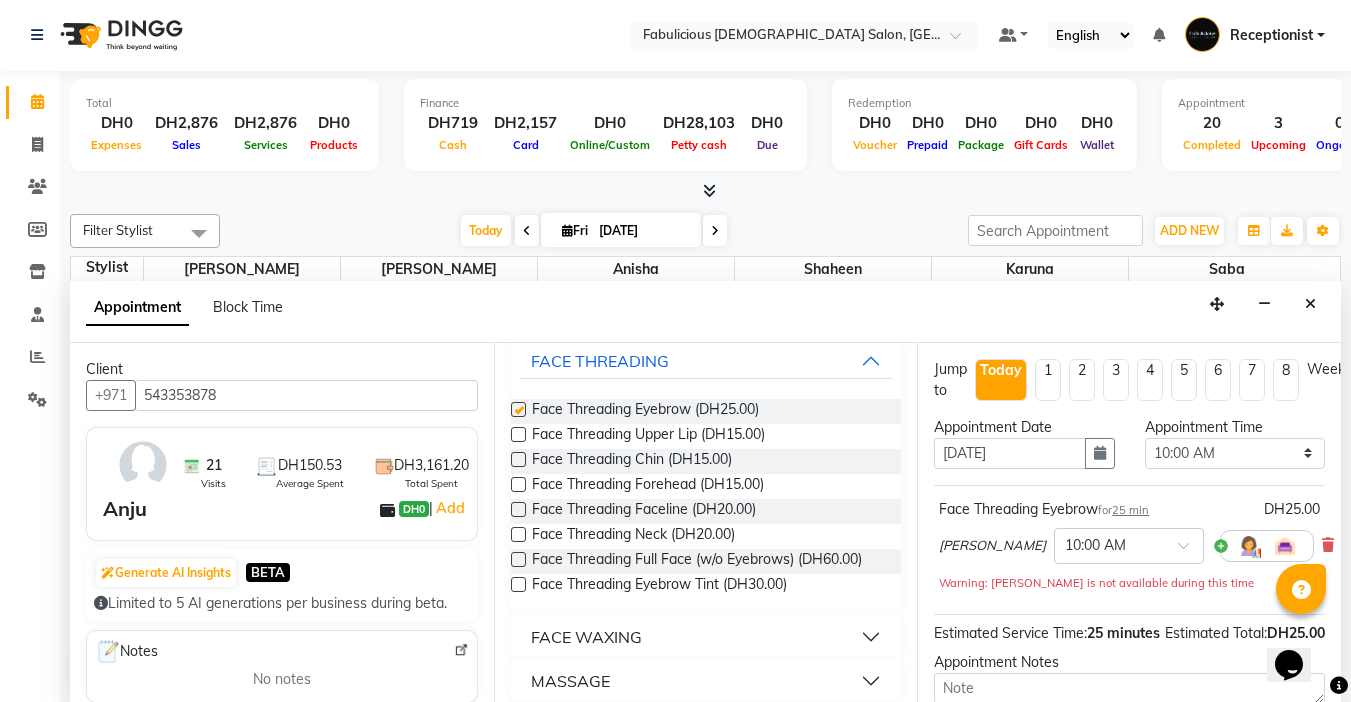 checkbox on "false" 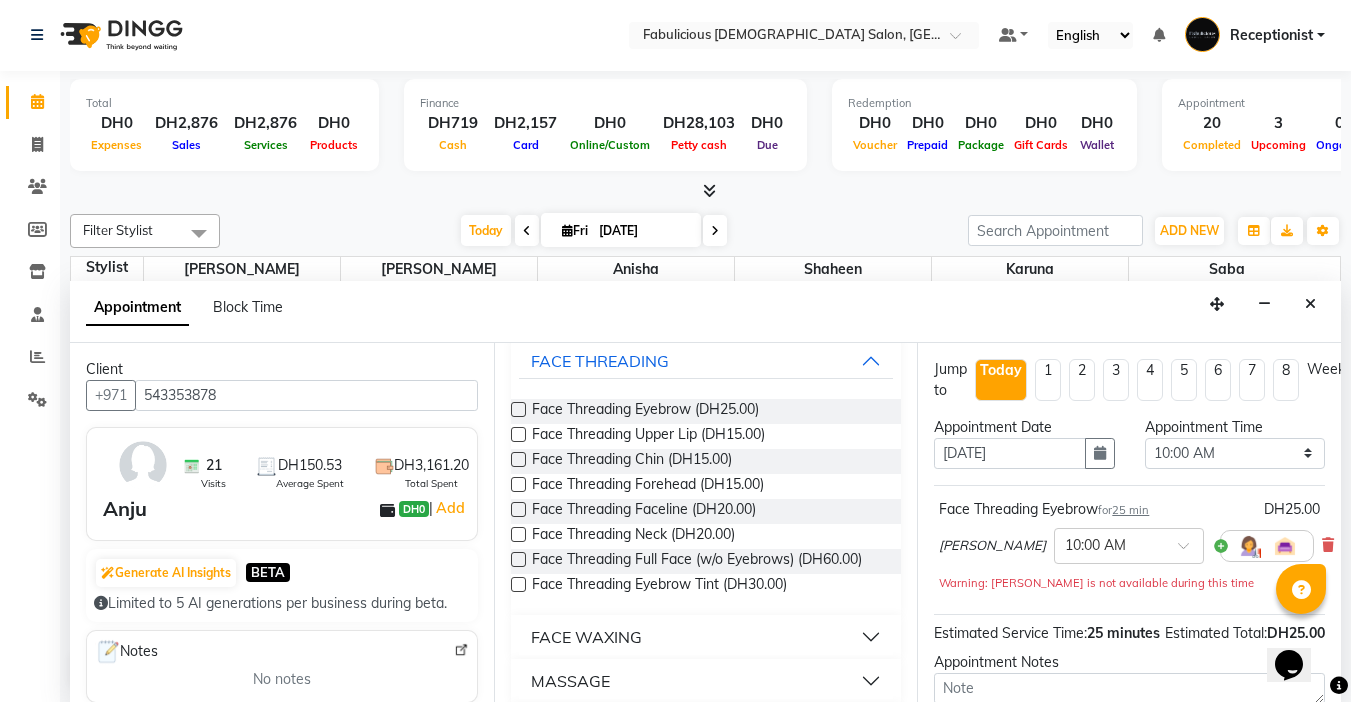 click at bounding box center [518, 434] 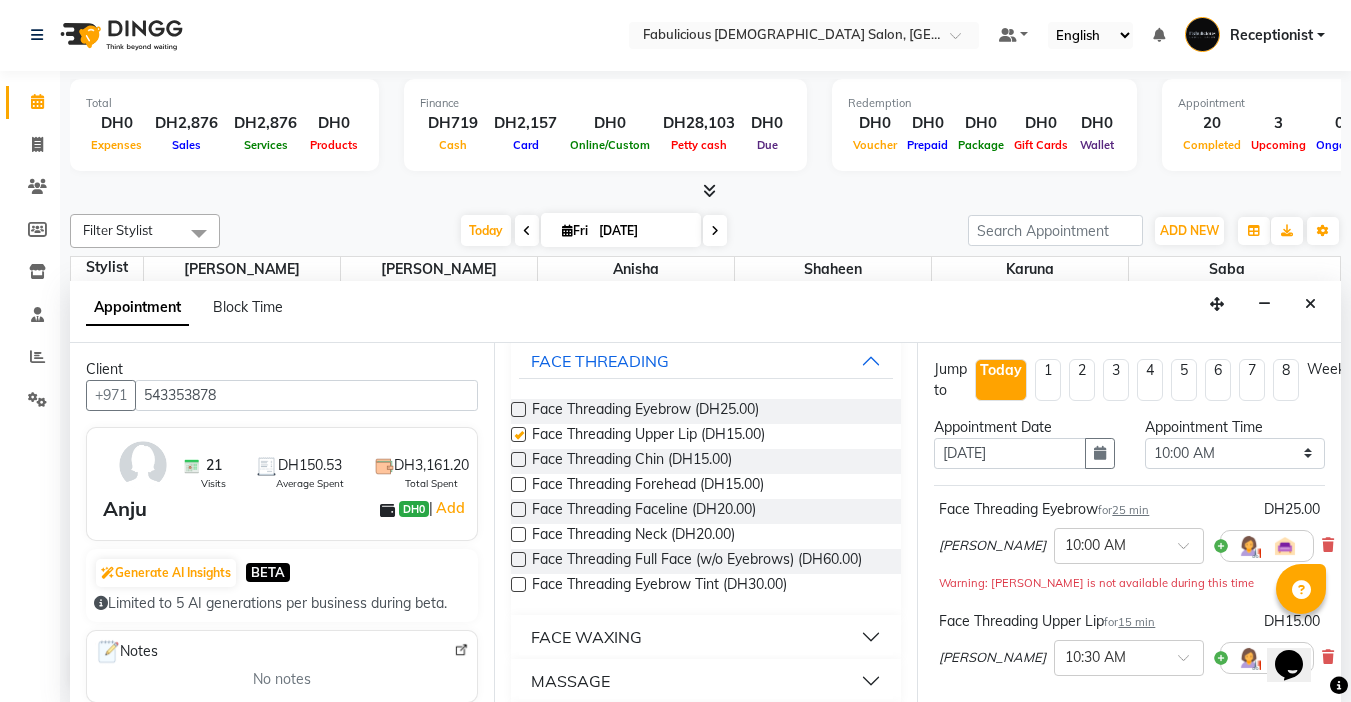 checkbox on "false" 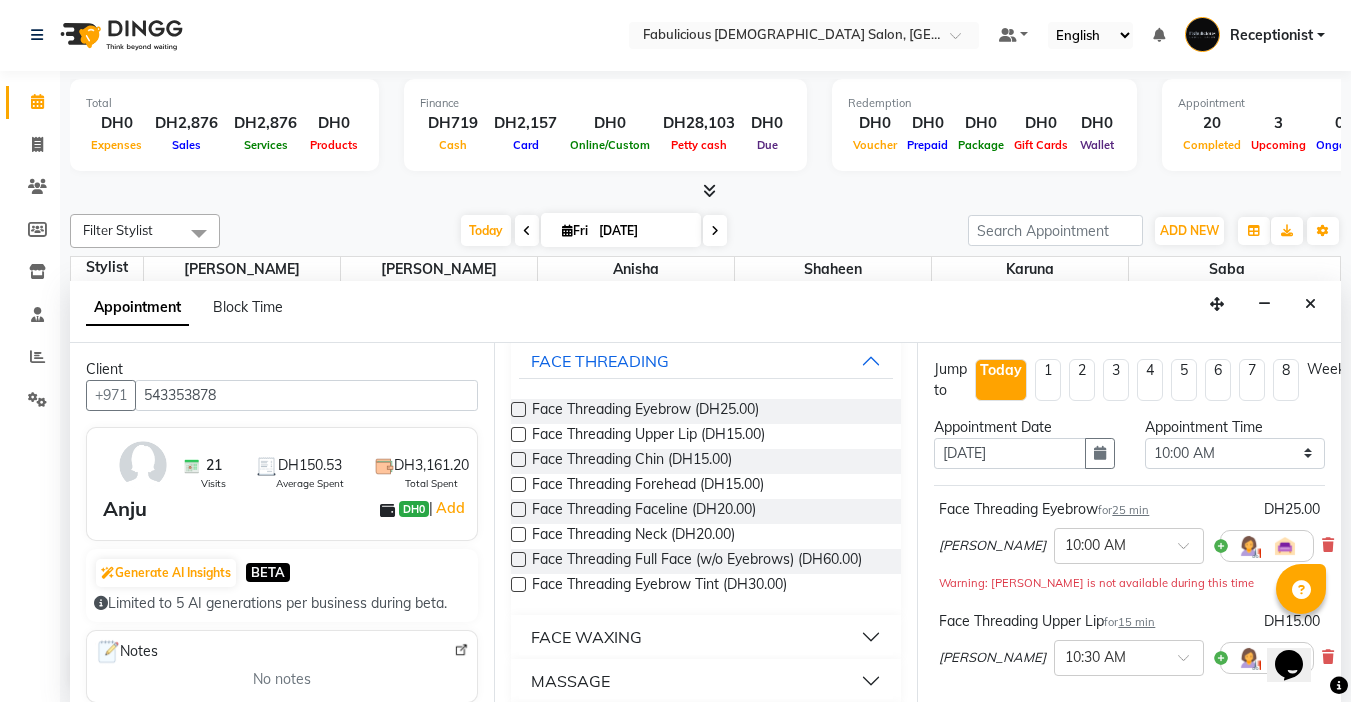 click at bounding box center [518, 459] 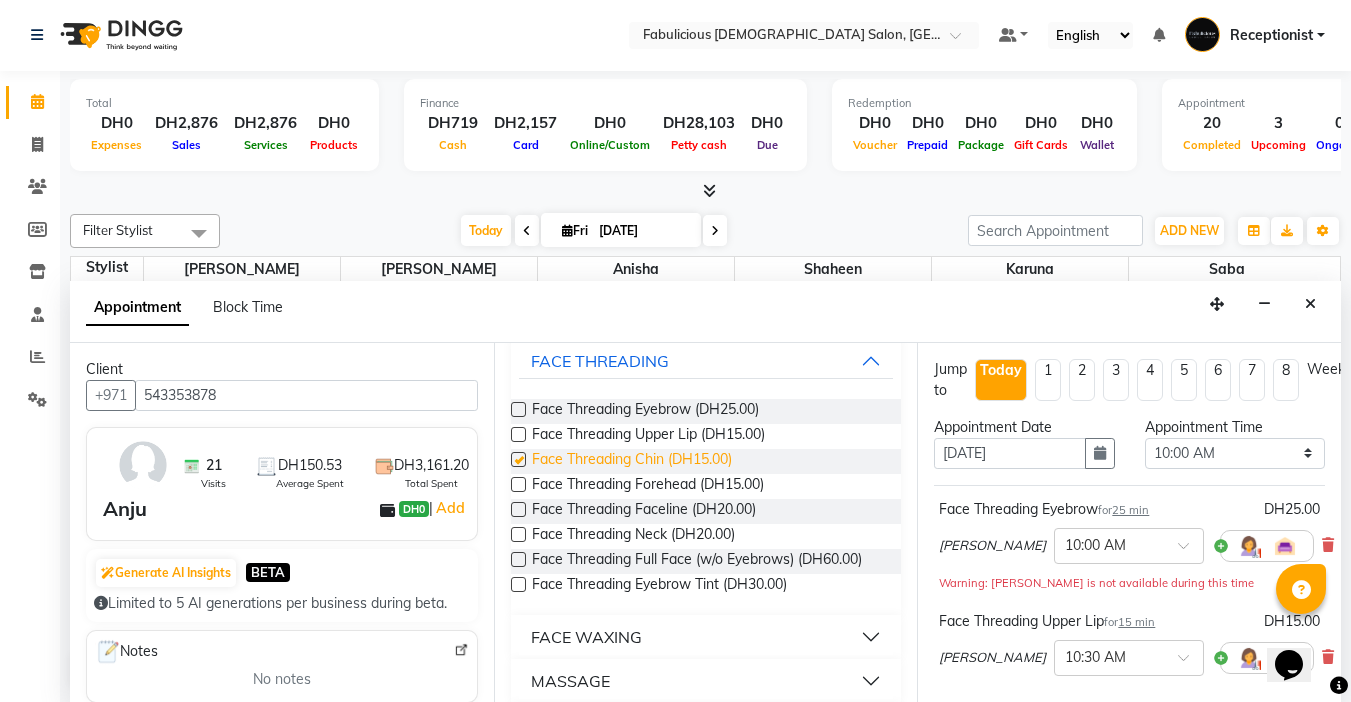checkbox on "false" 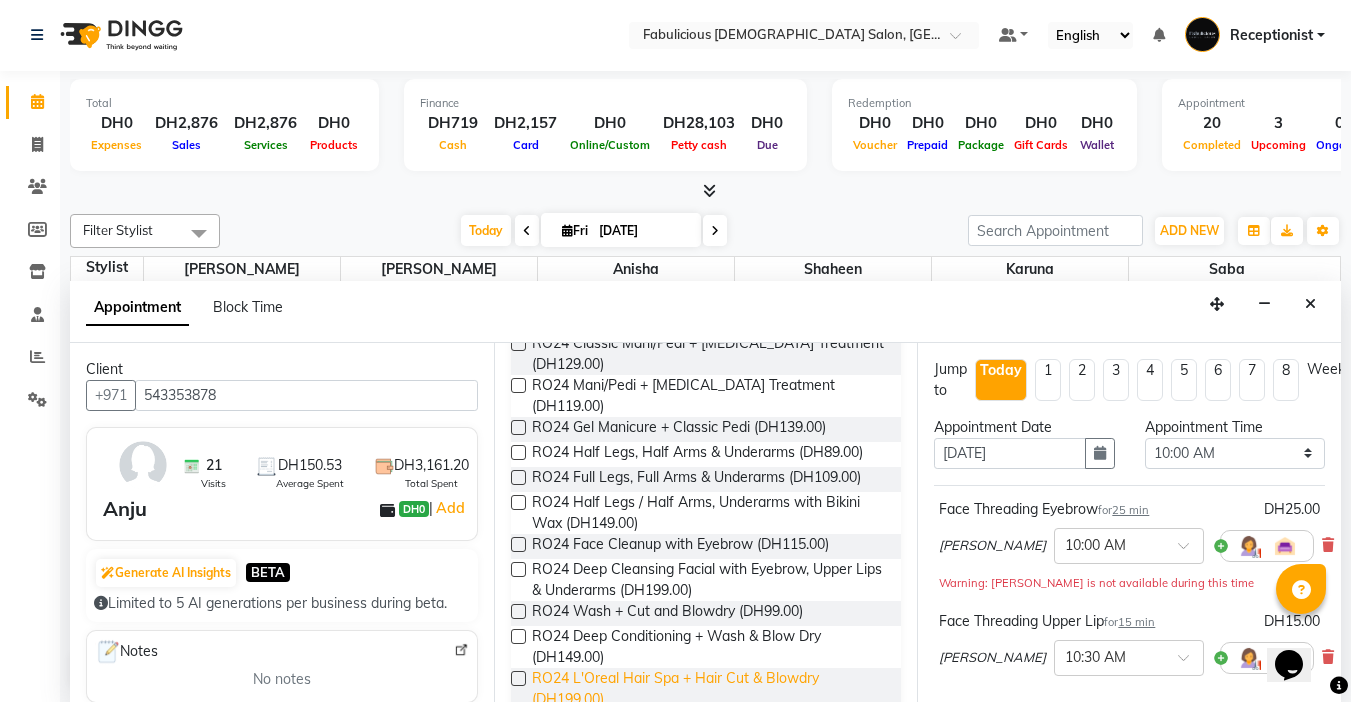 scroll, scrollTop: 0, scrollLeft: 0, axis: both 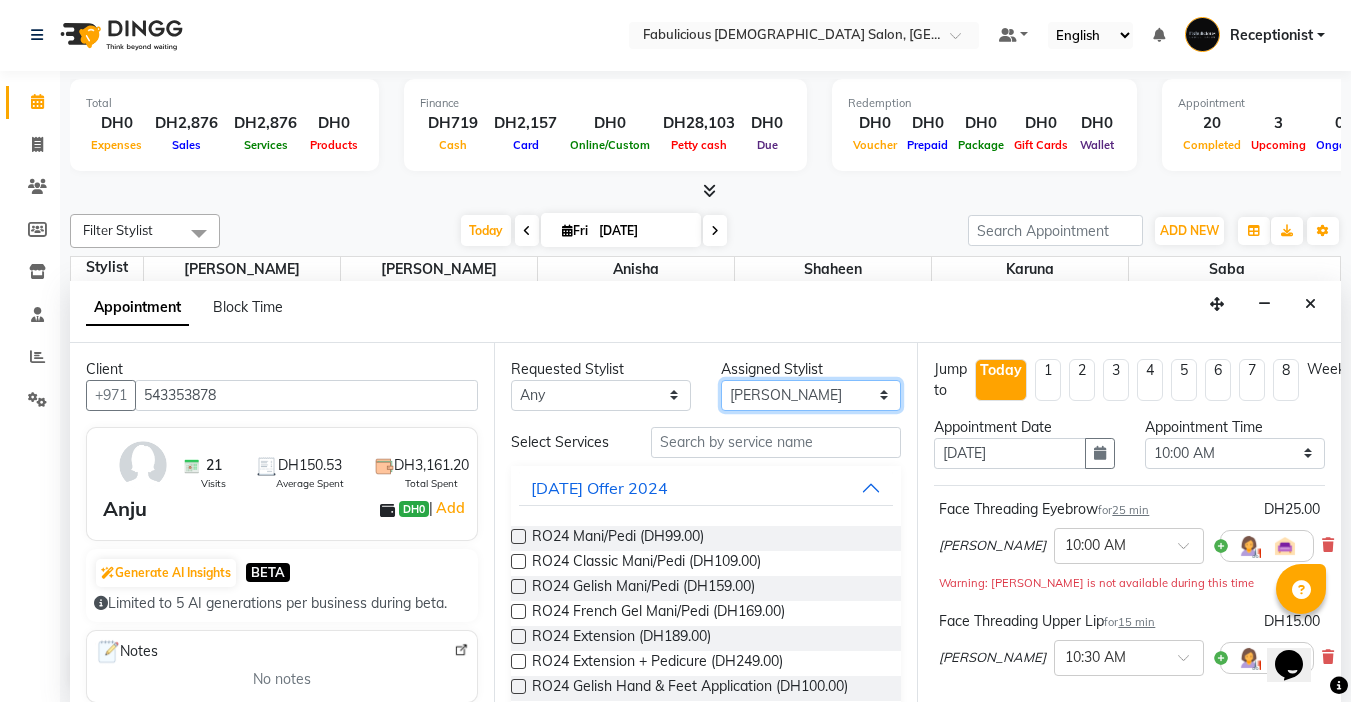 click on "Select [PERSON_NAME] [PERSON_NAME]  [PERSON_NAME] [PERSON_NAME]" at bounding box center (811, 395) 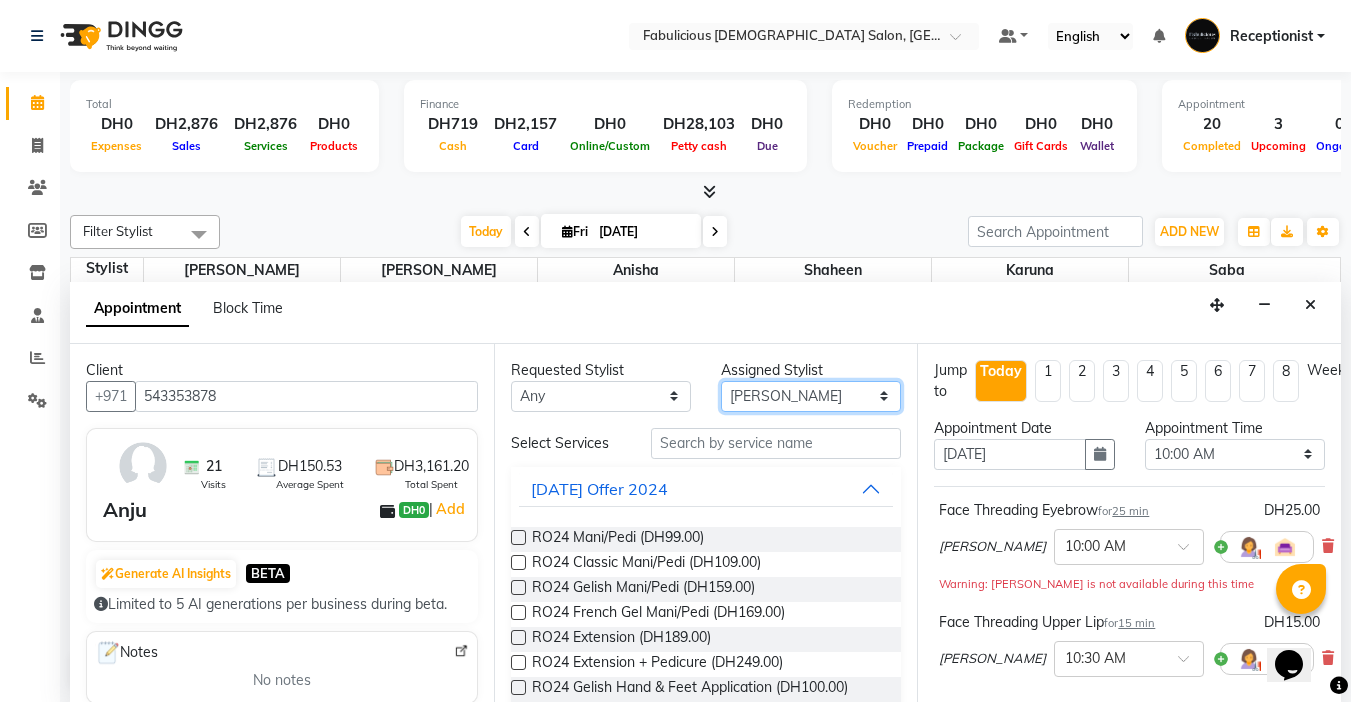 select on "11628" 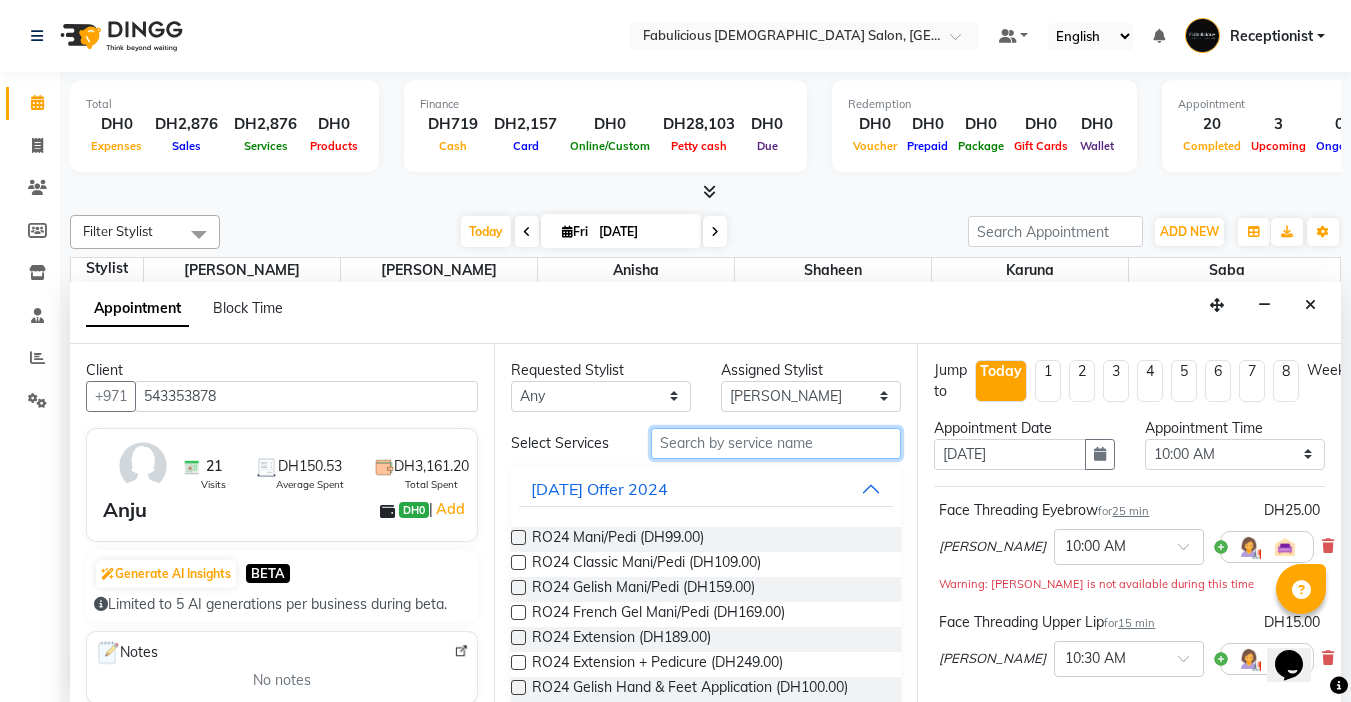 click at bounding box center (776, 443) 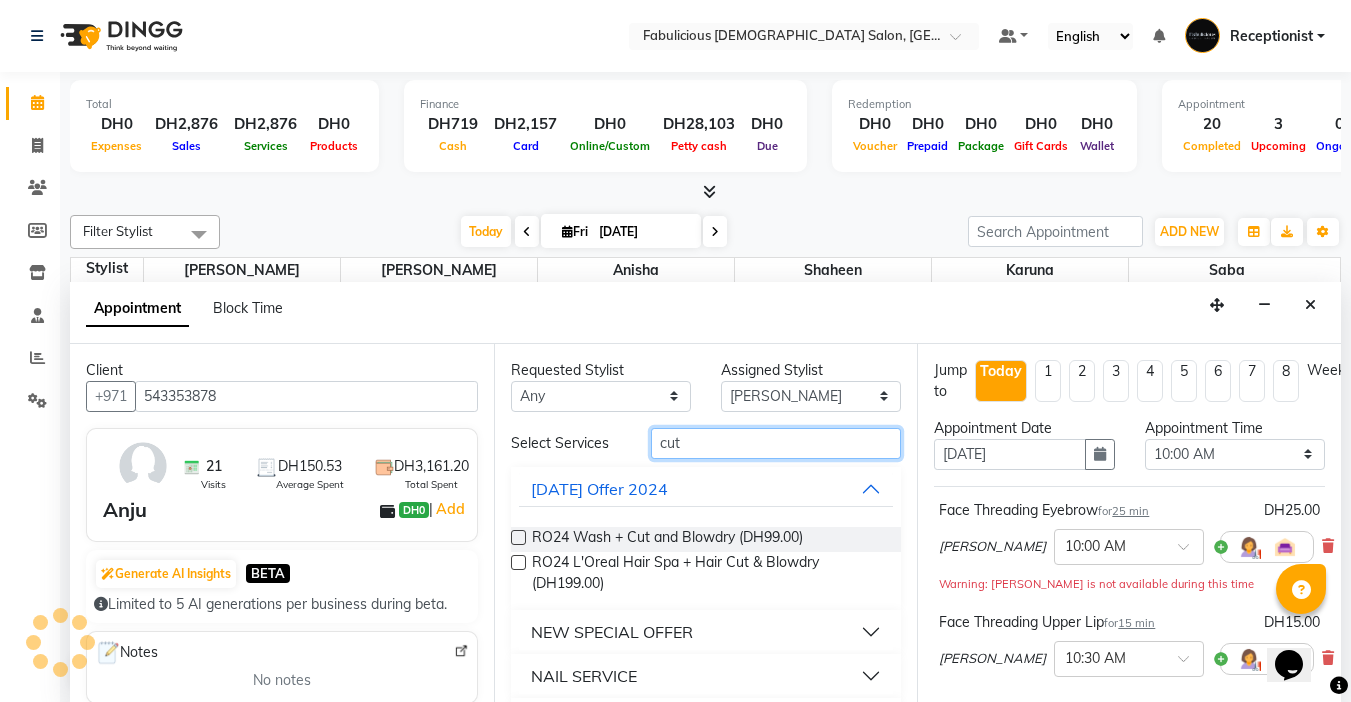 type on "cut" 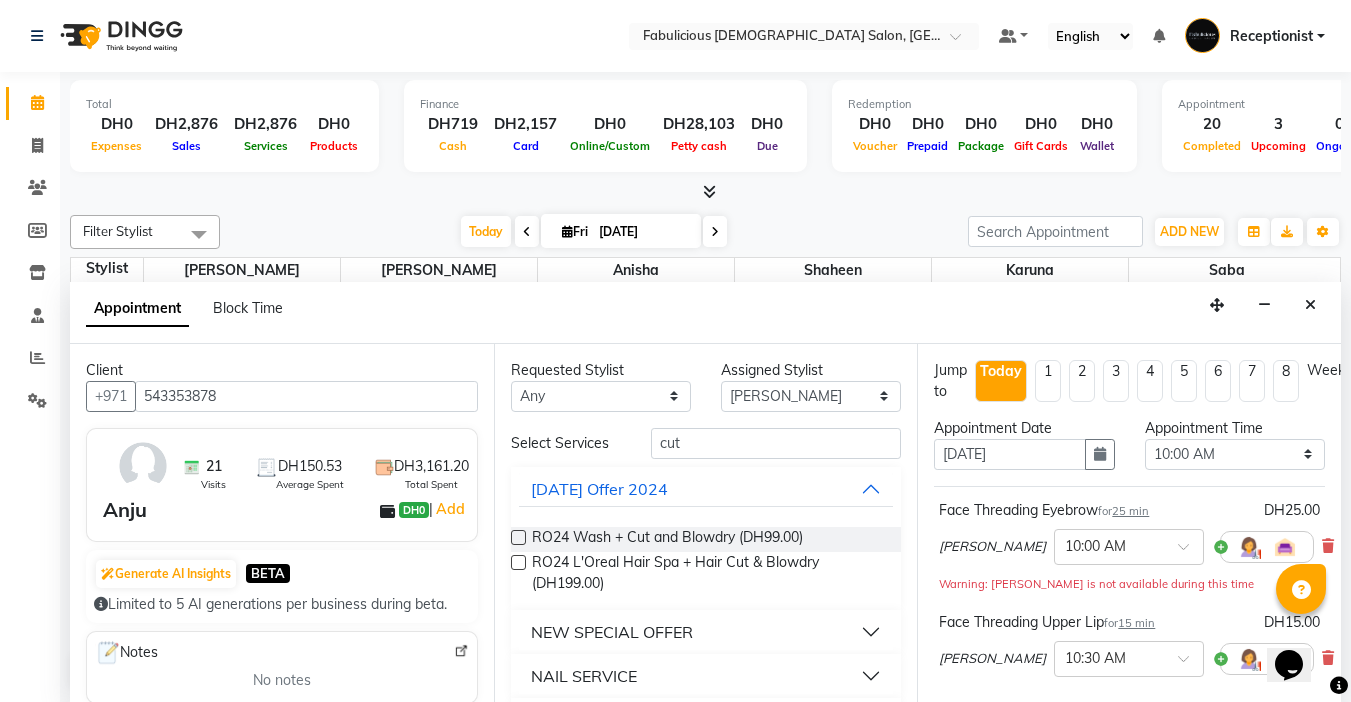click on "NAIL SERVICE" at bounding box center (706, 676) 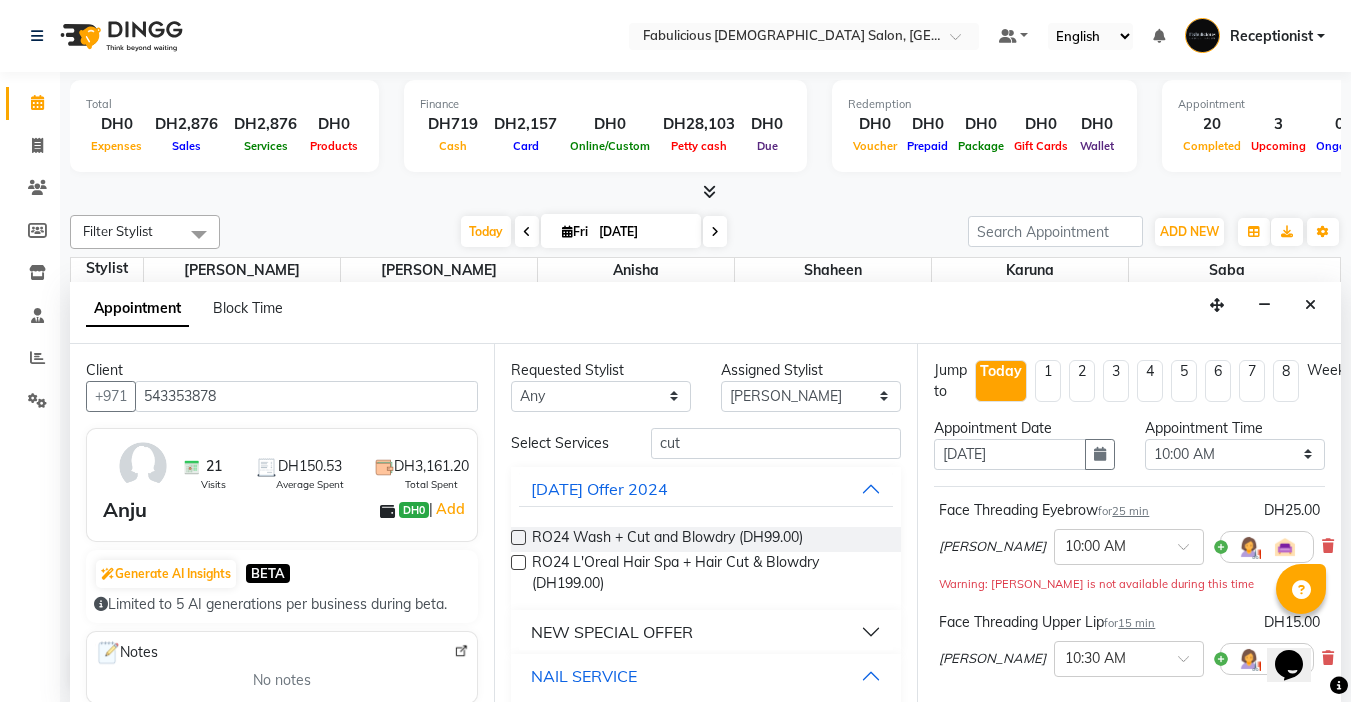 scroll, scrollTop: 100, scrollLeft: 0, axis: vertical 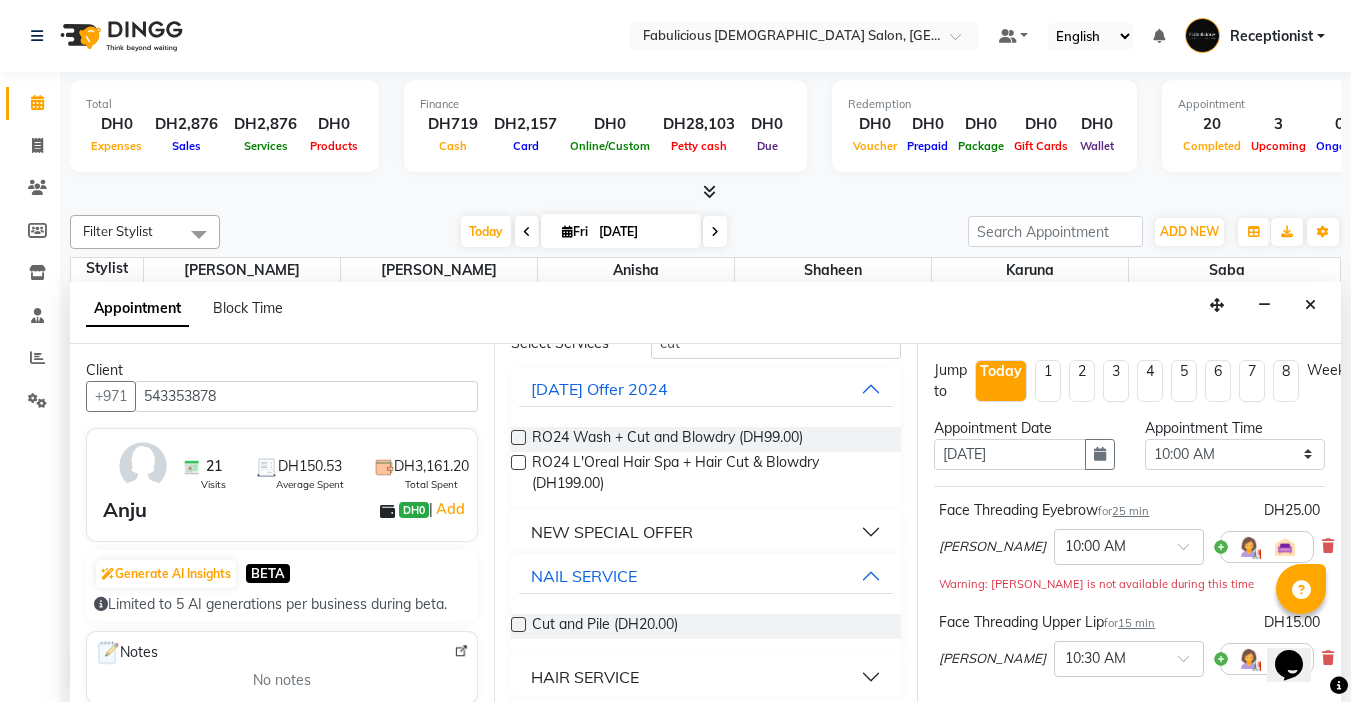 click at bounding box center [518, 624] 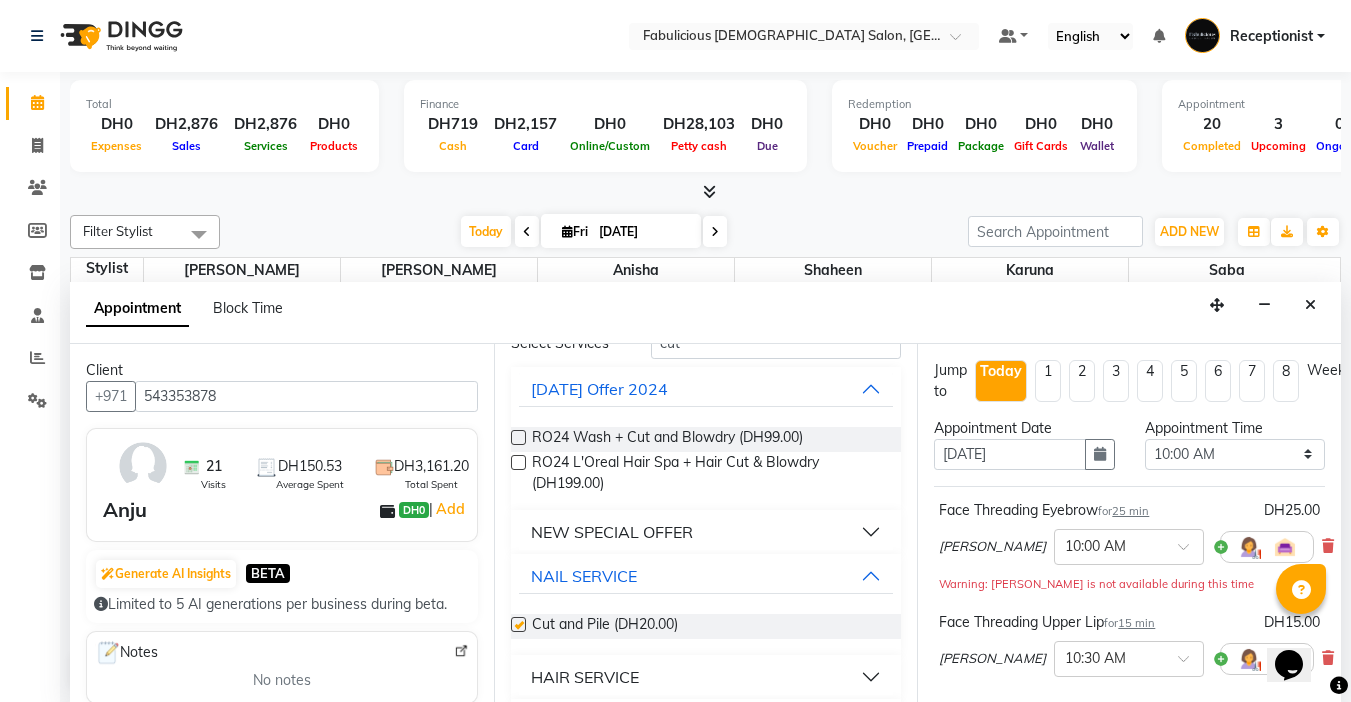 checkbox on "false" 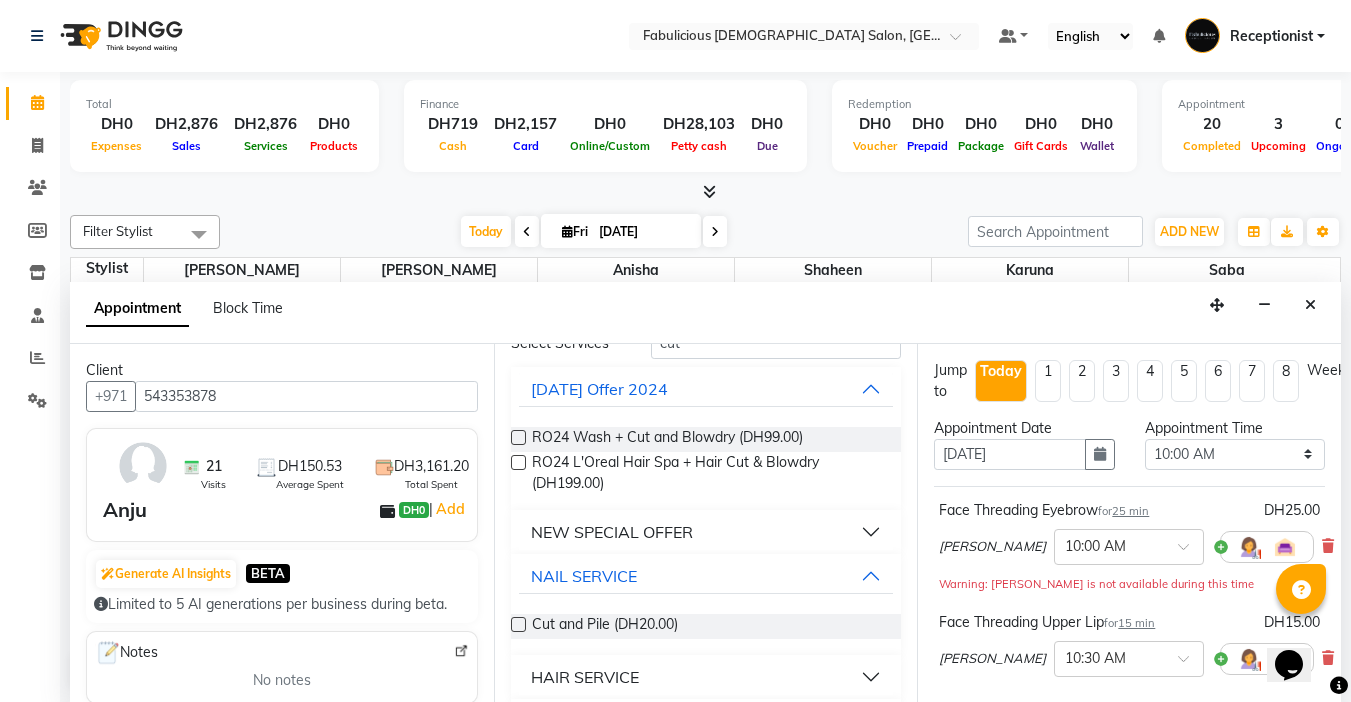 scroll, scrollTop: 0, scrollLeft: 0, axis: both 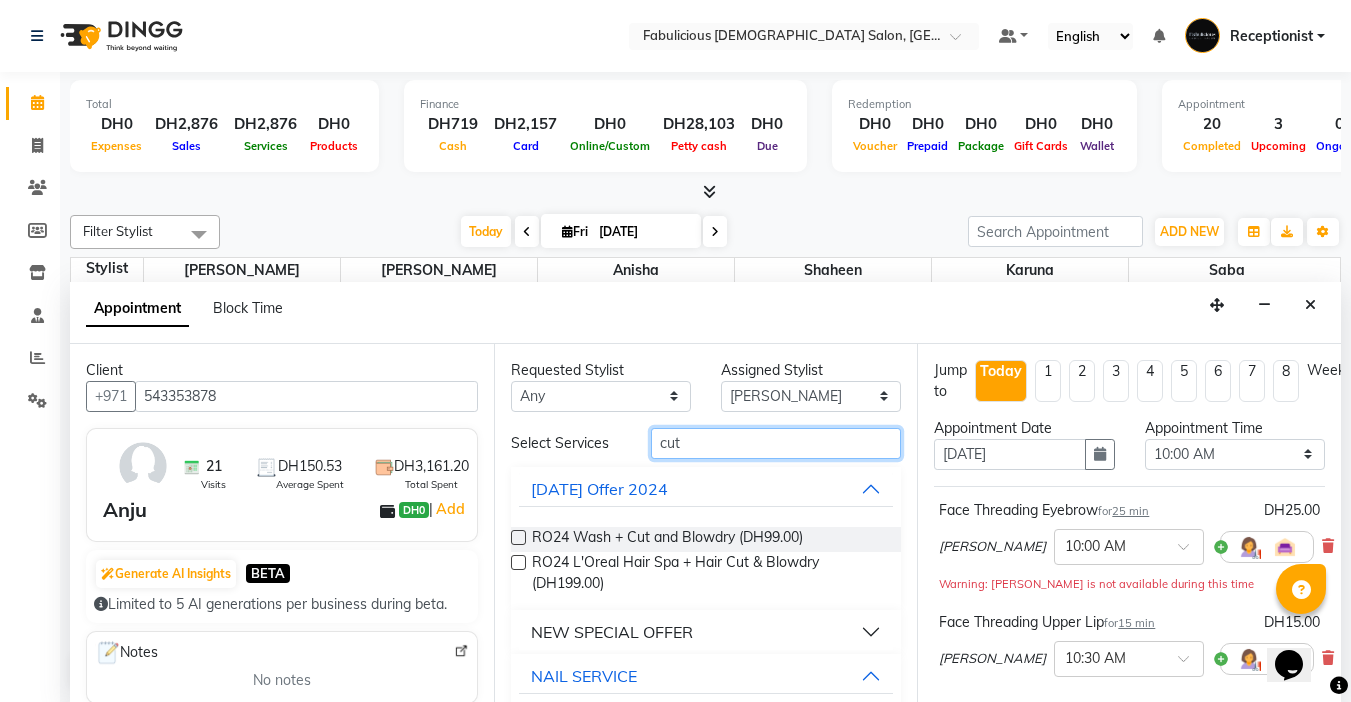 click on "cut" at bounding box center [776, 443] 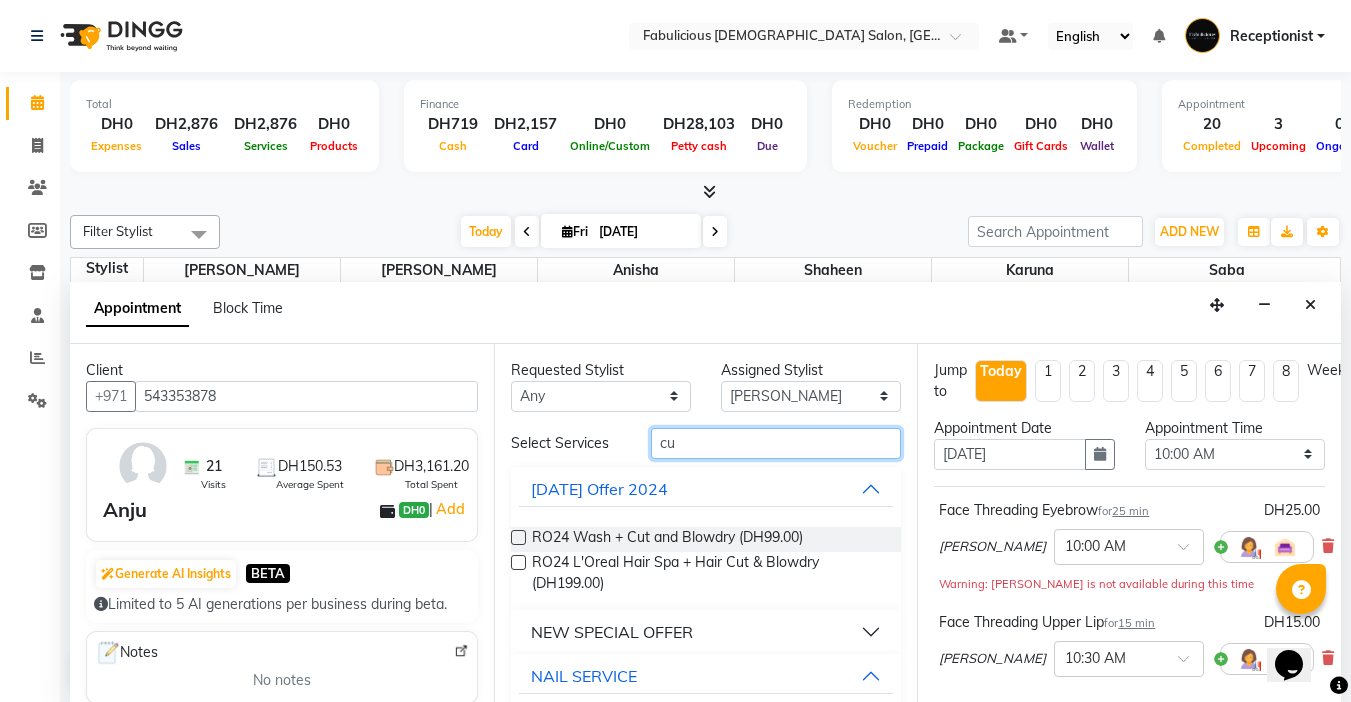 type on "c" 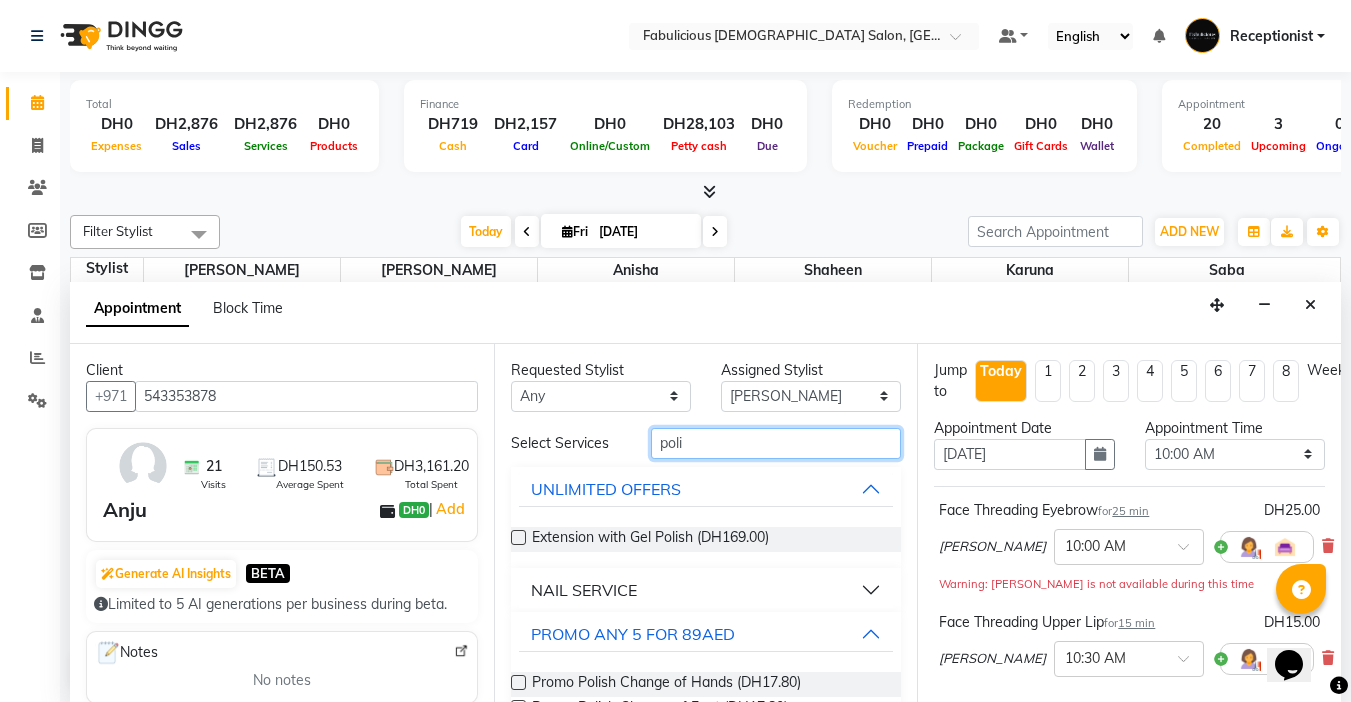 type on "poli" 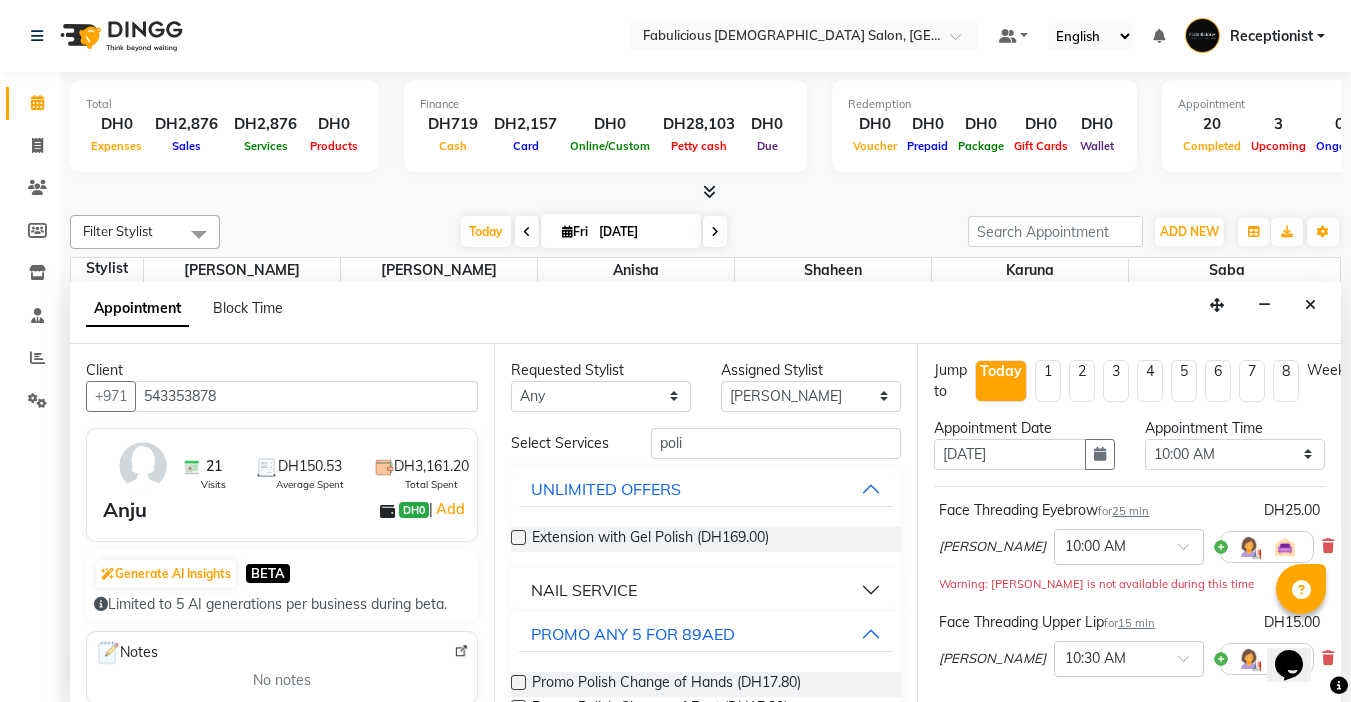 click on "NAIL SERVICE" at bounding box center (584, 590) 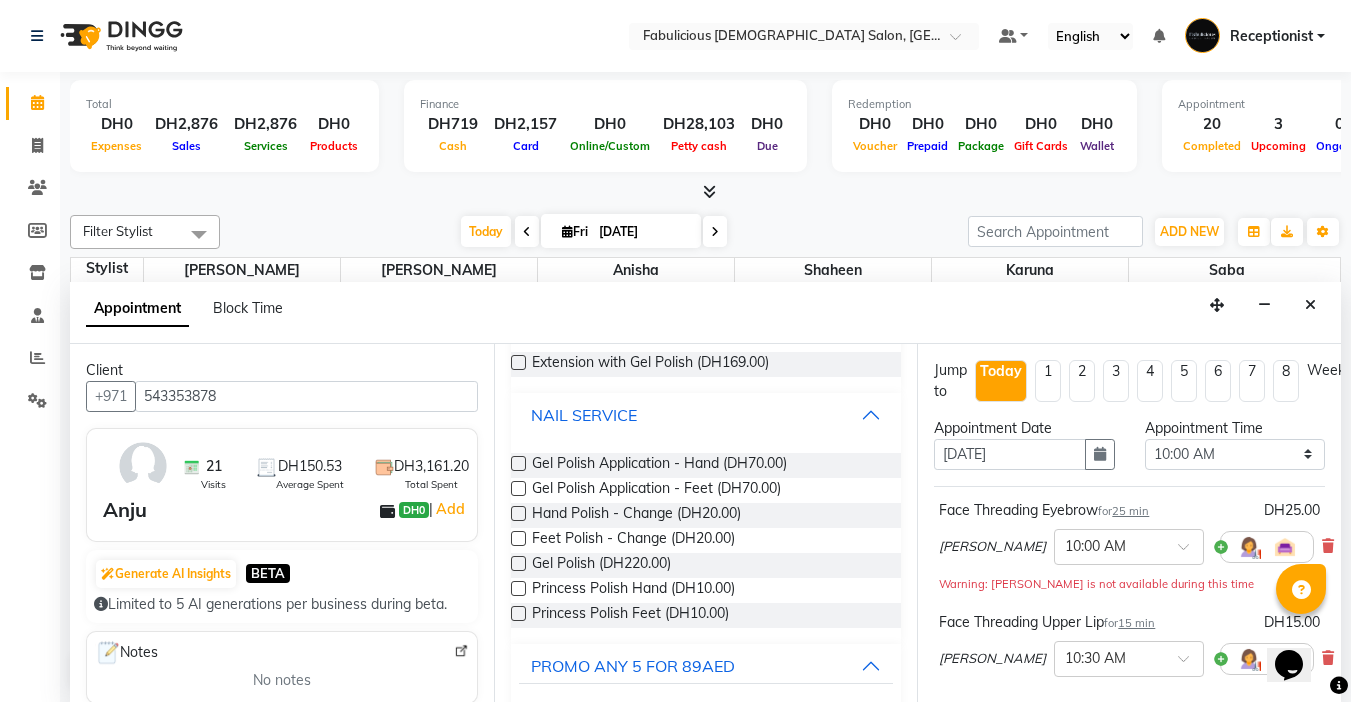 scroll, scrollTop: 200, scrollLeft: 0, axis: vertical 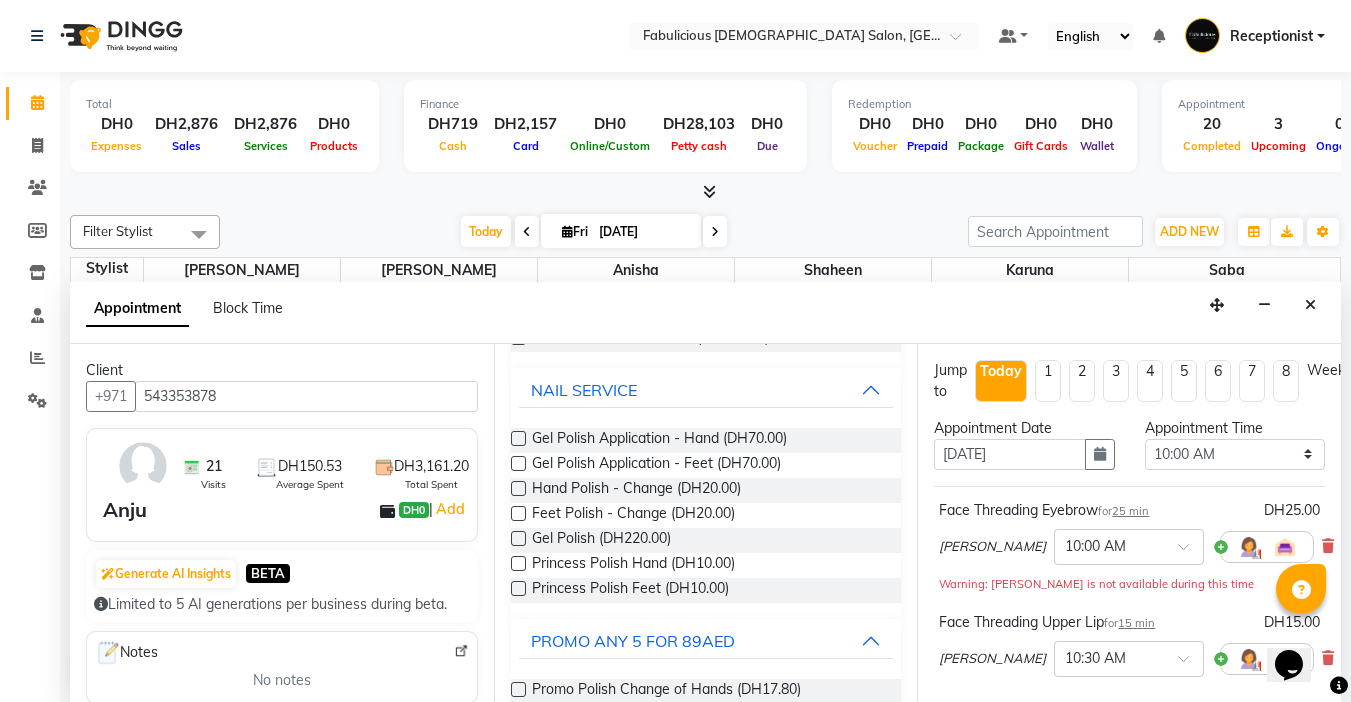 click at bounding box center (518, 488) 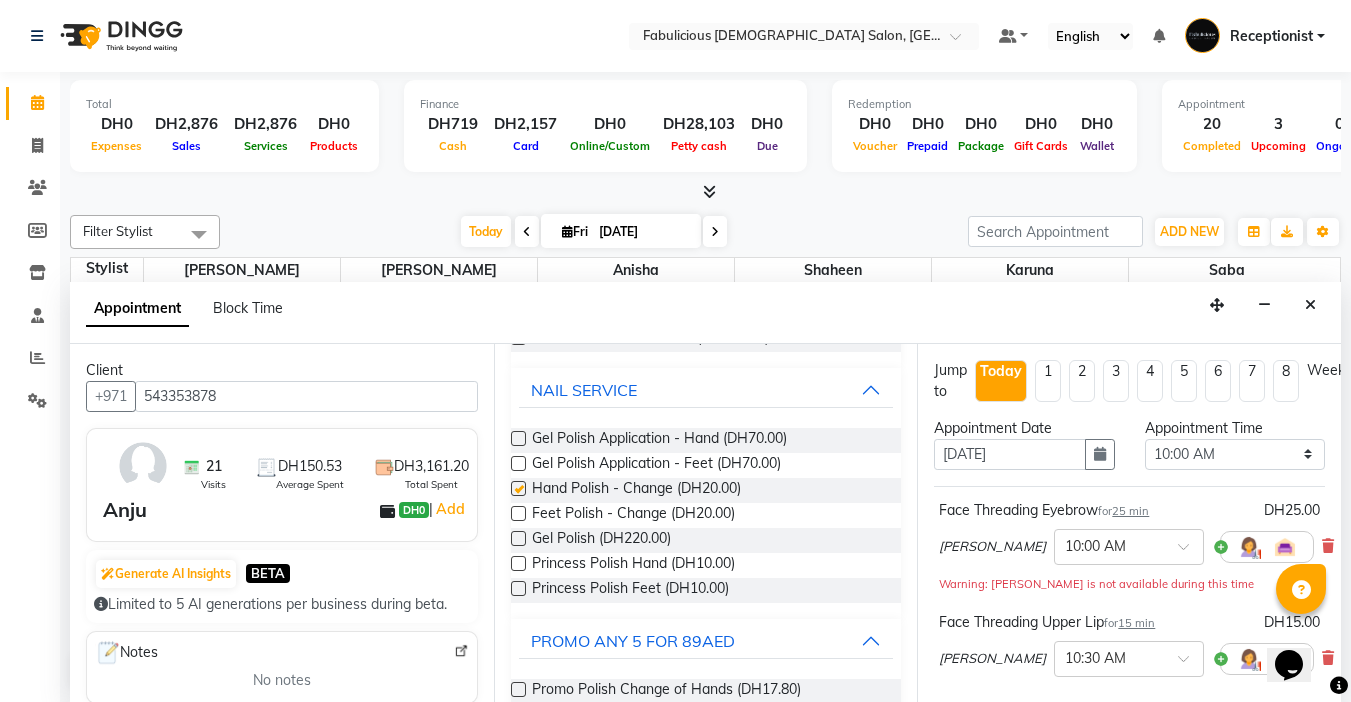 checkbox on "false" 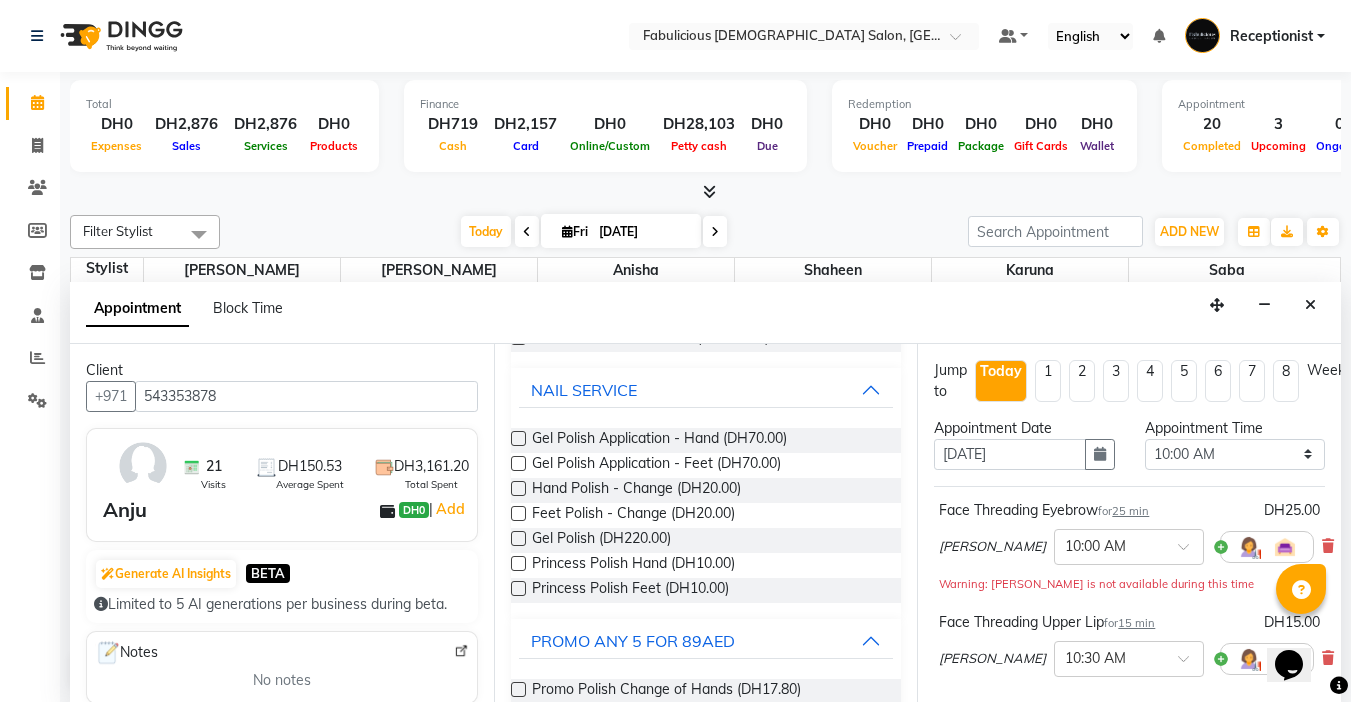 click at bounding box center (518, 513) 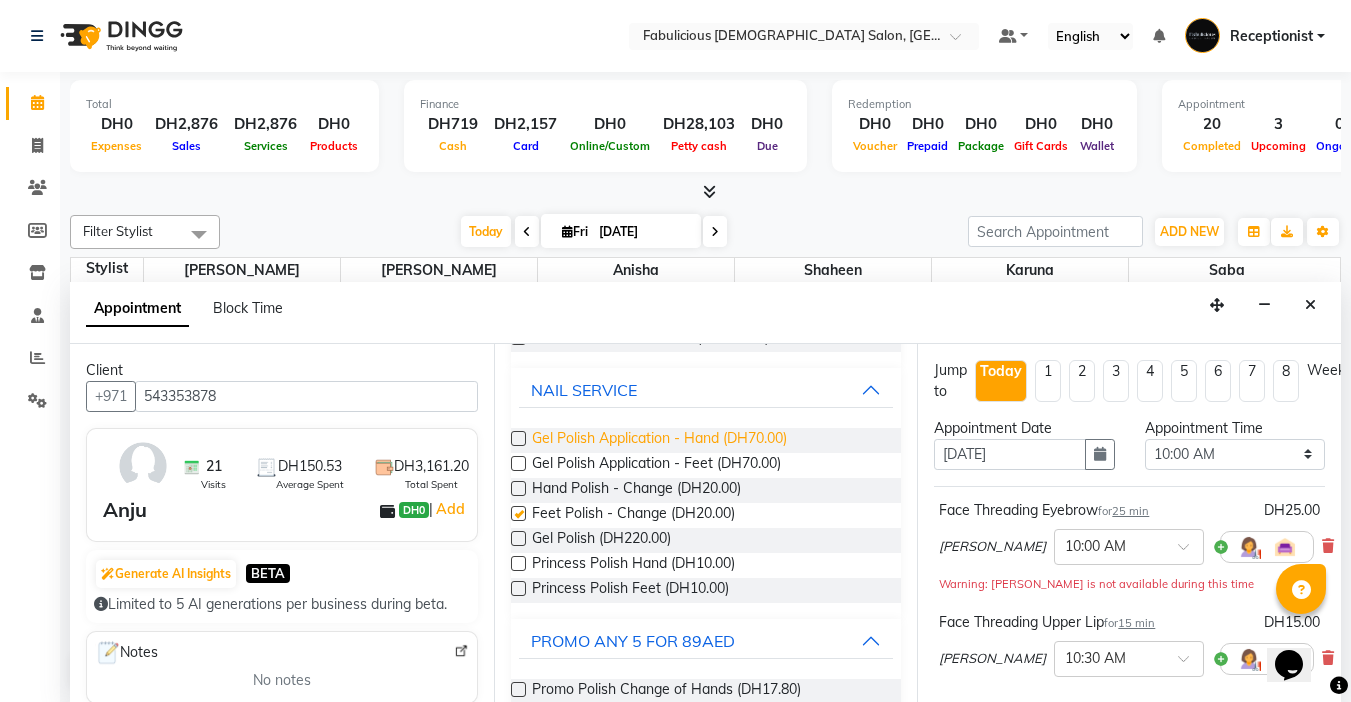 checkbox on "false" 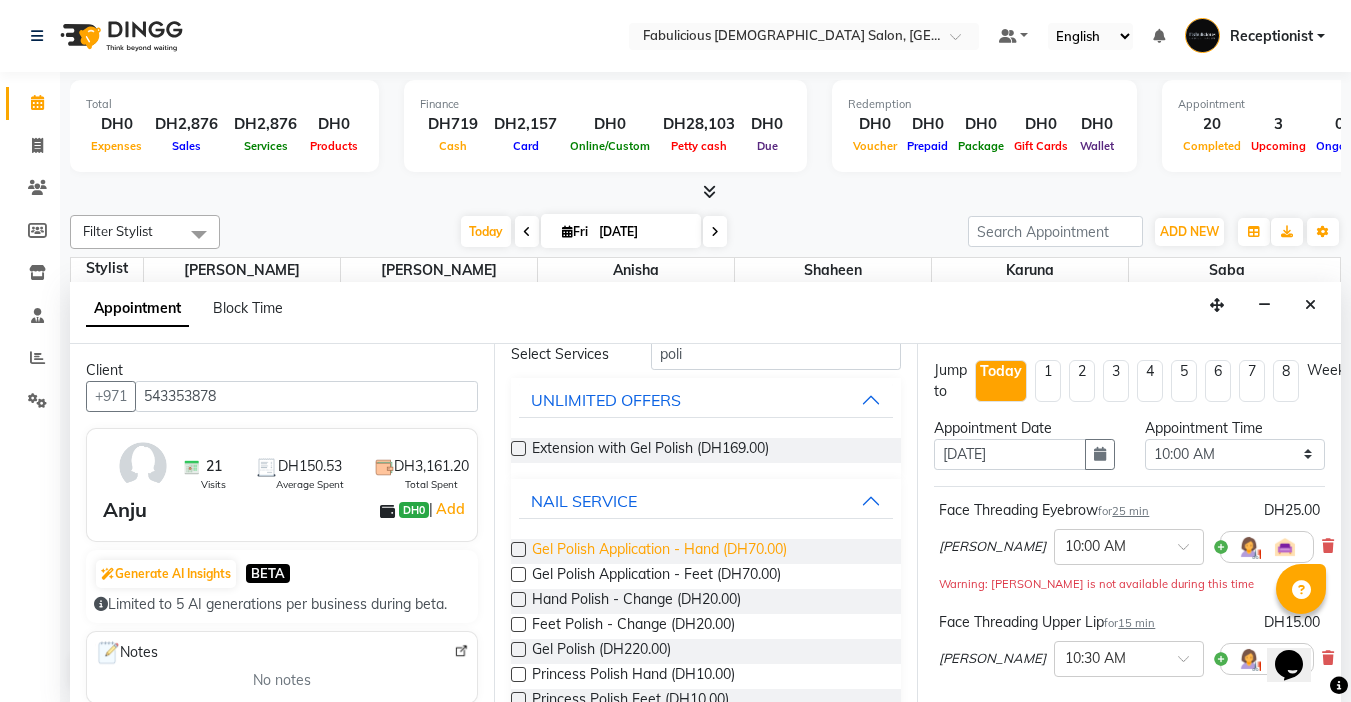 scroll, scrollTop: 0, scrollLeft: 0, axis: both 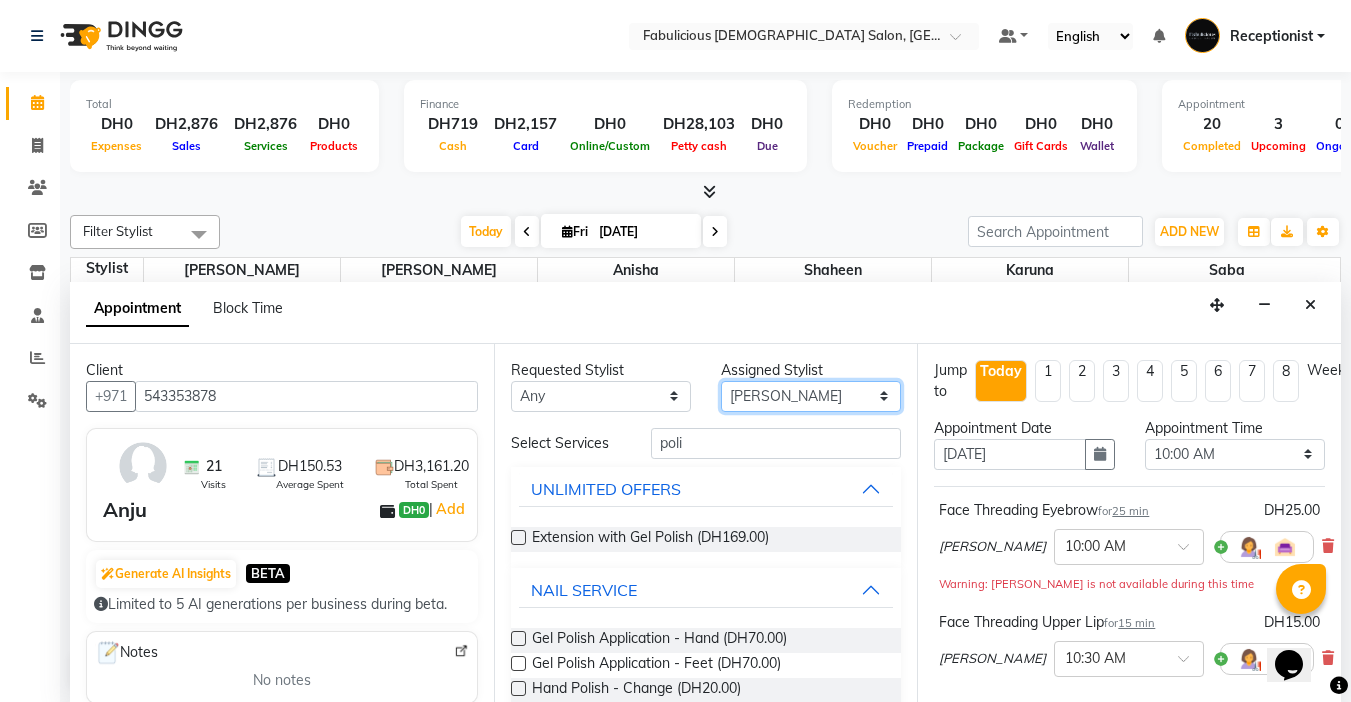 click on "Select [PERSON_NAME] [PERSON_NAME]  [PERSON_NAME] [PERSON_NAME]" at bounding box center [811, 396] 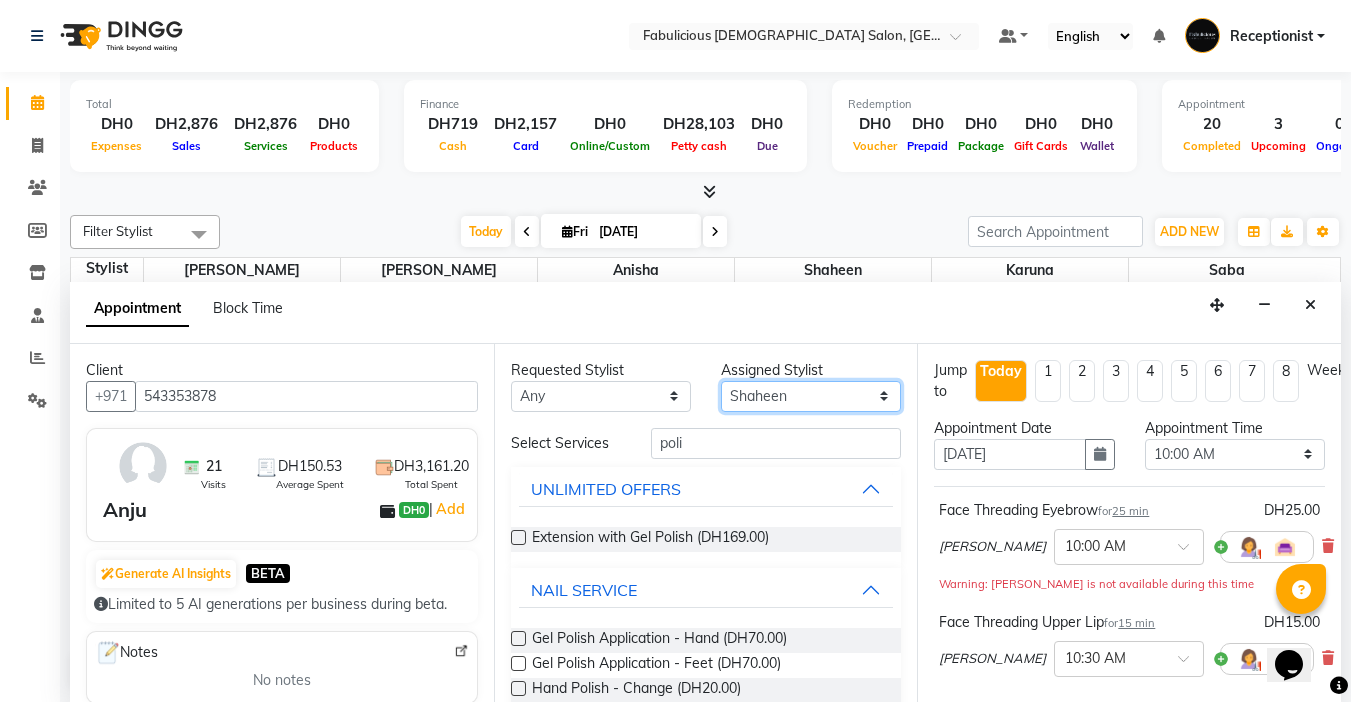 click on "Select [PERSON_NAME] [PERSON_NAME]  [PERSON_NAME] [PERSON_NAME]" at bounding box center [811, 396] 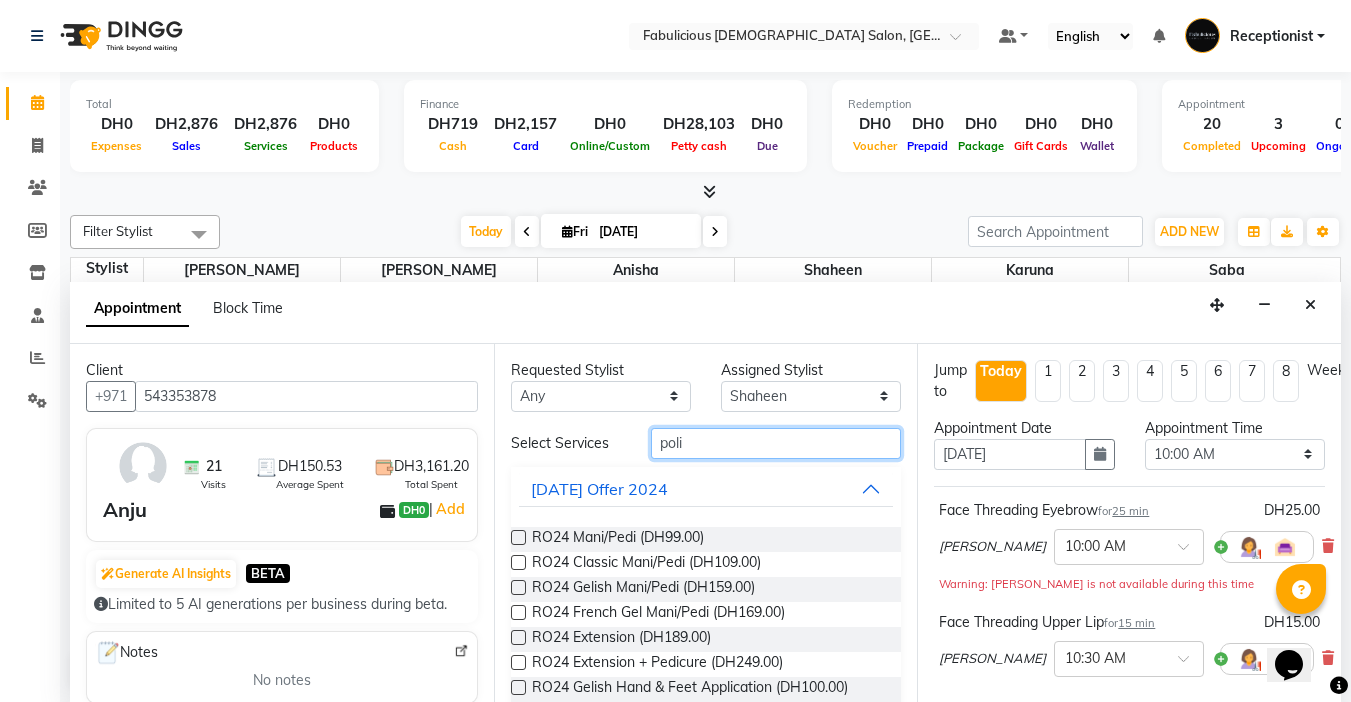 click on "poli" at bounding box center (776, 443) 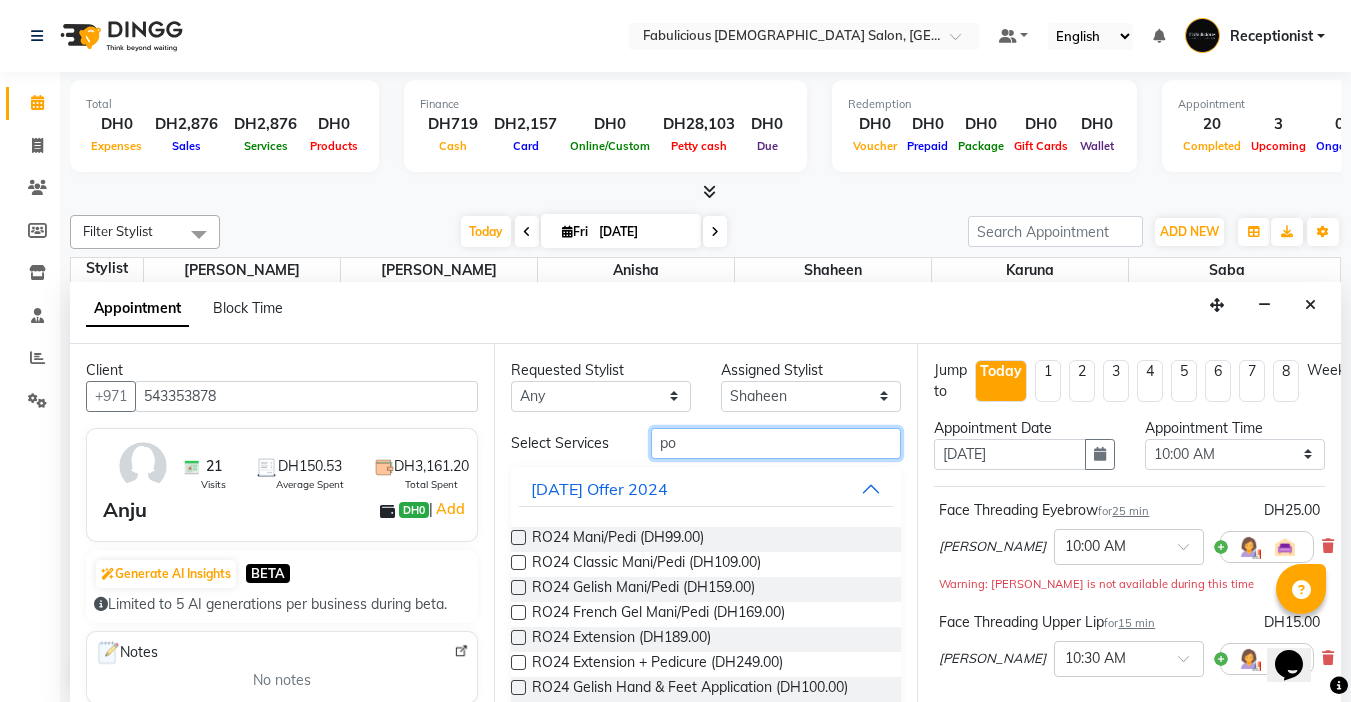 type on "p" 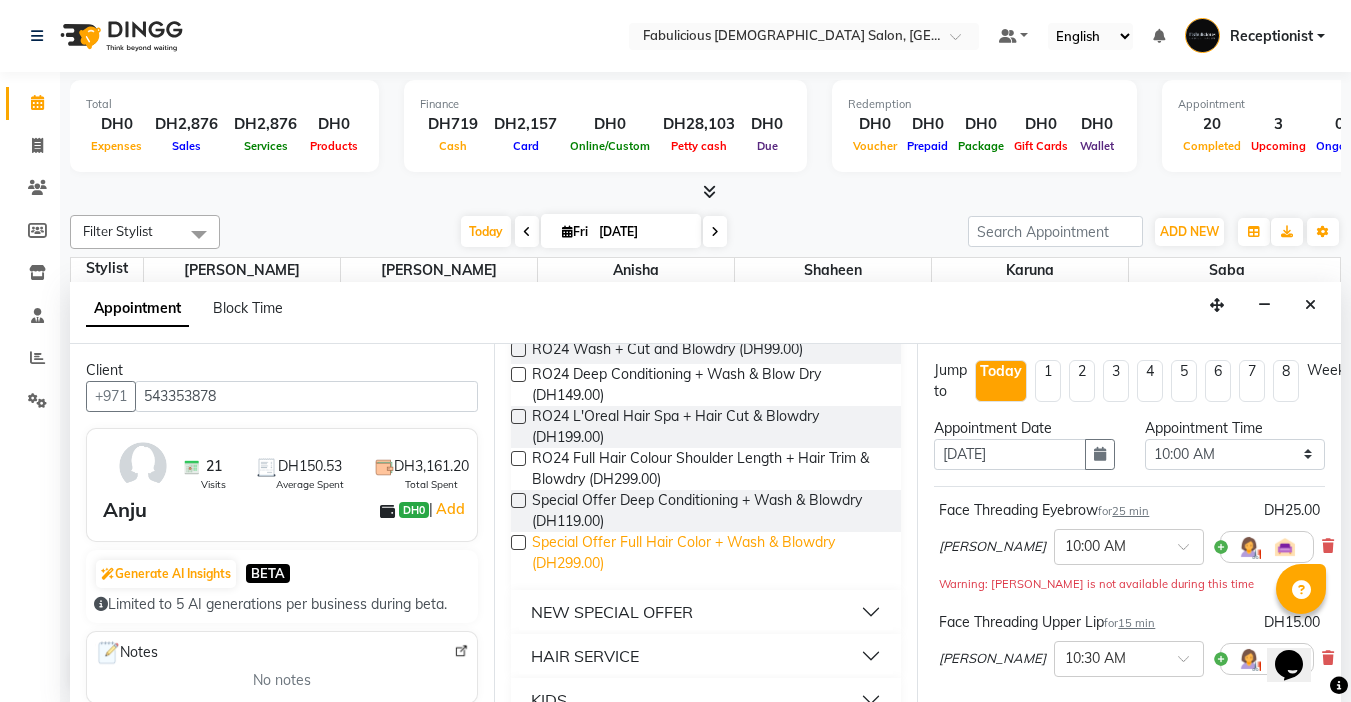 scroll, scrollTop: 200, scrollLeft: 0, axis: vertical 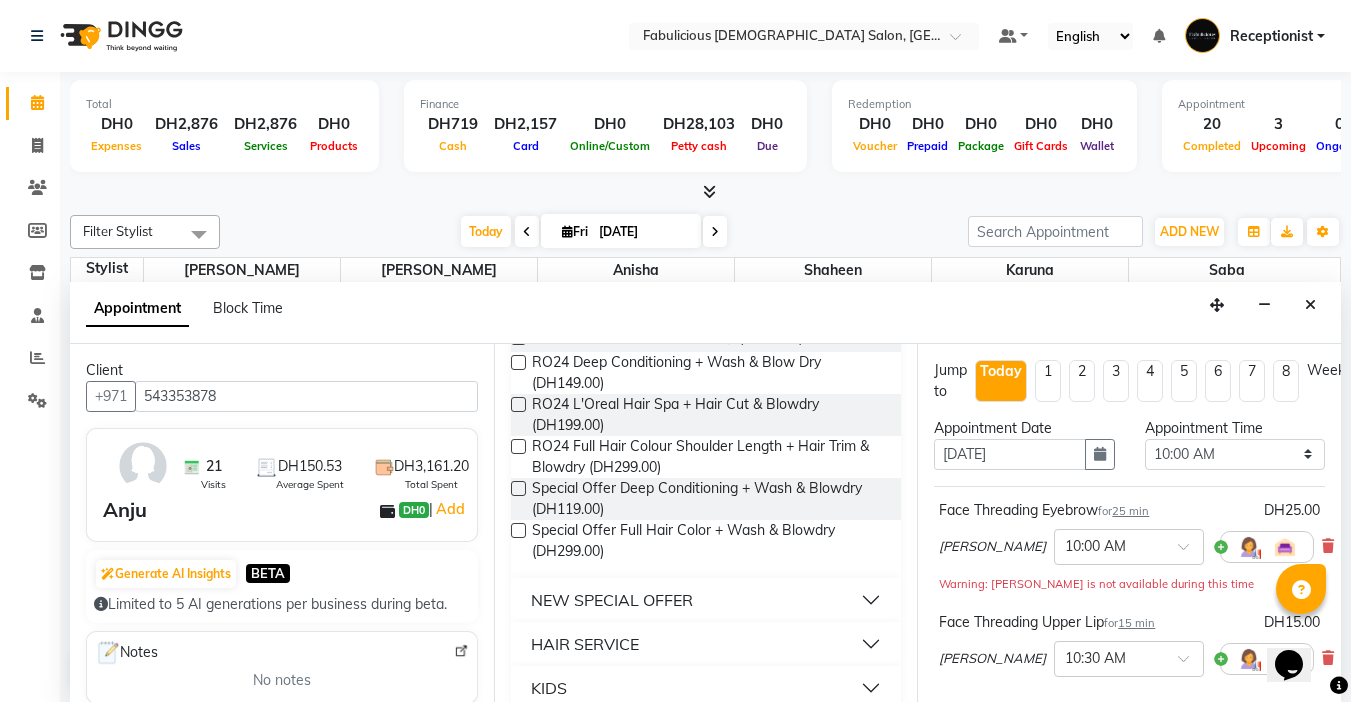 type on "blo" 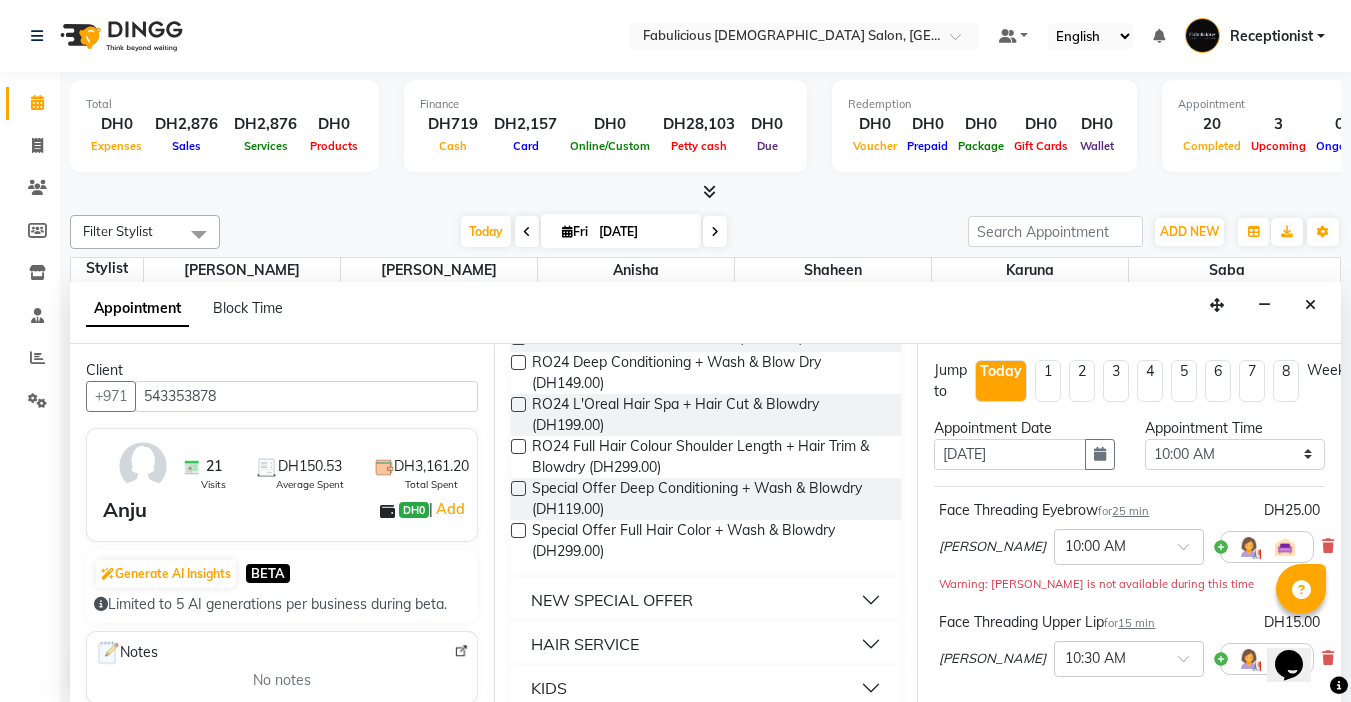 click on "HAIR SERVICE" at bounding box center (585, 644) 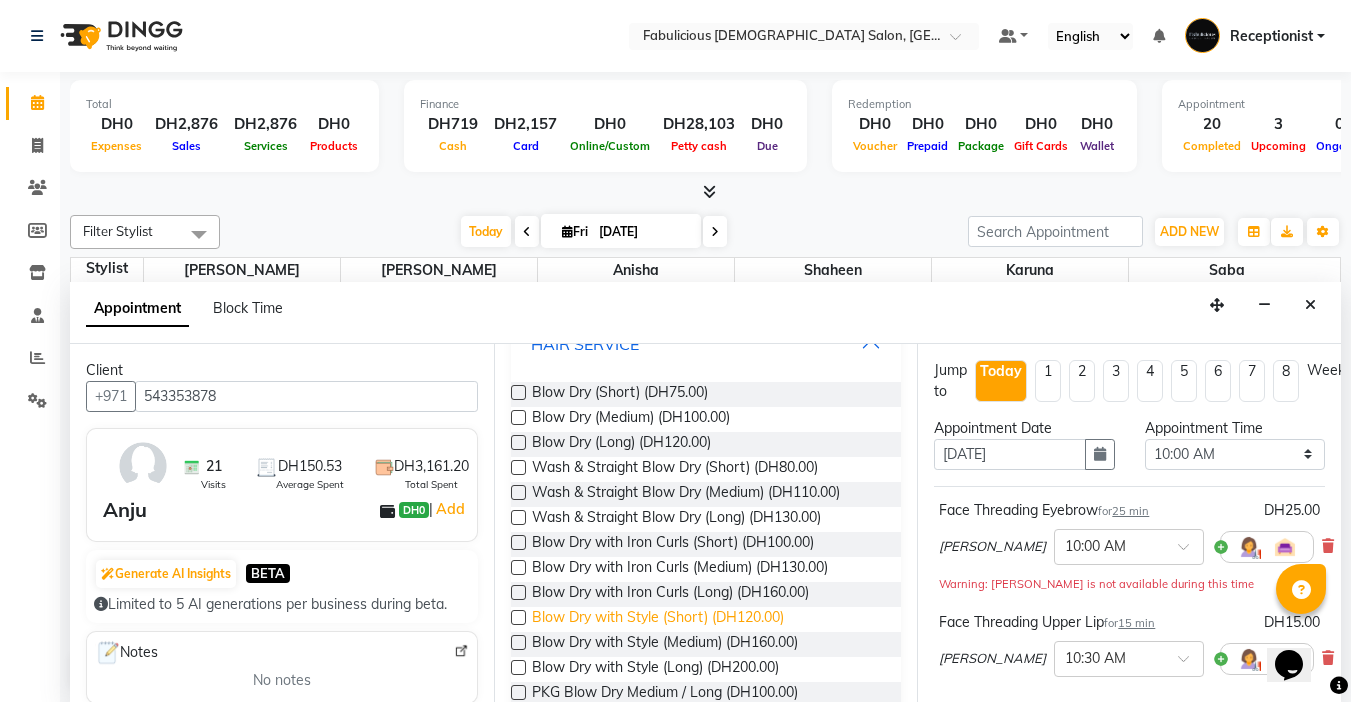 scroll, scrollTop: 600, scrollLeft: 0, axis: vertical 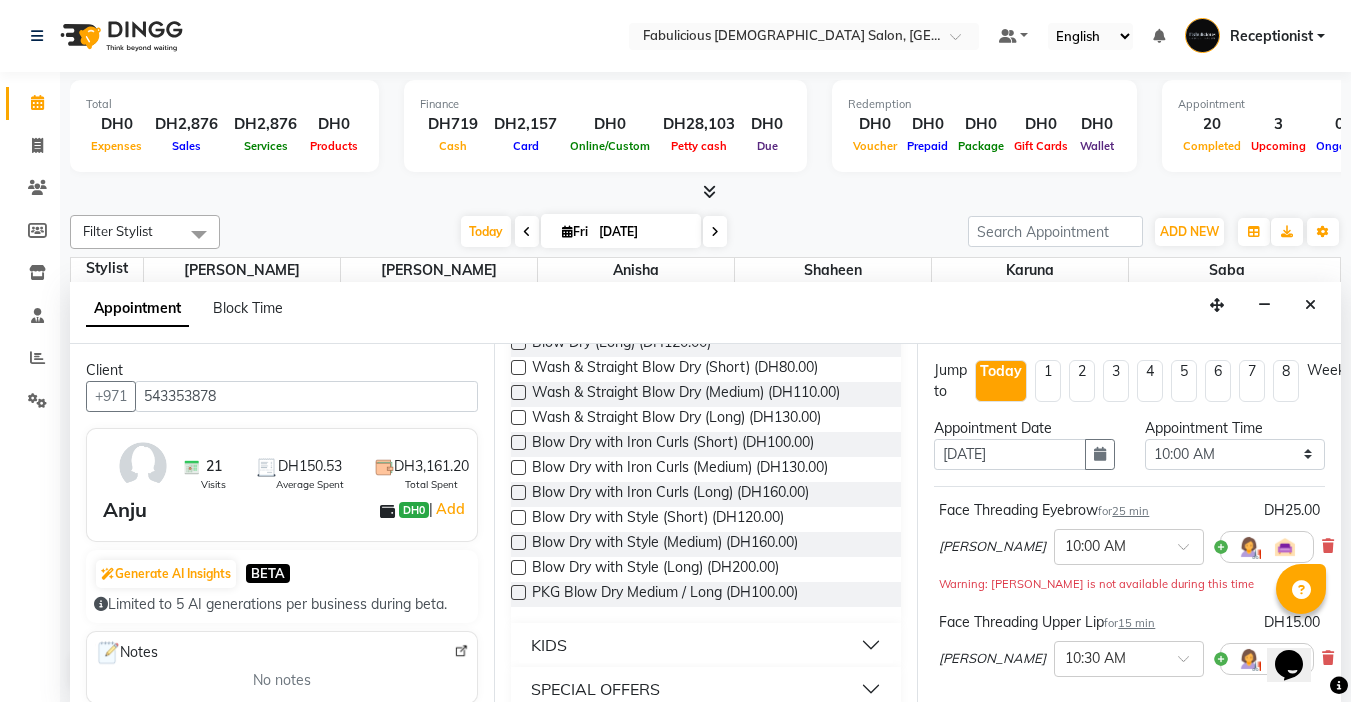 click at bounding box center [518, 492] 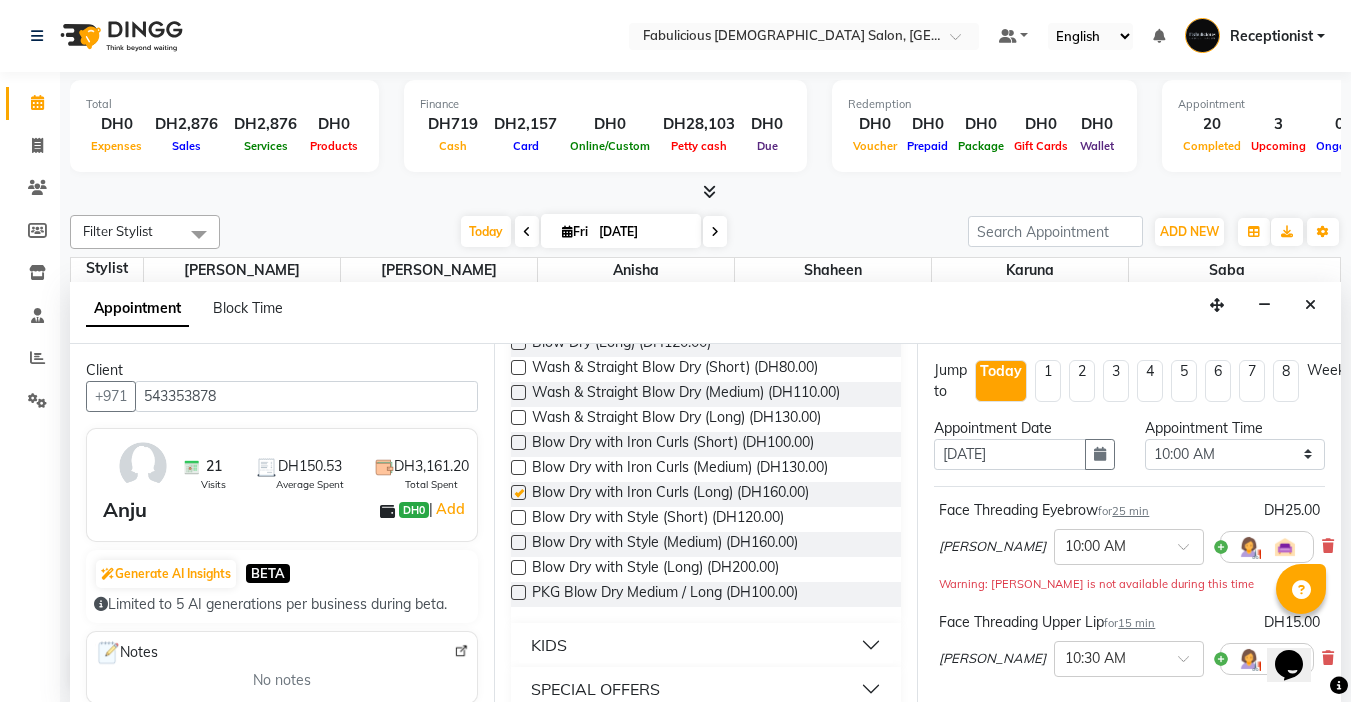 checkbox on "false" 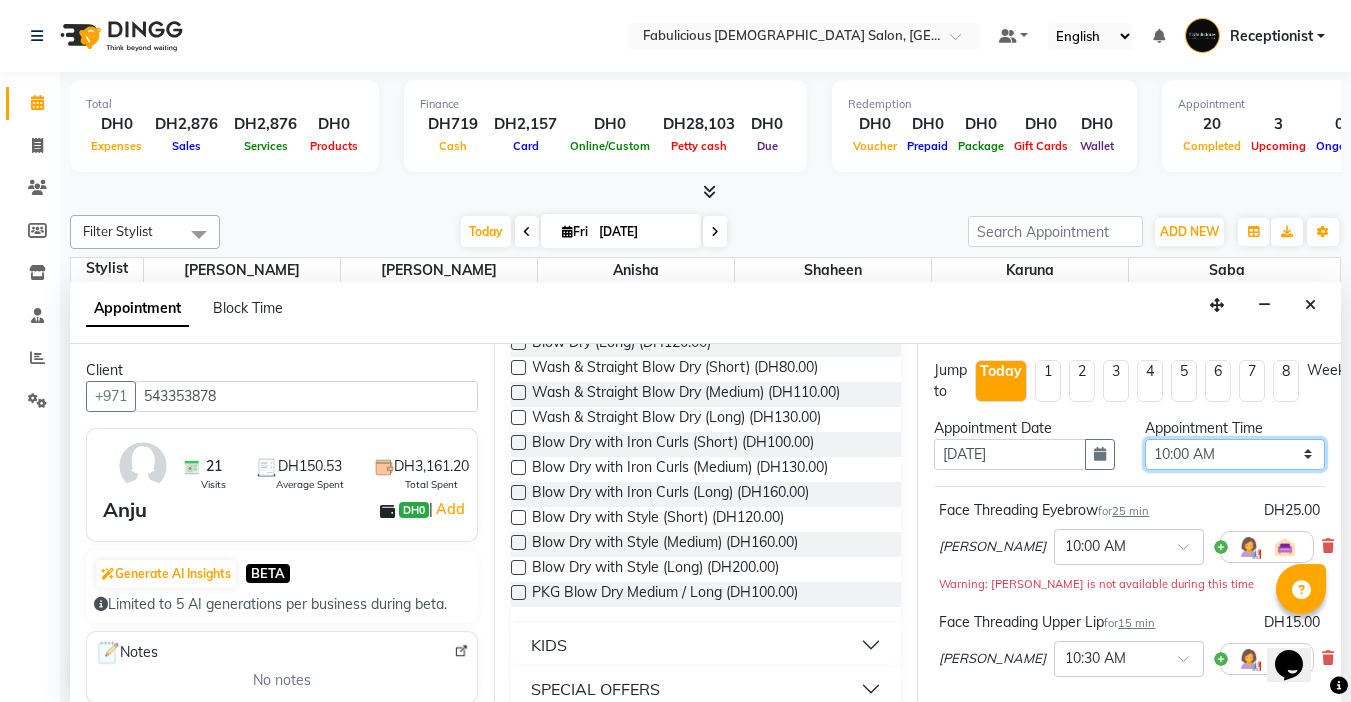 click on "Select 10:00 AM 10:15 AM 10:30 AM 10:45 AM 11:00 AM 11:15 AM 11:30 AM 11:45 AM 12:00 PM 12:15 PM 12:30 PM 12:45 PM 01:00 PM 01:15 PM 01:30 PM 01:45 PM 02:00 PM 02:15 PM 02:30 PM 02:45 PM 03:00 PM 03:15 PM 03:30 PM 03:45 PM 04:00 PM 04:15 PM 04:30 PM 04:45 PM 05:00 PM 05:15 PM 05:30 PM 05:45 PM 06:00 PM 06:15 PM 06:30 PM 06:45 PM 07:00 PM 07:15 PM 07:30 PM 07:45 PM 08:00 PM 08:15 PM 08:30 PM 08:45 PM 09:00 PM 09:15 PM 09:30 PM 09:45 PM 10:00 PM 10:15 PM 10:30 PM 10:45 PM 11:00 PM 11:15 PM 11:30 PM 11:45 PM" at bounding box center (1235, 454) 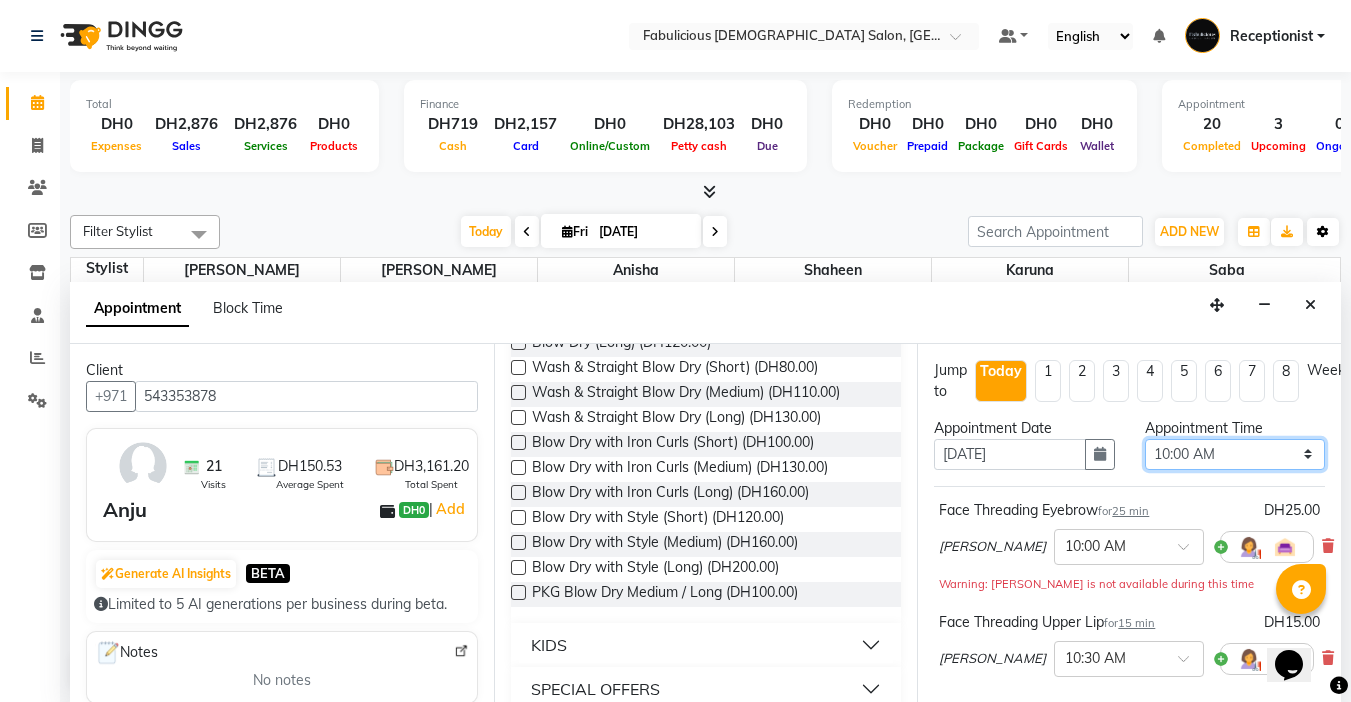 select on "1140" 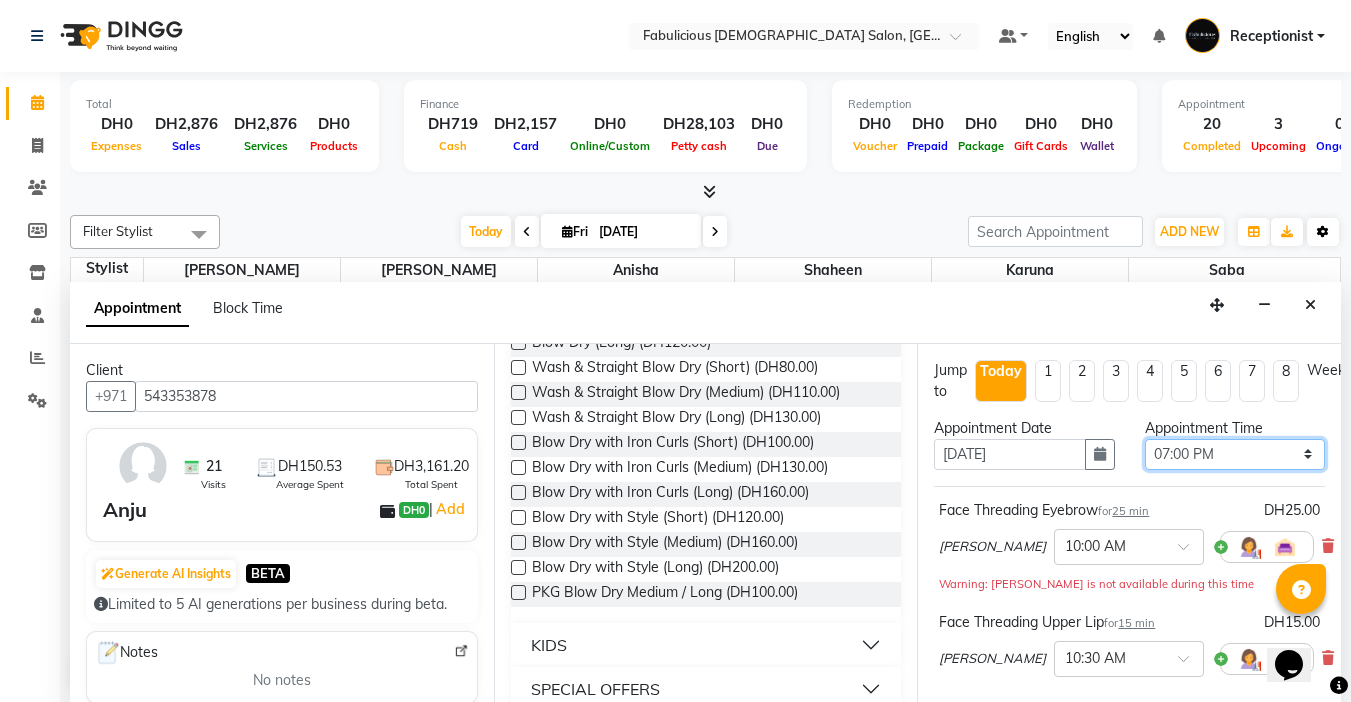 click on "Select 10:00 AM 10:15 AM 10:30 AM 10:45 AM 11:00 AM 11:15 AM 11:30 AM 11:45 AM 12:00 PM 12:15 PM 12:30 PM 12:45 PM 01:00 PM 01:15 PM 01:30 PM 01:45 PM 02:00 PM 02:15 PM 02:30 PM 02:45 PM 03:00 PM 03:15 PM 03:30 PM 03:45 PM 04:00 PM 04:15 PM 04:30 PM 04:45 PM 05:00 PM 05:15 PM 05:30 PM 05:45 PM 06:00 PM 06:15 PM 06:30 PM 06:45 PM 07:00 PM 07:15 PM 07:30 PM 07:45 PM 08:00 PM 08:15 PM 08:30 PM 08:45 PM 09:00 PM 09:15 PM 09:30 PM 09:45 PM 10:00 PM 10:15 PM 10:30 PM 10:45 PM 11:00 PM 11:15 PM 11:30 PM 11:45 PM" at bounding box center [1235, 454] 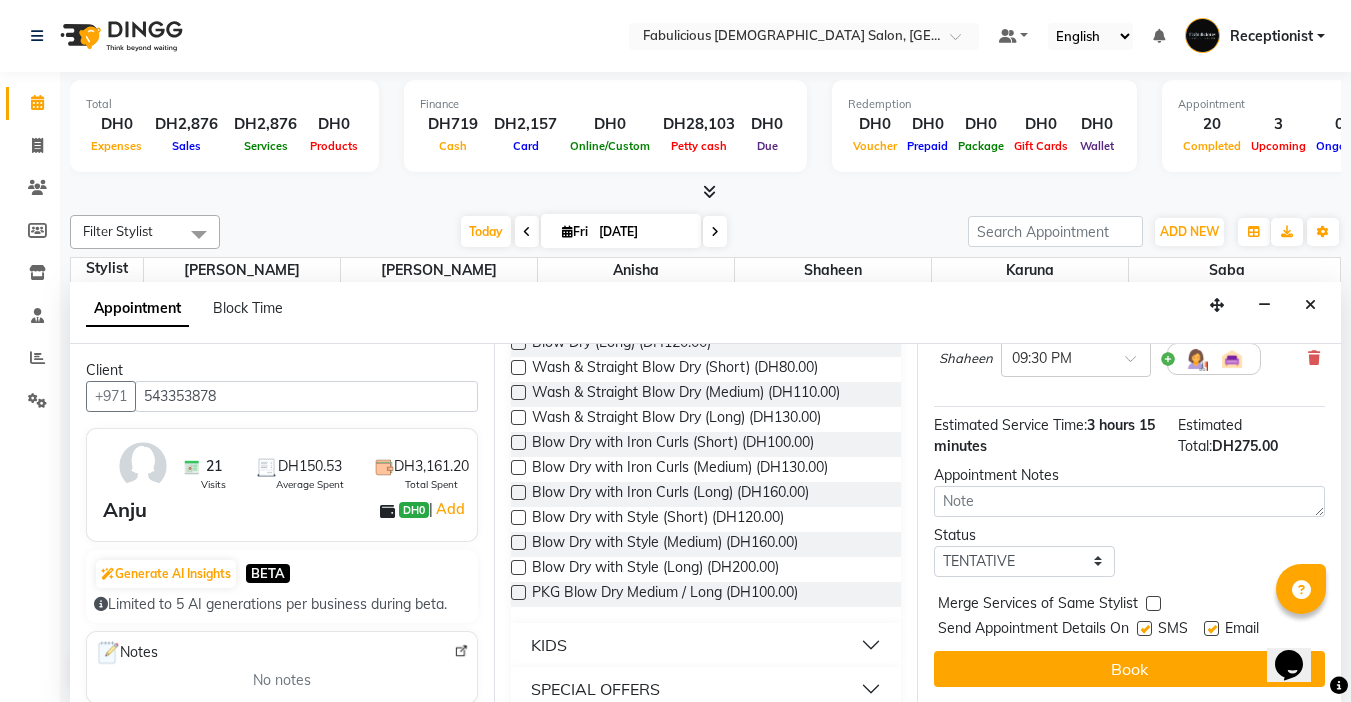scroll, scrollTop: 770, scrollLeft: 0, axis: vertical 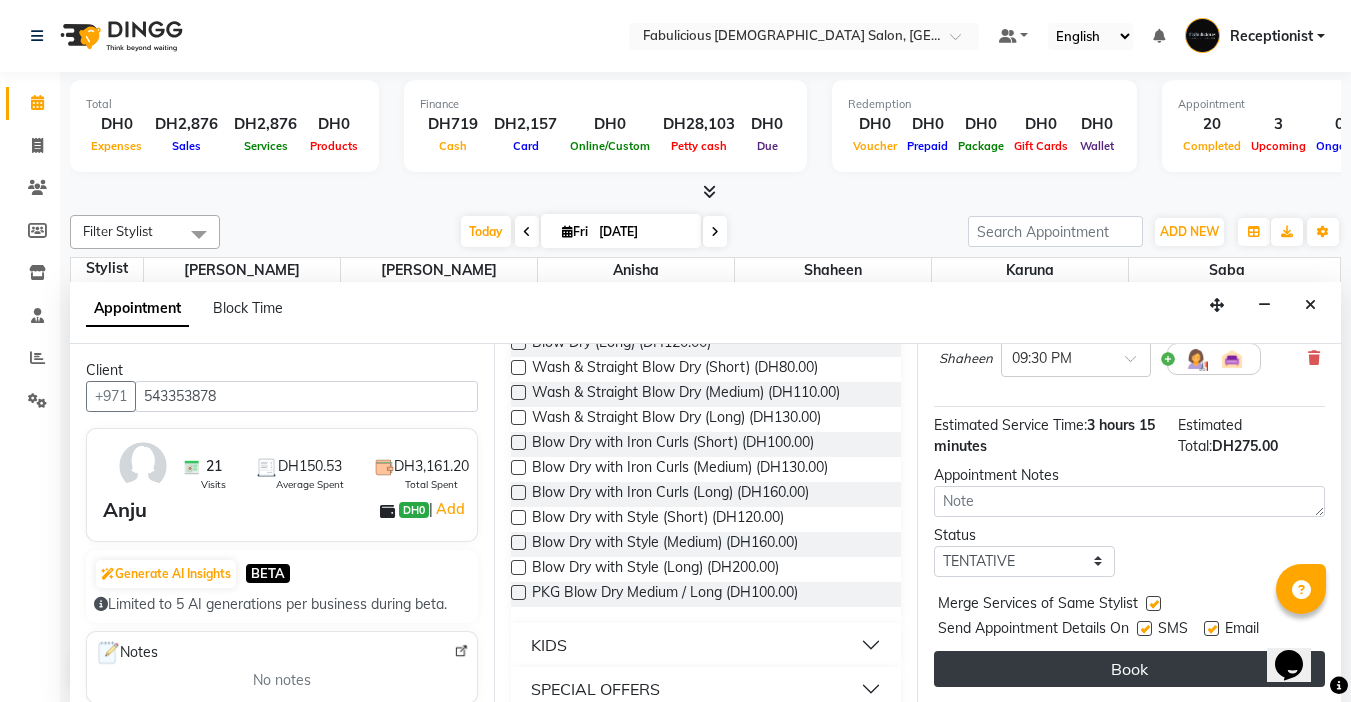 click on "Book" at bounding box center (1129, 669) 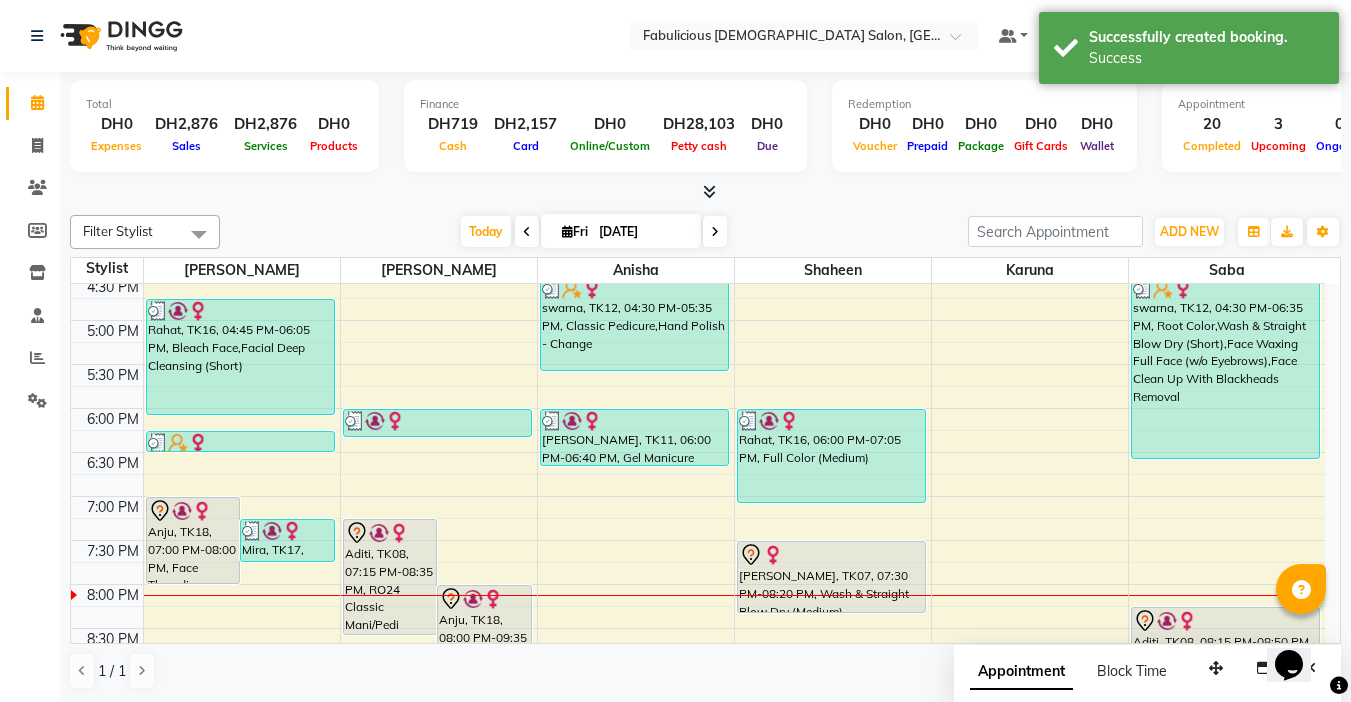 scroll, scrollTop: 700, scrollLeft: 0, axis: vertical 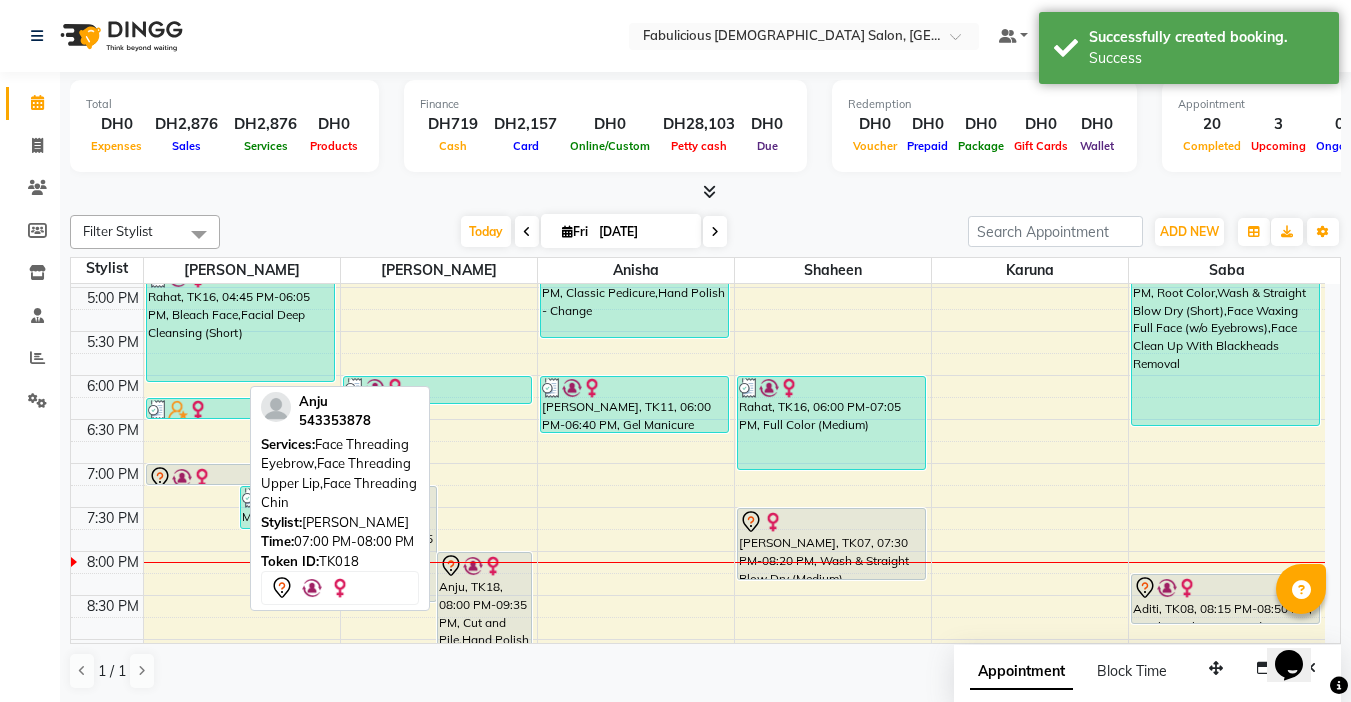 drag, startPoint x: 196, startPoint y: 548, endPoint x: 214, endPoint y: 477, distance: 73.24616 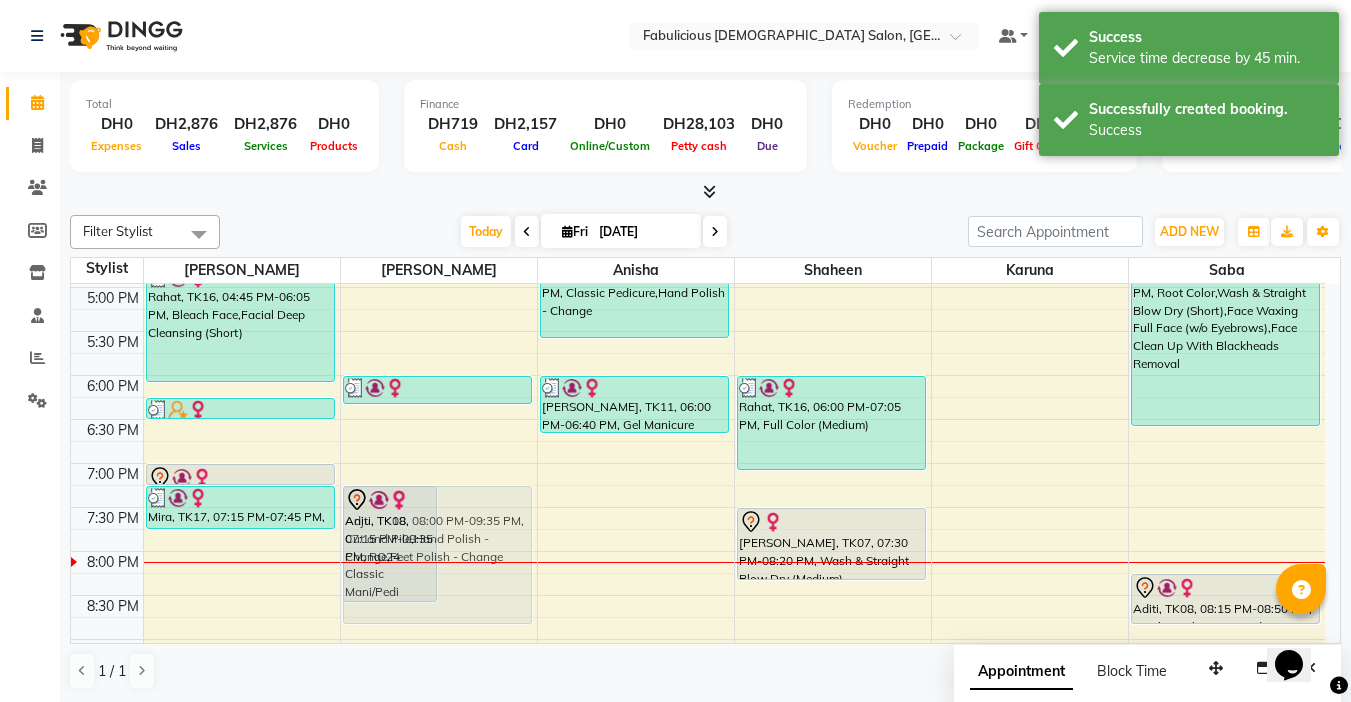 drag, startPoint x: 489, startPoint y: 569, endPoint x: 515, endPoint y: 524, distance: 51.971146 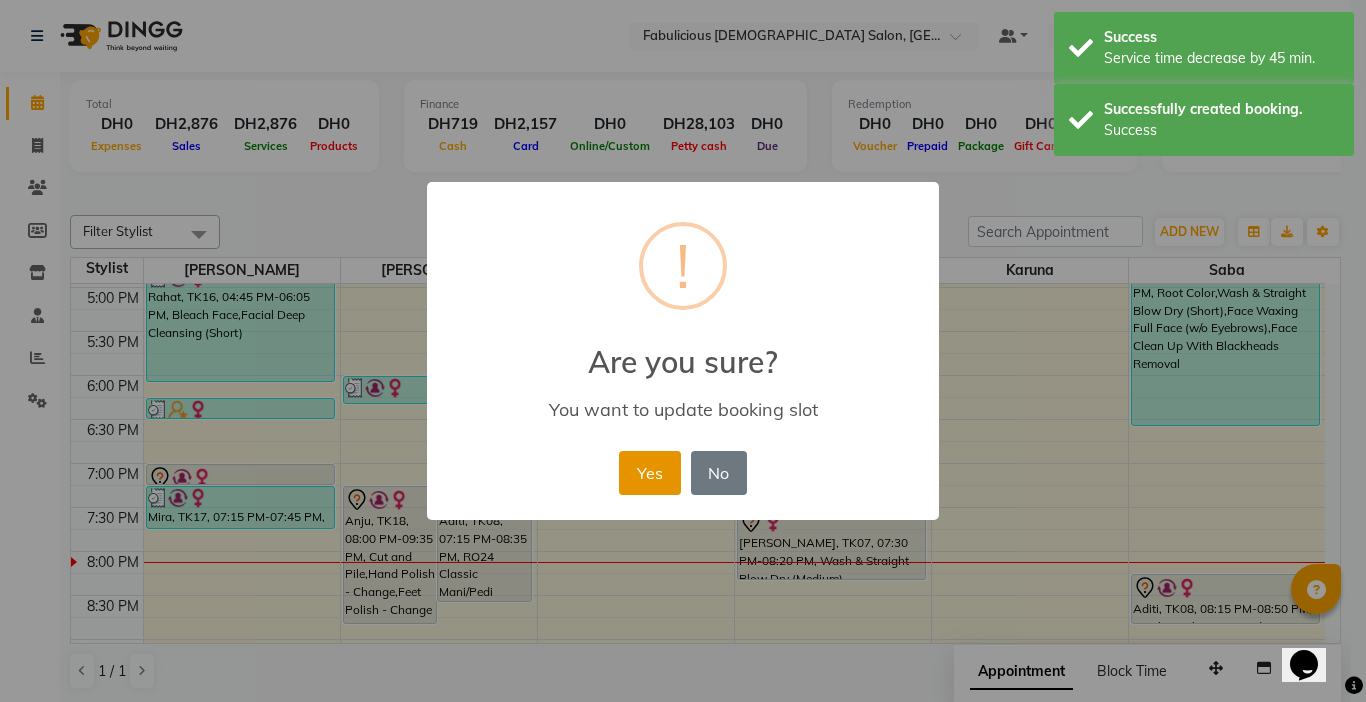 click on "Yes" at bounding box center [649, 473] 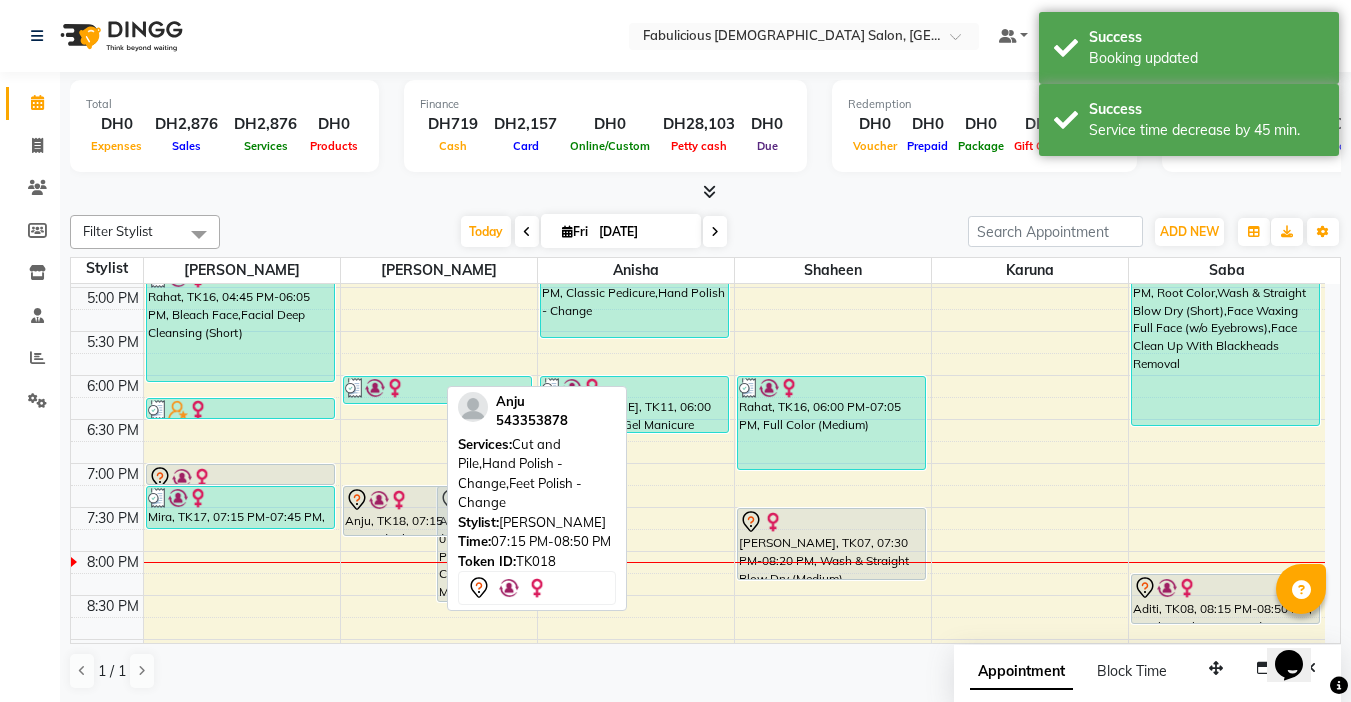 drag, startPoint x: 403, startPoint y: 620, endPoint x: 404, endPoint y: 546, distance: 74.00676 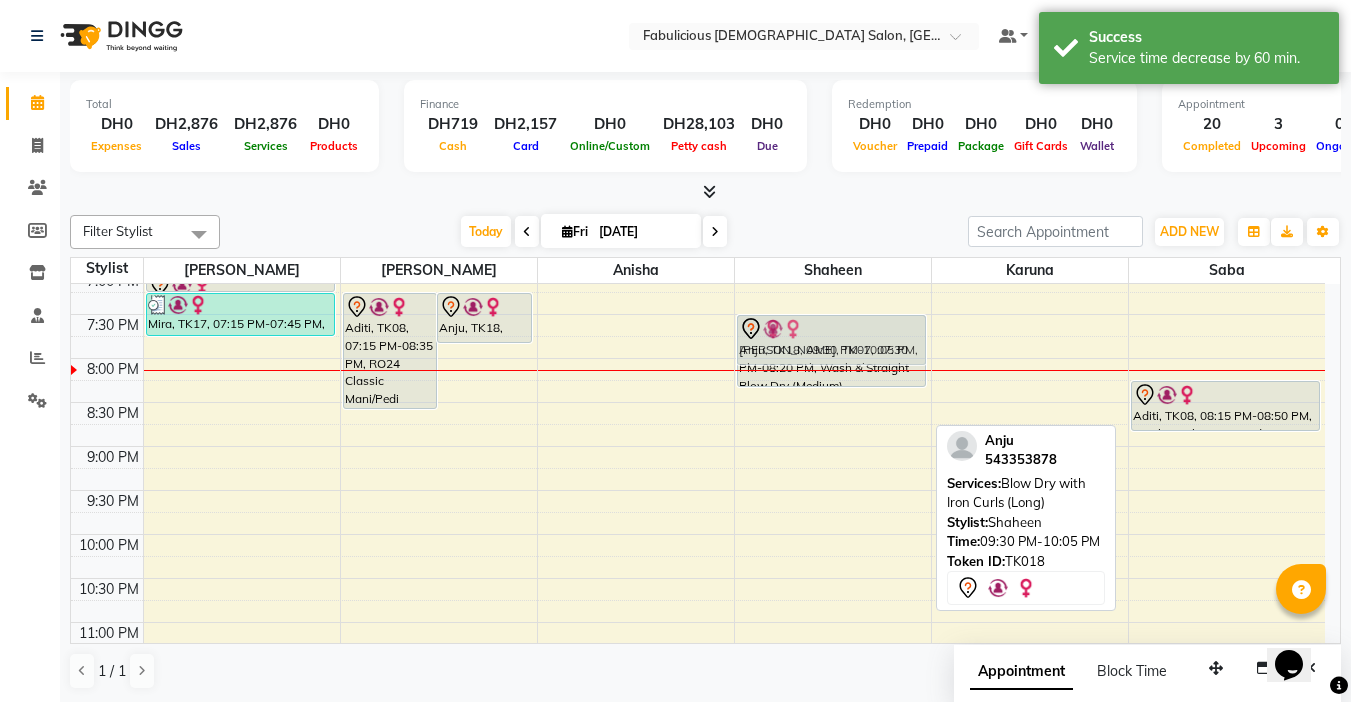 scroll, scrollTop: 890, scrollLeft: 0, axis: vertical 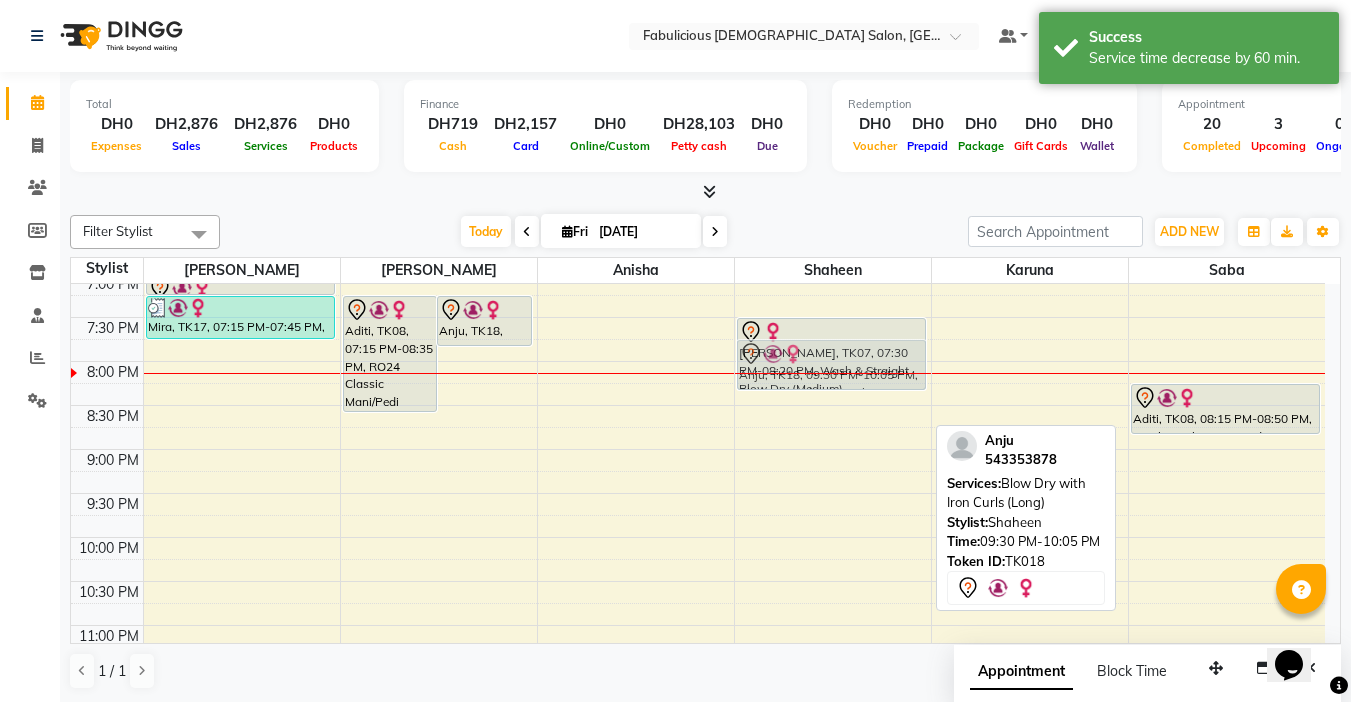 drag, startPoint x: 850, startPoint y: 493, endPoint x: 873, endPoint y: 340, distance: 154.7191 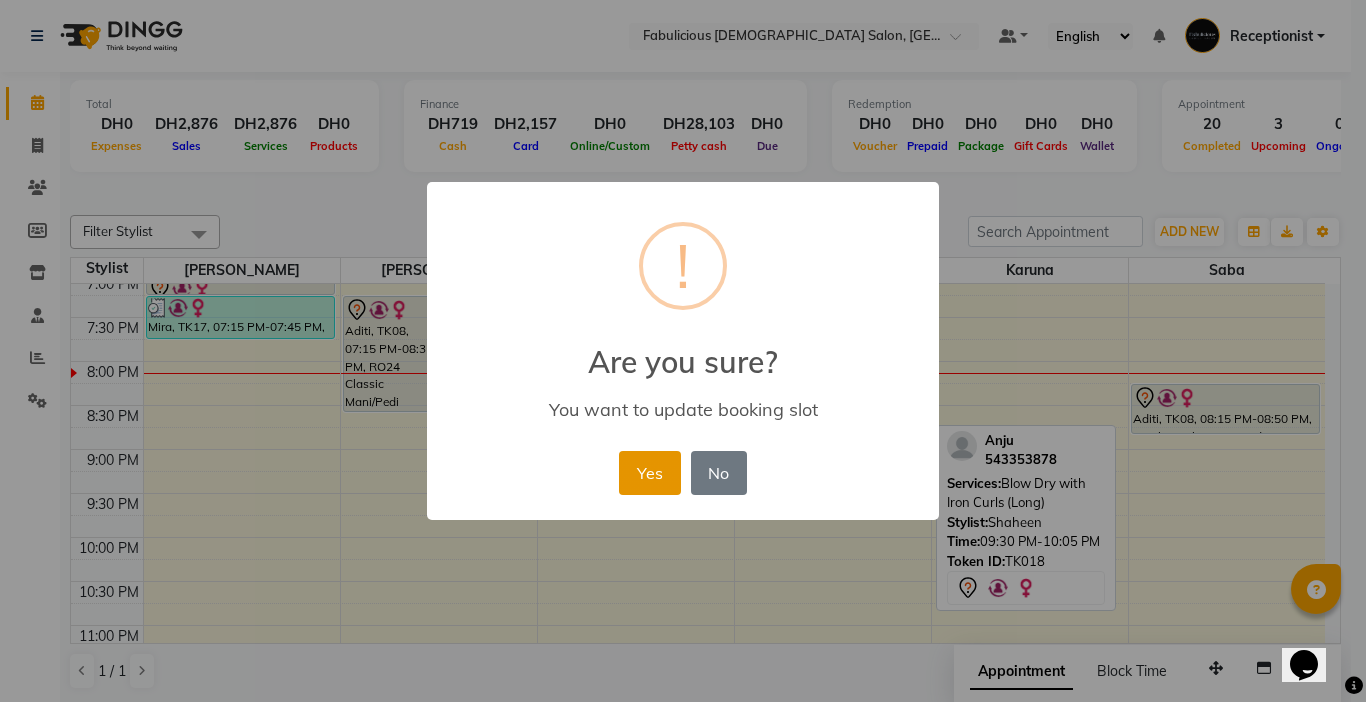 click on "Yes" at bounding box center (649, 473) 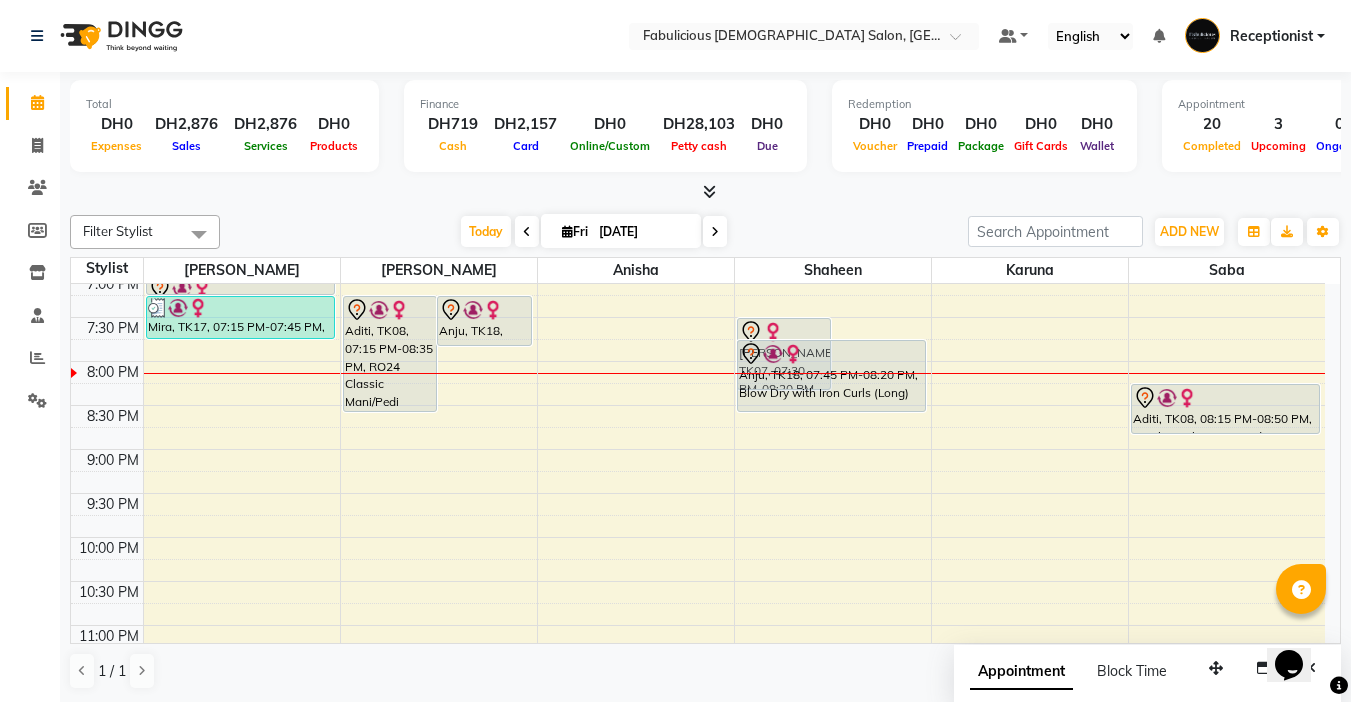 drag, startPoint x: 852, startPoint y: 389, endPoint x: 852, endPoint y: 406, distance: 17 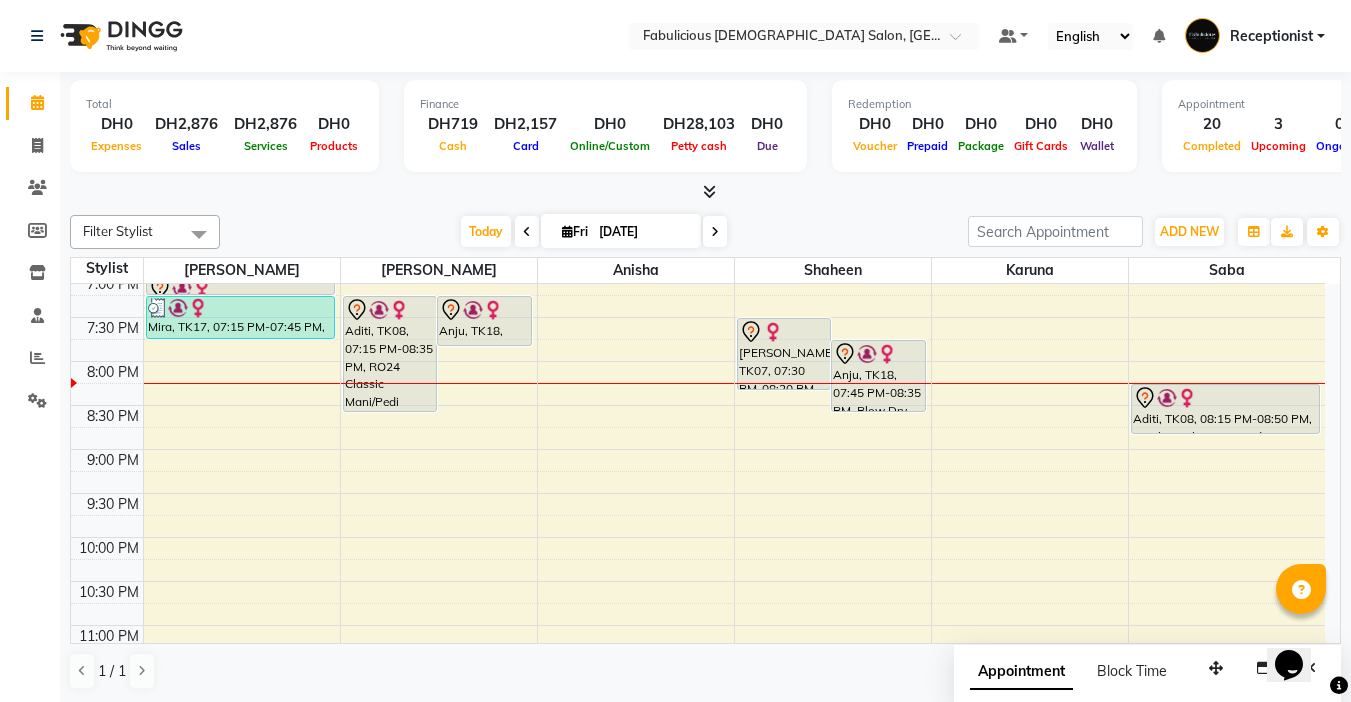 click at bounding box center (715, 232) 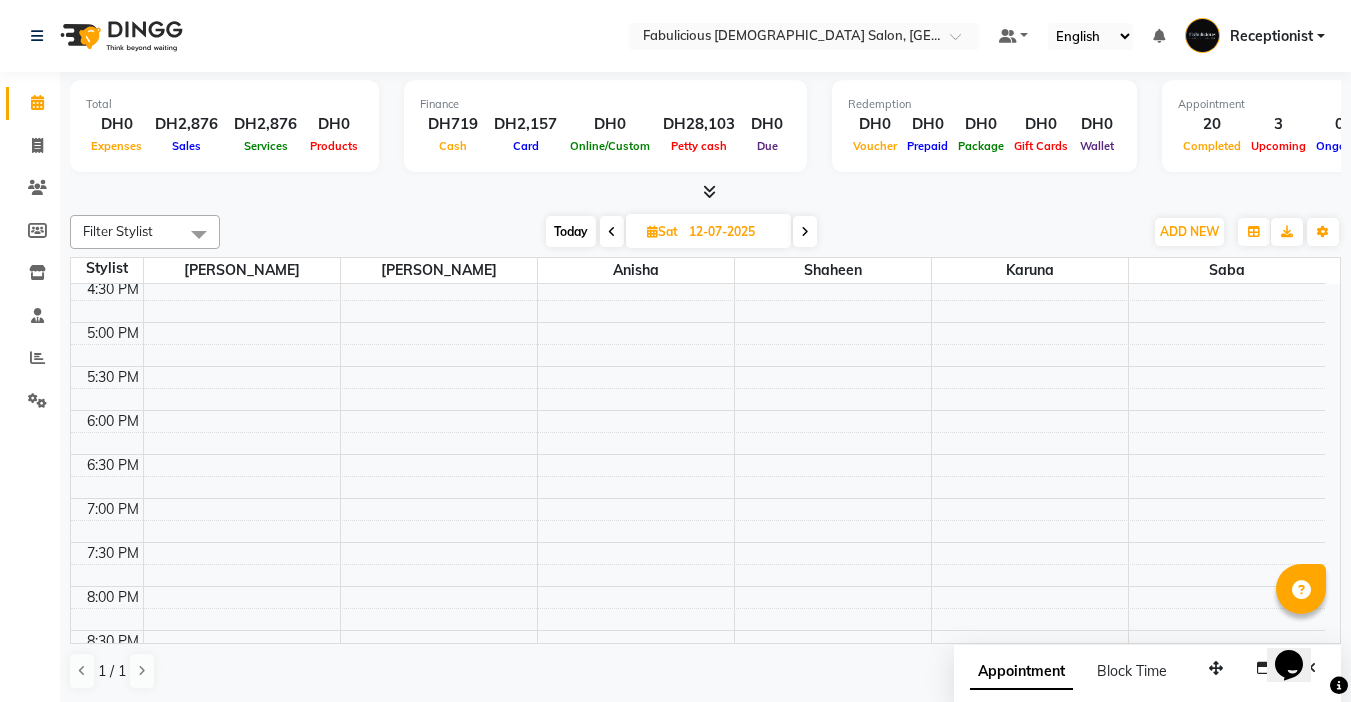 scroll, scrollTop: 700, scrollLeft: 0, axis: vertical 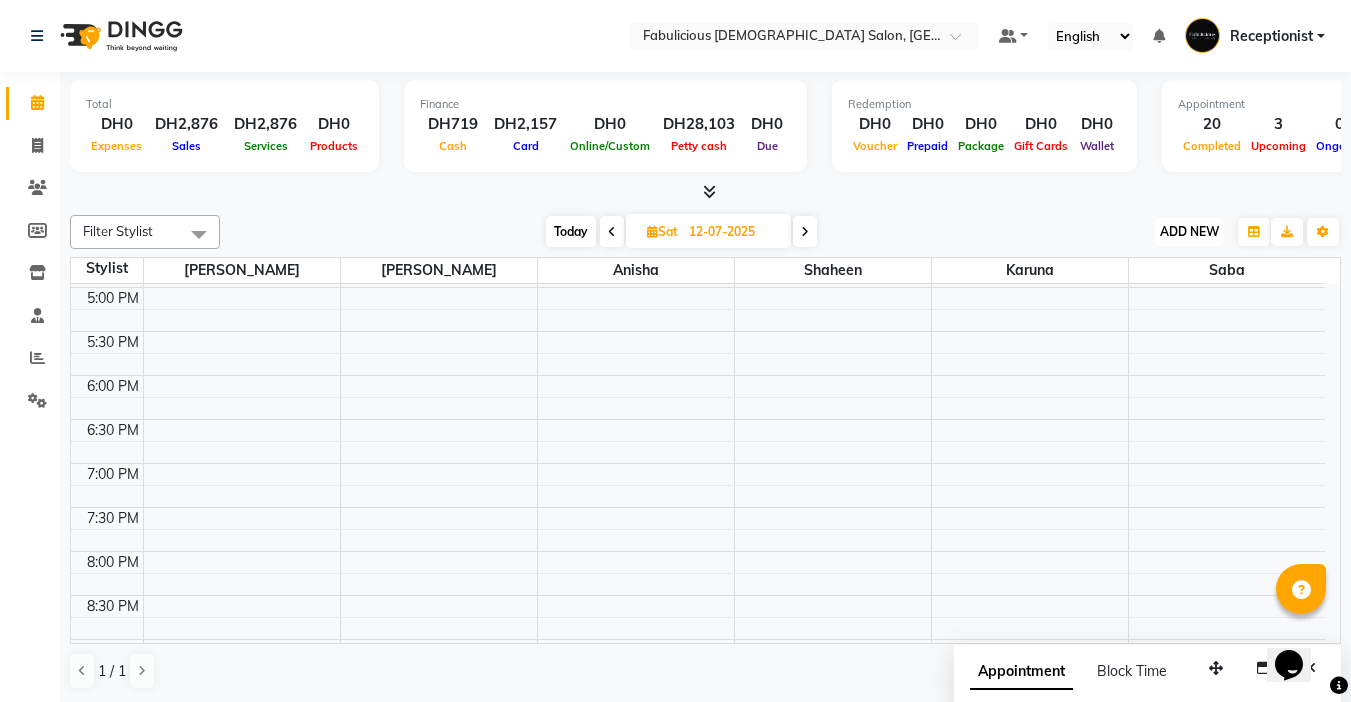click on "ADD NEW" at bounding box center (1189, 231) 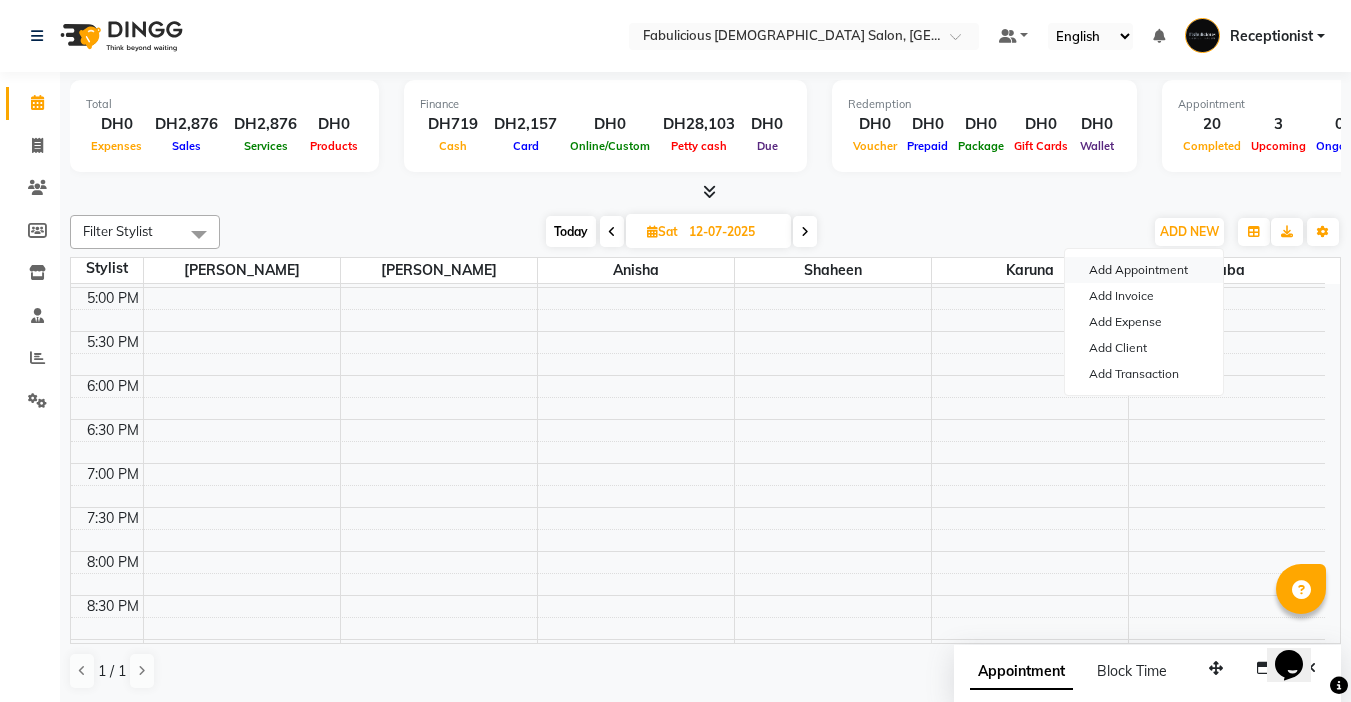 click on "Add Appointment" at bounding box center (1144, 270) 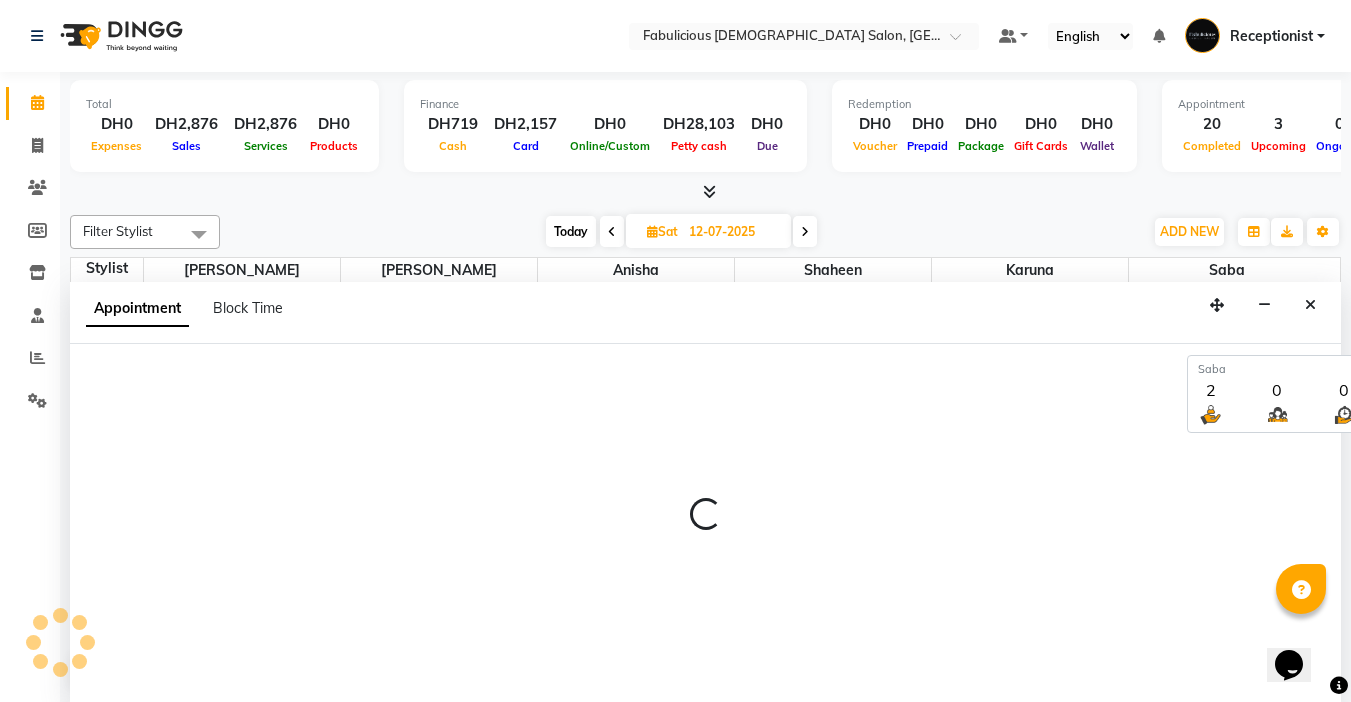 select on "tentative" 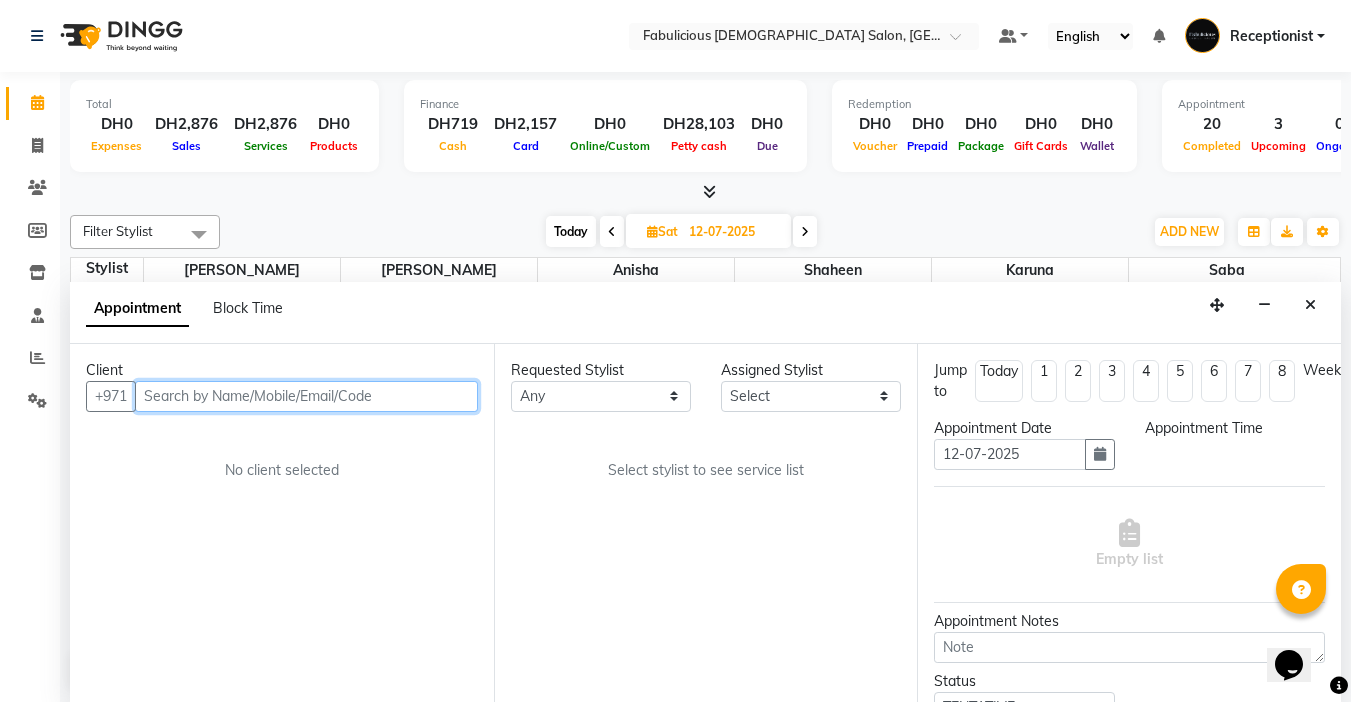 select on "600" 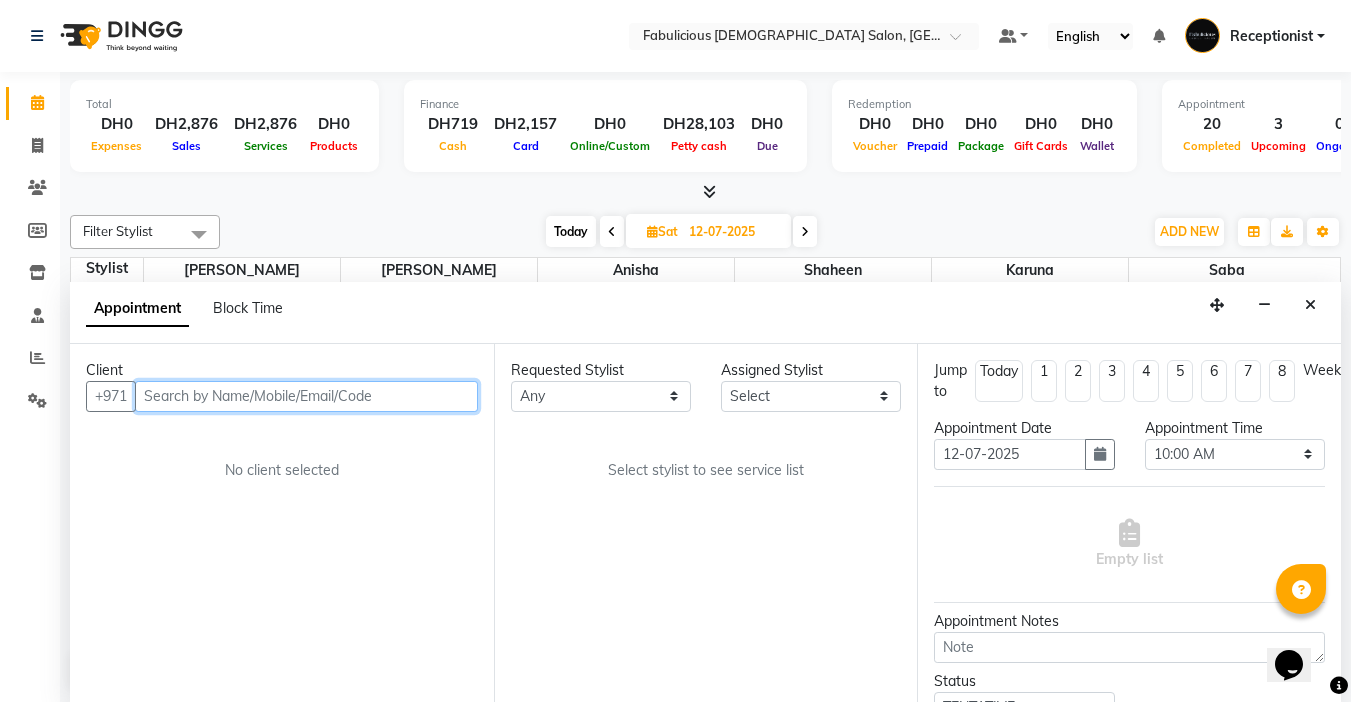 scroll, scrollTop: 1, scrollLeft: 0, axis: vertical 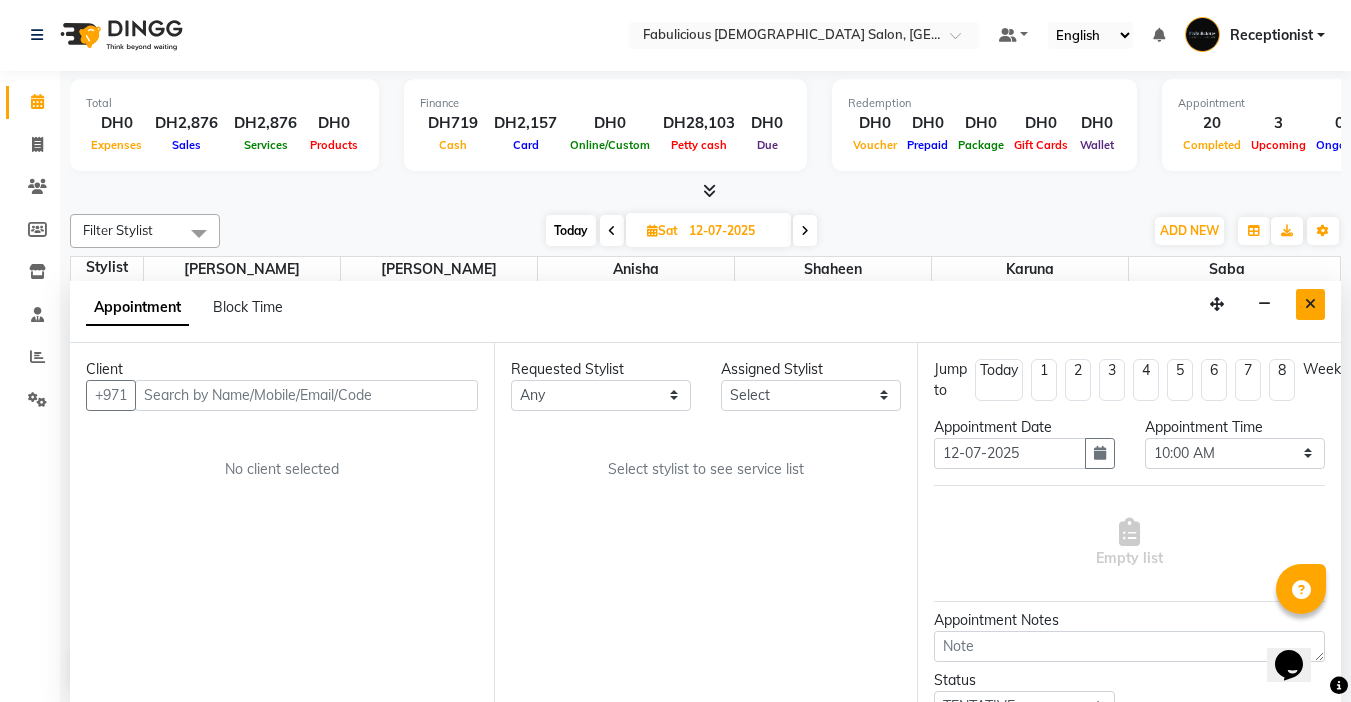 click at bounding box center (1310, 304) 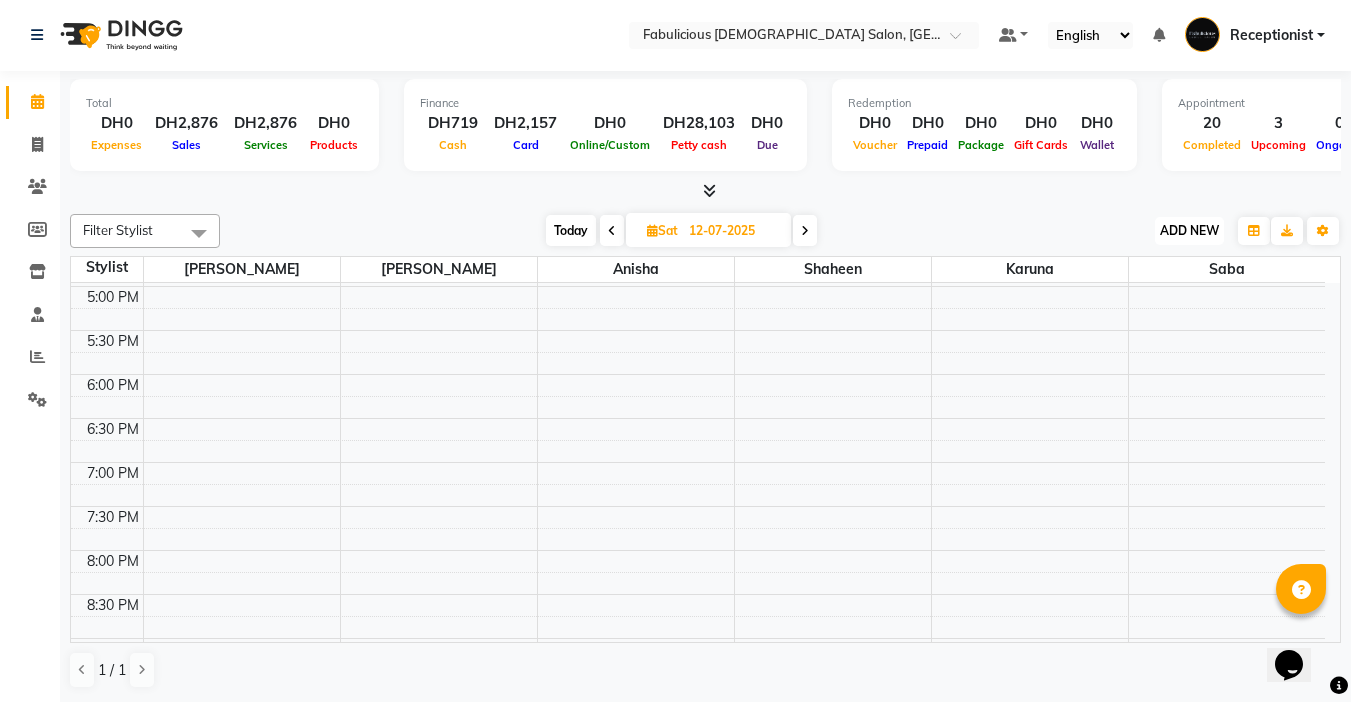 click on "ADD NEW Toggle Dropdown" at bounding box center (1189, 231) 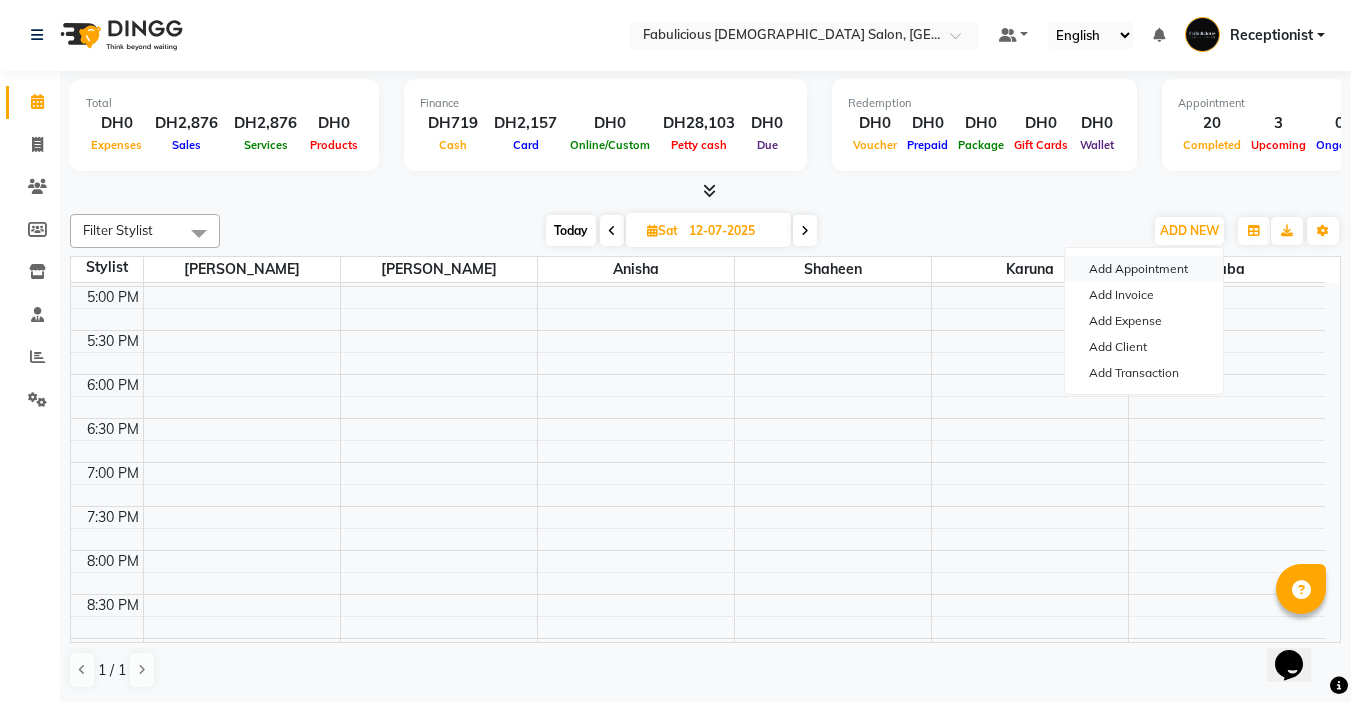 click on "Add Appointment" at bounding box center [1144, 269] 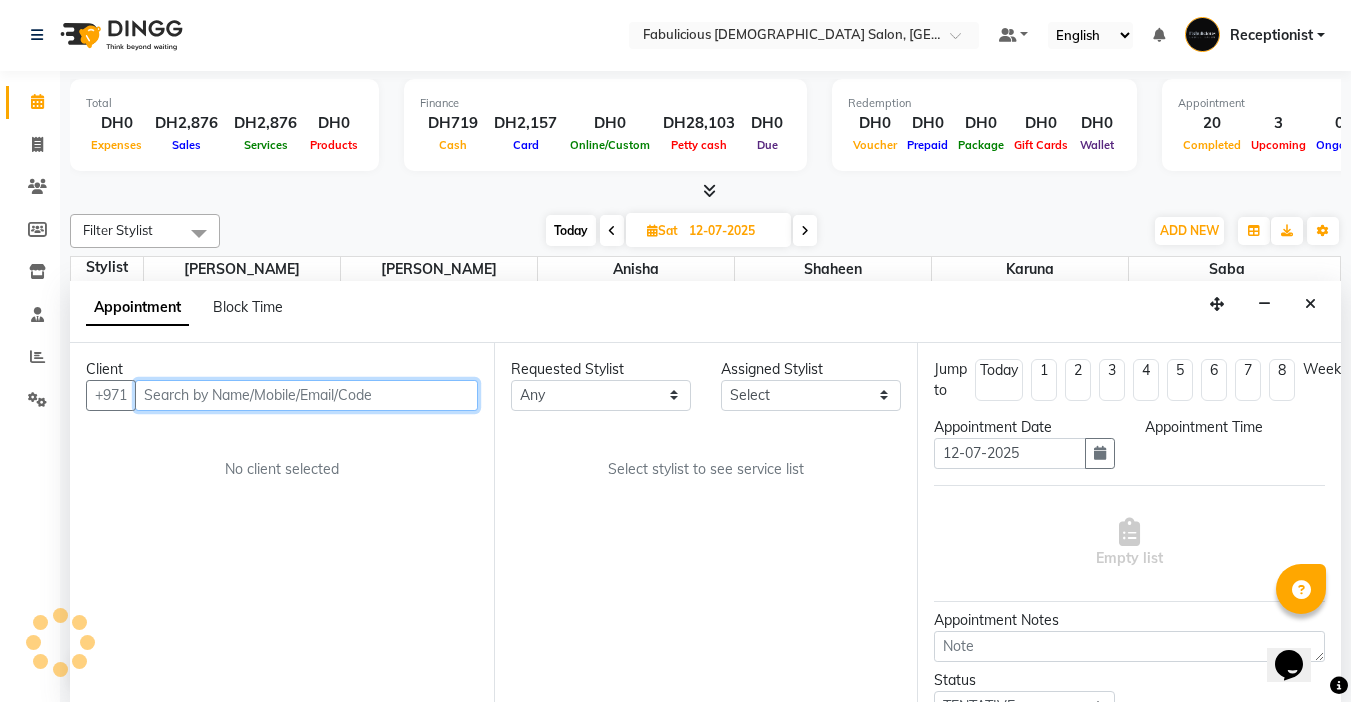 select on "600" 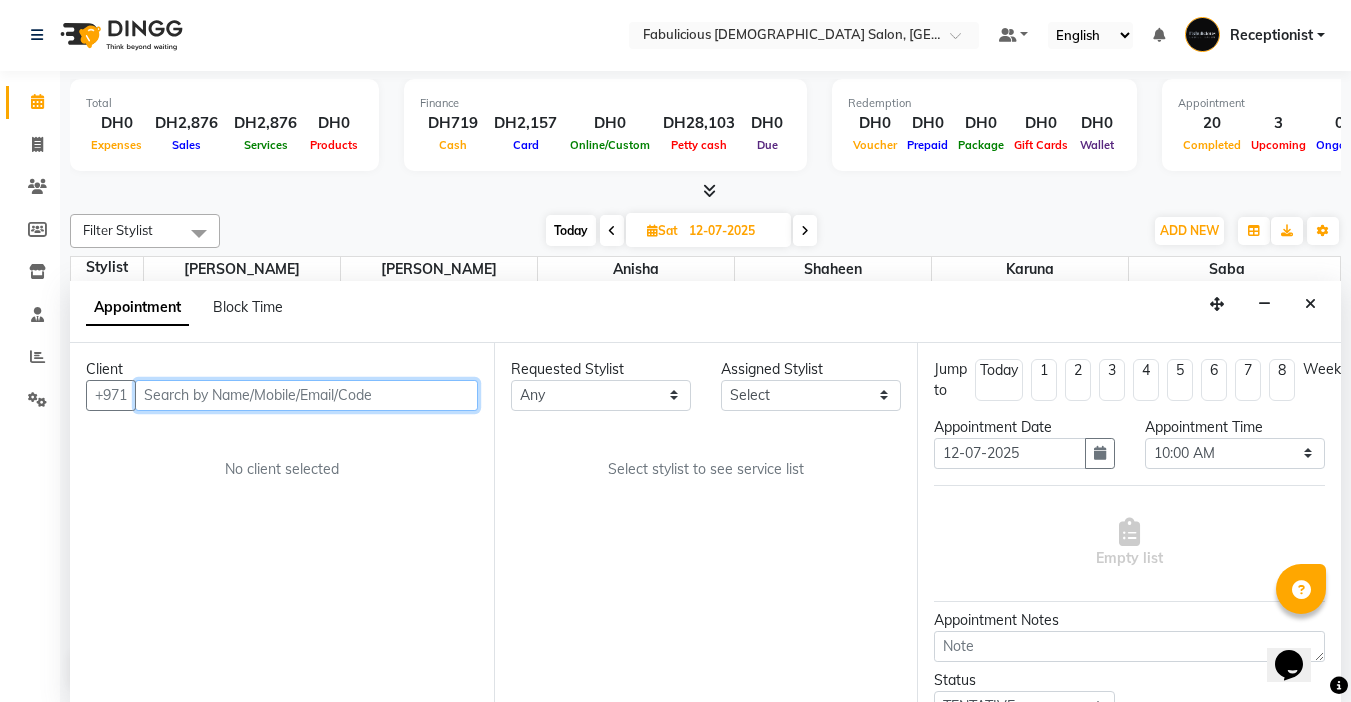 click at bounding box center (306, 395) 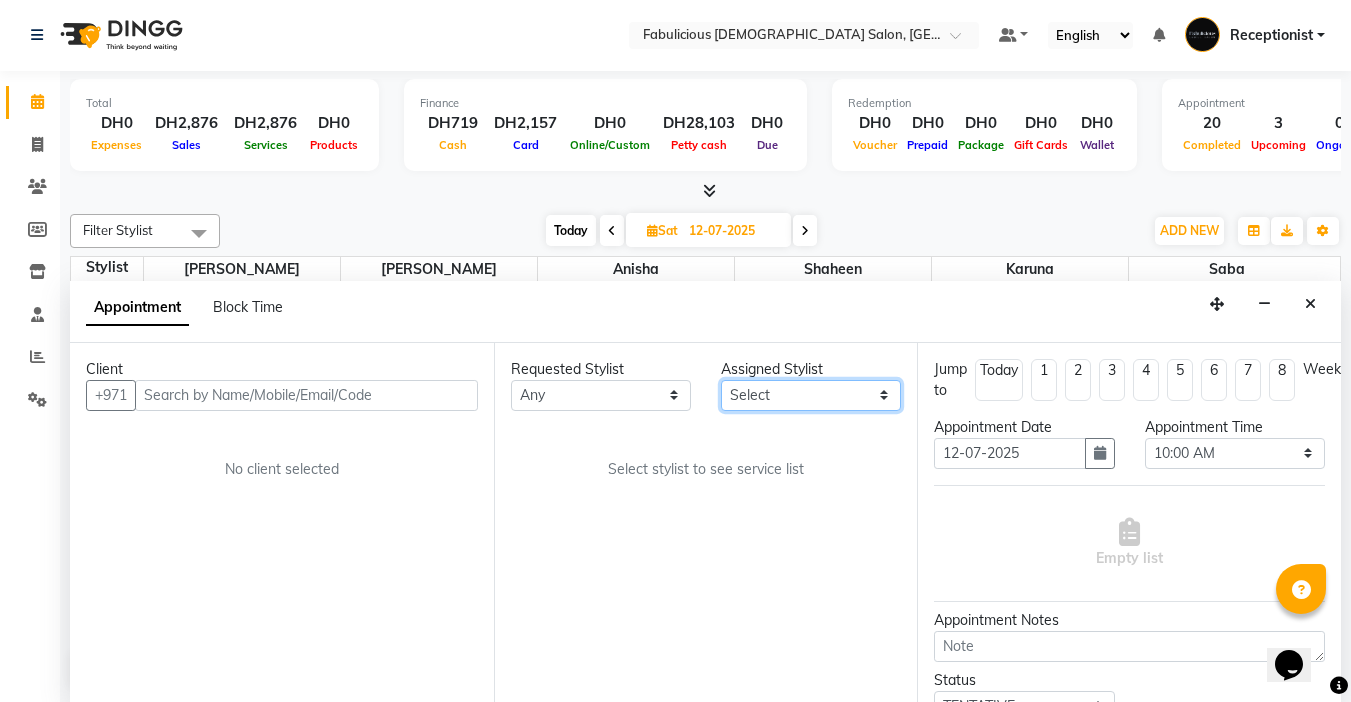 click on "Select [PERSON_NAME] [PERSON_NAME]  [PERSON_NAME] [PERSON_NAME]" at bounding box center (811, 395) 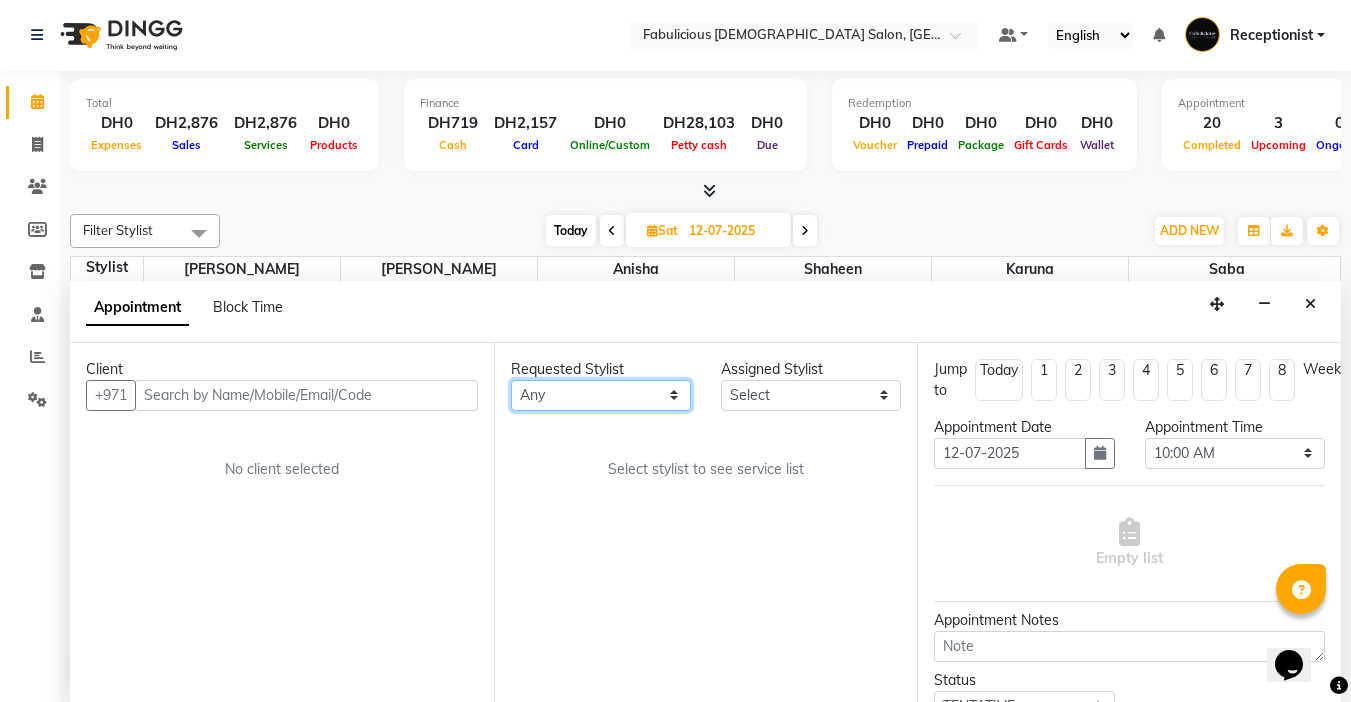 click on "Any [PERSON_NAME] [PERSON_NAME]  [PERSON_NAME] [PERSON_NAME]" at bounding box center [601, 395] 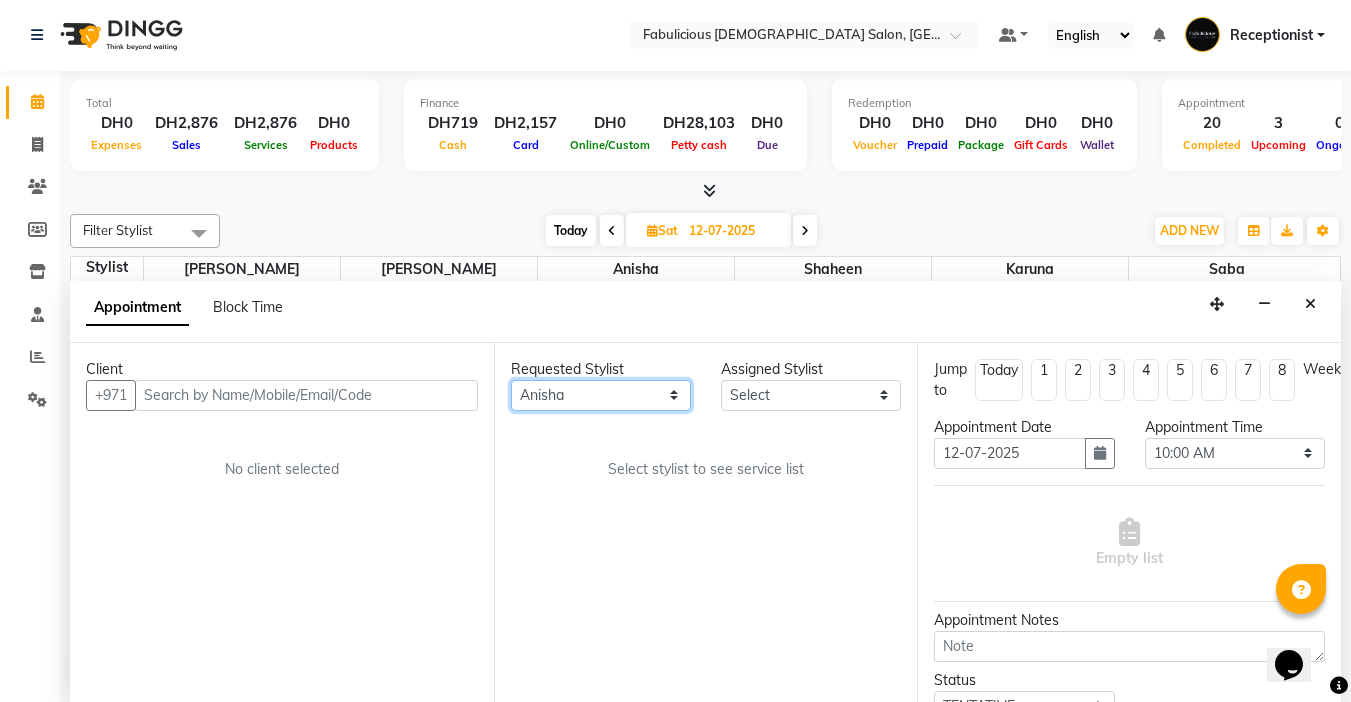 click on "Any [PERSON_NAME] [PERSON_NAME]  [PERSON_NAME] [PERSON_NAME]" at bounding box center (601, 395) 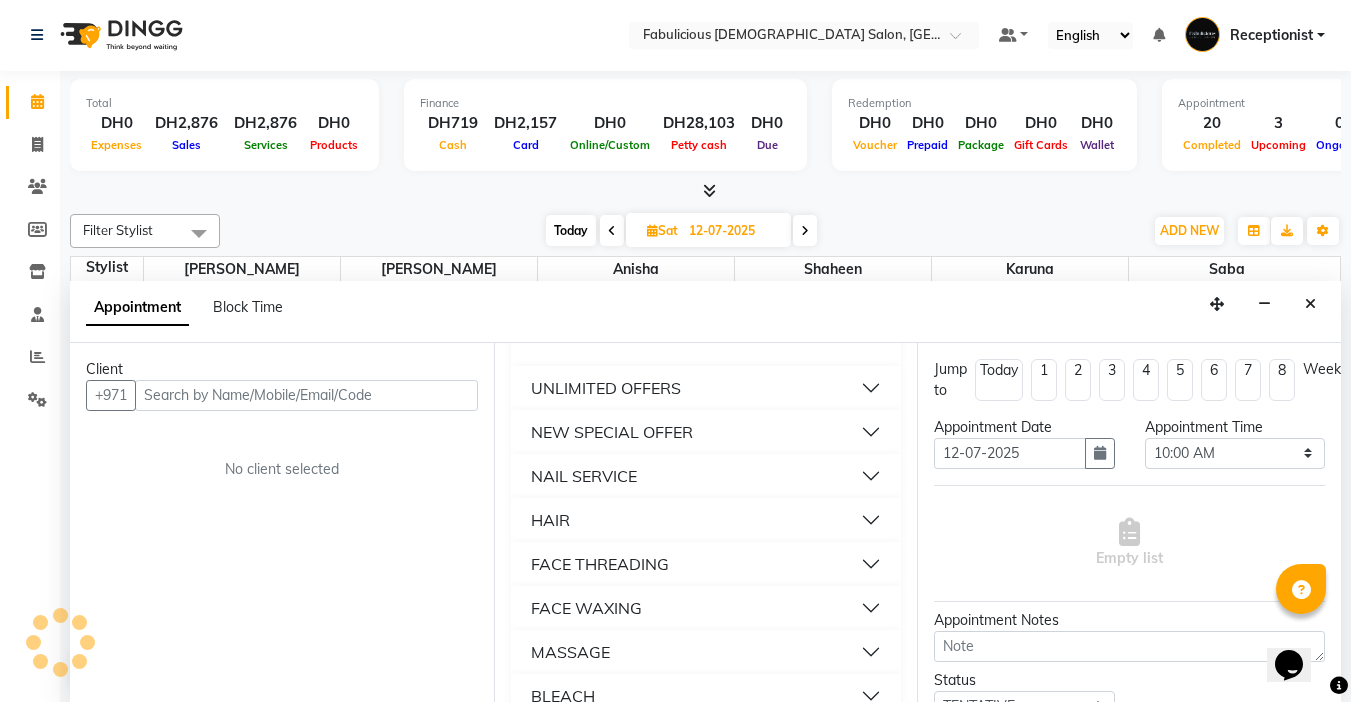 scroll, scrollTop: 1200, scrollLeft: 0, axis: vertical 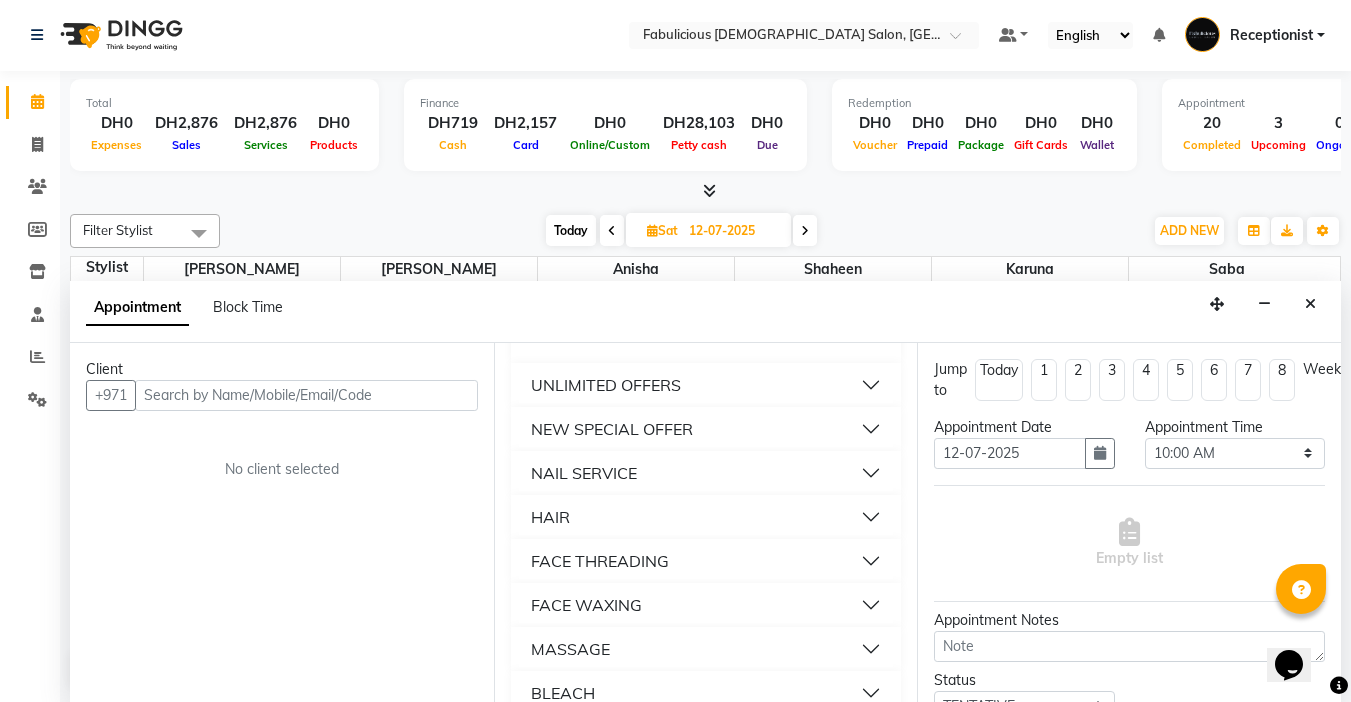 click on "NAIL SERVICE" at bounding box center [584, 473] 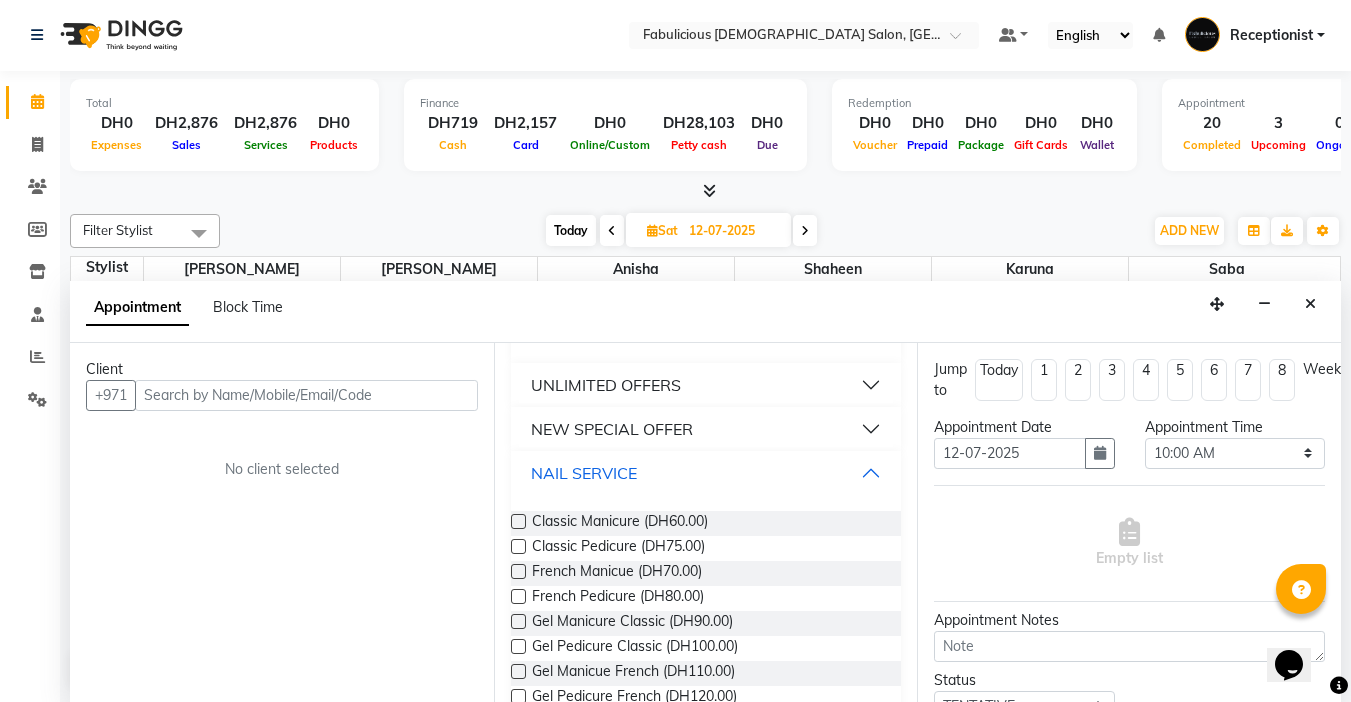 scroll, scrollTop: 1300, scrollLeft: 0, axis: vertical 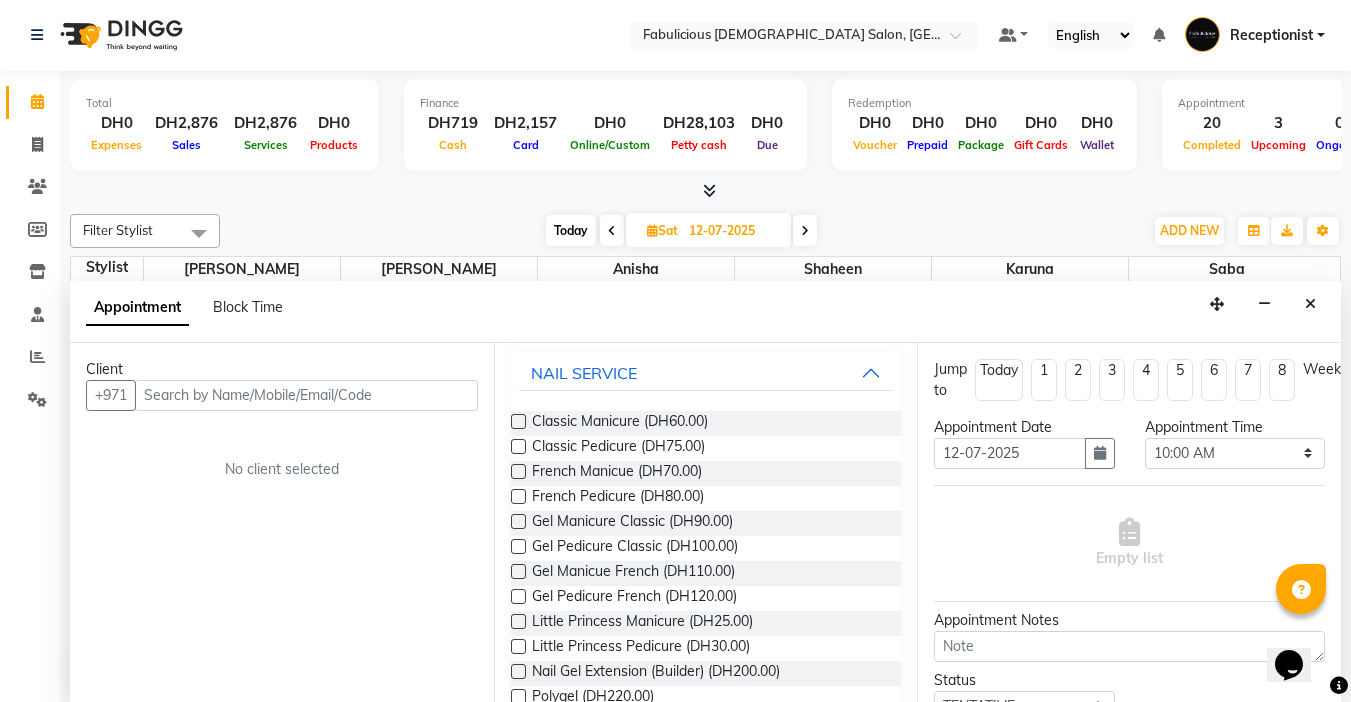 click at bounding box center (518, 446) 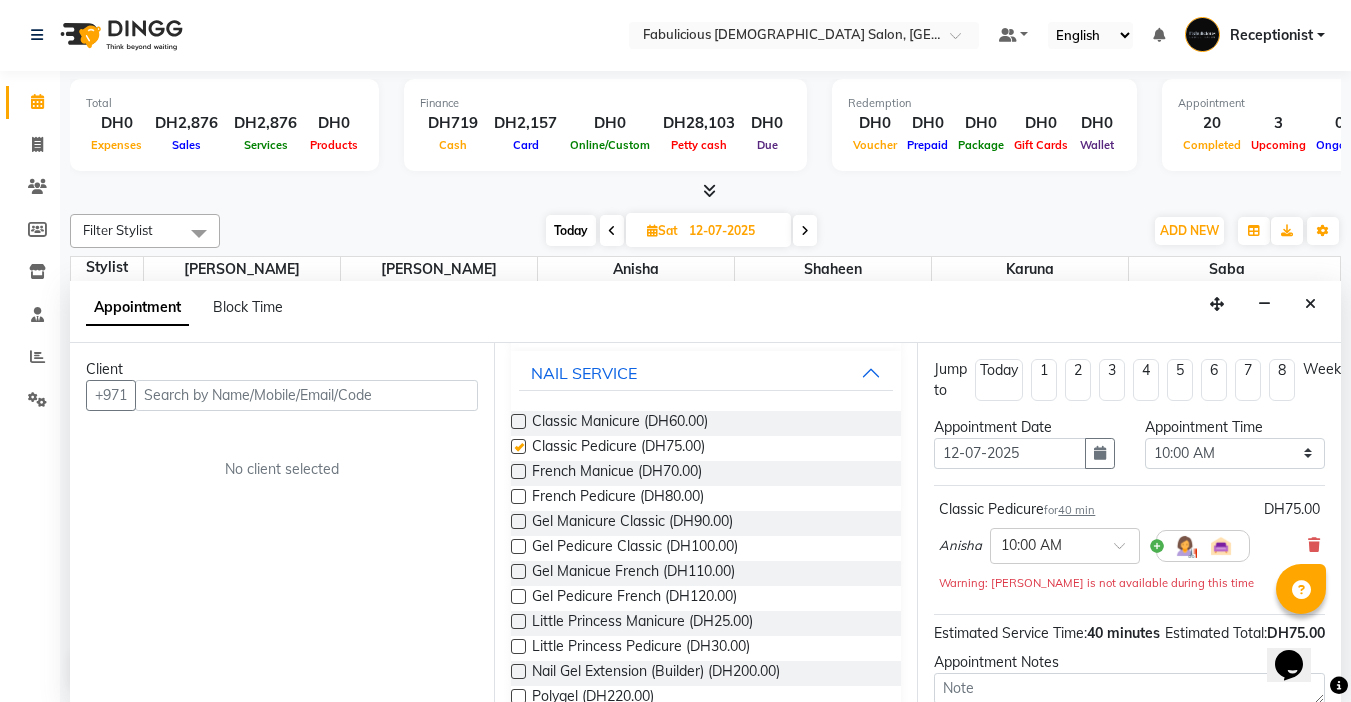 checkbox on "false" 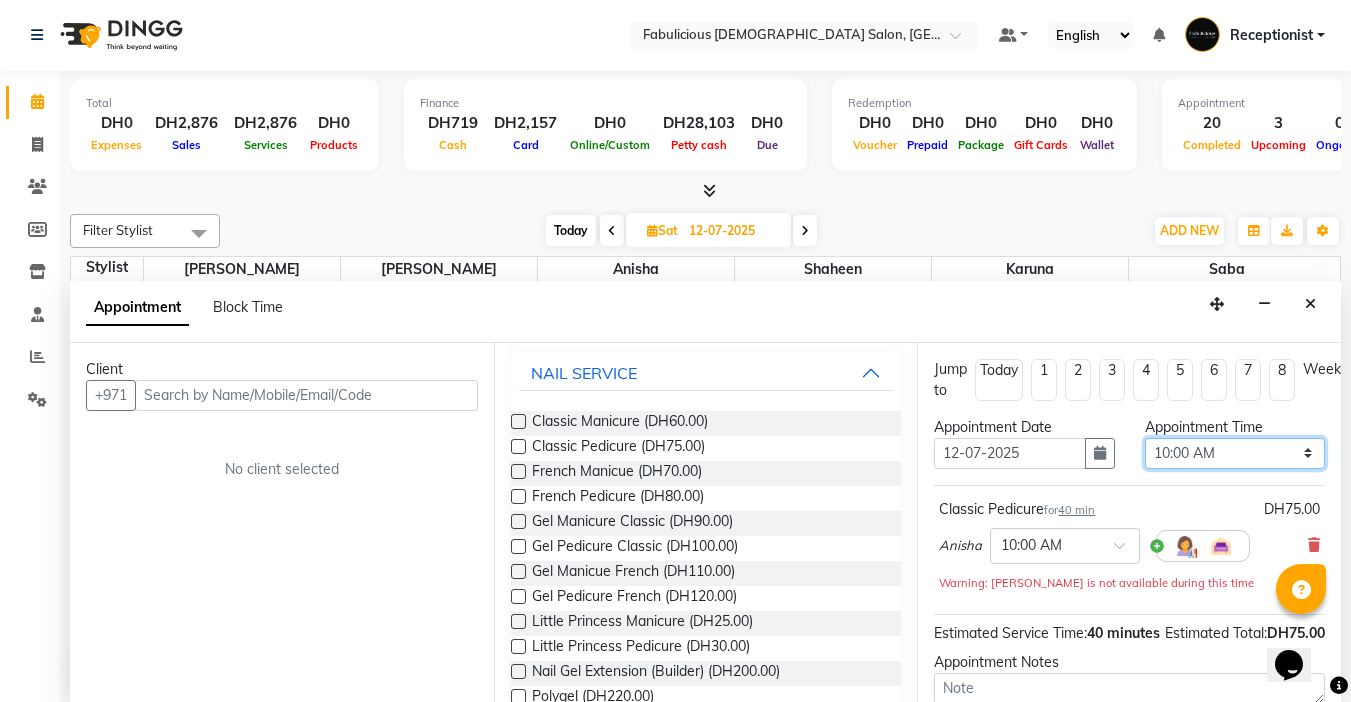 click on "Select 10:00 AM 10:15 AM 10:30 AM 10:45 AM 11:00 AM 11:15 AM 11:30 AM 11:45 AM 12:00 PM 12:15 PM 12:30 PM 12:45 PM 01:00 PM 01:15 PM 01:30 PM 01:45 PM 02:00 PM 02:15 PM 02:30 PM 02:45 PM 03:00 PM 03:15 PM 03:30 PM 03:45 PM 04:00 PM 04:15 PM 04:30 PM 04:45 PM 05:00 PM 05:15 PM 05:30 PM 05:45 PM 06:00 PM 06:15 PM 06:30 PM 06:45 PM 07:00 PM 07:15 PM 07:30 PM 07:45 PM 08:00 PM 08:15 PM 08:30 PM 08:45 PM 09:00 PM 09:15 PM 09:30 PM 09:45 PM 10:00 PM 10:15 PM 10:30 PM 10:45 PM 11:00 PM 11:15 PM 11:30 PM 11:45 PM" at bounding box center (1235, 453) 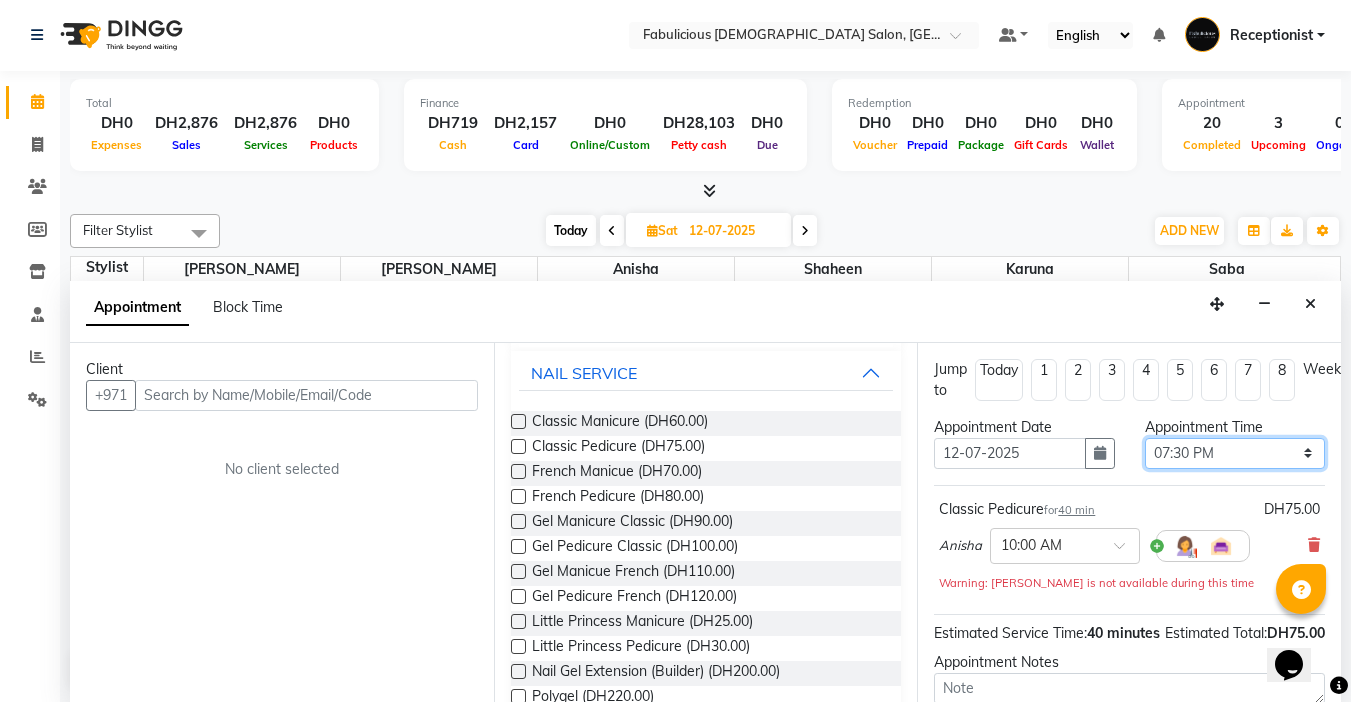 click on "Select 10:00 AM 10:15 AM 10:30 AM 10:45 AM 11:00 AM 11:15 AM 11:30 AM 11:45 AM 12:00 PM 12:15 PM 12:30 PM 12:45 PM 01:00 PM 01:15 PM 01:30 PM 01:45 PM 02:00 PM 02:15 PM 02:30 PM 02:45 PM 03:00 PM 03:15 PM 03:30 PM 03:45 PM 04:00 PM 04:15 PM 04:30 PM 04:45 PM 05:00 PM 05:15 PM 05:30 PM 05:45 PM 06:00 PM 06:15 PM 06:30 PM 06:45 PM 07:00 PM 07:15 PM 07:30 PM 07:45 PM 08:00 PM 08:15 PM 08:30 PM 08:45 PM 09:00 PM 09:15 PM 09:30 PM 09:45 PM 10:00 PM 10:15 PM 10:30 PM 10:45 PM 11:00 PM 11:15 PM 11:30 PM 11:45 PM" at bounding box center (1235, 453) 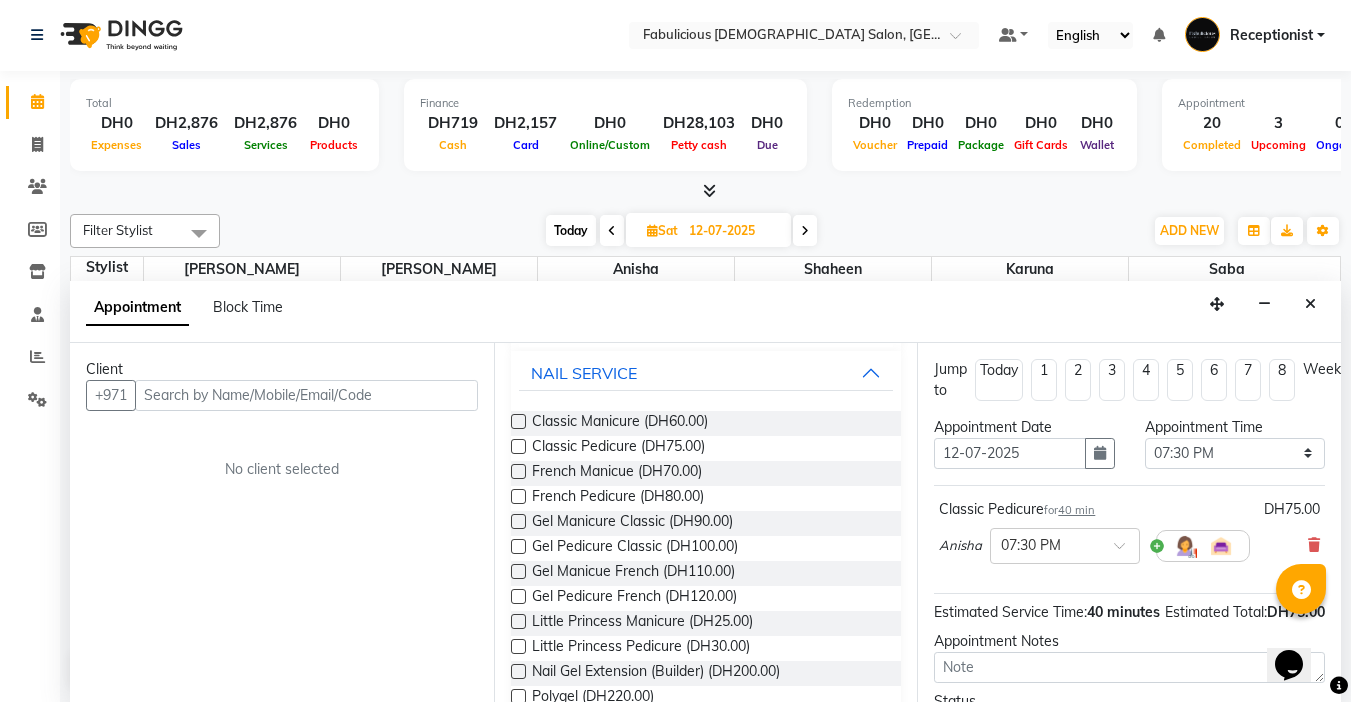 drag, startPoint x: 426, startPoint y: 378, endPoint x: 586, endPoint y: 388, distance: 160.3122 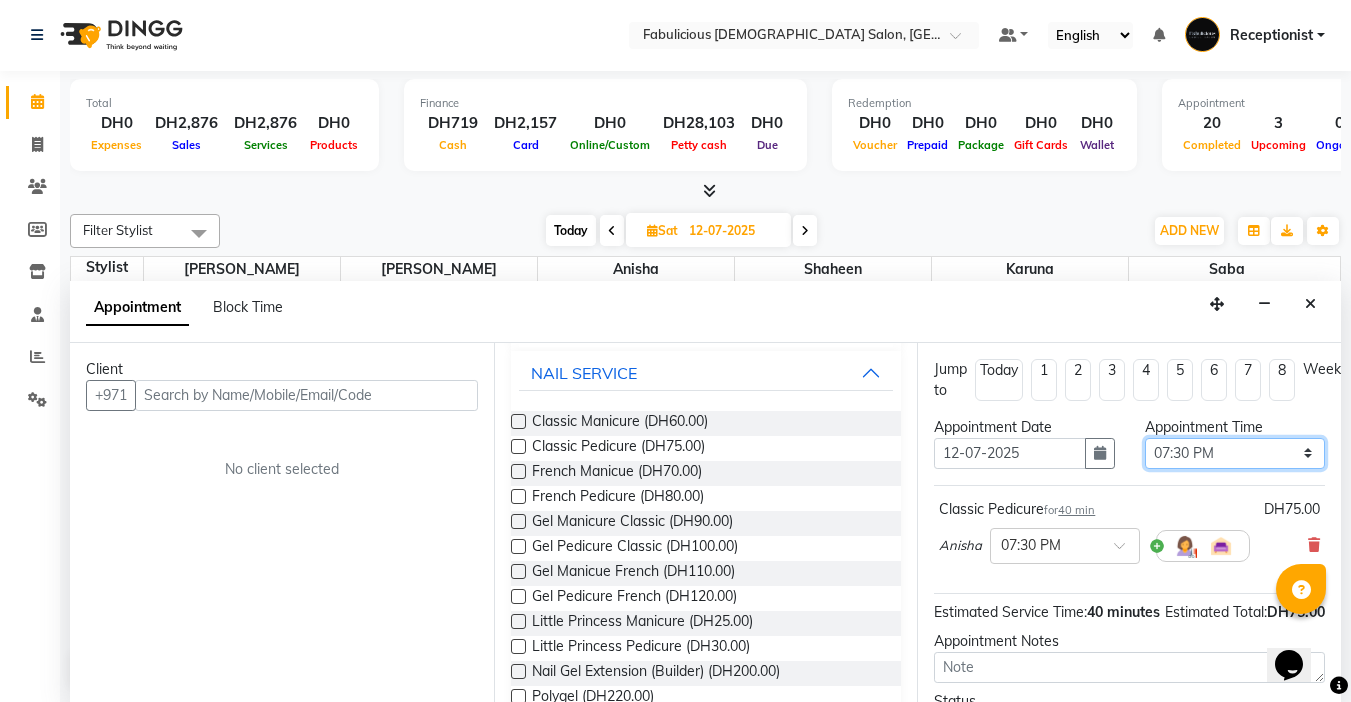 click on "Select 10:00 AM 10:15 AM 10:30 AM 10:45 AM 11:00 AM 11:15 AM 11:30 AM 11:45 AM 12:00 PM 12:15 PM 12:30 PM 12:45 PM 01:00 PM 01:15 PM 01:30 PM 01:45 PM 02:00 PM 02:15 PM 02:30 PM 02:45 PM 03:00 PM 03:15 PM 03:30 PM 03:45 PM 04:00 PM 04:15 PM 04:30 PM 04:45 PM 05:00 PM 05:15 PM 05:30 PM 05:45 PM 06:00 PM 06:15 PM 06:30 PM 06:45 PM 07:00 PM 07:15 PM 07:30 PM 07:45 PM 08:00 PM 08:15 PM 08:30 PM 08:45 PM 09:00 PM 09:15 PM 09:30 PM 09:45 PM 10:00 PM 10:15 PM 10:30 PM 10:45 PM 11:00 PM 11:15 PM 11:30 PM 11:45 PM" at bounding box center (1235, 453) 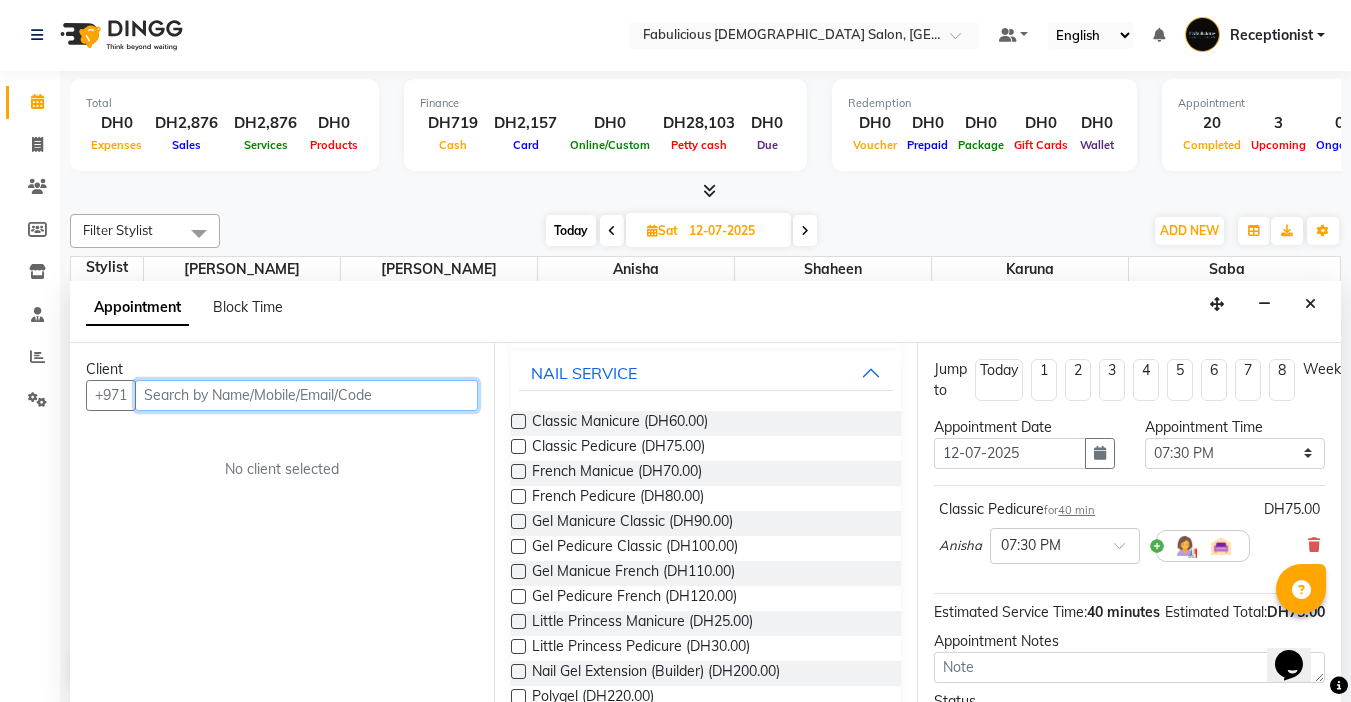click at bounding box center [306, 395] 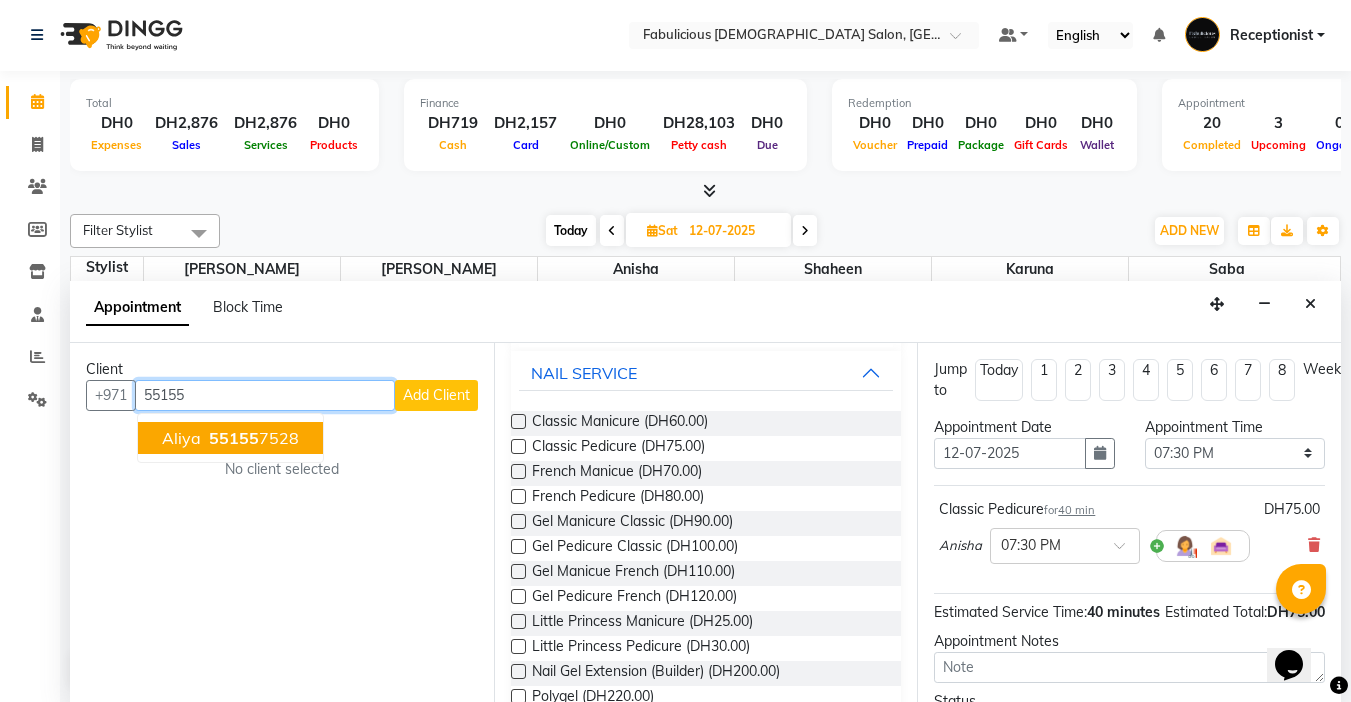 click on "55155" at bounding box center (234, 438) 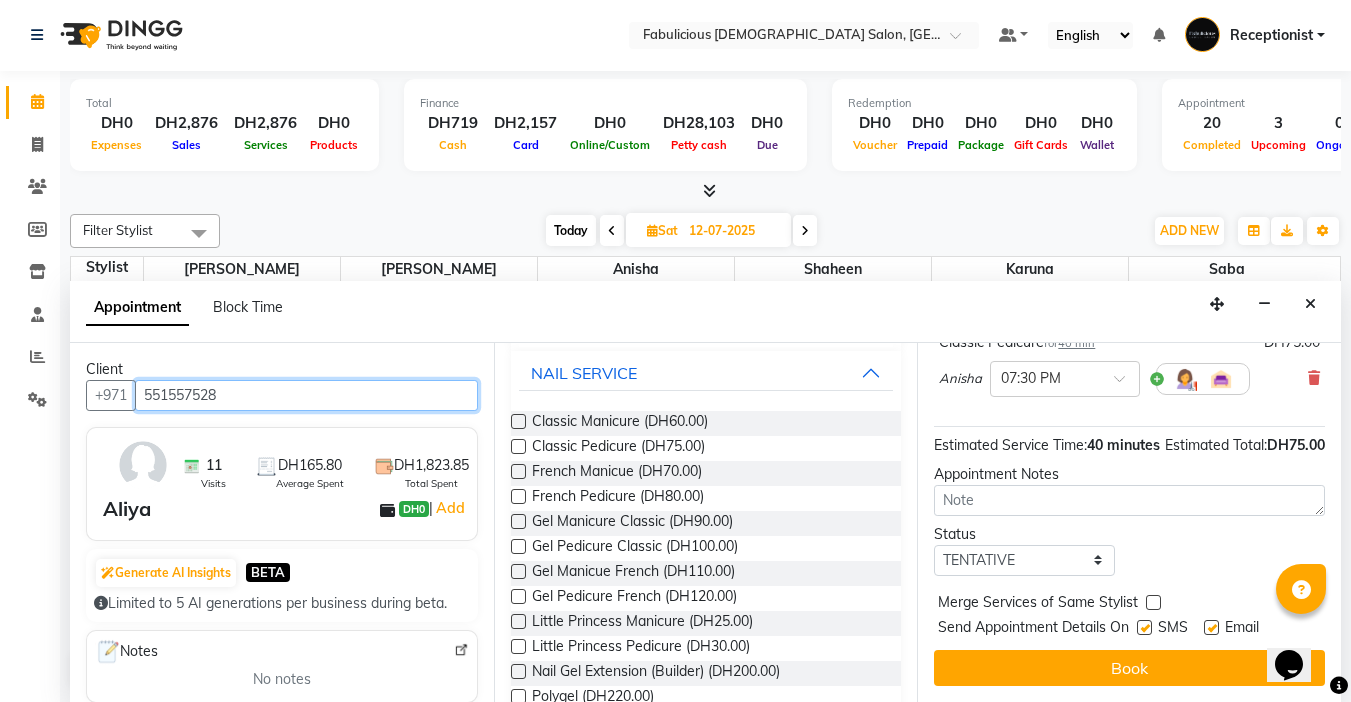 scroll, scrollTop: 203, scrollLeft: 0, axis: vertical 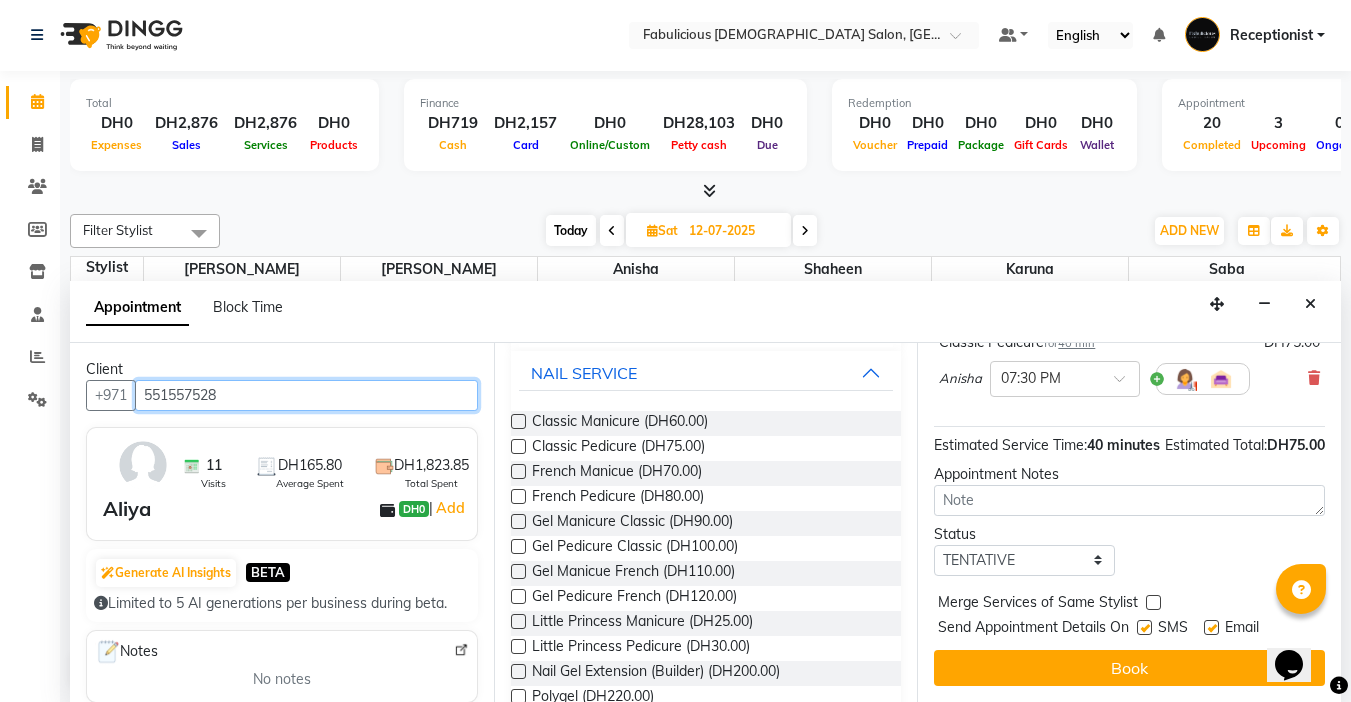 type on "551557528" 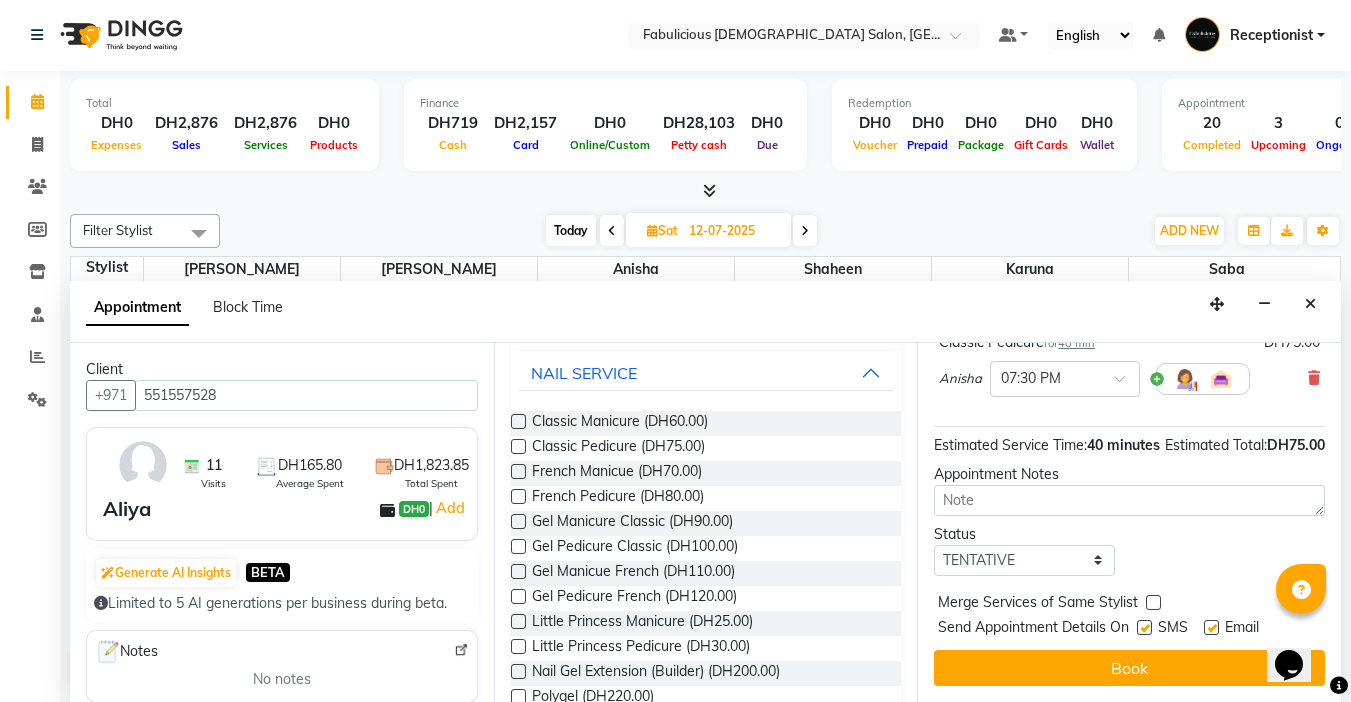 click at bounding box center [1153, 602] 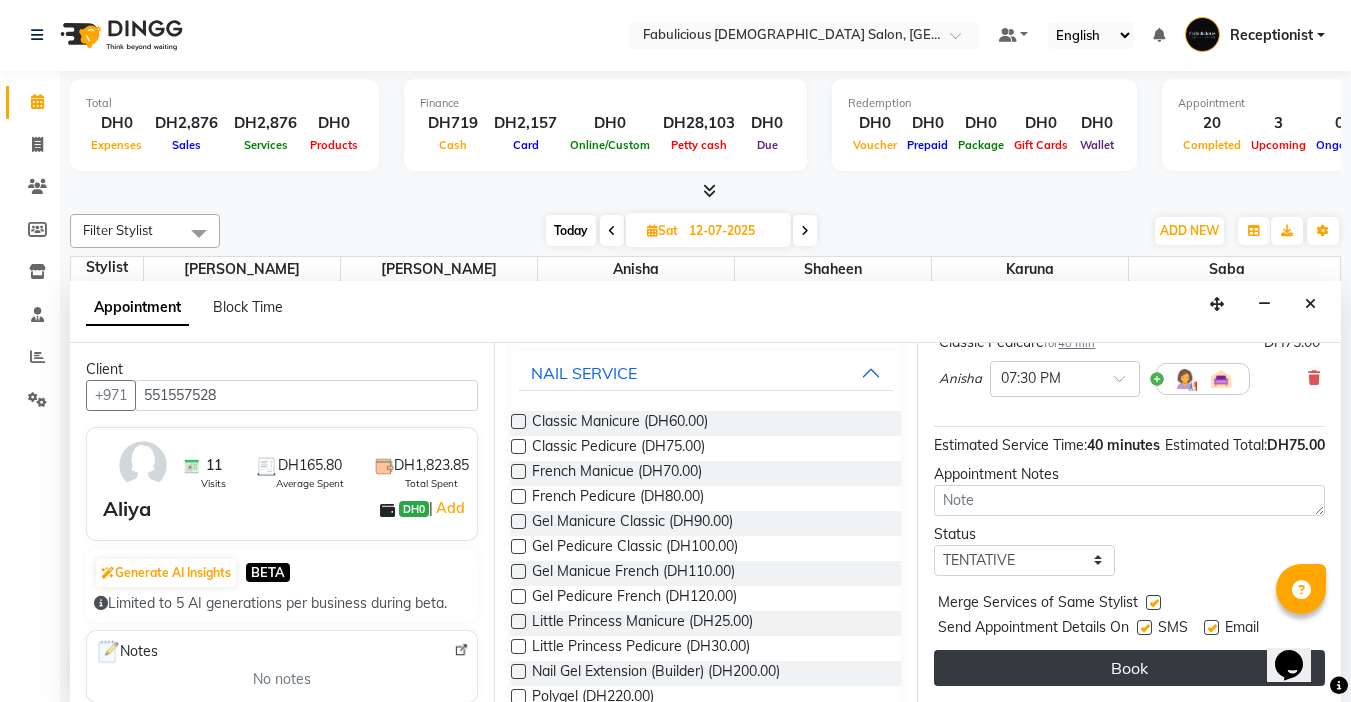 click on "Book" at bounding box center (1129, 668) 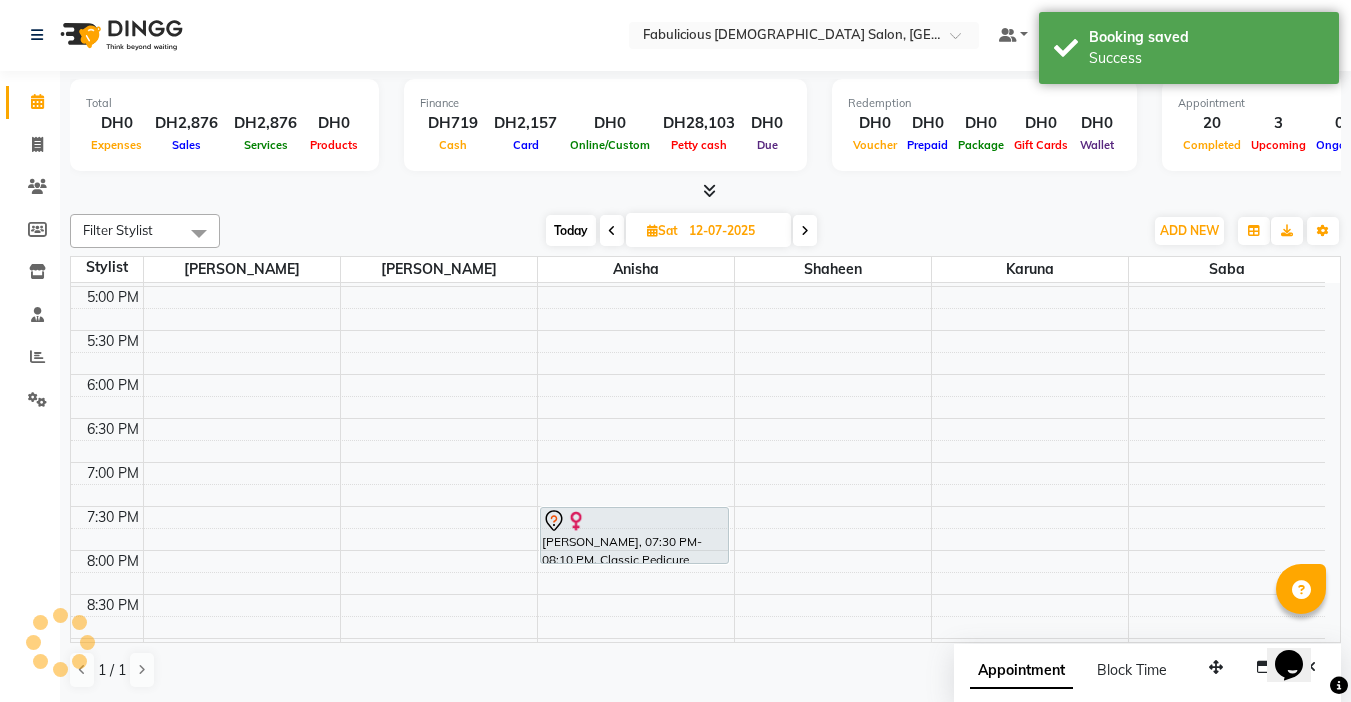 scroll, scrollTop: 0, scrollLeft: 0, axis: both 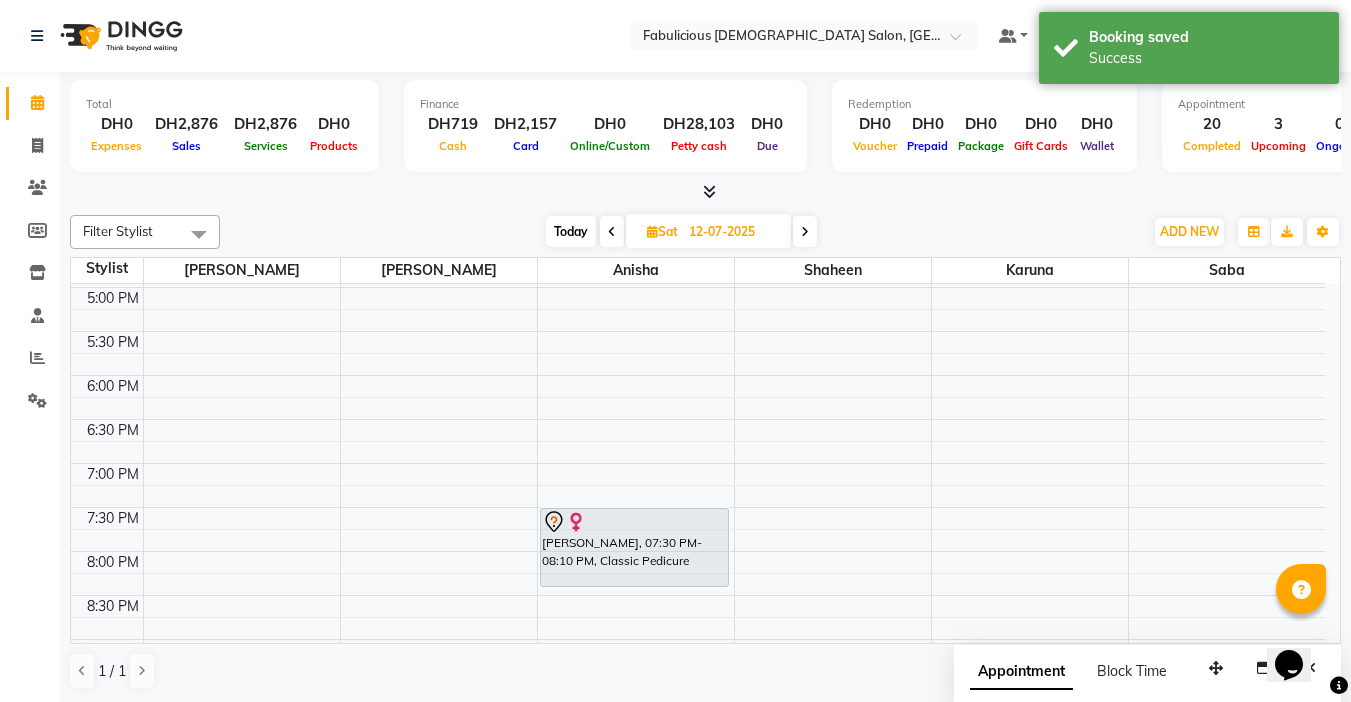 drag, startPoint x: 610, startPoint y: 564, endPoint x: 610, endPoint y: 578, distance: 14 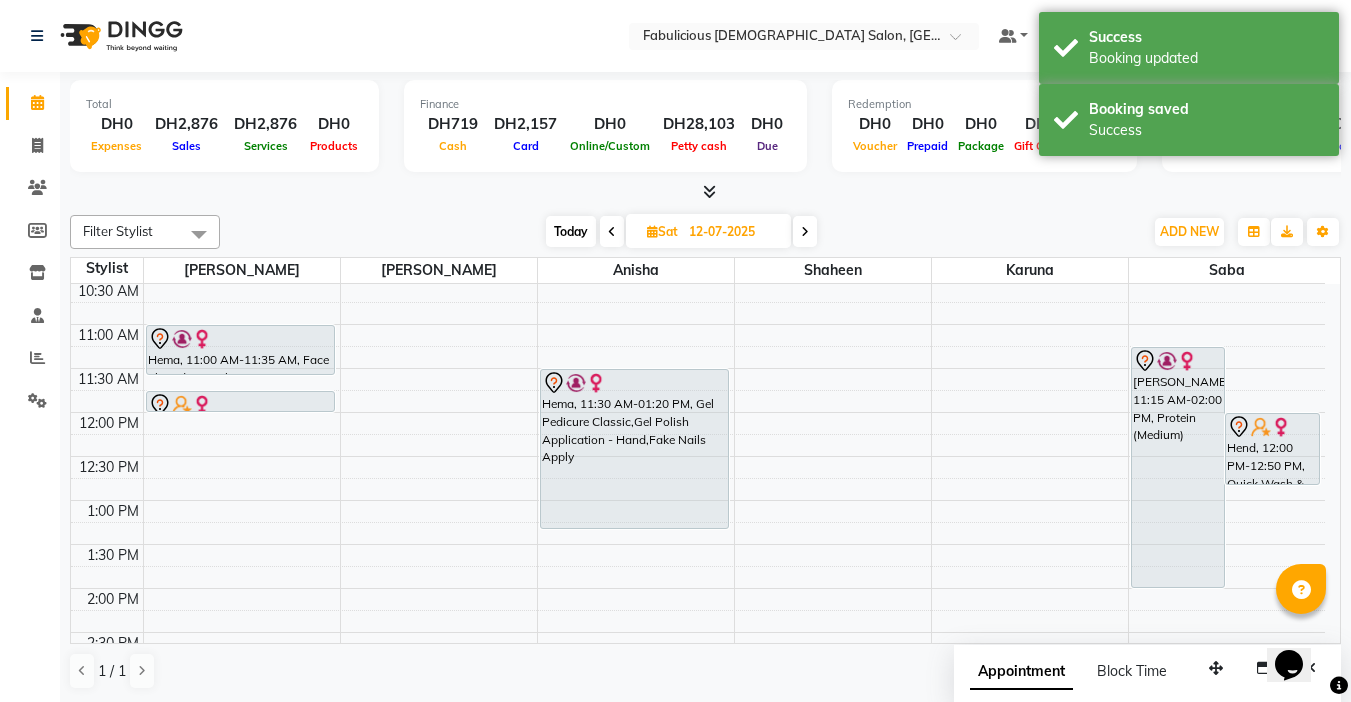 scroll, scrollTop: 100, scrollLeft: 0, axis: vertical 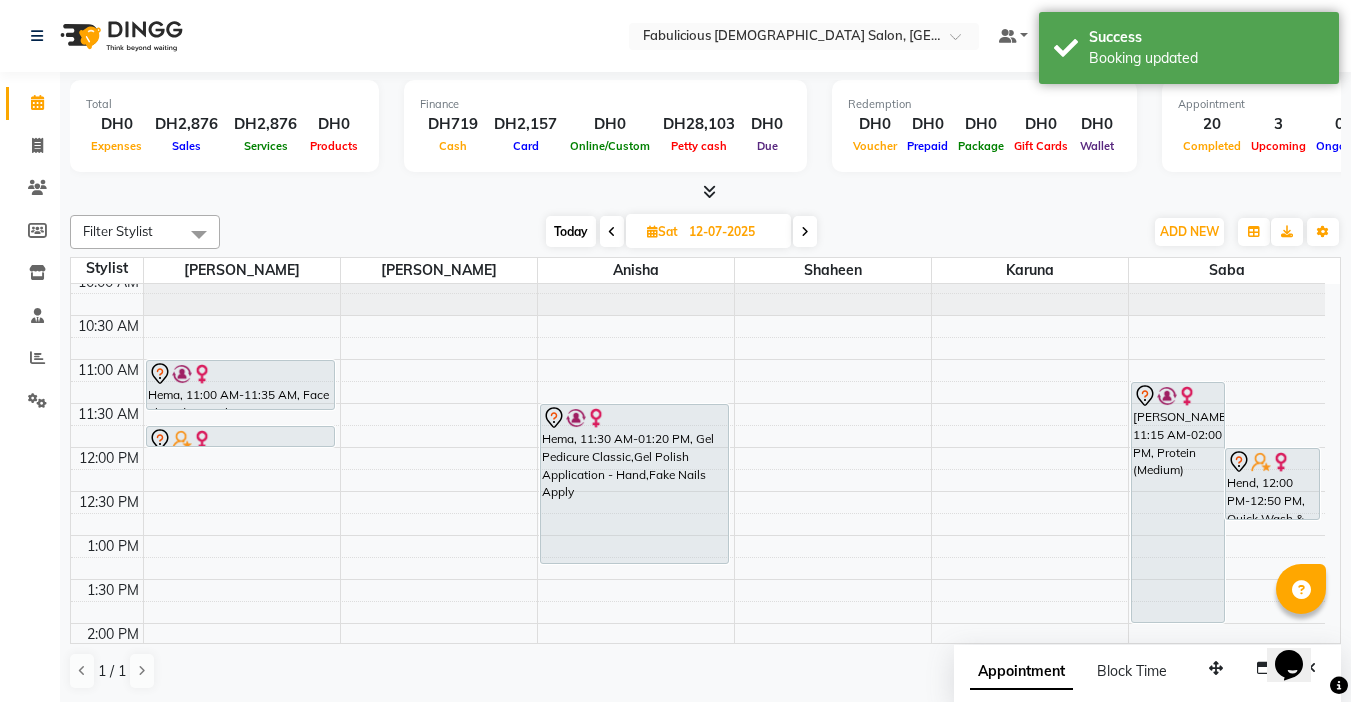 click at bounding box center (612, 232) 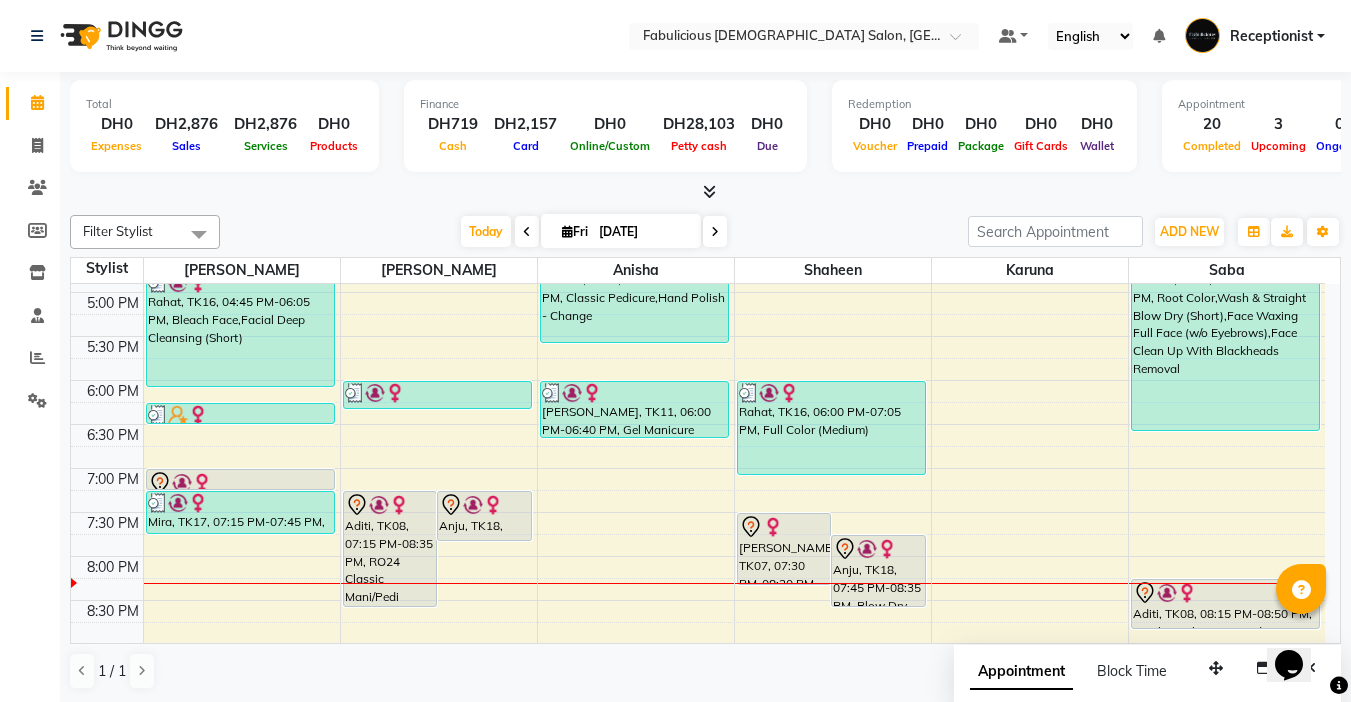 scroll, scrollTop: 660, scrollLeft: 0, axis: vertical 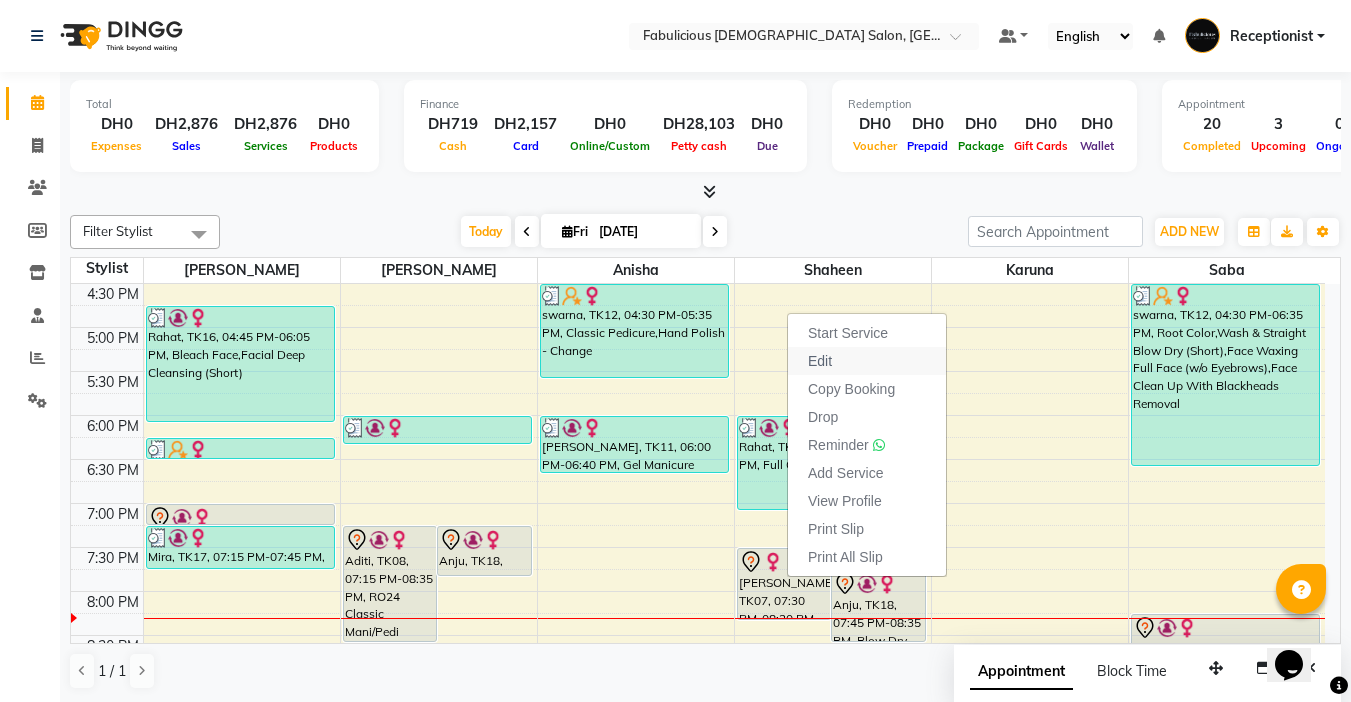click on "Edit" at bounding box center [820, 361] 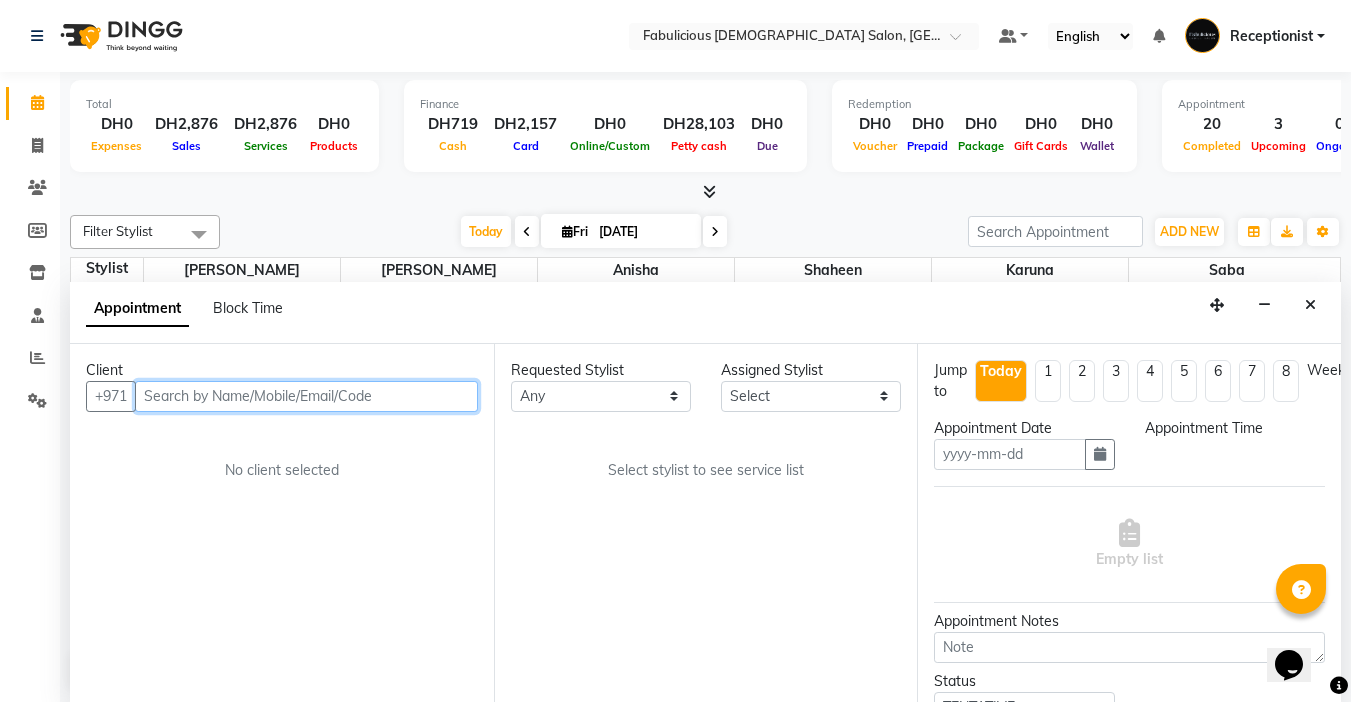 type on "[DATE]" 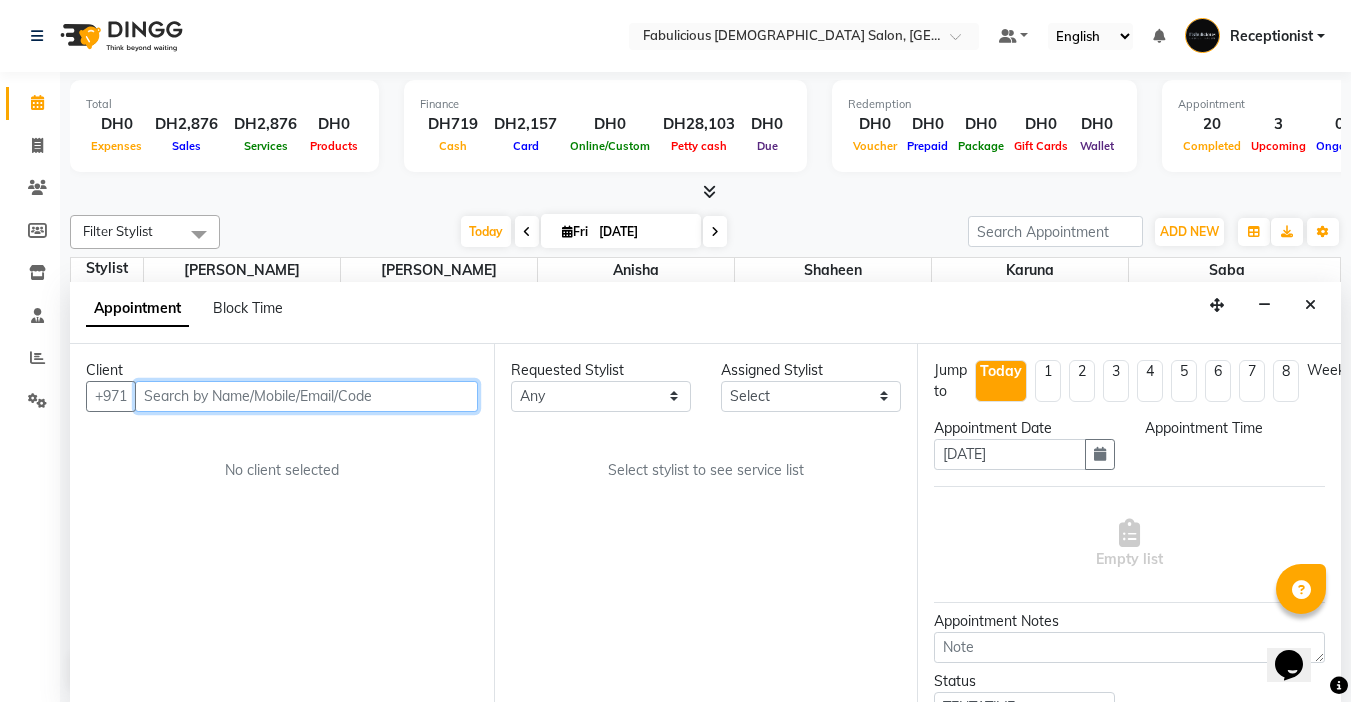 scroll, scrollTop: 1, scrollLeft: 0, axis: vertical 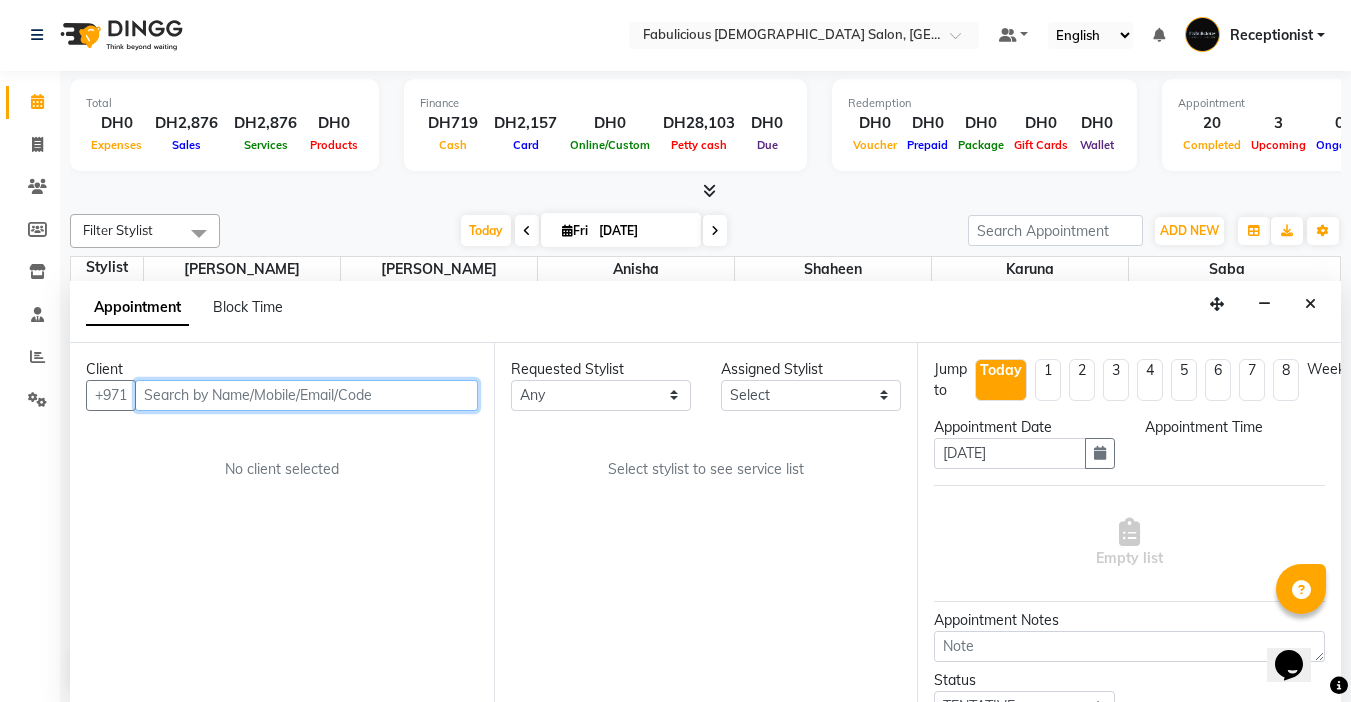 select on "1170" 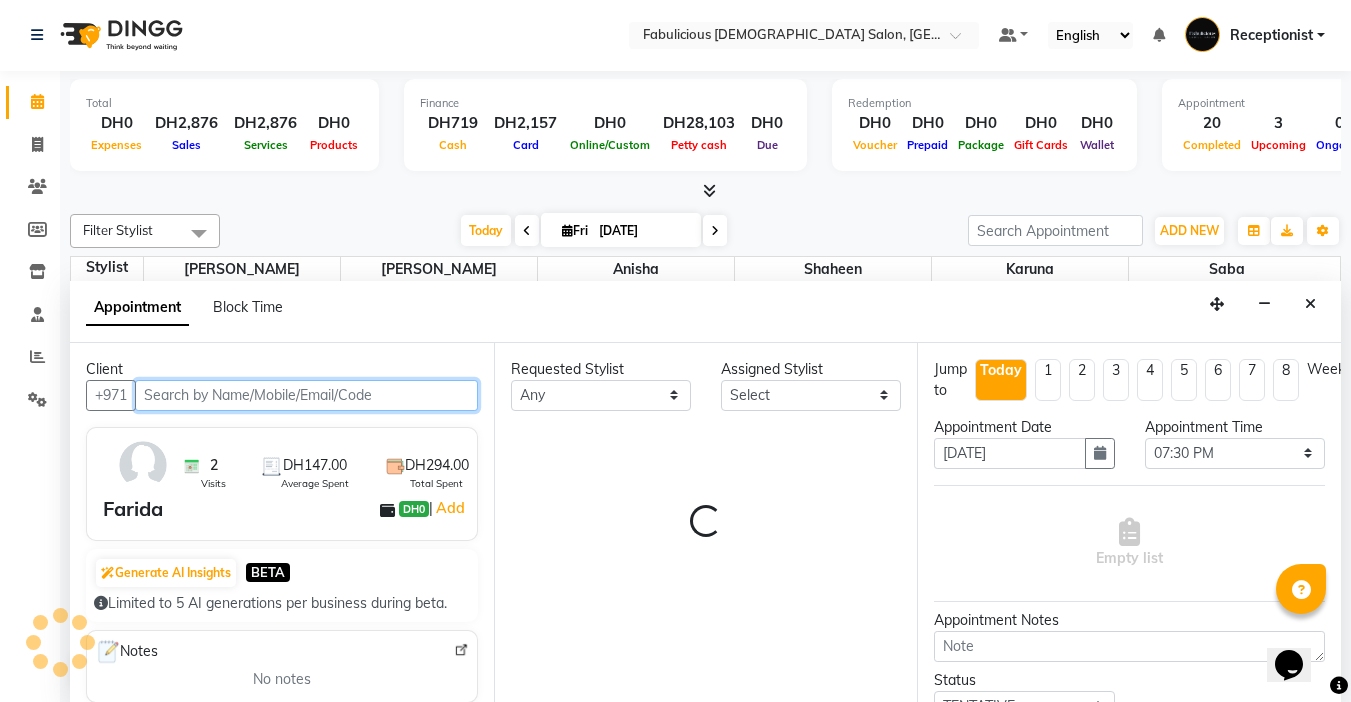 select on "11631" 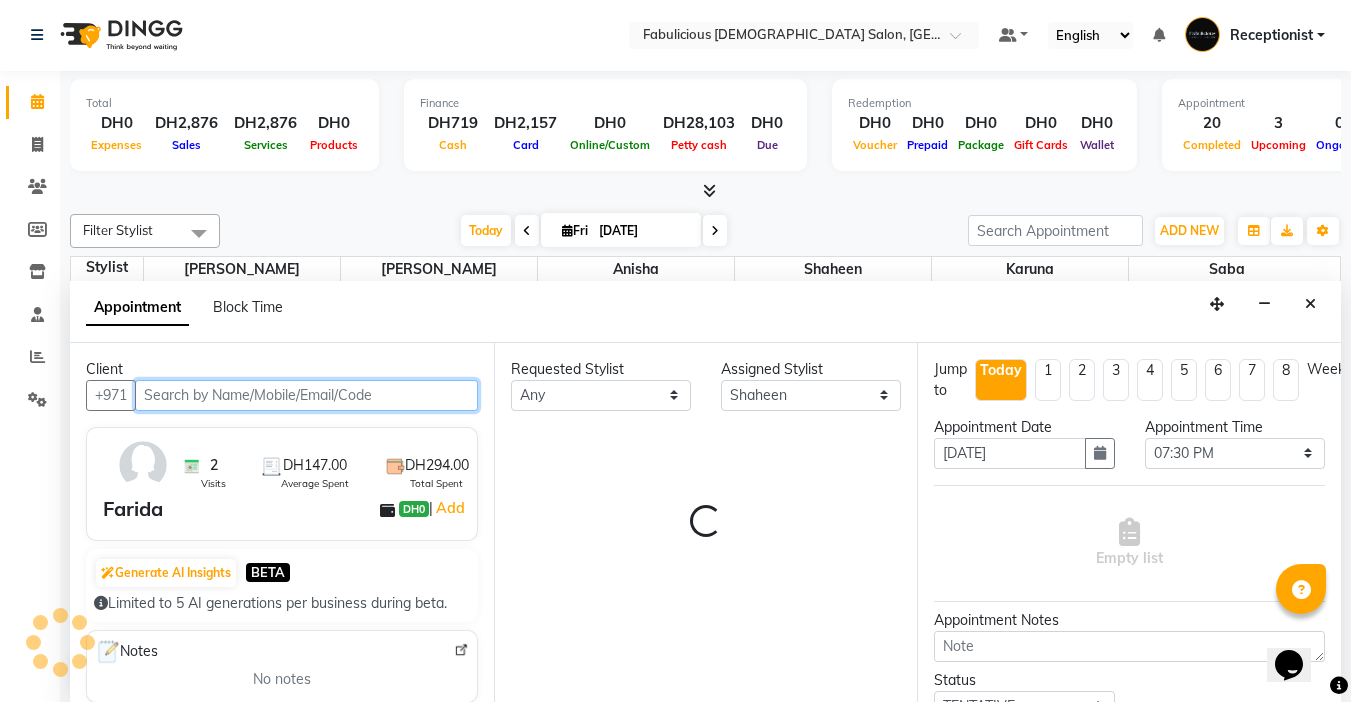select on "1134" 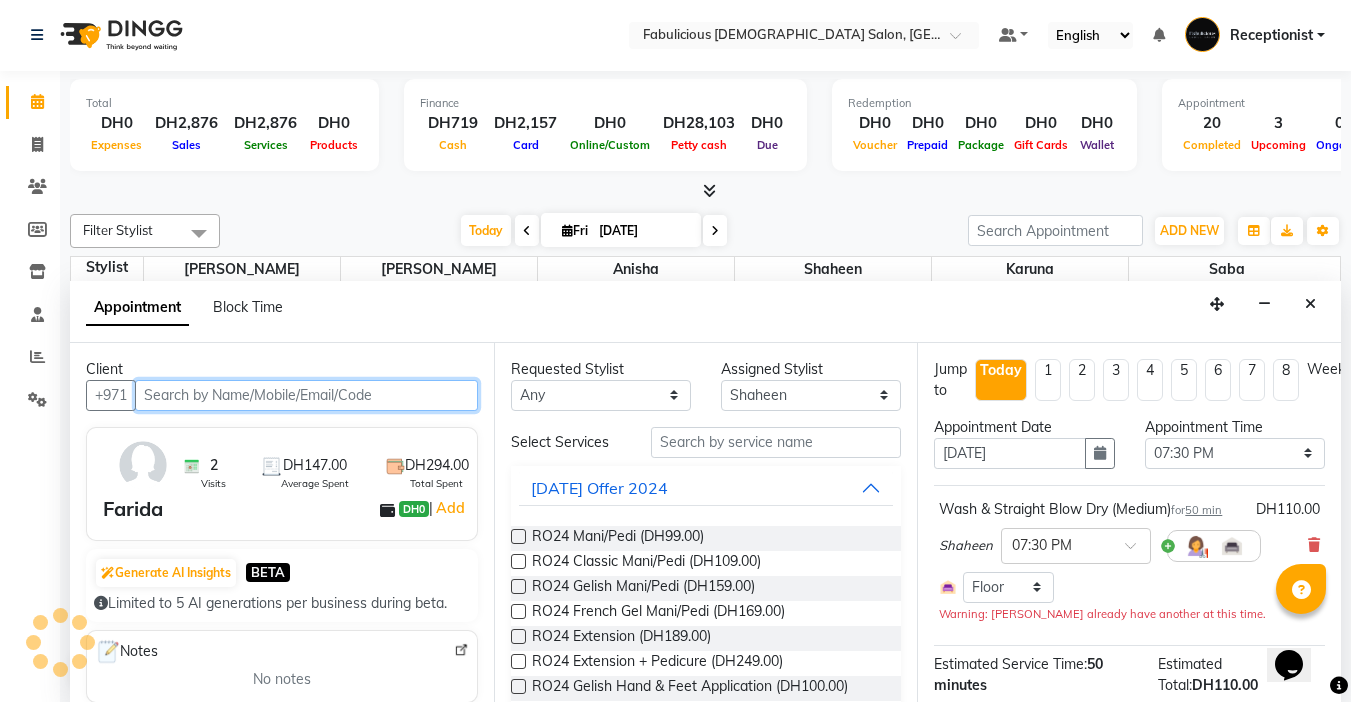 scroll, scrollTop: 960, scrollLeft: 0, axis: vertical 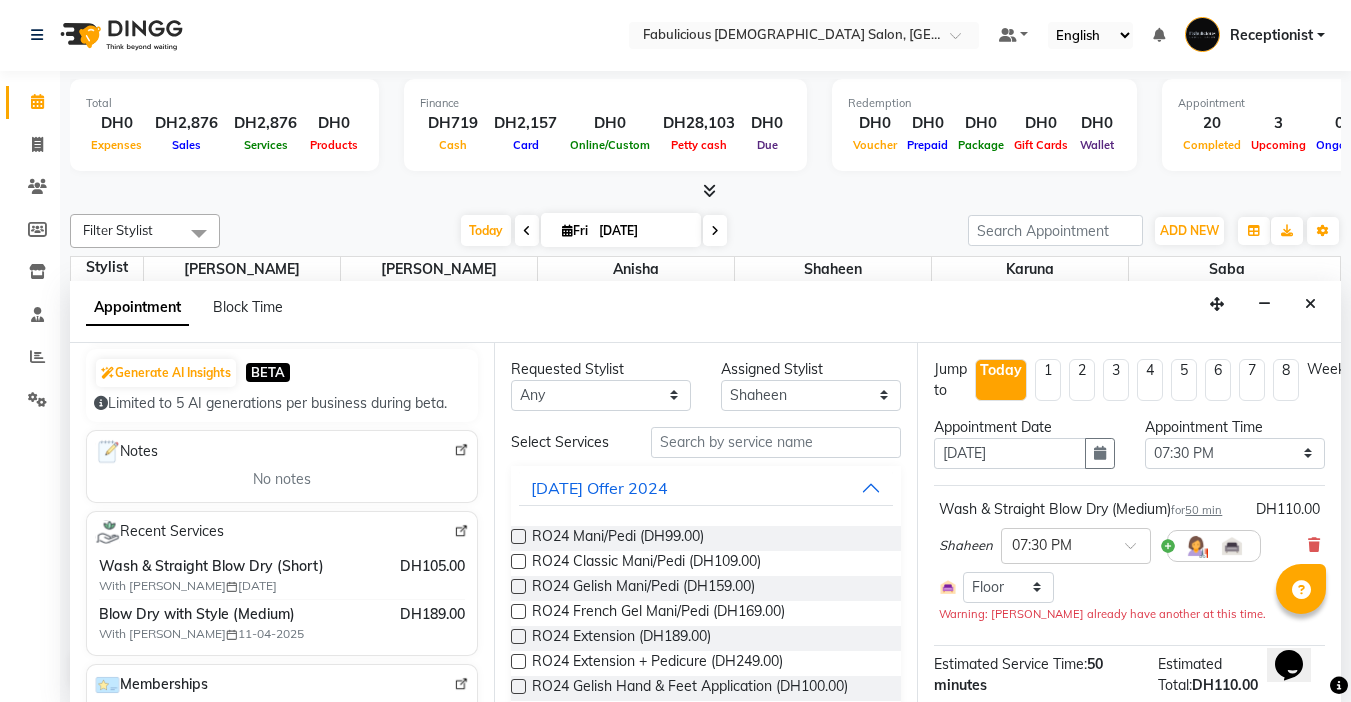 drag, startPoint x: 1316, startPoint y: 301, endPoint x: 1165, endPoint y: 373, distance: 167.28719 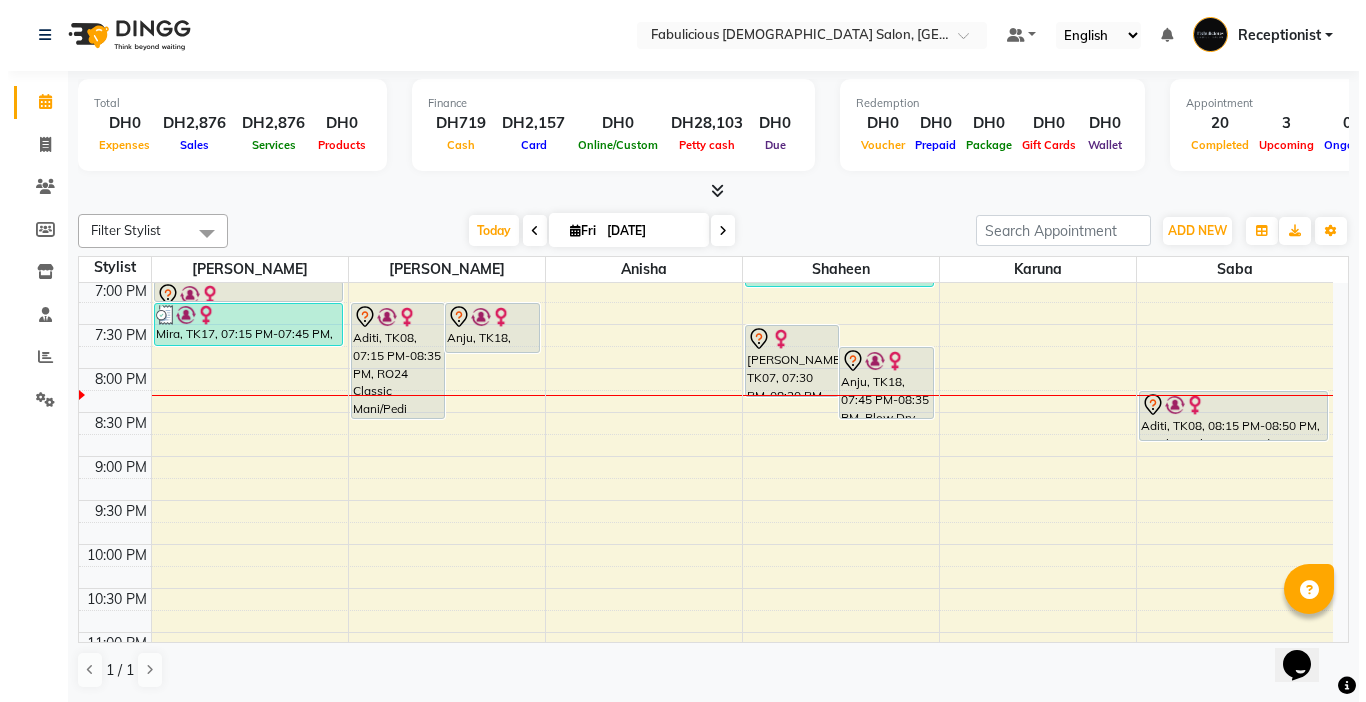 scroll, scrollTop: 860, scrollLeft: 0, axis: vertical 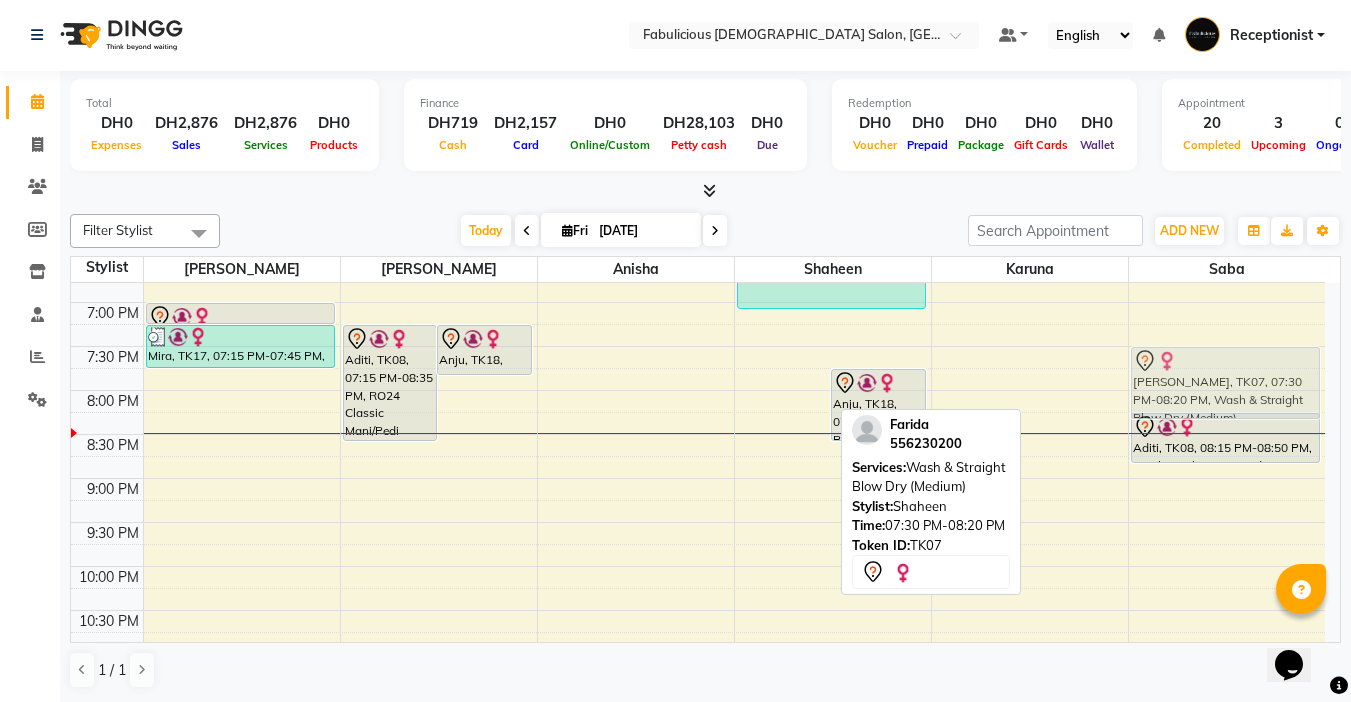 drag, startPoint x: 768, startPoint y: 381, endPoint x: 1118, endPoint y: 388, distance: 350.07 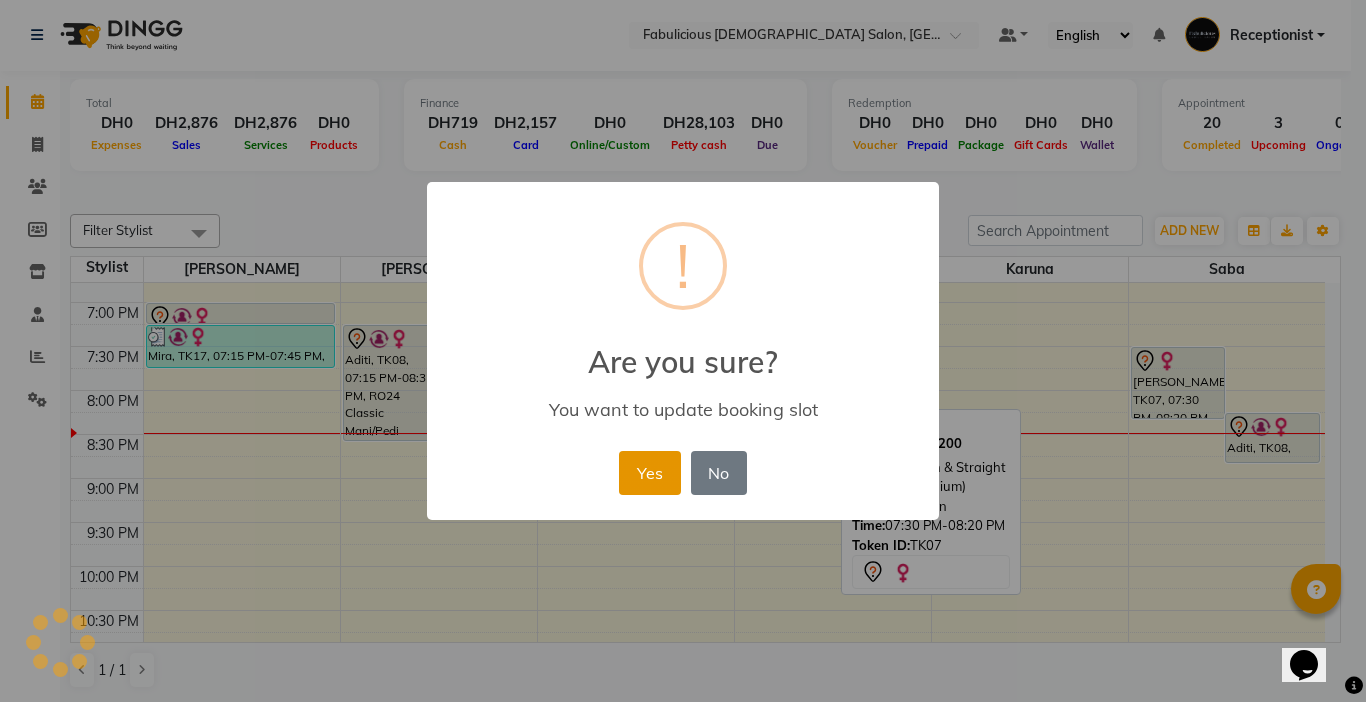 click on "Yes" at bounding box center [649, 473] 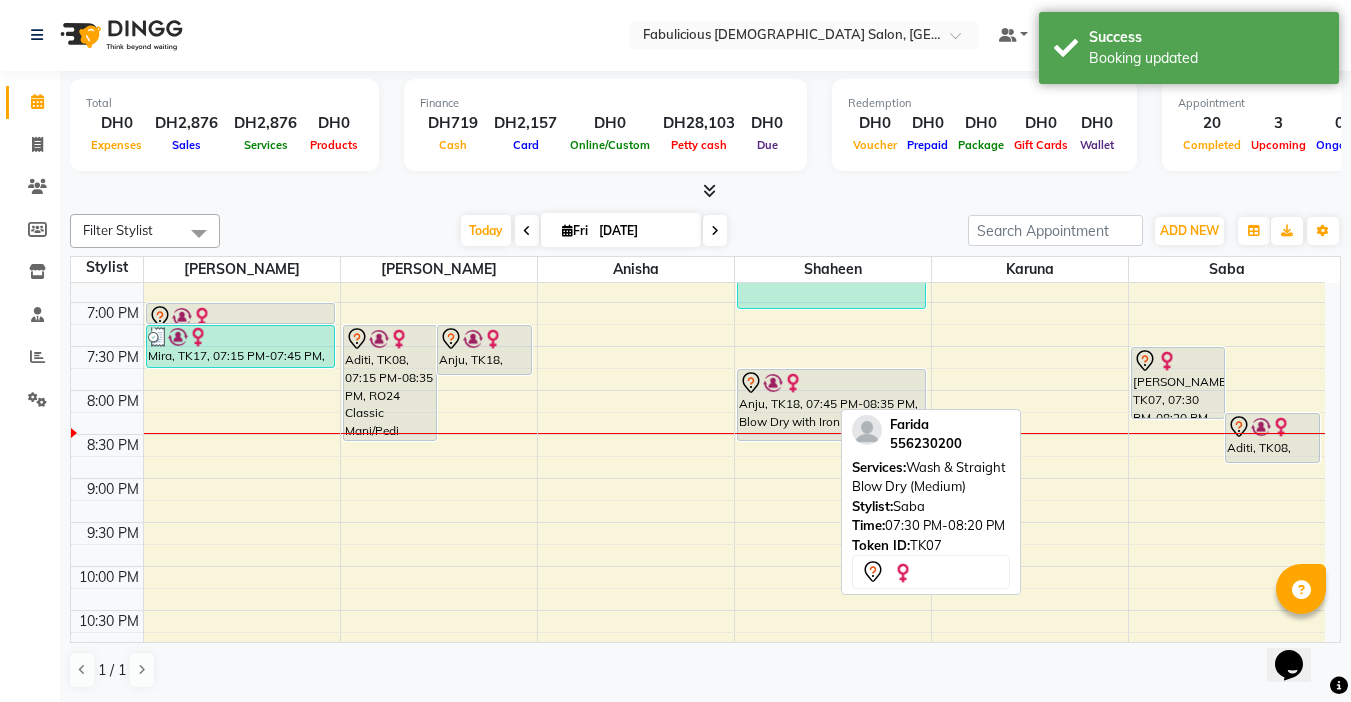 click on "[PERSON_NAME], TK07, 07:30 PM-08:20 PM, Wash & Straight Blow Dry (Medium)" at bounding box center [1178, 383] 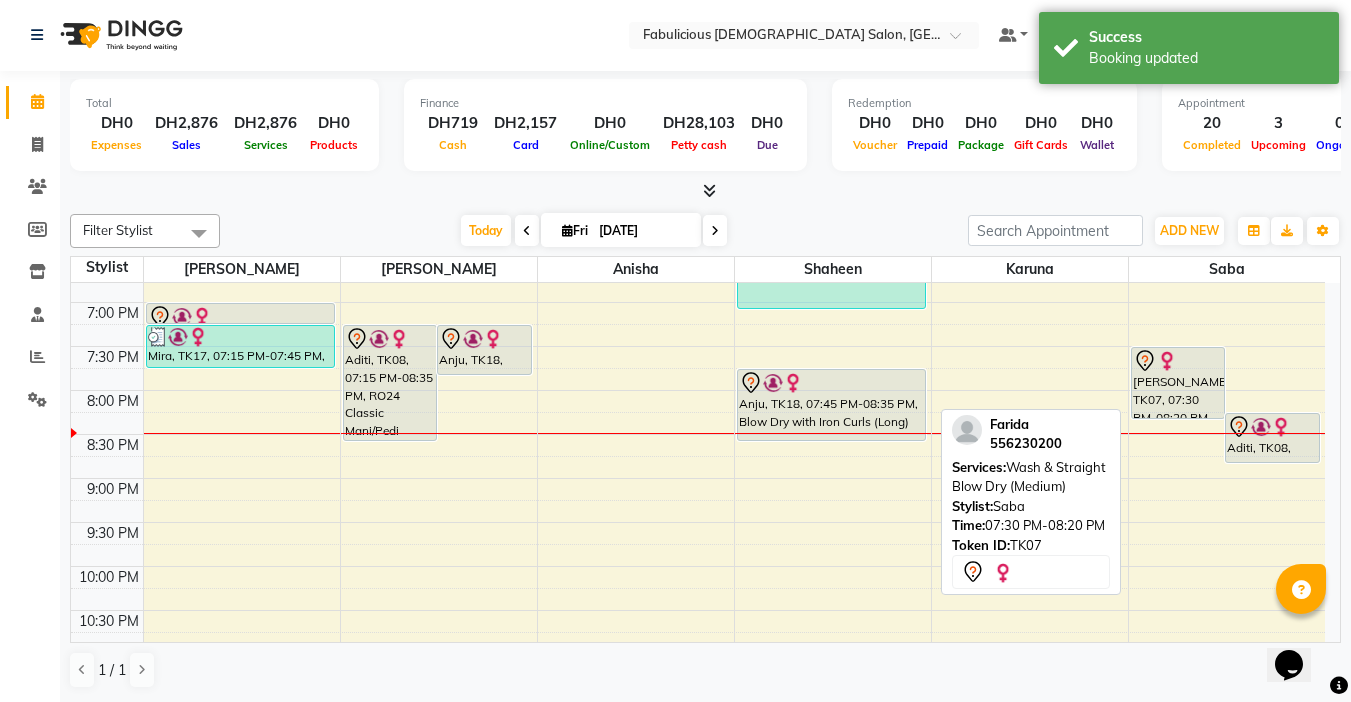 click on "[PERSON_NAME], TK07, 07:30 PM-08:20 PM, Wash & Straight Blow Dry (Medium)" at bounding box center [1178, 383] 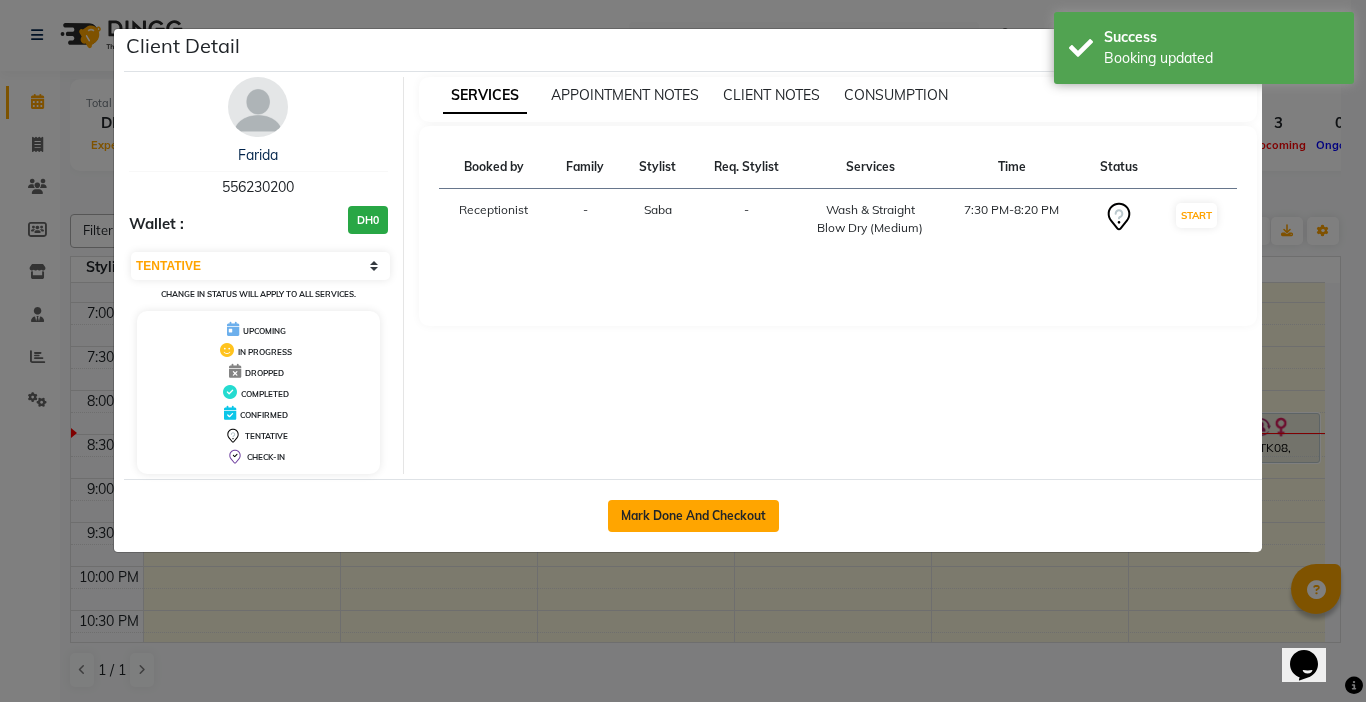 click on "Mark Done And Checkout" 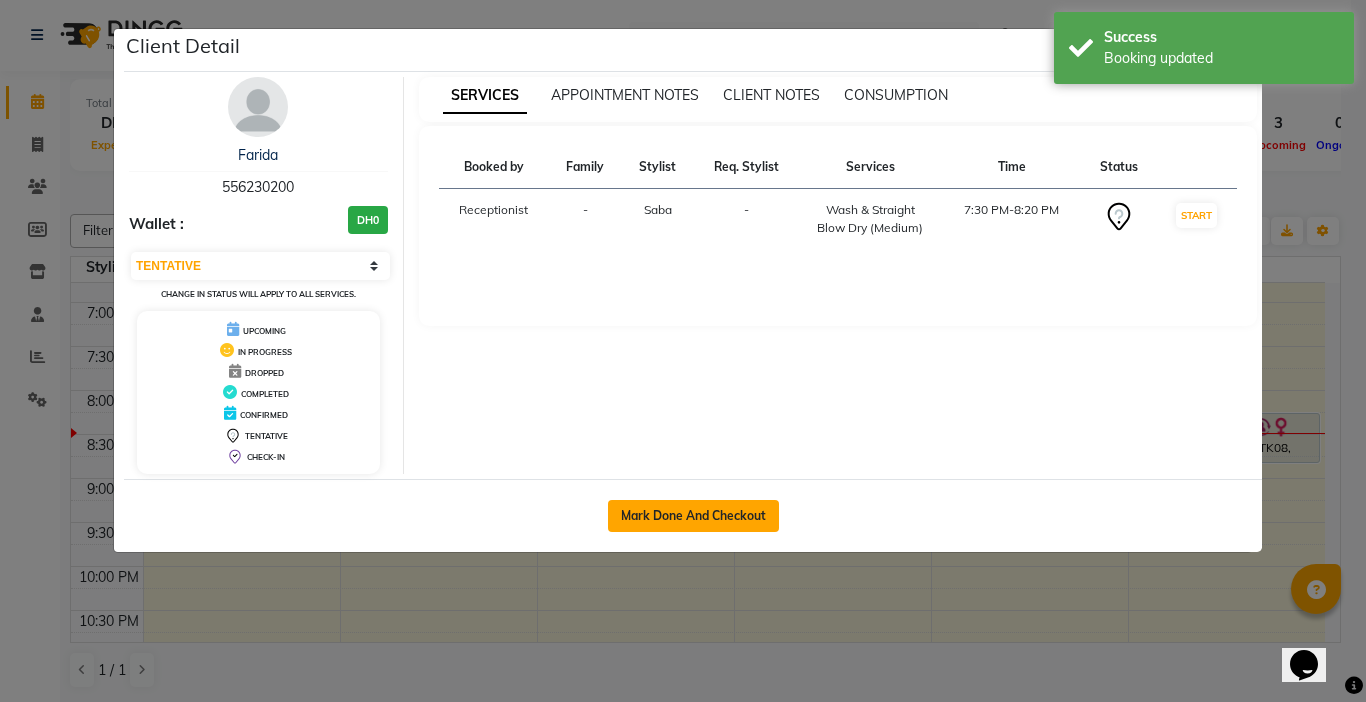 select on "738" 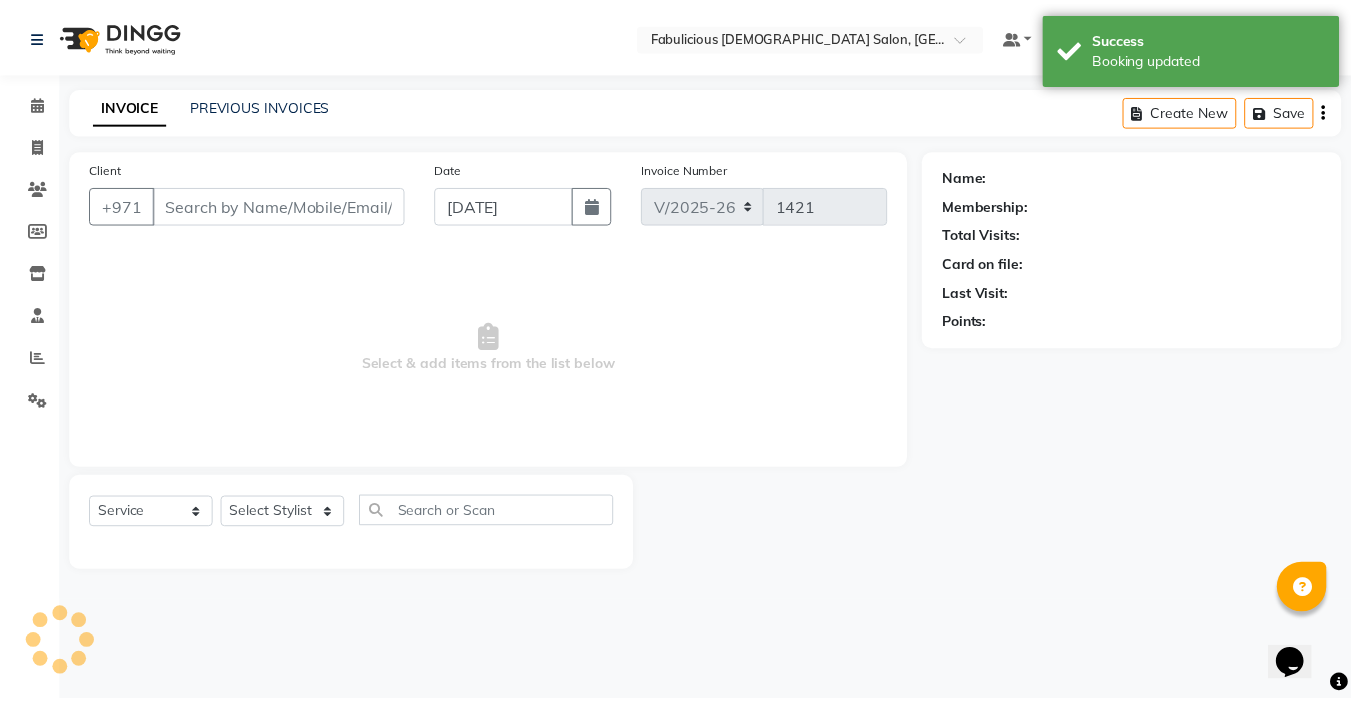 scroll, scrollTop: 0, scrollLeft: 0, axis: both 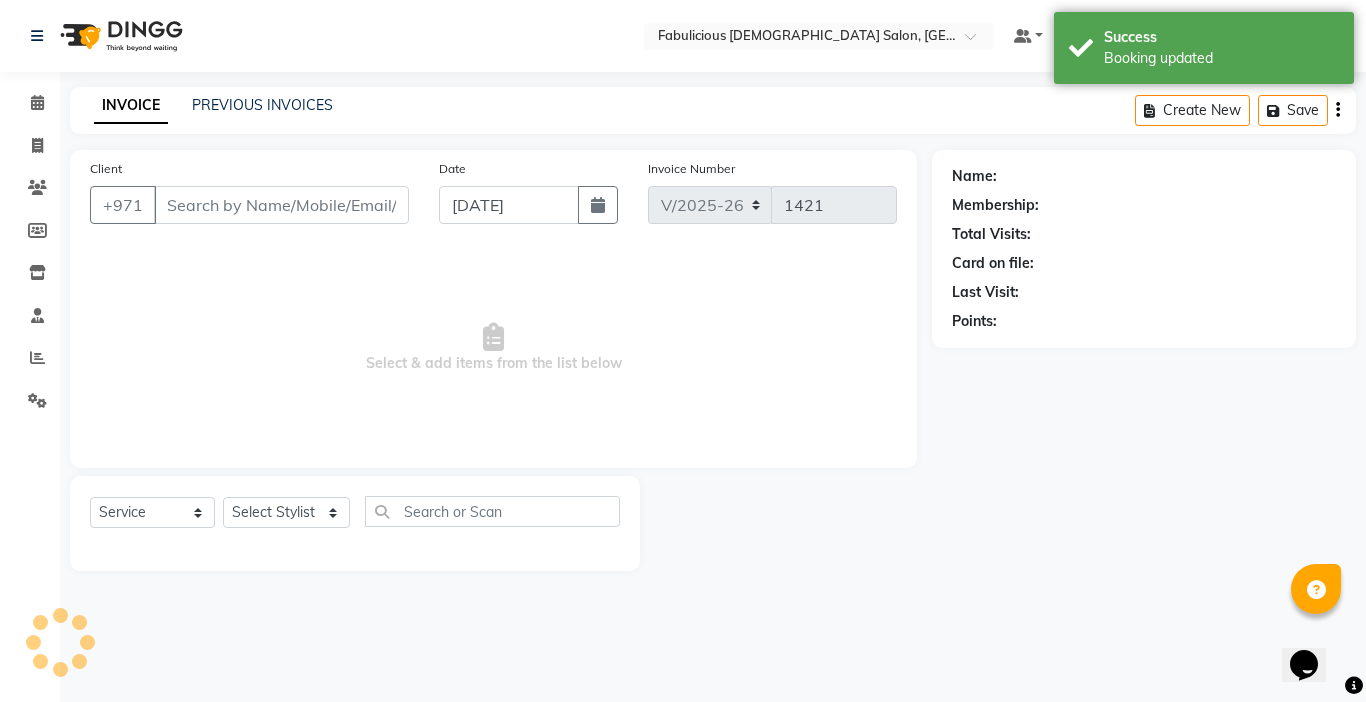 type on "556230200" 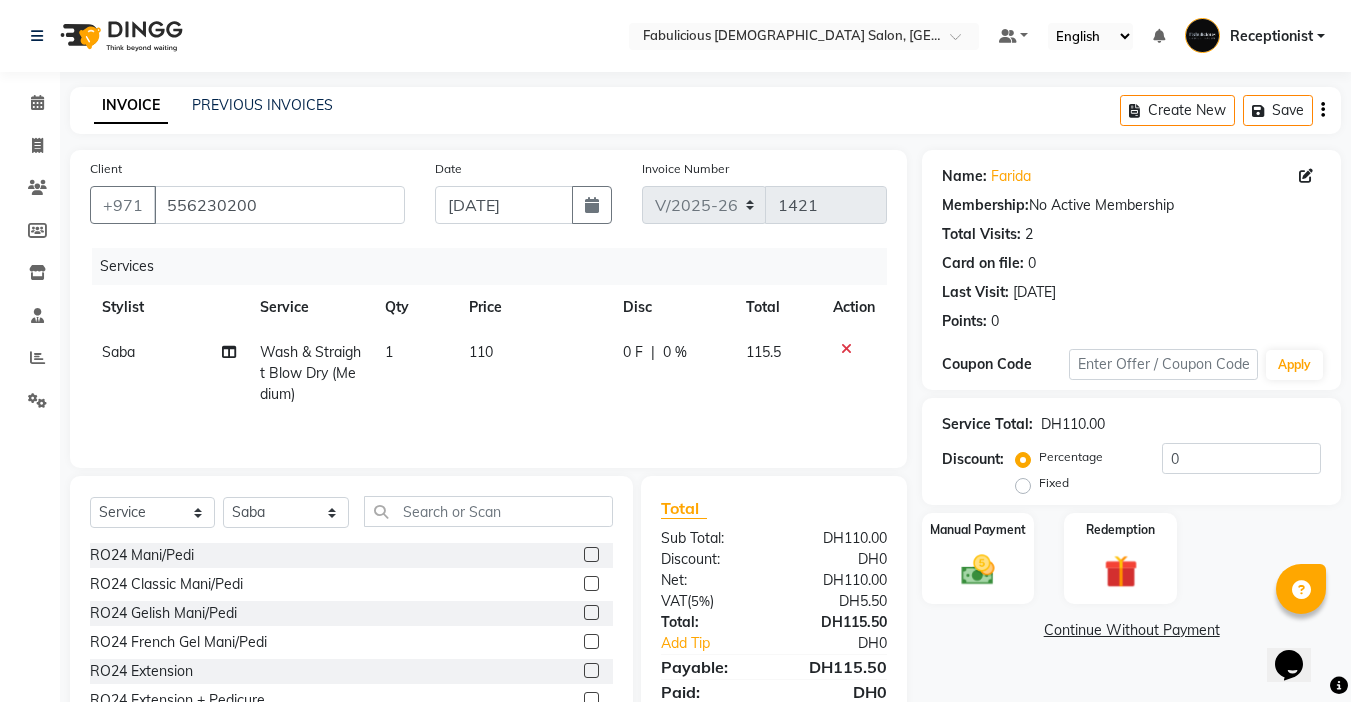 click on "110" 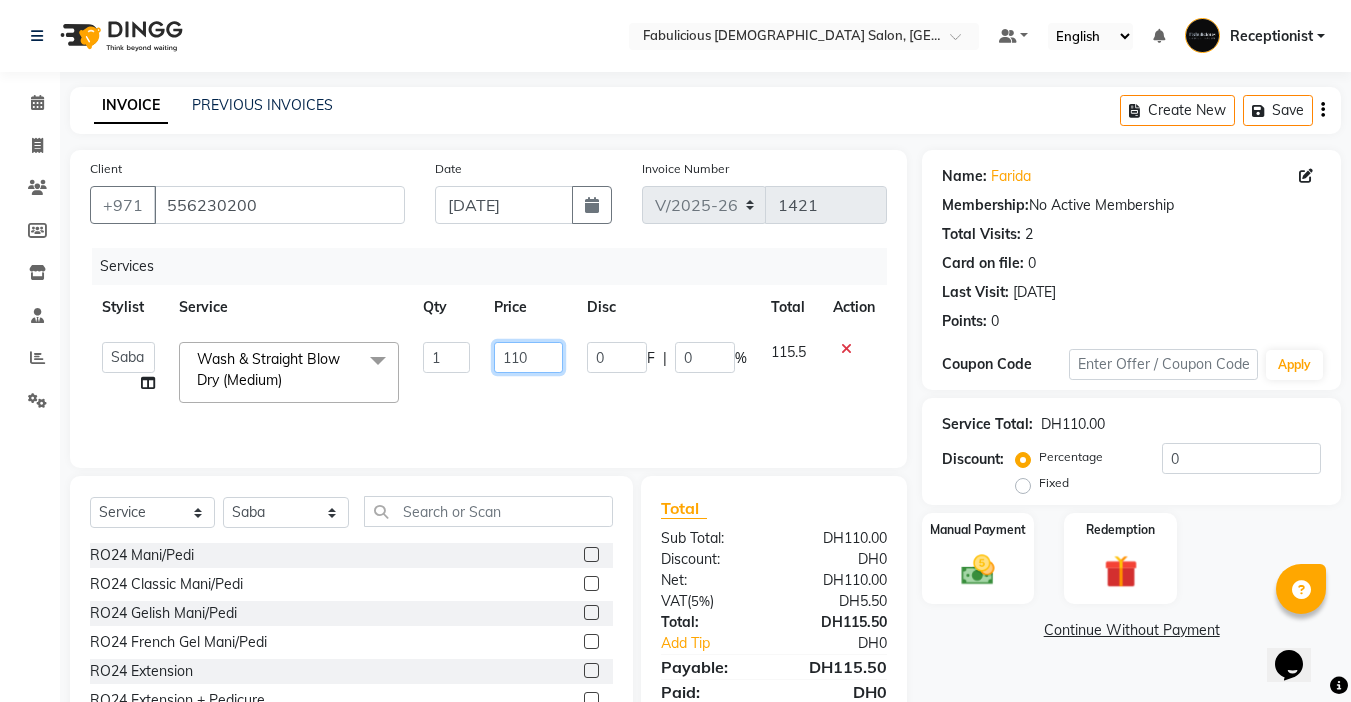 click on "110" 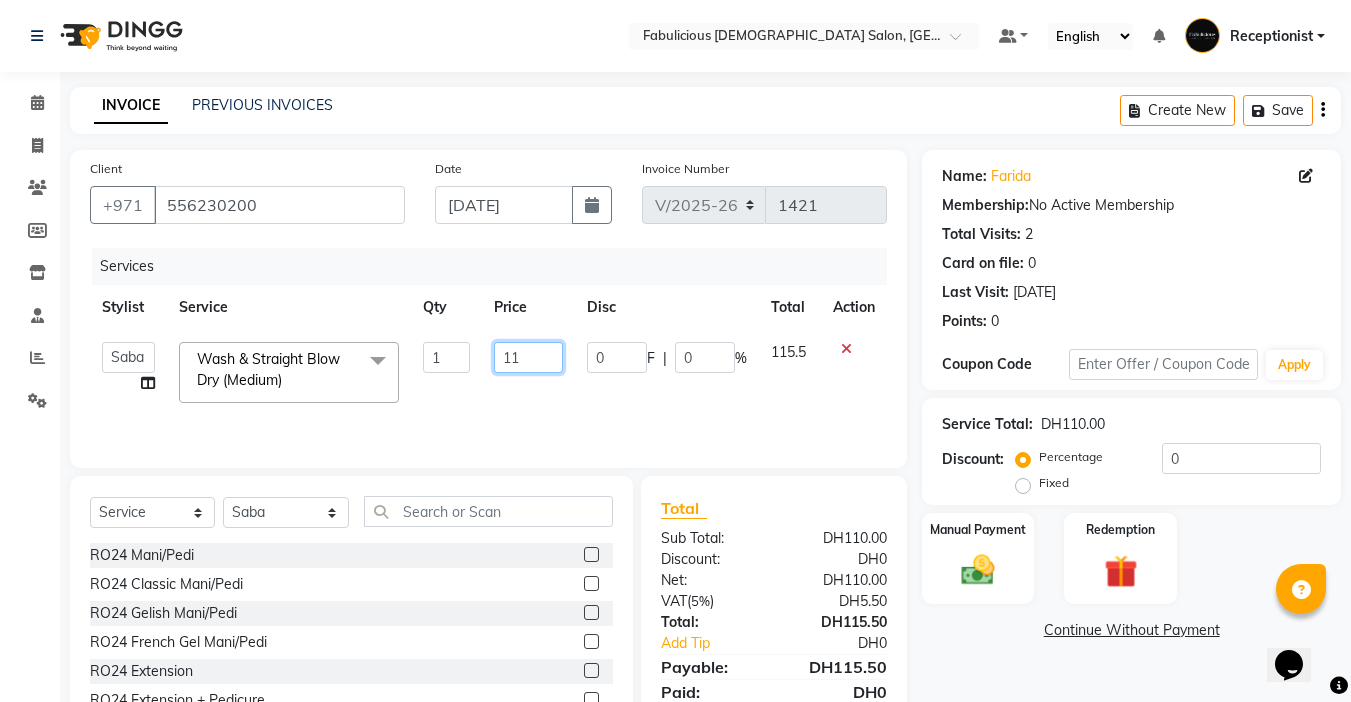 type on "1" 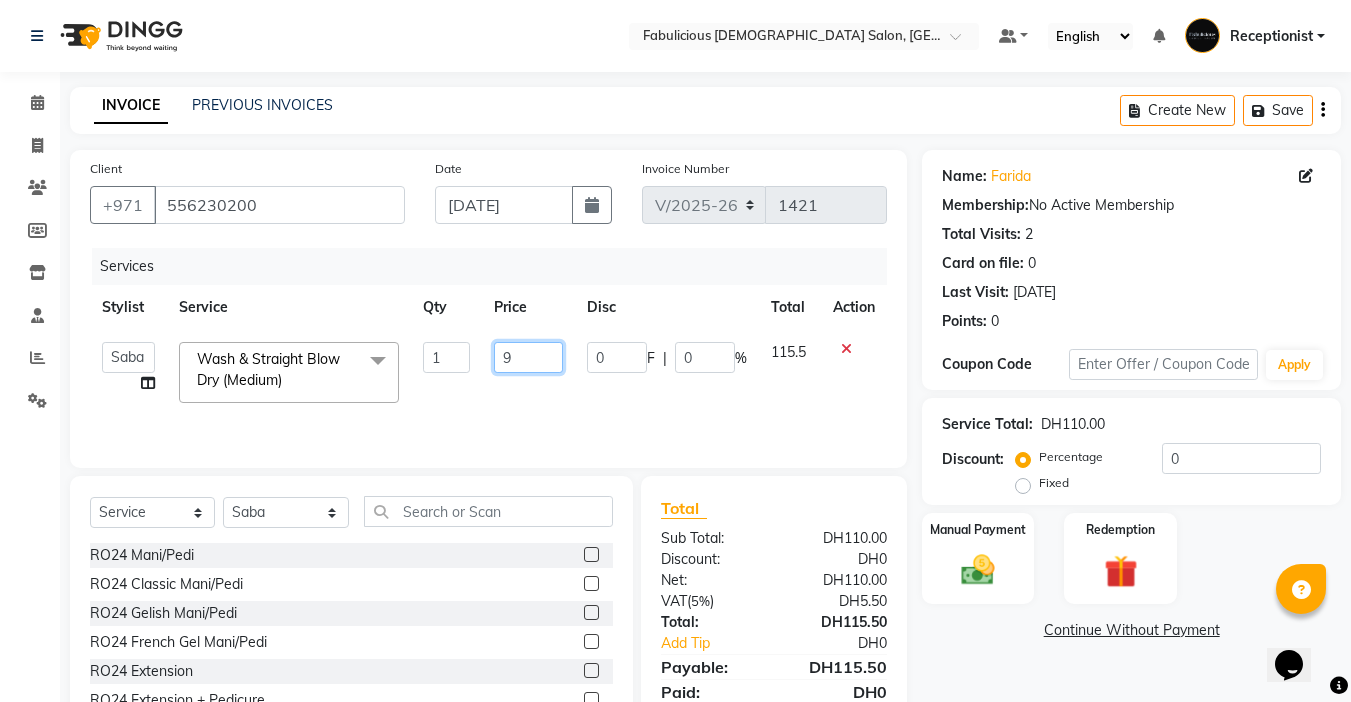 type on "90" 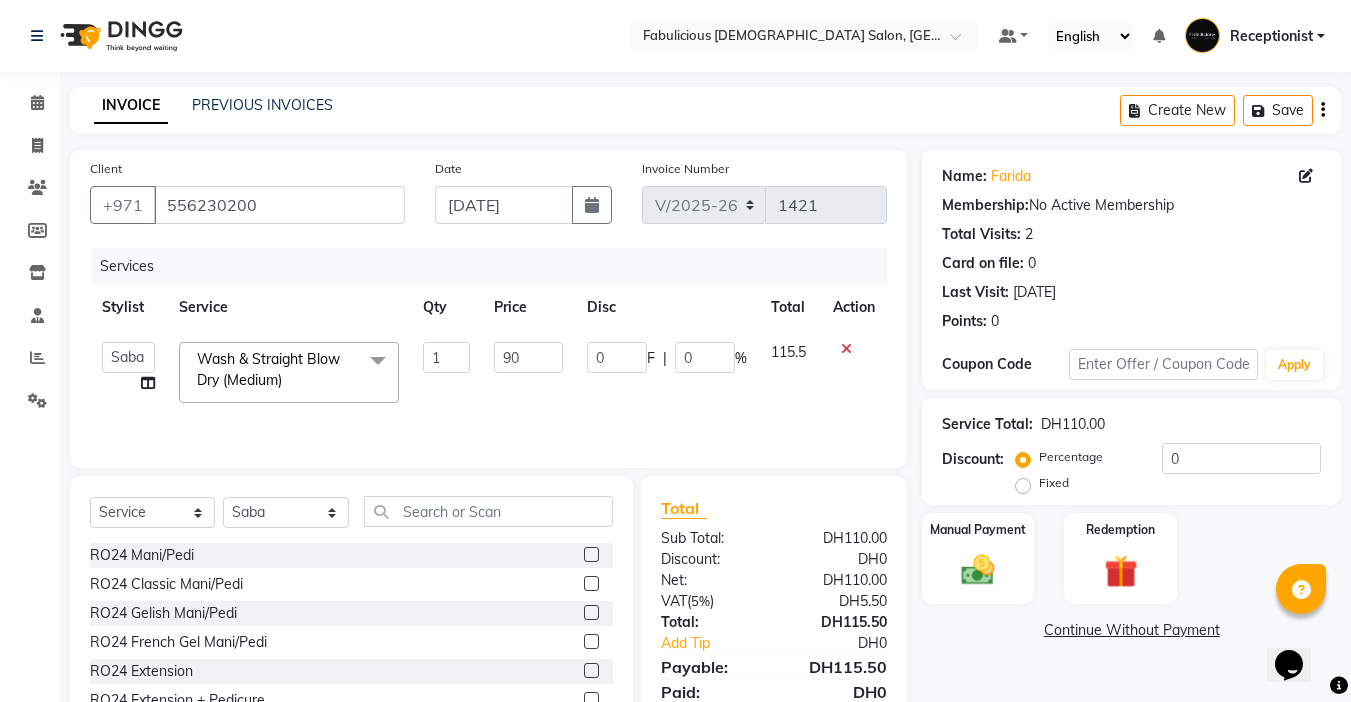 click on "90" 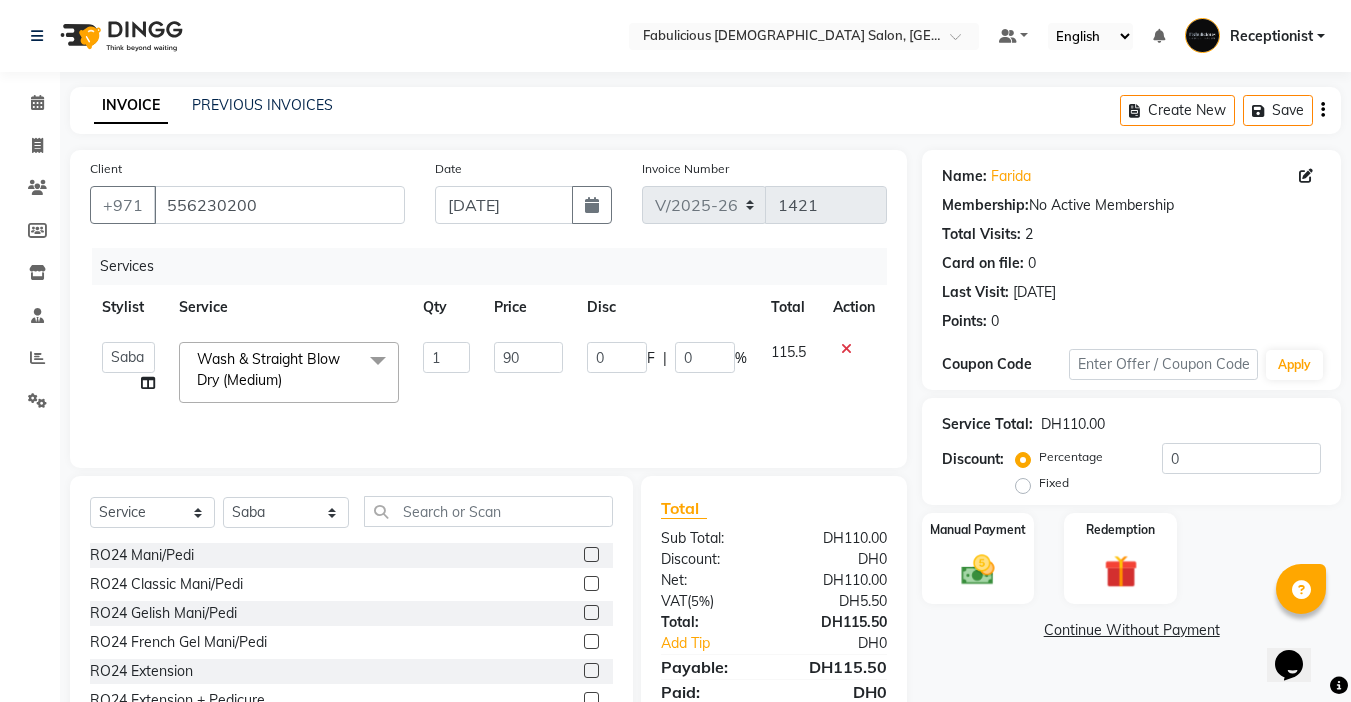 select on "33271" 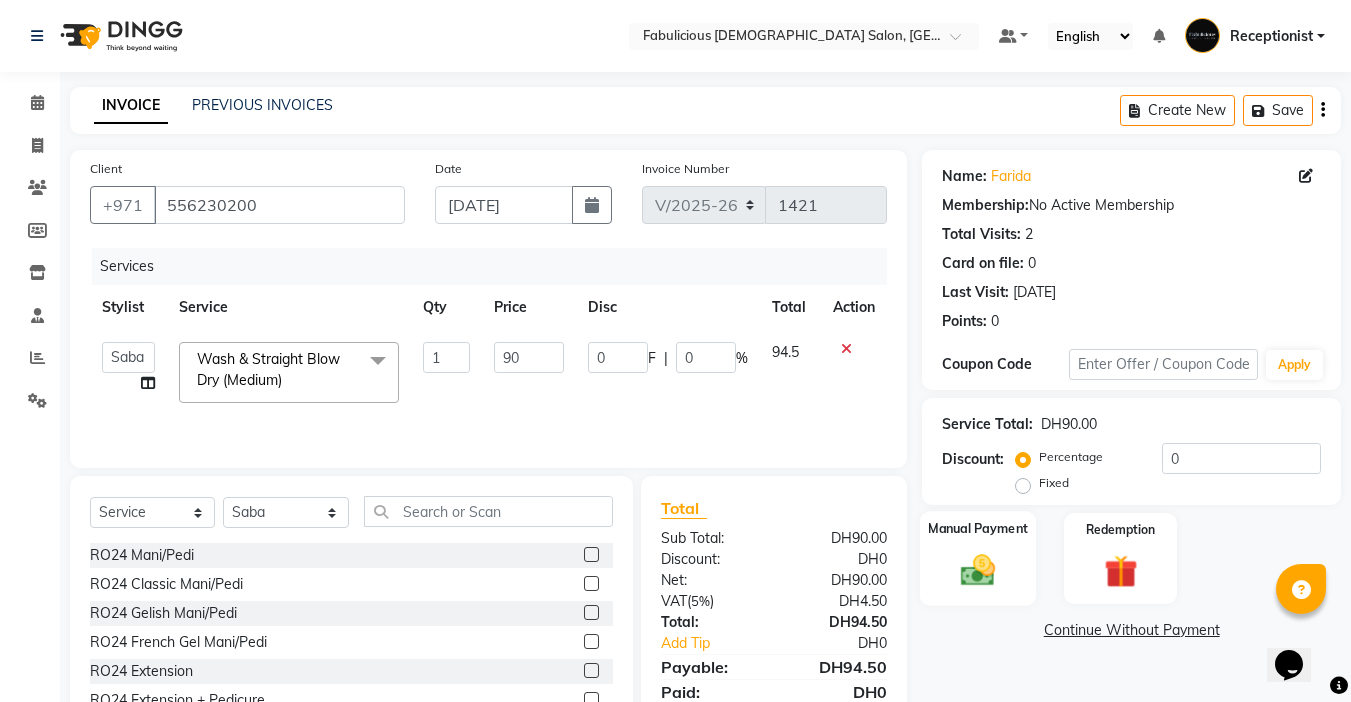 click 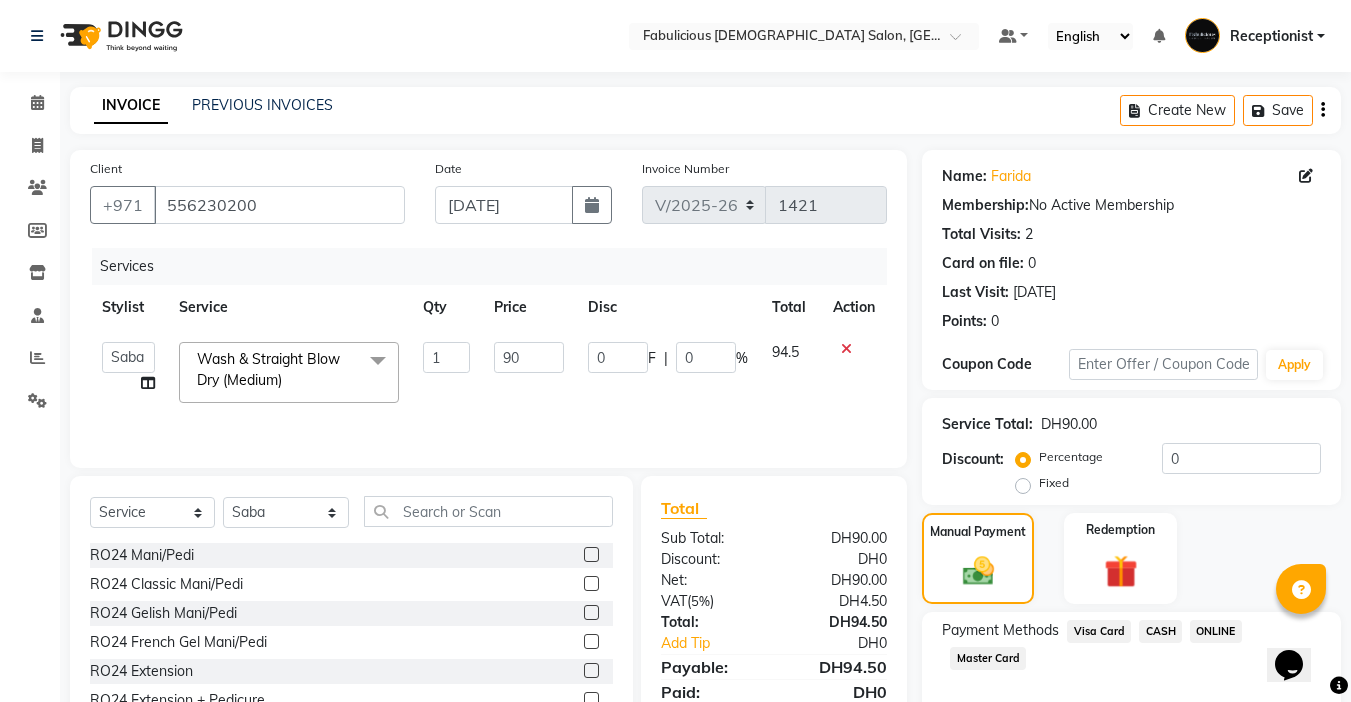 drag, startPoint x: 986, startPoint y: 655, endPoint x: 1002, endPoint y: 654, distance: 16.03122 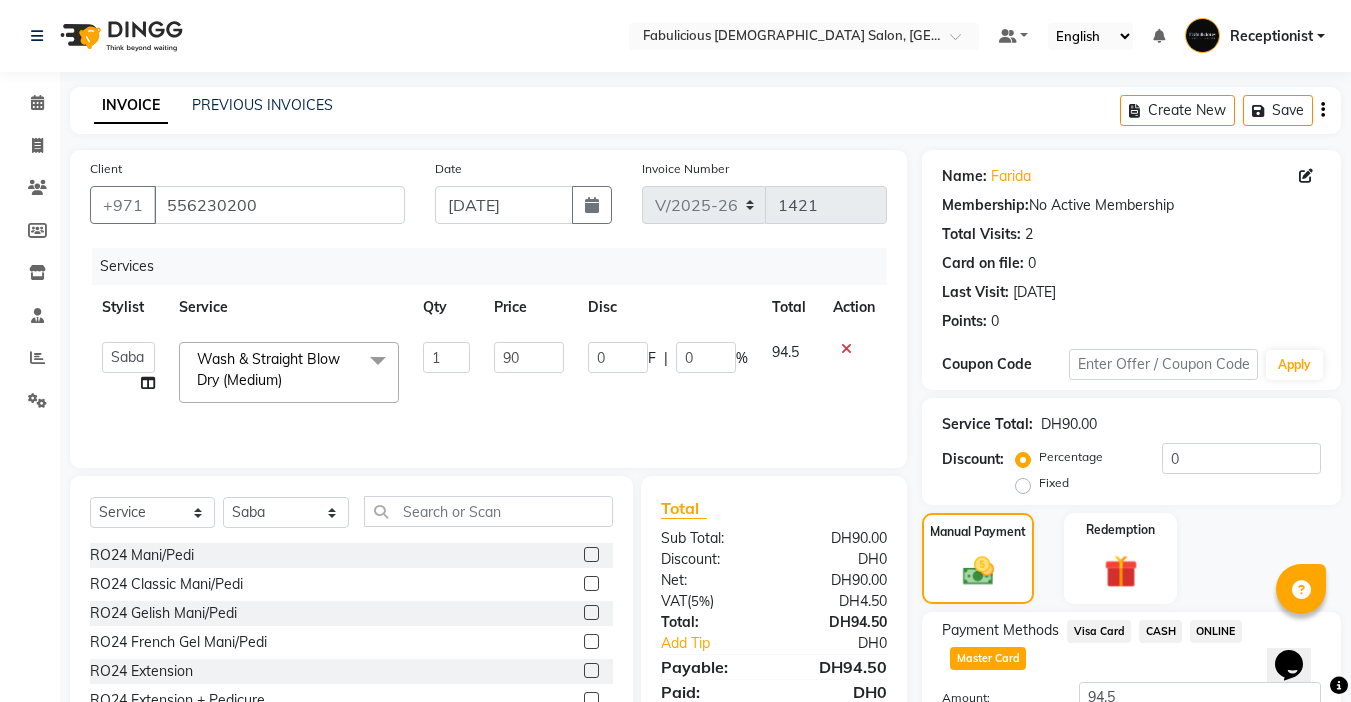 click on "Payment Methods  Visa Card   CASH   ONLINE   Master Card" 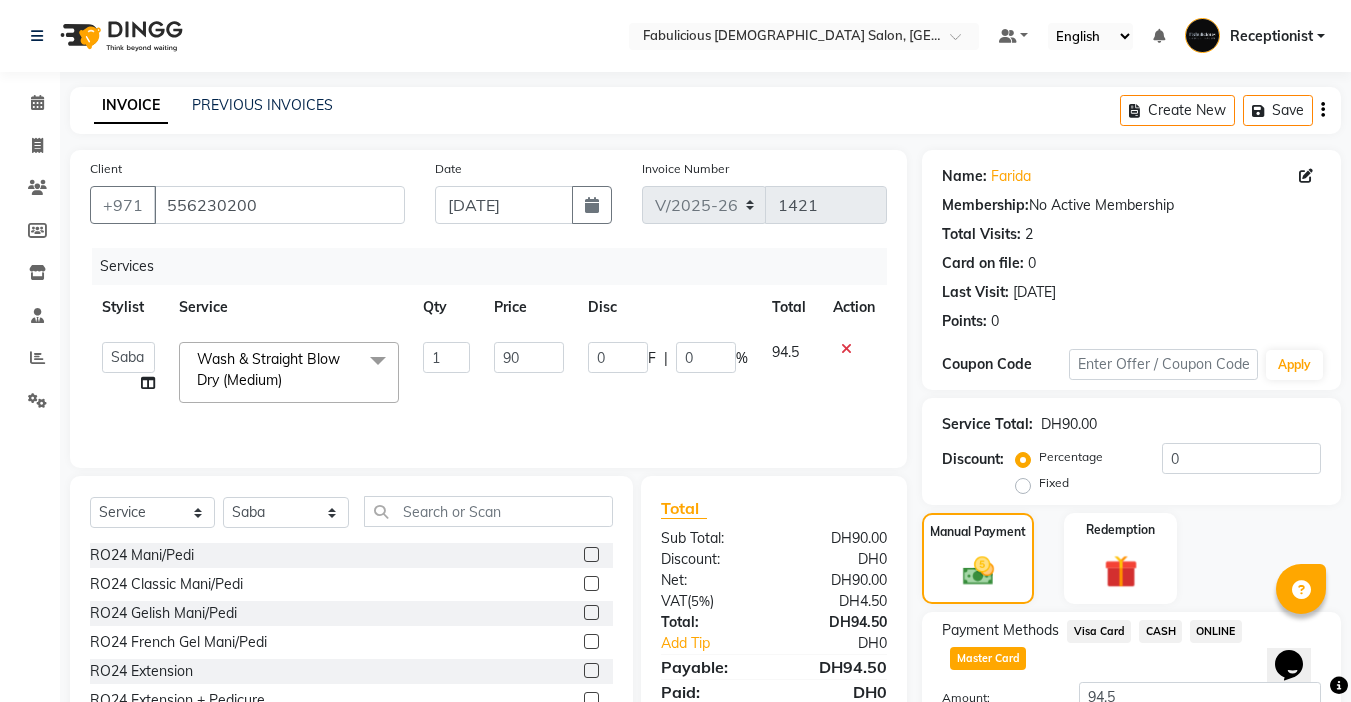 scroll, scrollTop: 100, scrollLeft: 0, axis: vertical 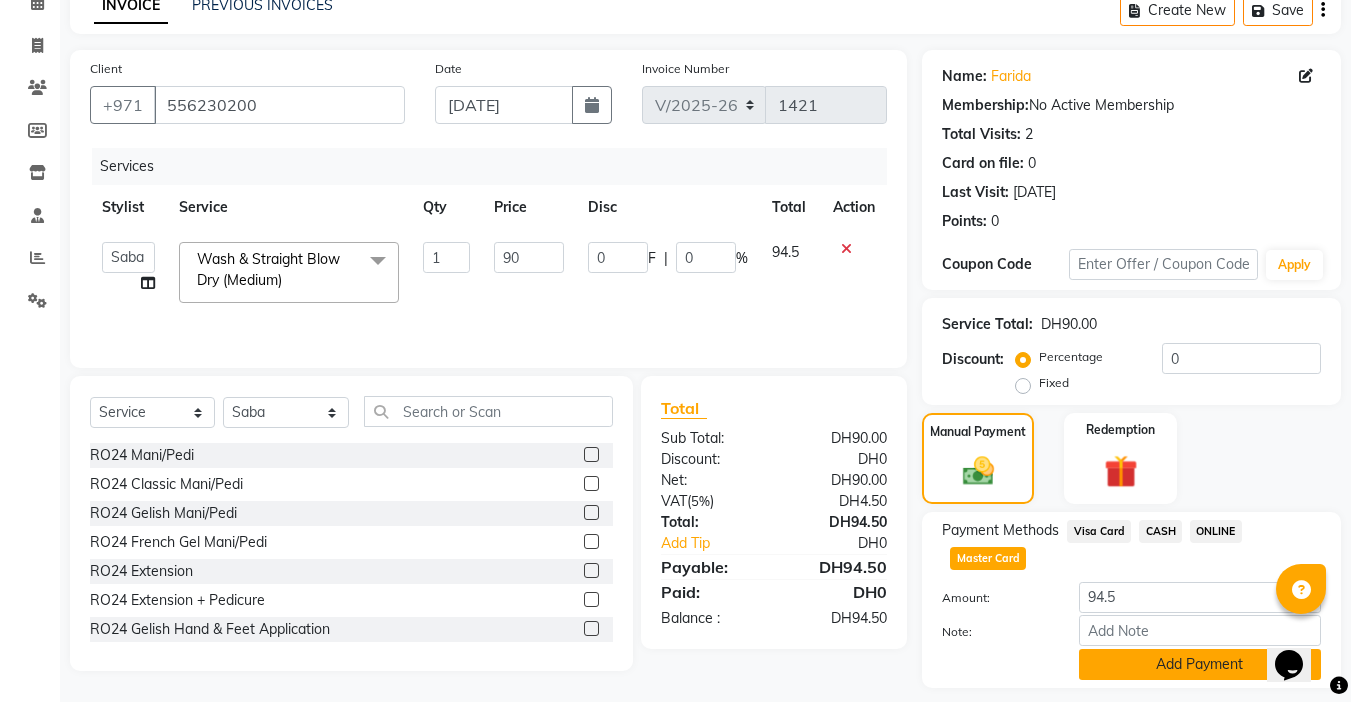 click on "Add Payment" 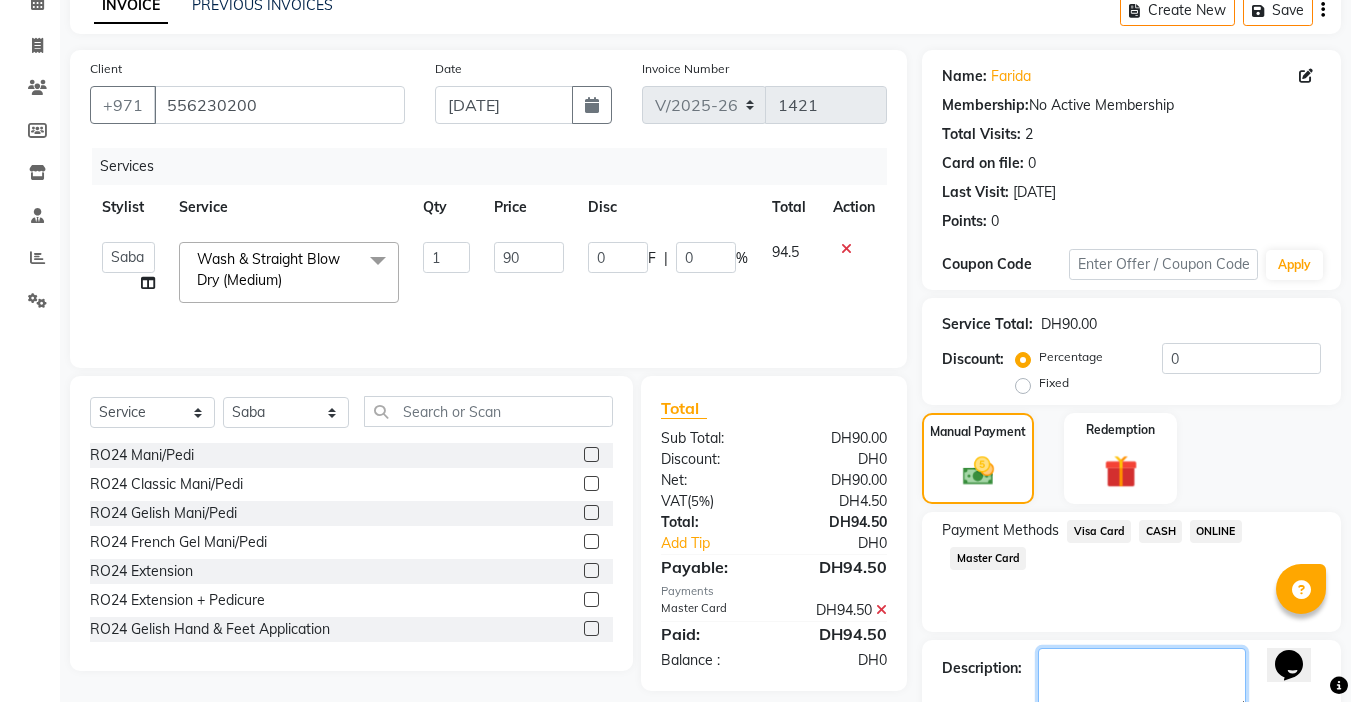 click 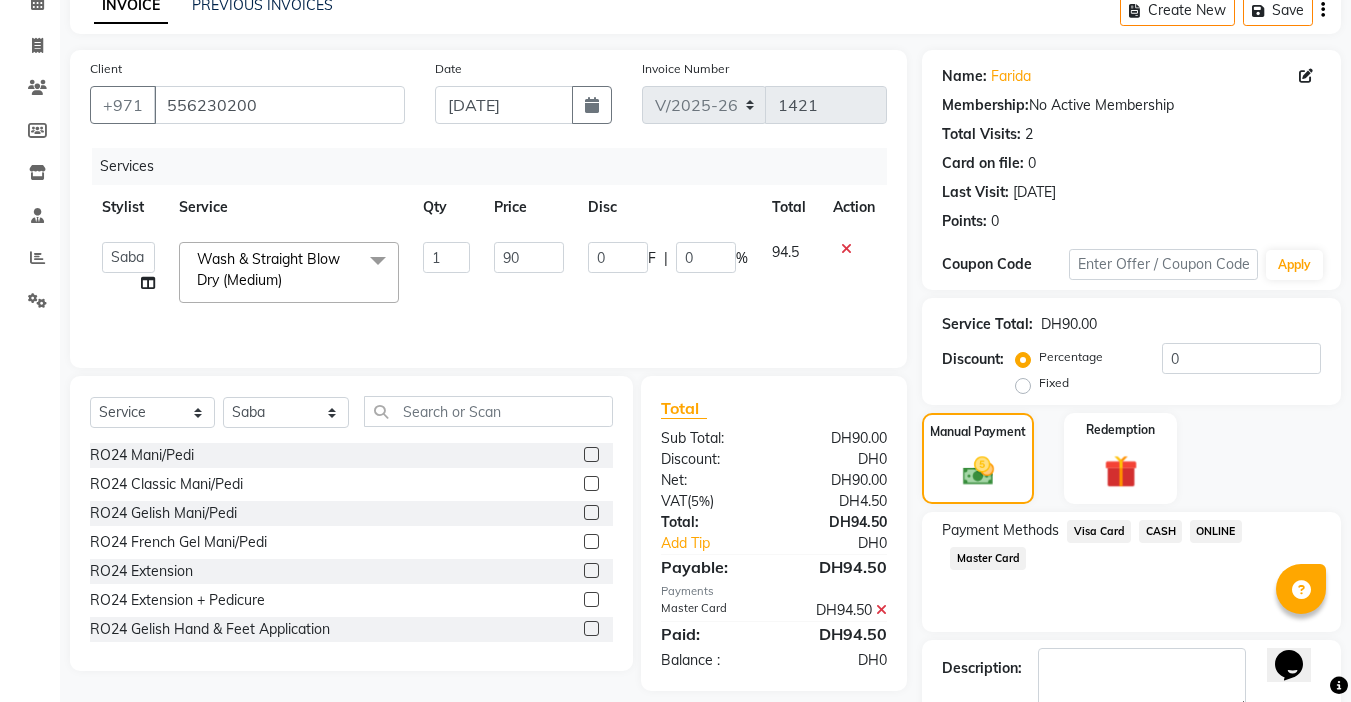 click on "Checkout" 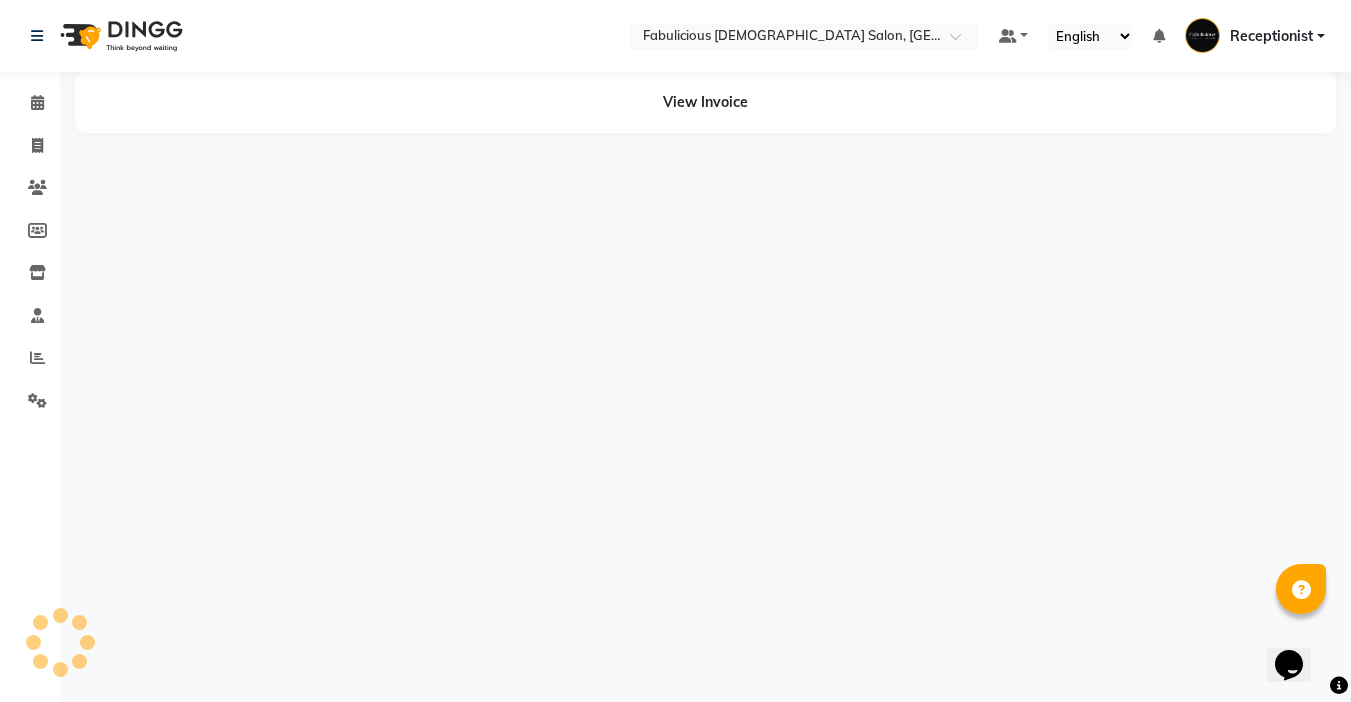 scroll, scrollTop: 0, scrollLeft: 0, axis: both 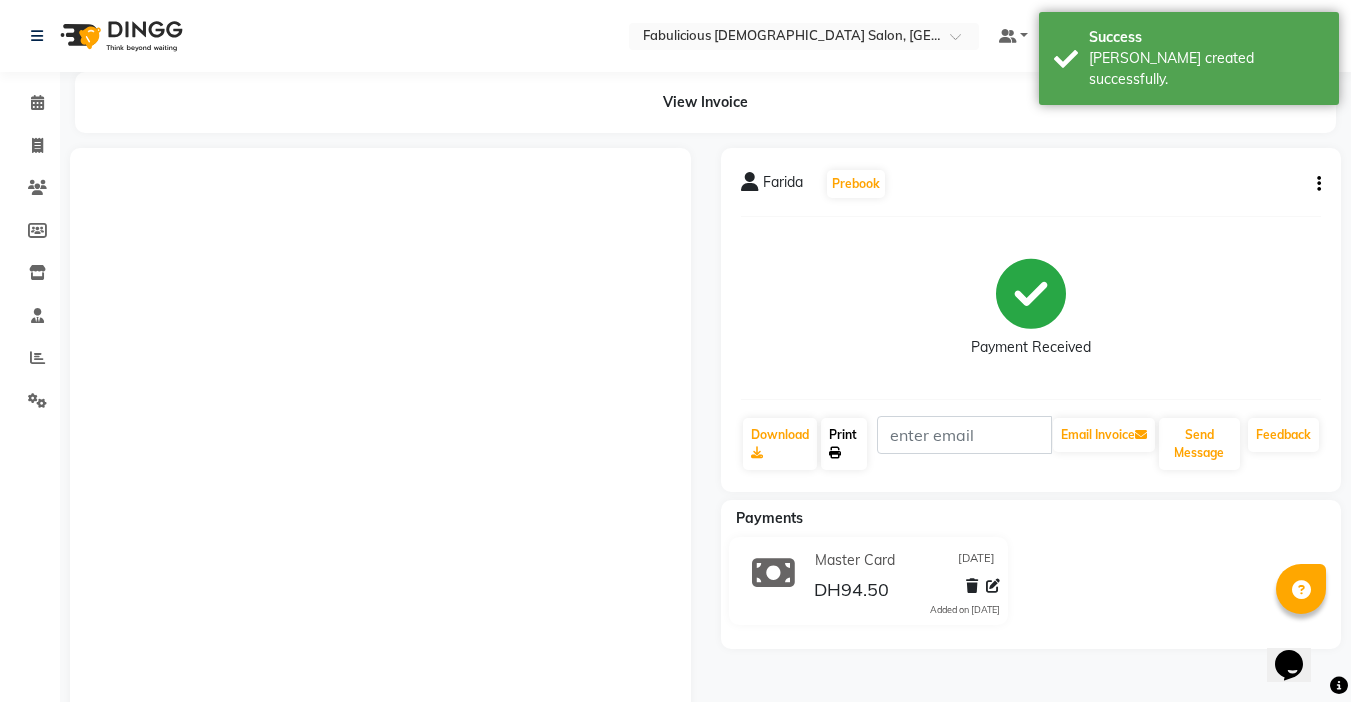 click on "Print" 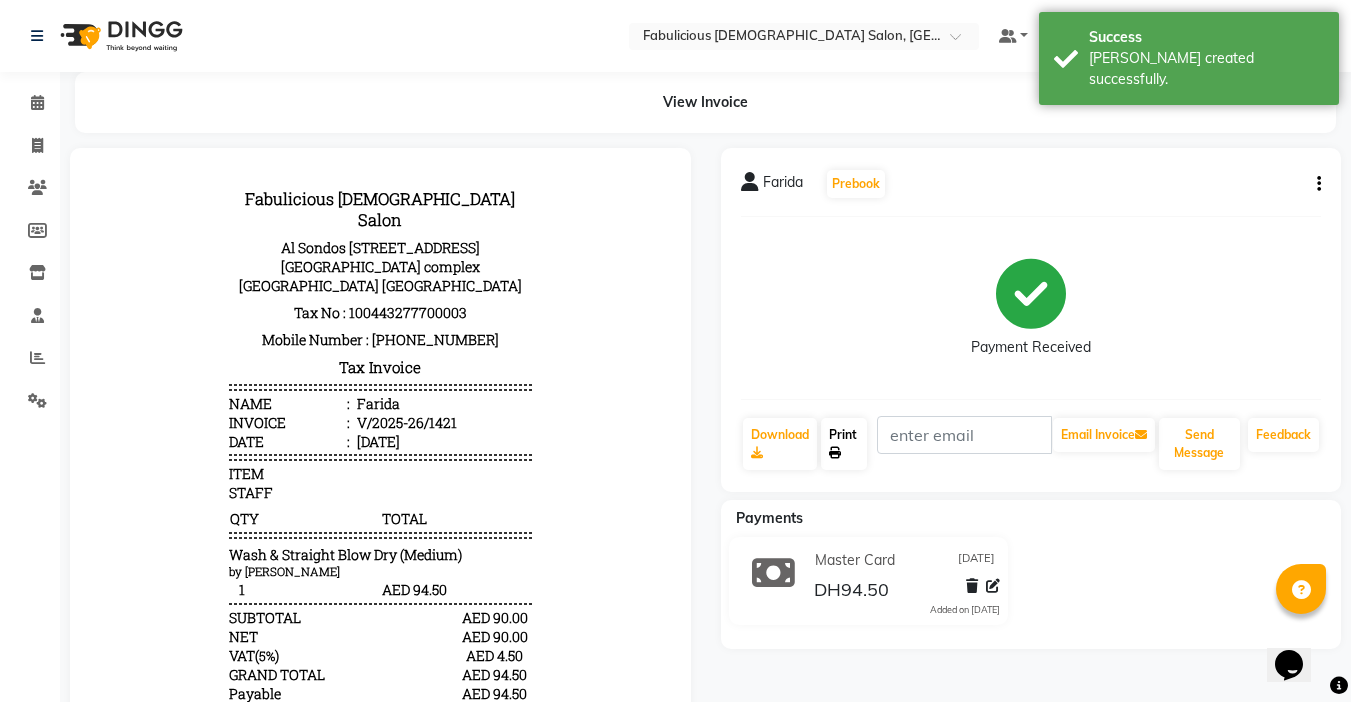 scroll, scrollTop: 0, scrollLeft: 0, axis: both 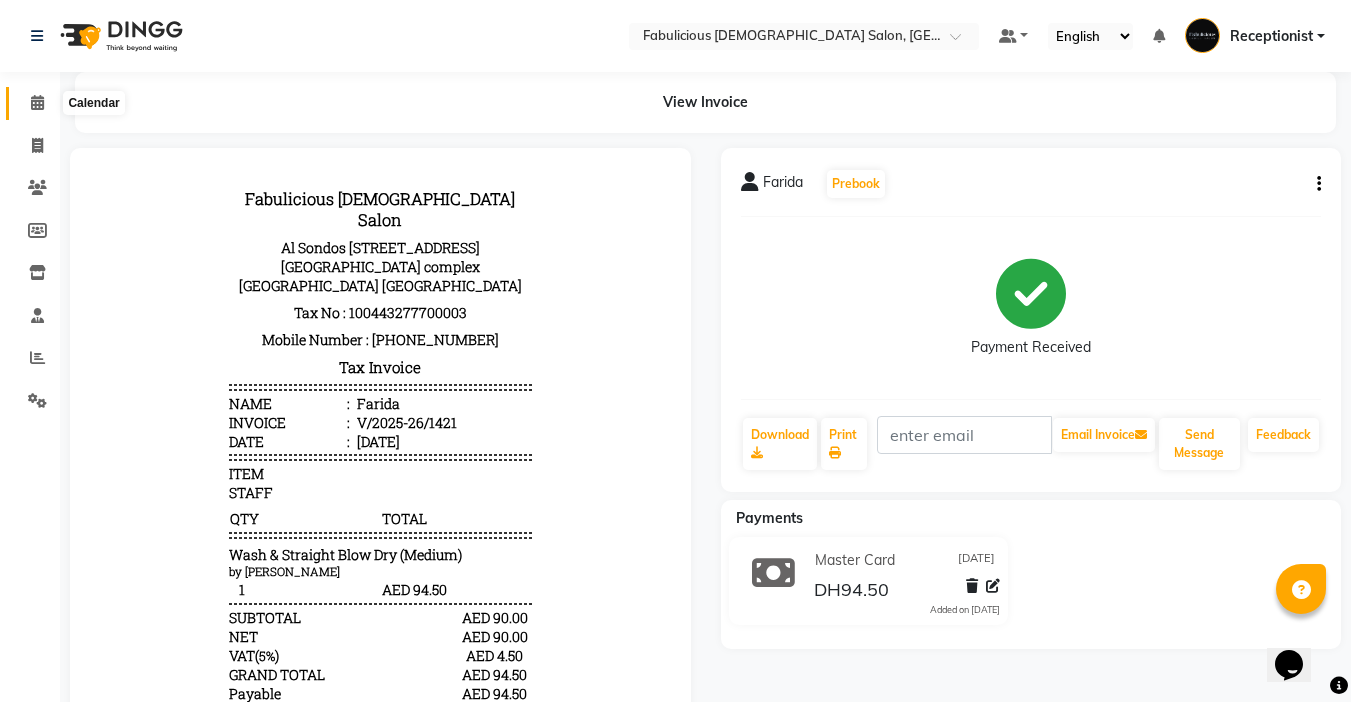 click 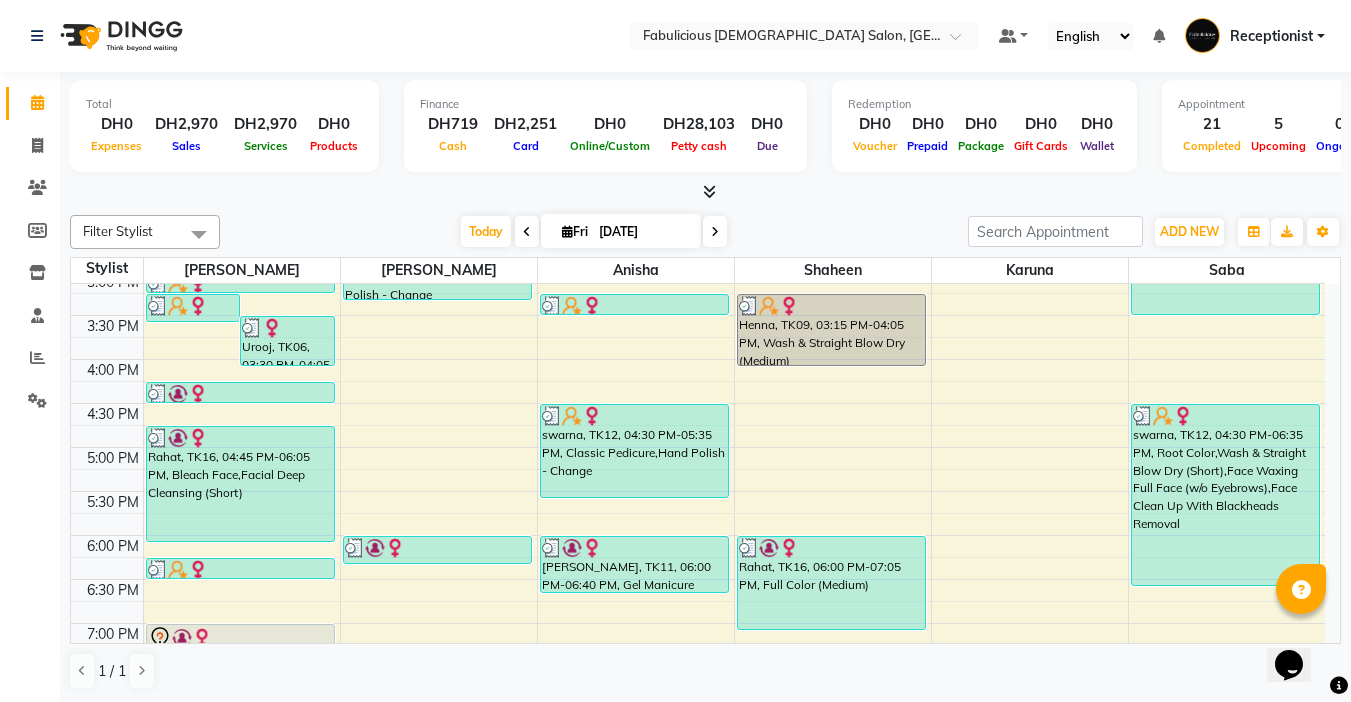 scroll, scrollTop: 500, scrollLeft: 0, axis: vertical 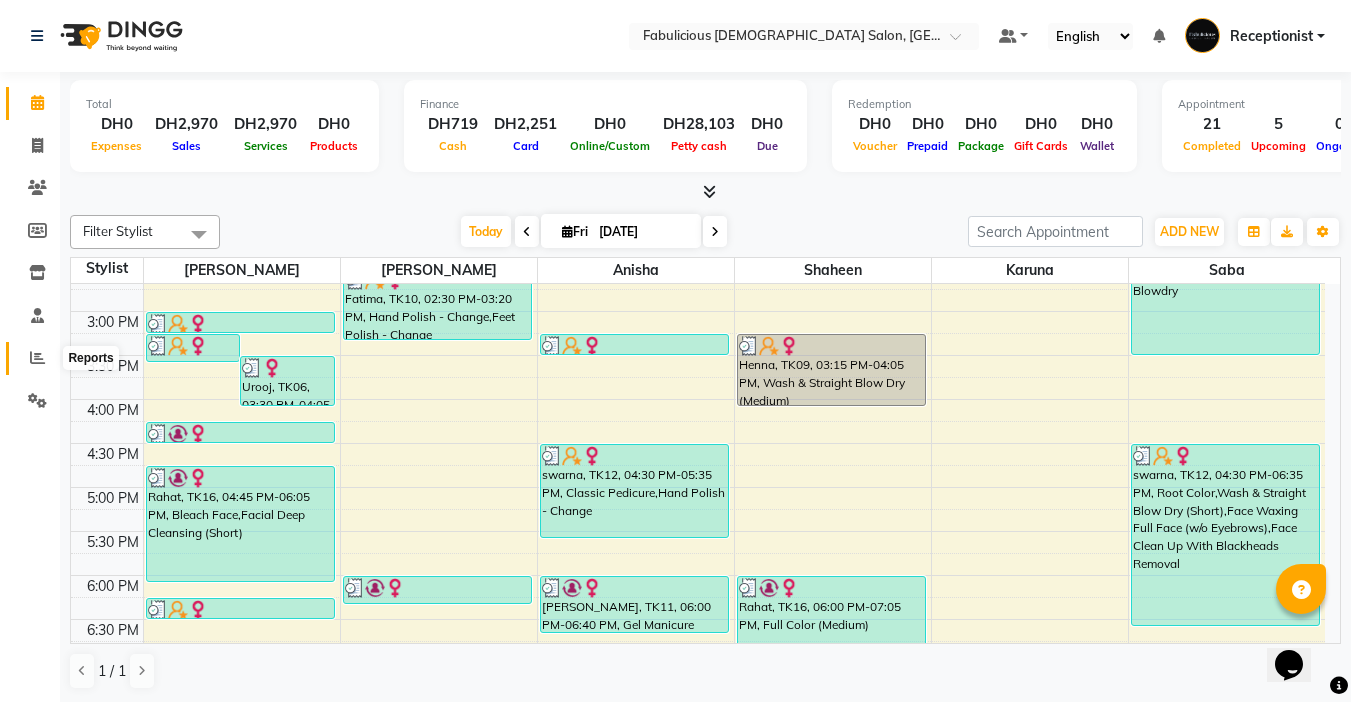 click 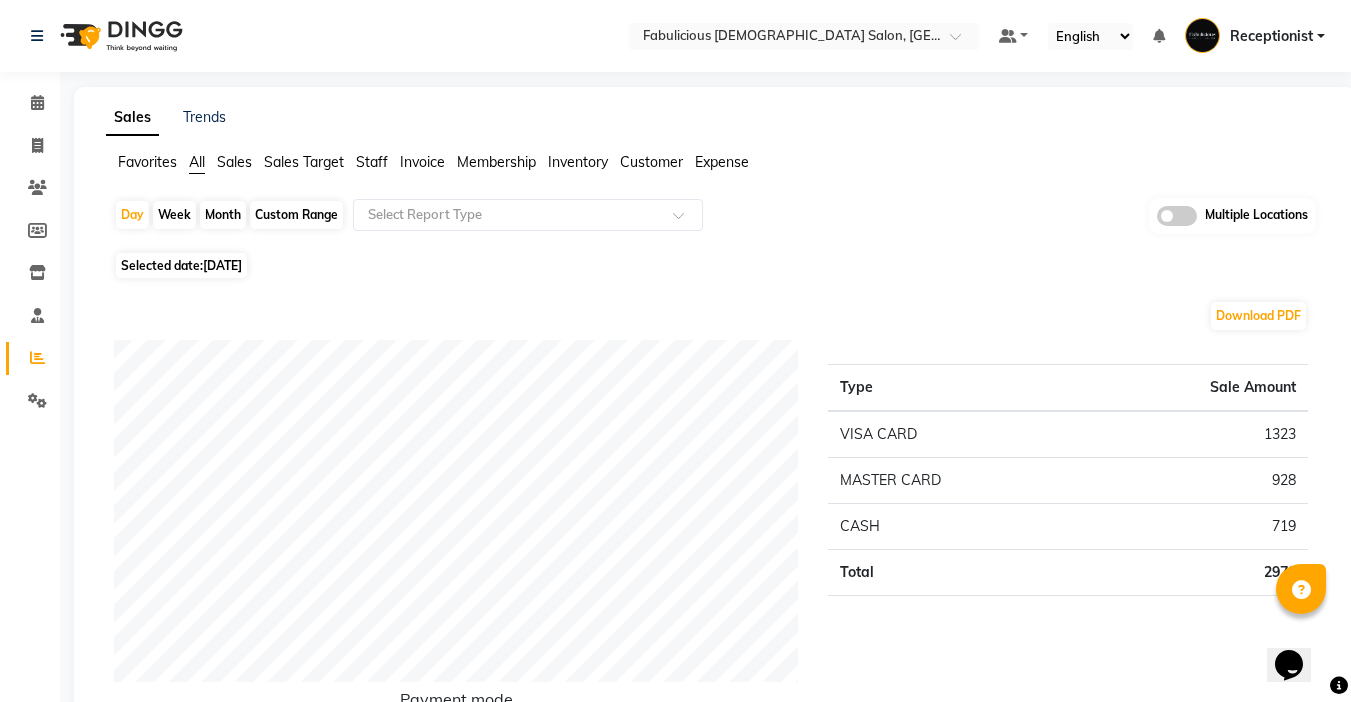 scroll, scrollTop: 600, scrollLeft: 0, axis: vertical 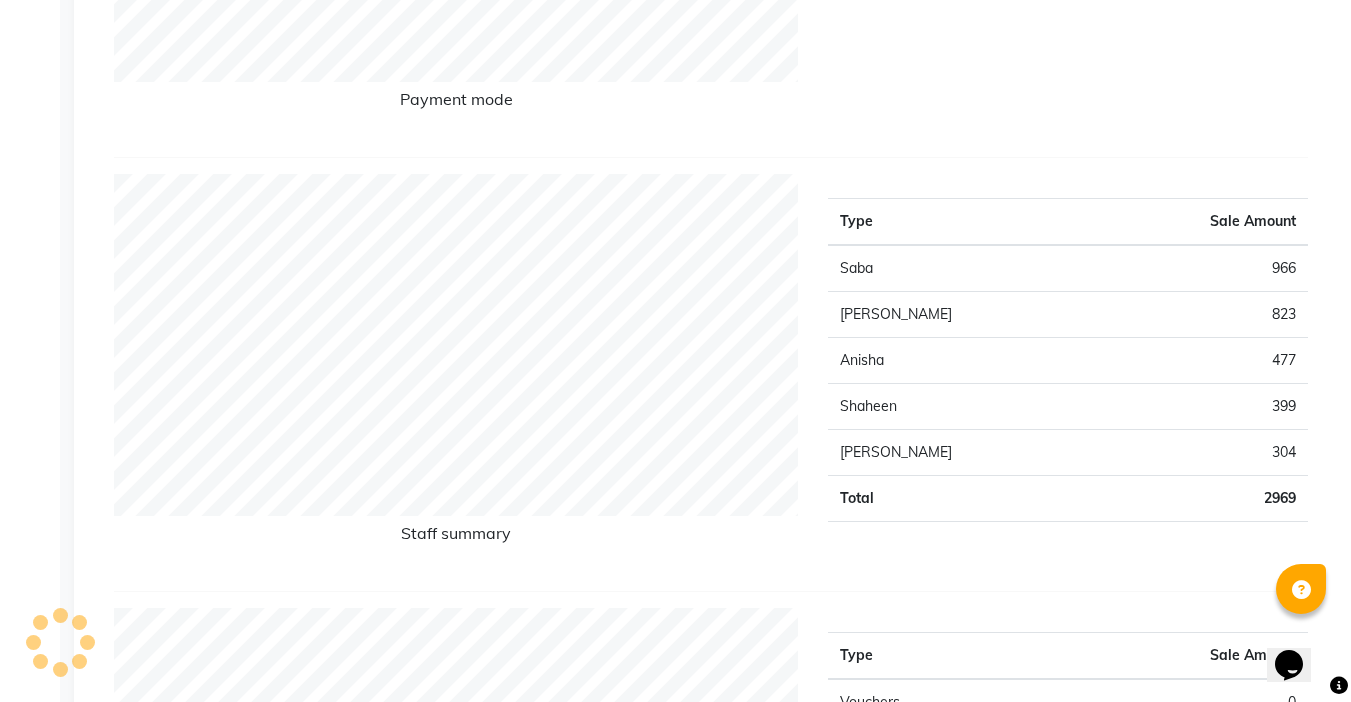 click 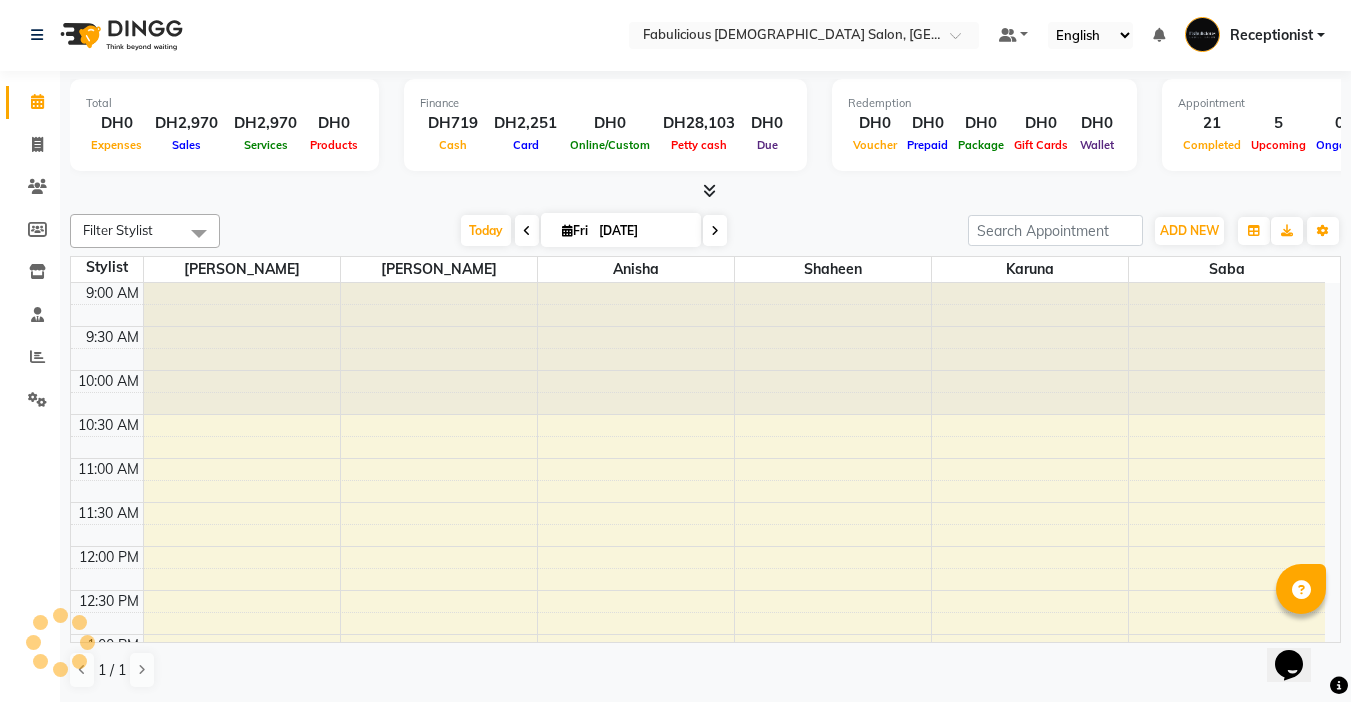 scroll, scrollTop: 0, scrollLeft: 0, axis: both 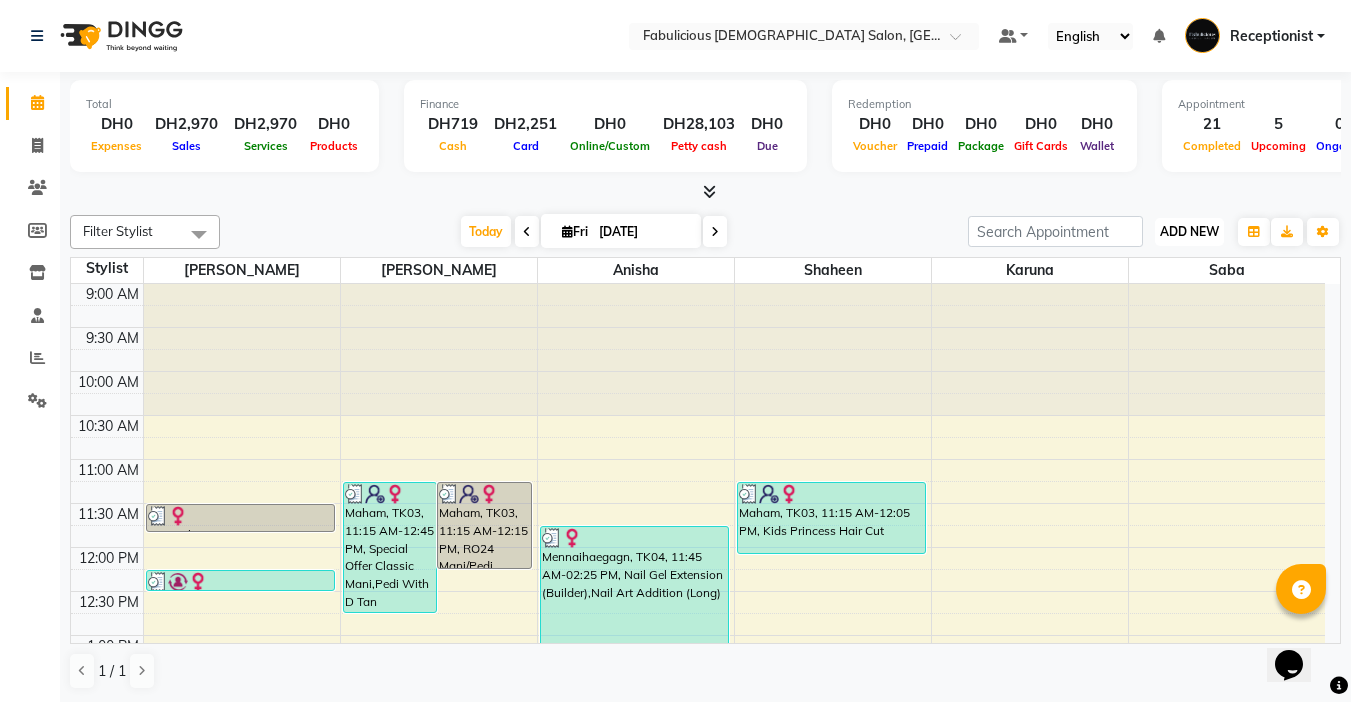 click on "ADD NEW Toggle Dropdown" at bounding box center (1189, 232) 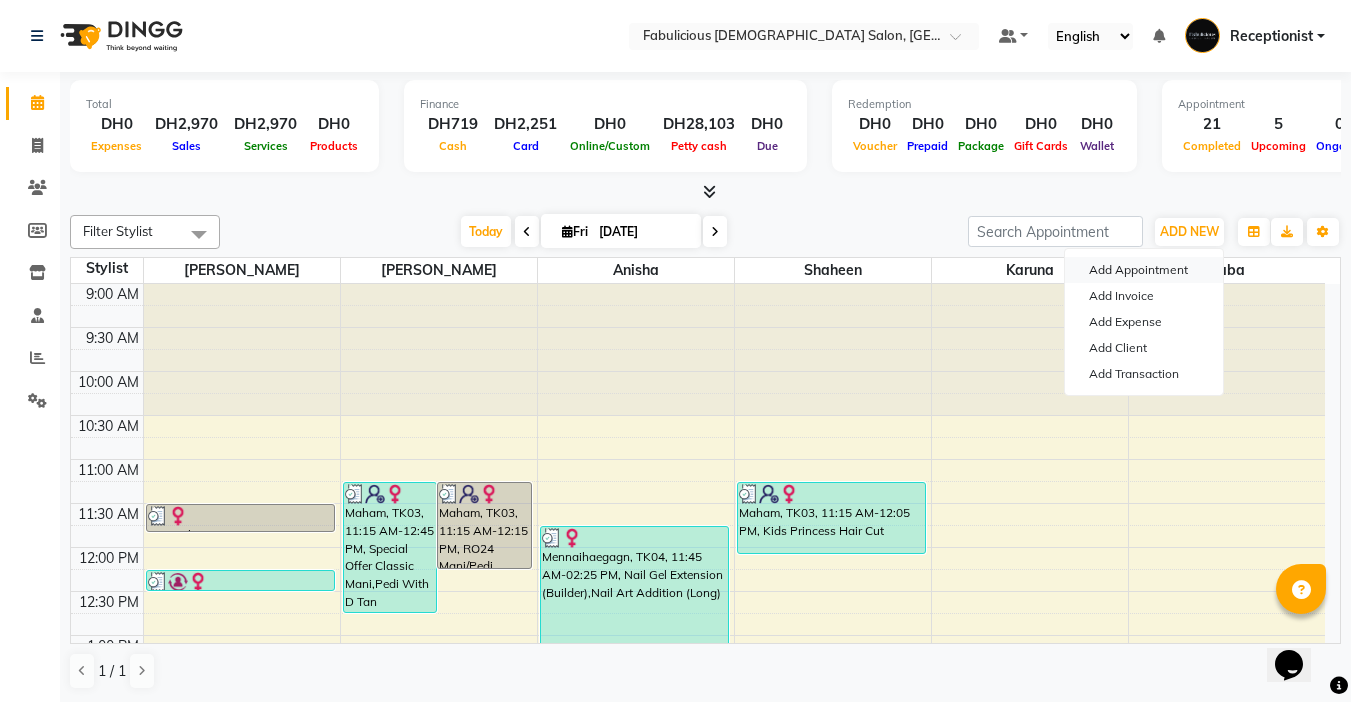 click on "Add Appointment" at bounding box center [1144, 270] 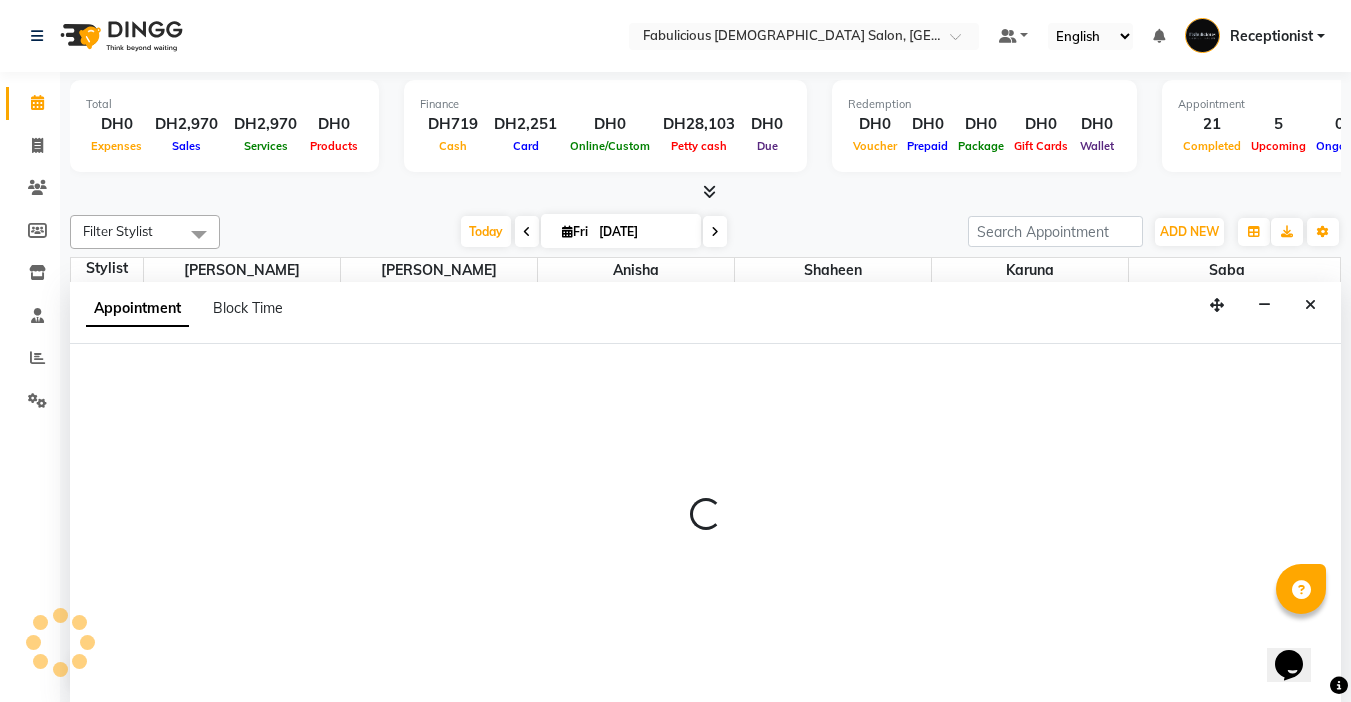 select on "tentative" 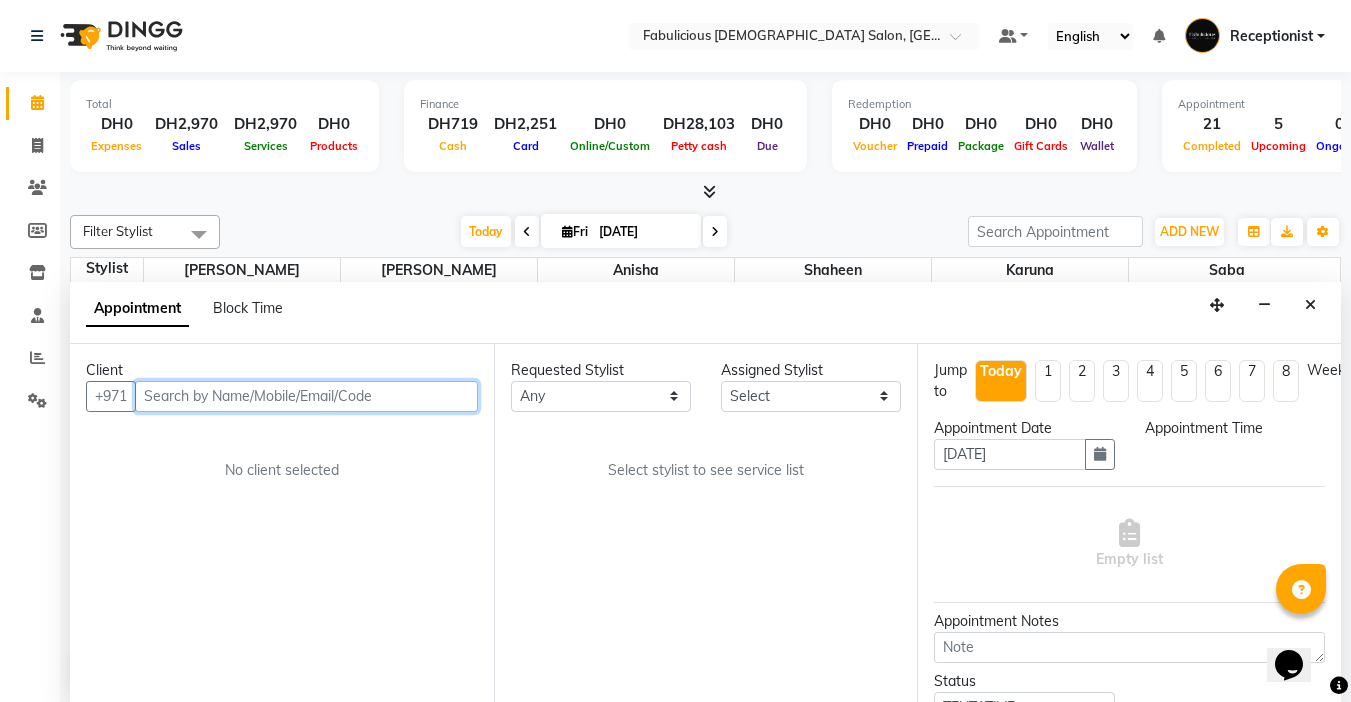 select on "600" 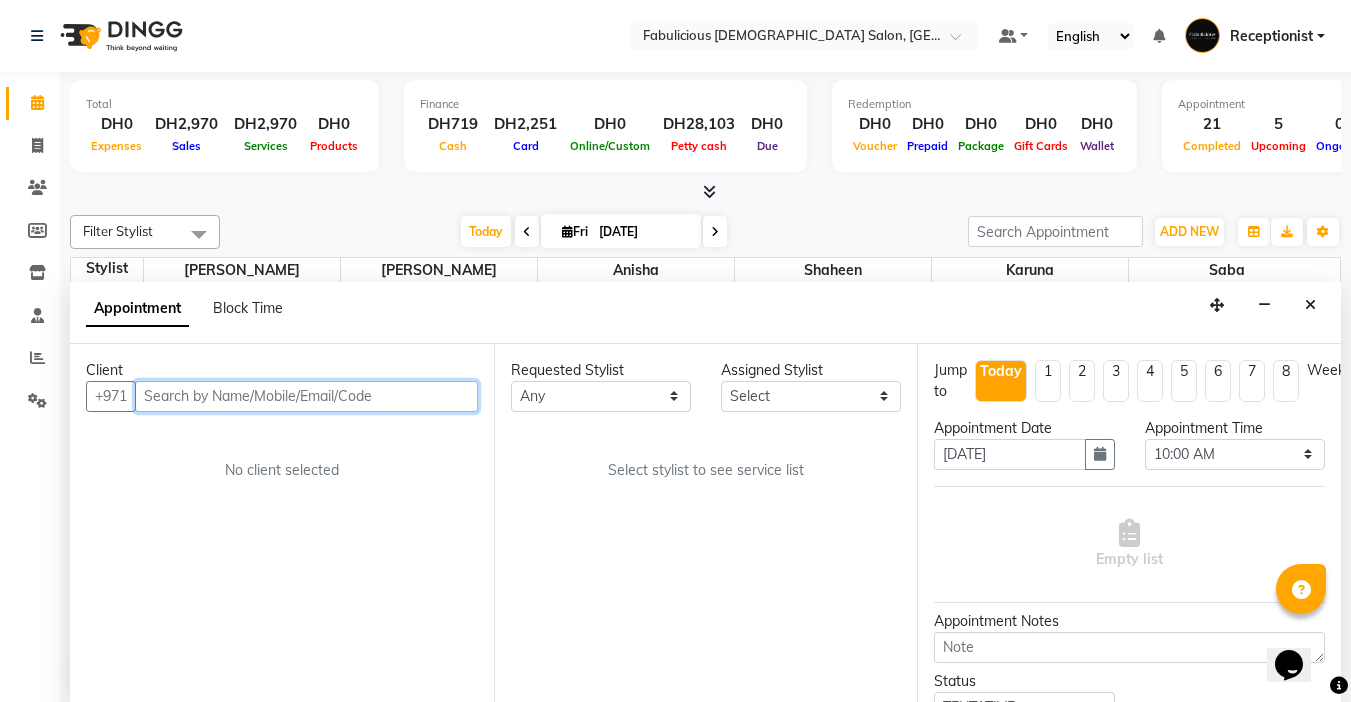 scroll, scrollTop: 1, scrollLeft: 0, axis: vertical 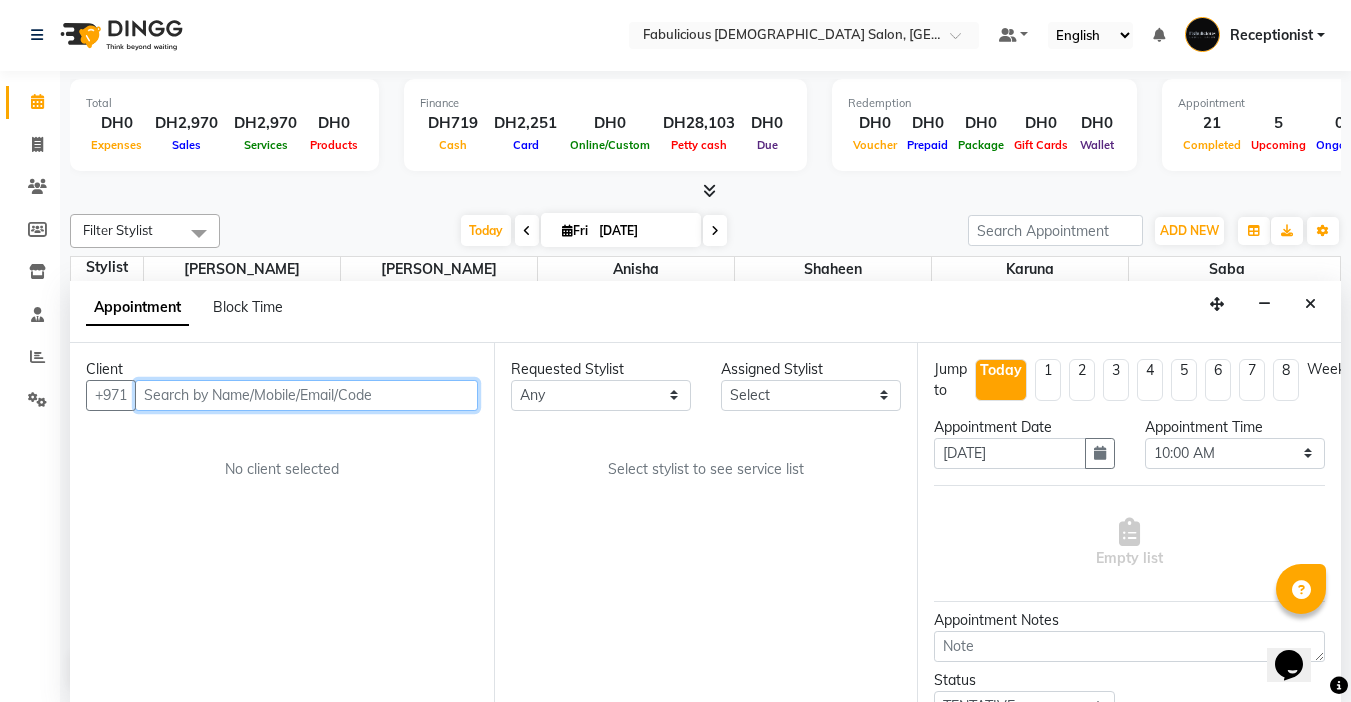 click at bounding box center (306, 395) 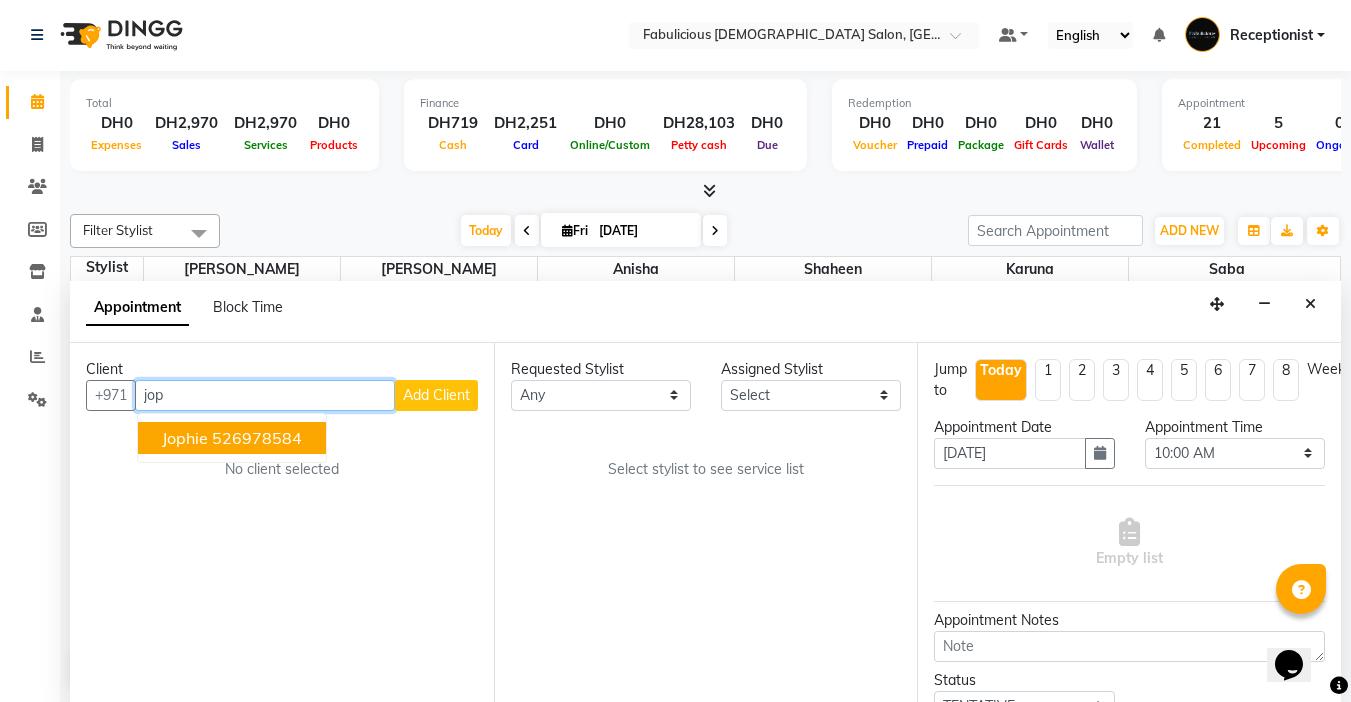click on "526978584" at bounding box center (257, 438) 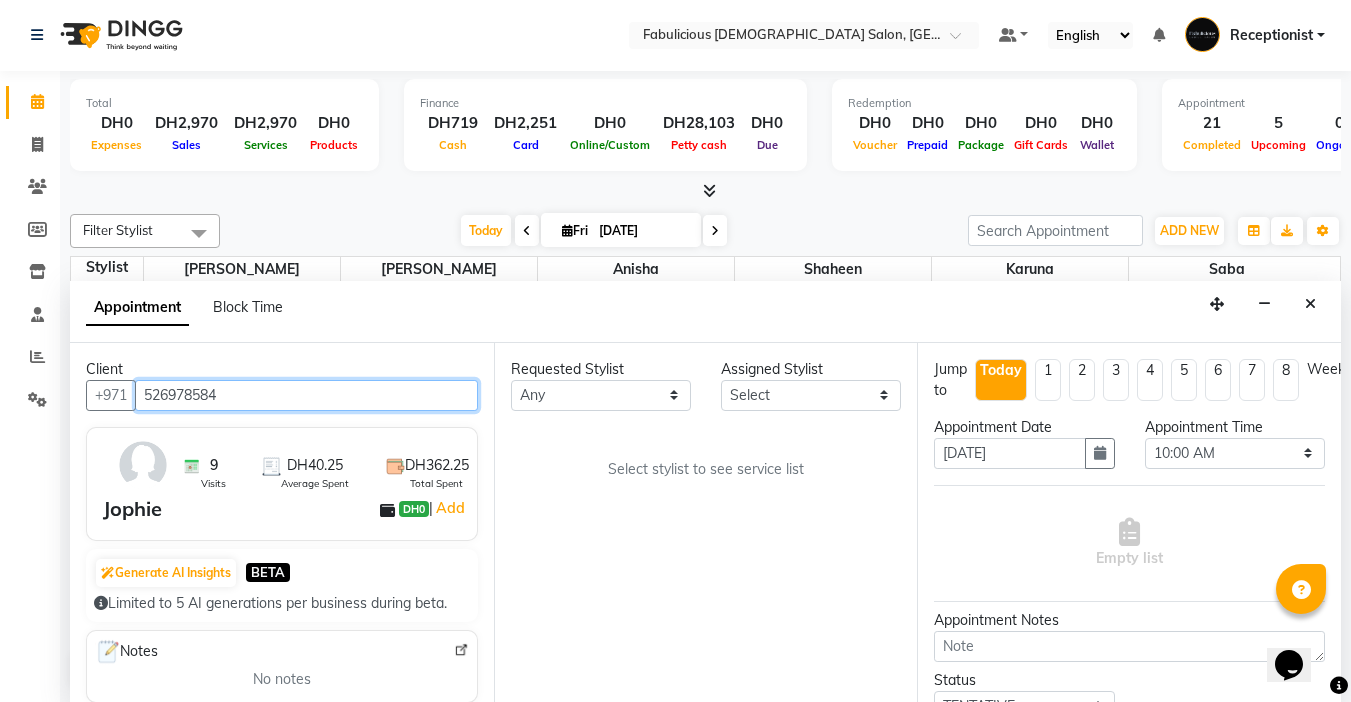 type on "526978584" 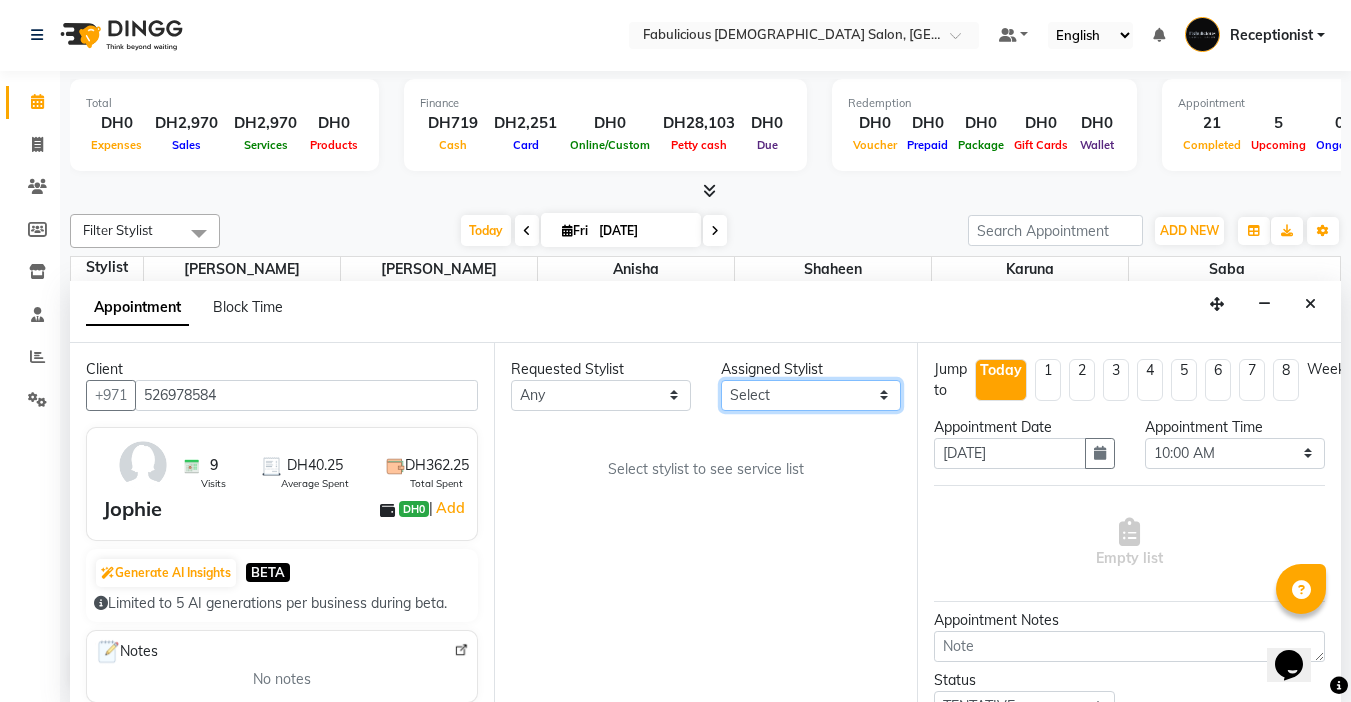 click on "Select [PERSON_NAME] [PERSON_NAME]  [PERSON_NAME] [PERSON_NAME]" at bounding box center (811, 395) 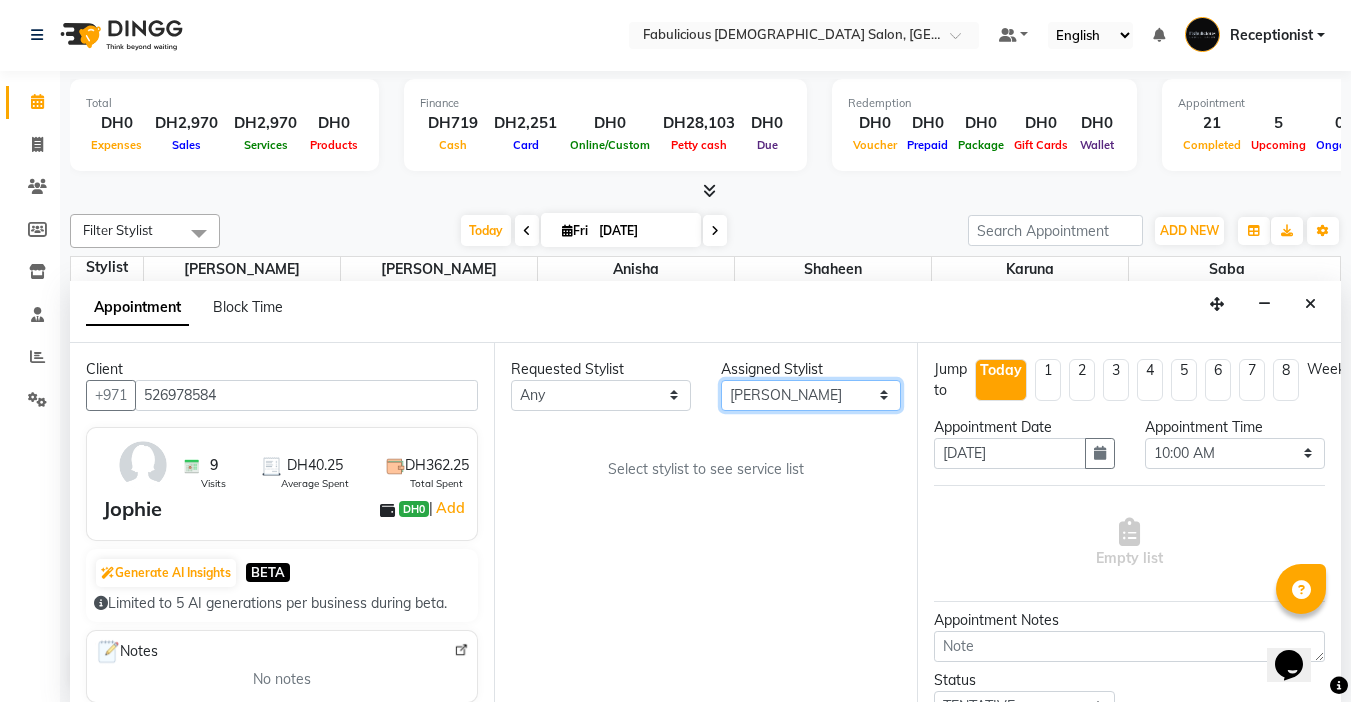 click on "Select [PERSON_NAME] [PERSON_NAME]  [PERSON_NAME] [PERSON_NAME]" at bounding box center [811, 395] 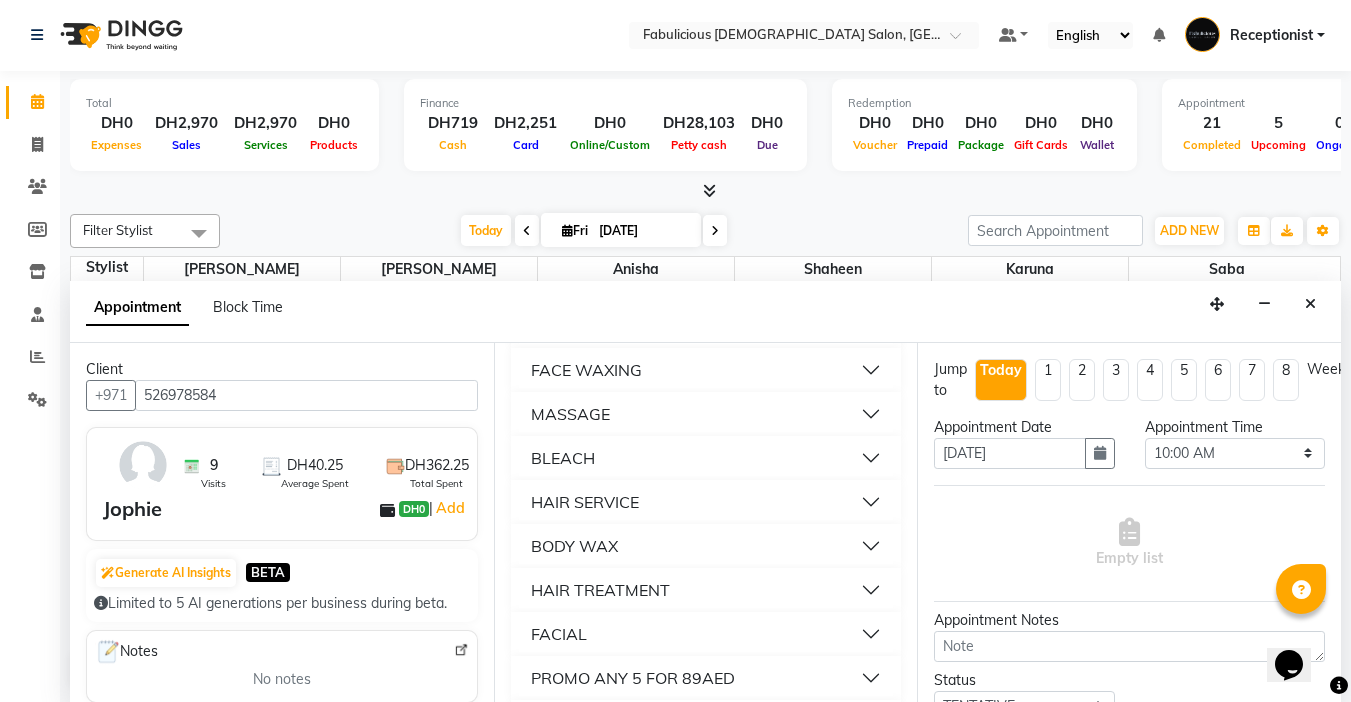 scroll, scrollTop: 1400, scrollLeft: 0, axis: vertical 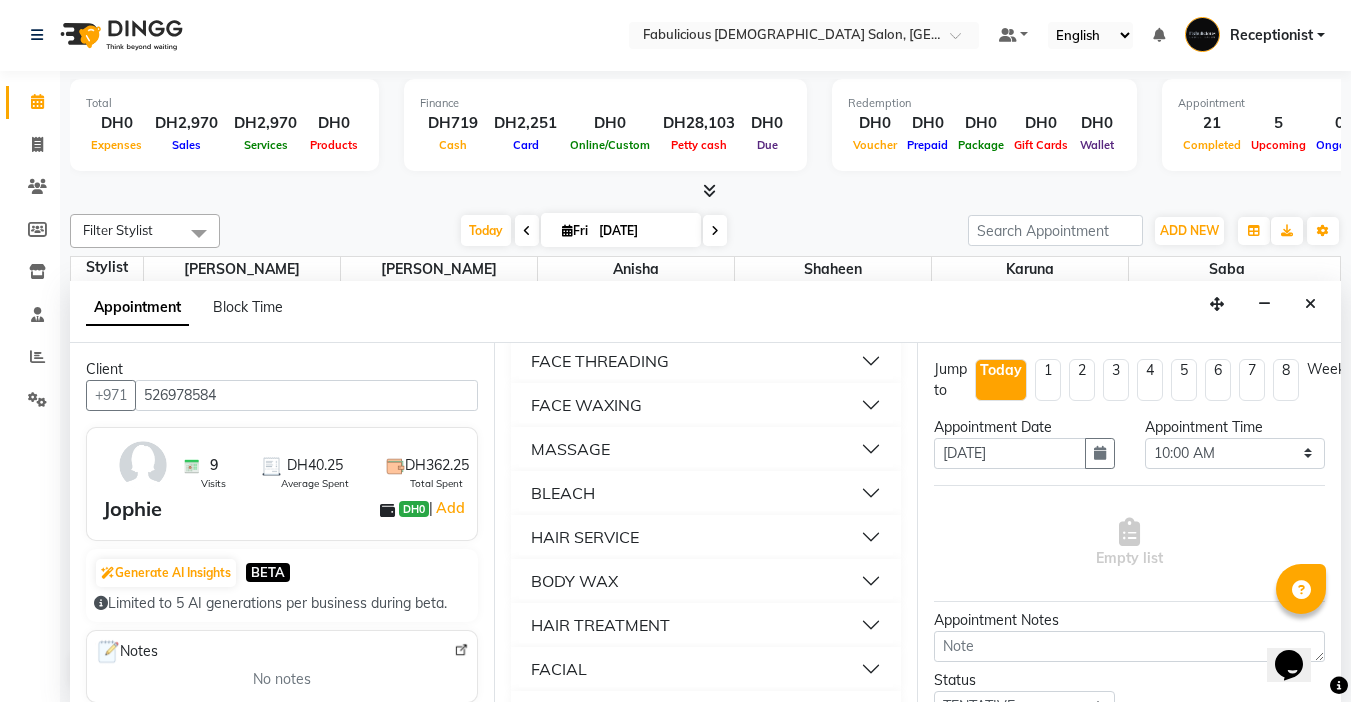 click on "FACE THREADING" at bounding box center [600, 361] 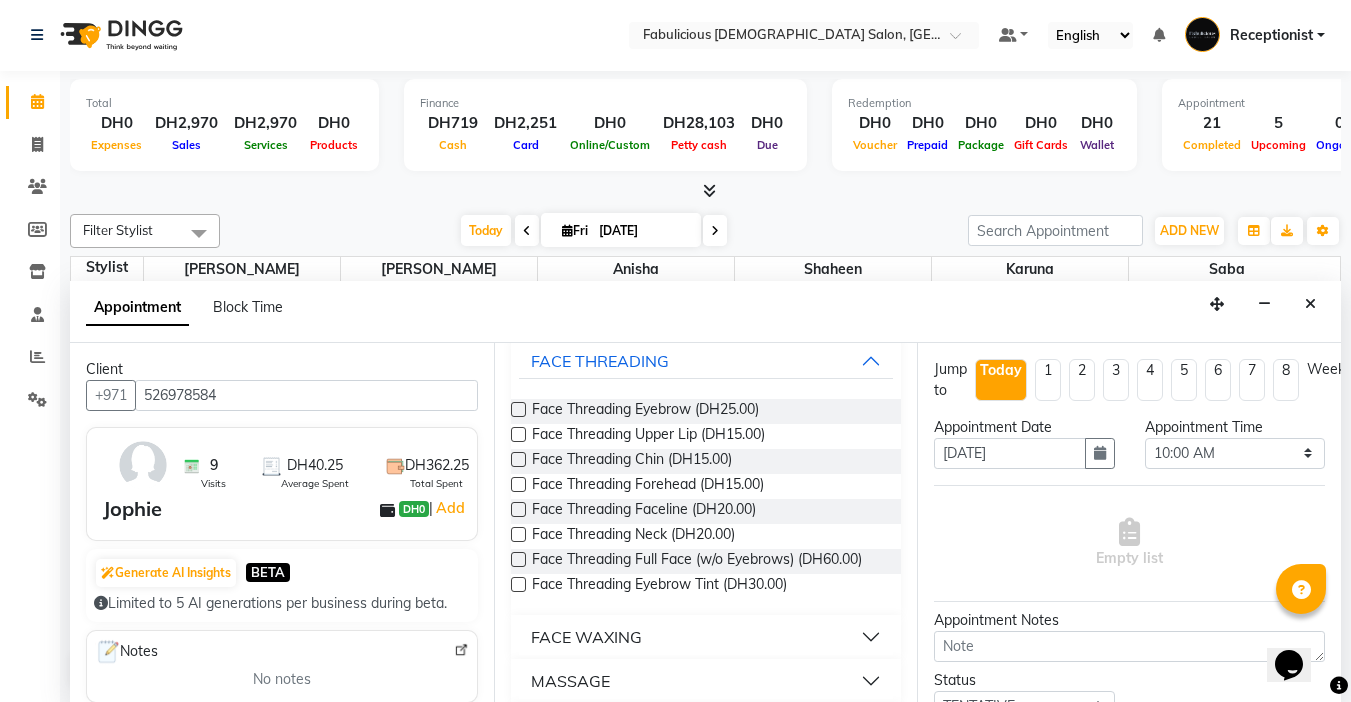 click at bounding box center (518, 409) 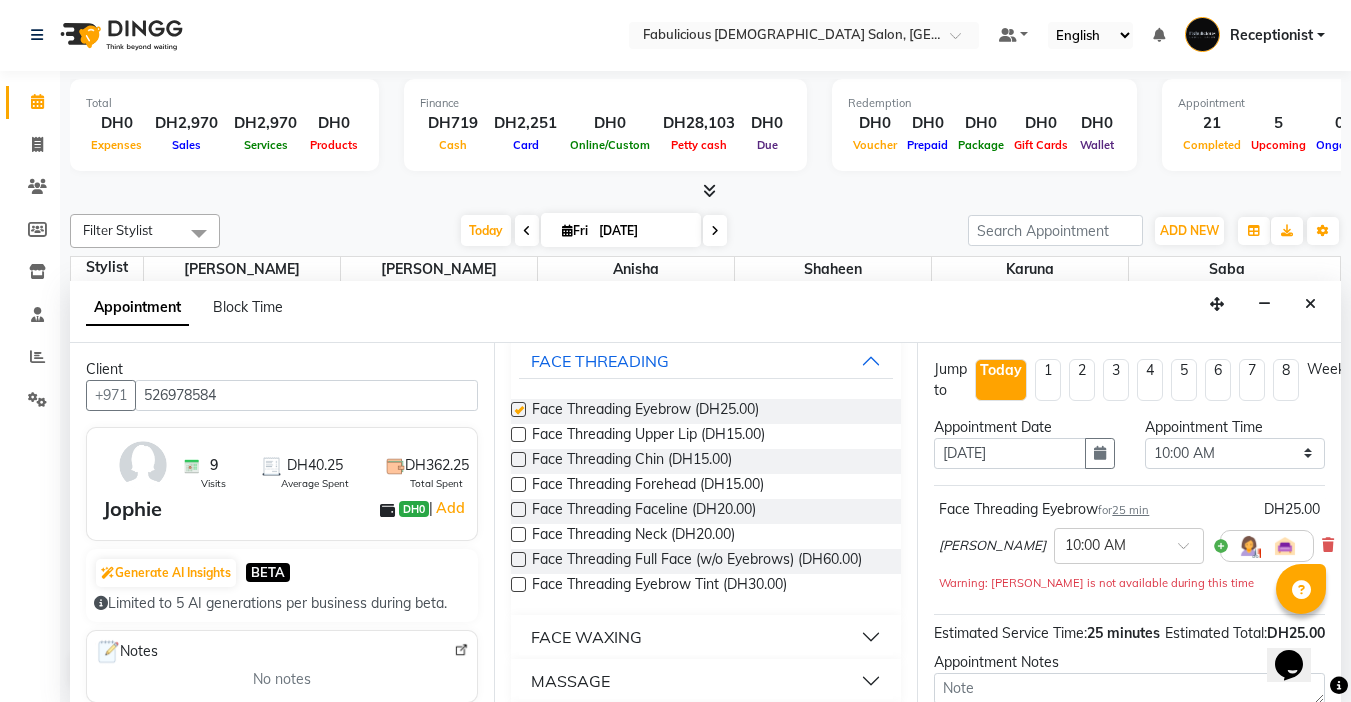 checkbox on "false" 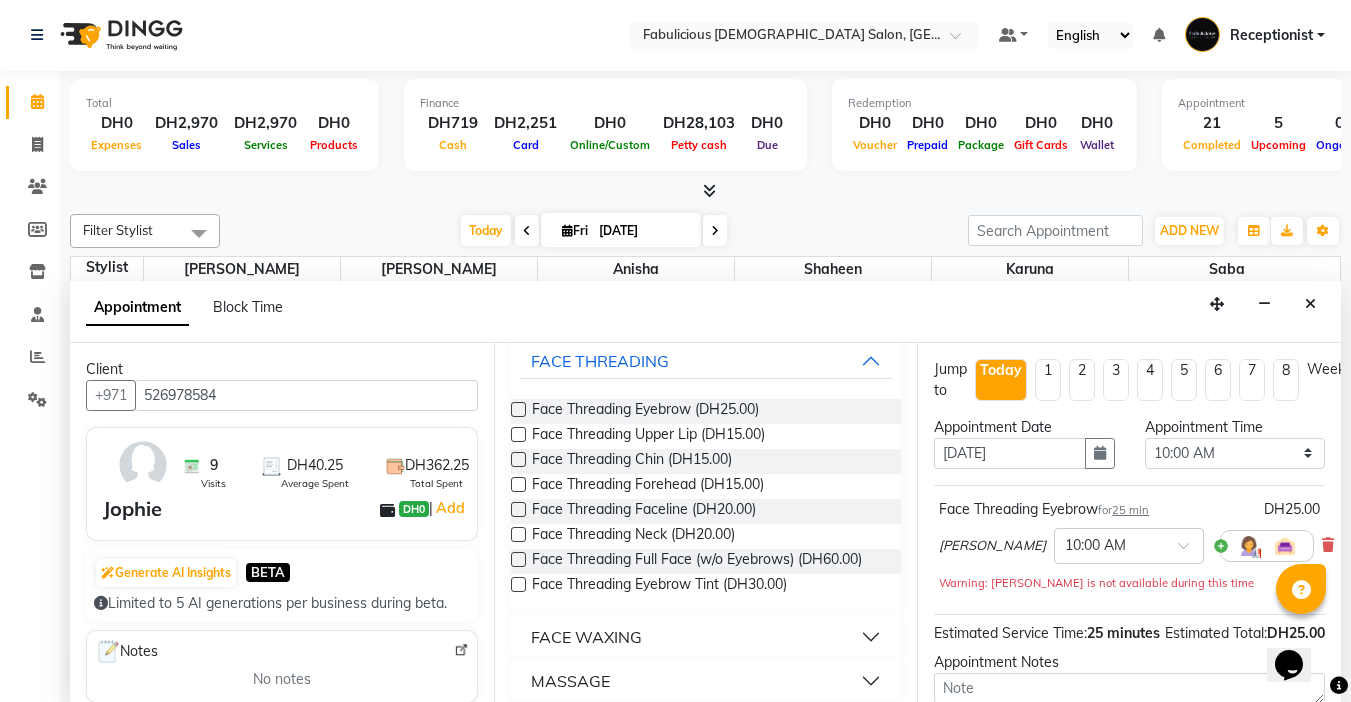 click at bounding box center (518, 484) 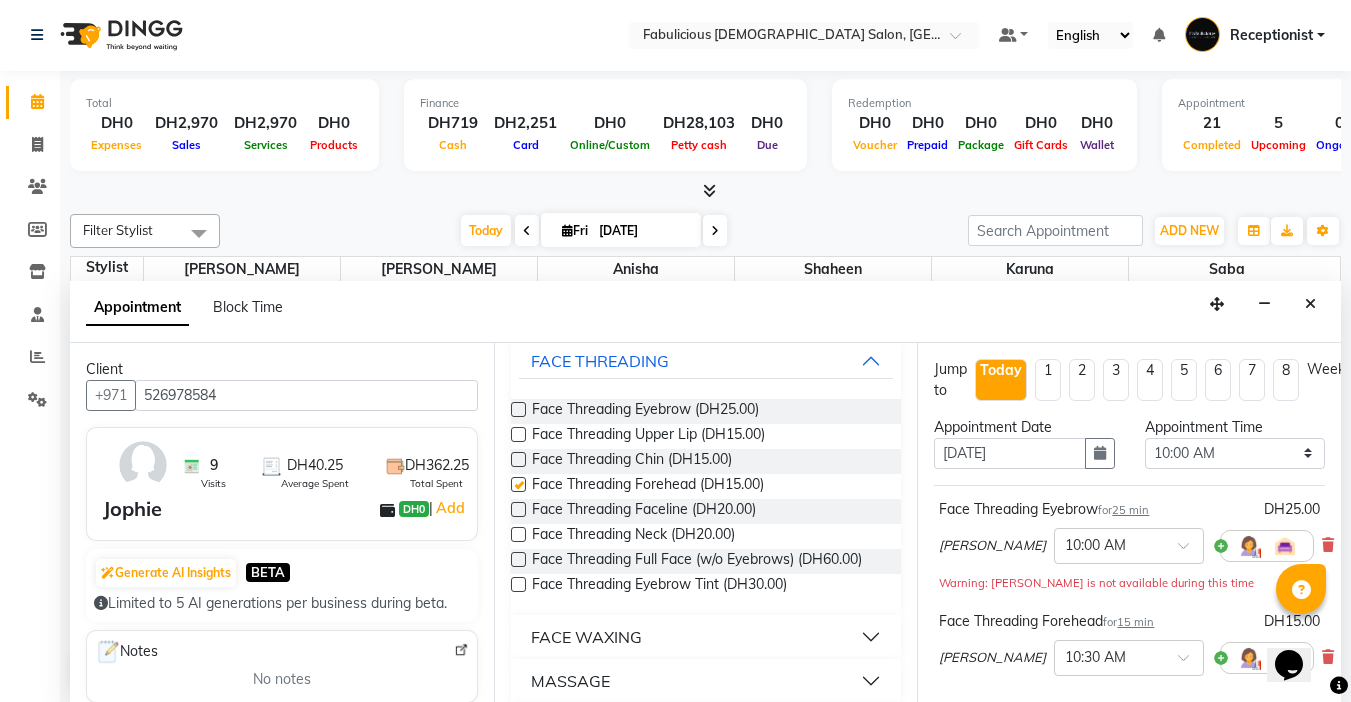 checkbox on "false" 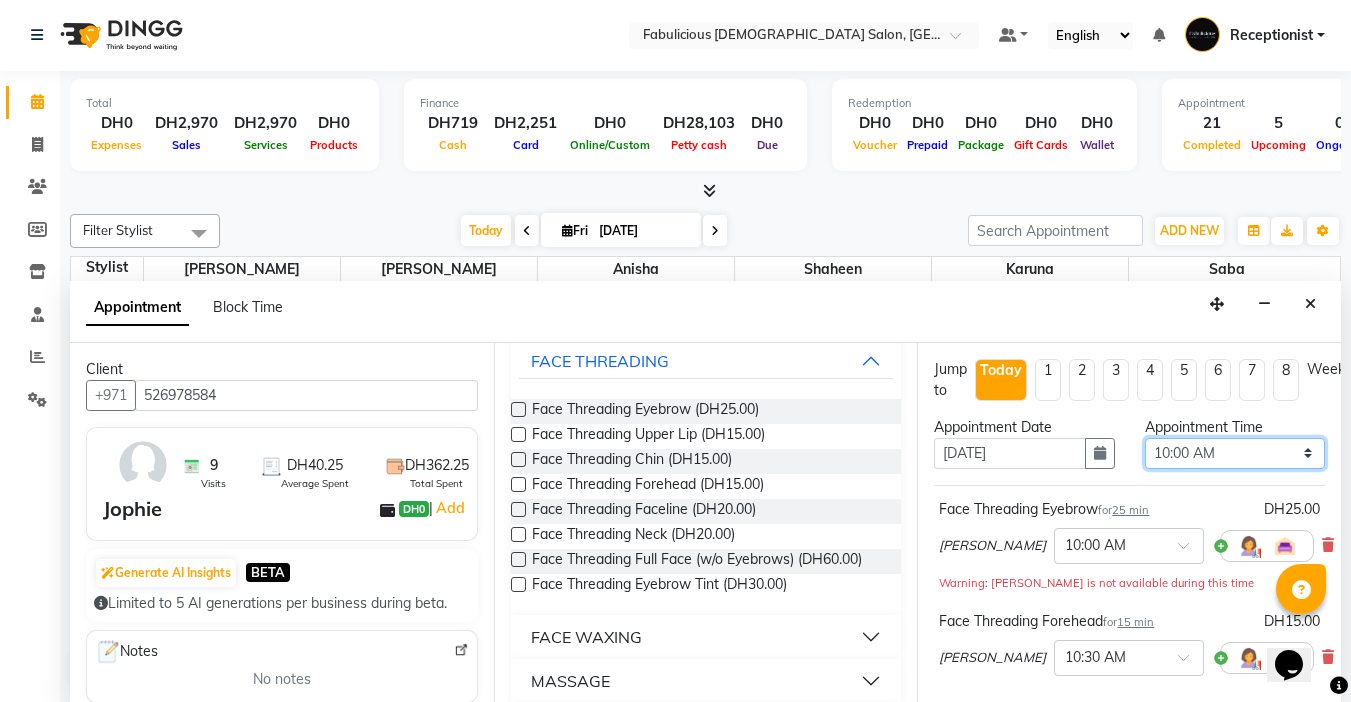 click on "Select 10:00 AM 10:15 AM 10:30 AM 10:45 AM 11:00 AM 11:15 AM 11:30 AM 11:45 AM 12:00 PM 12:15 PM 12:30 PM 12:45 PM 01:00 PM 01:15 PM 01:30 PM 01:45 PM 02:00 PM 02:15 PM 02:30 PM 02:45 PM 03:00 PM 03:15 PM 03:30 PM 03:45 PM 04:00 PM 04:15 PM 04:30 PM 04:45 PM 05:00 PM 05:15 PM 05:30 PM 05:45 PM 06:00 PM 06:15 PM 06:30 PM 06:45 PM 07:00 PM 07:15 PM 07:30 PM 07:45 PM 08:00 PM 08:15 PM 08:30 PM 08:45 PM 09:00 PM 09:15 PM 09:30 PM 09:45 PM 10:00 PM 10:15 PM 10:30 PM 10:45 PM 11:00 PM 11:15 PM 11:30 PM 11:45 PM" at bounding box center [1235, 453] 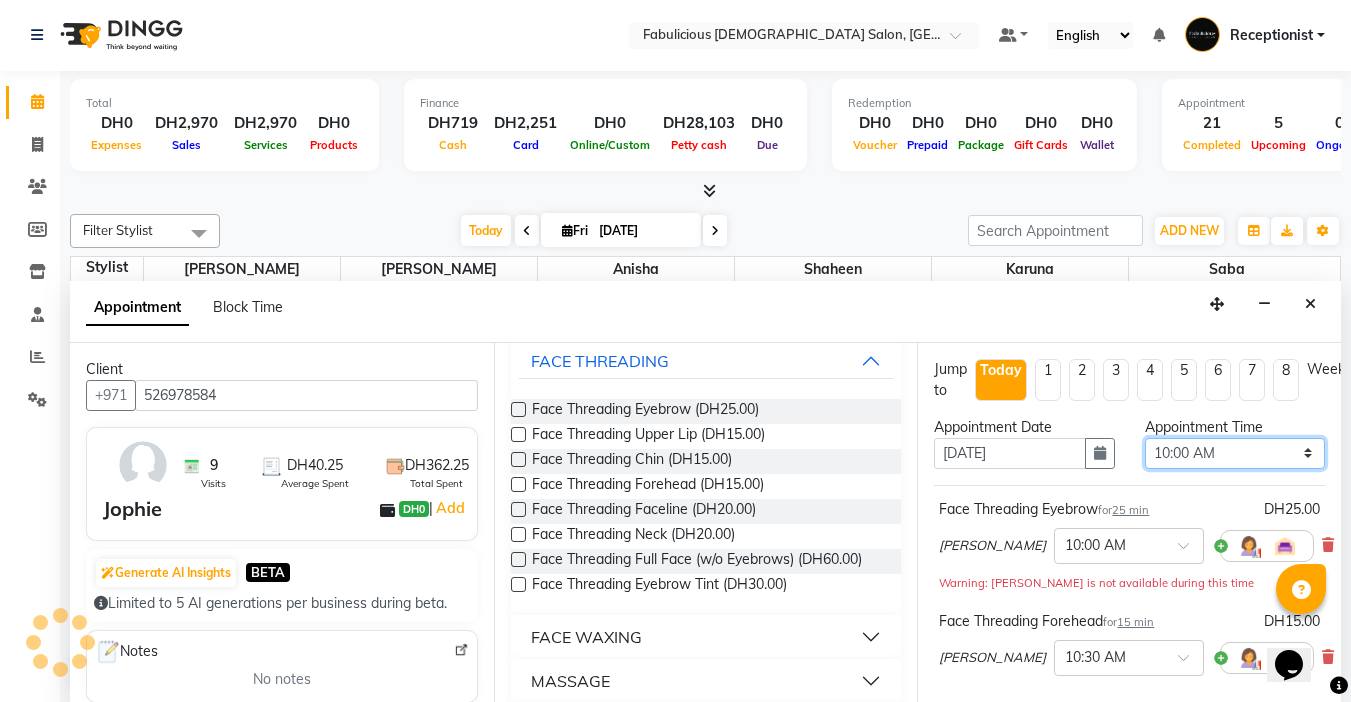select on "1230" 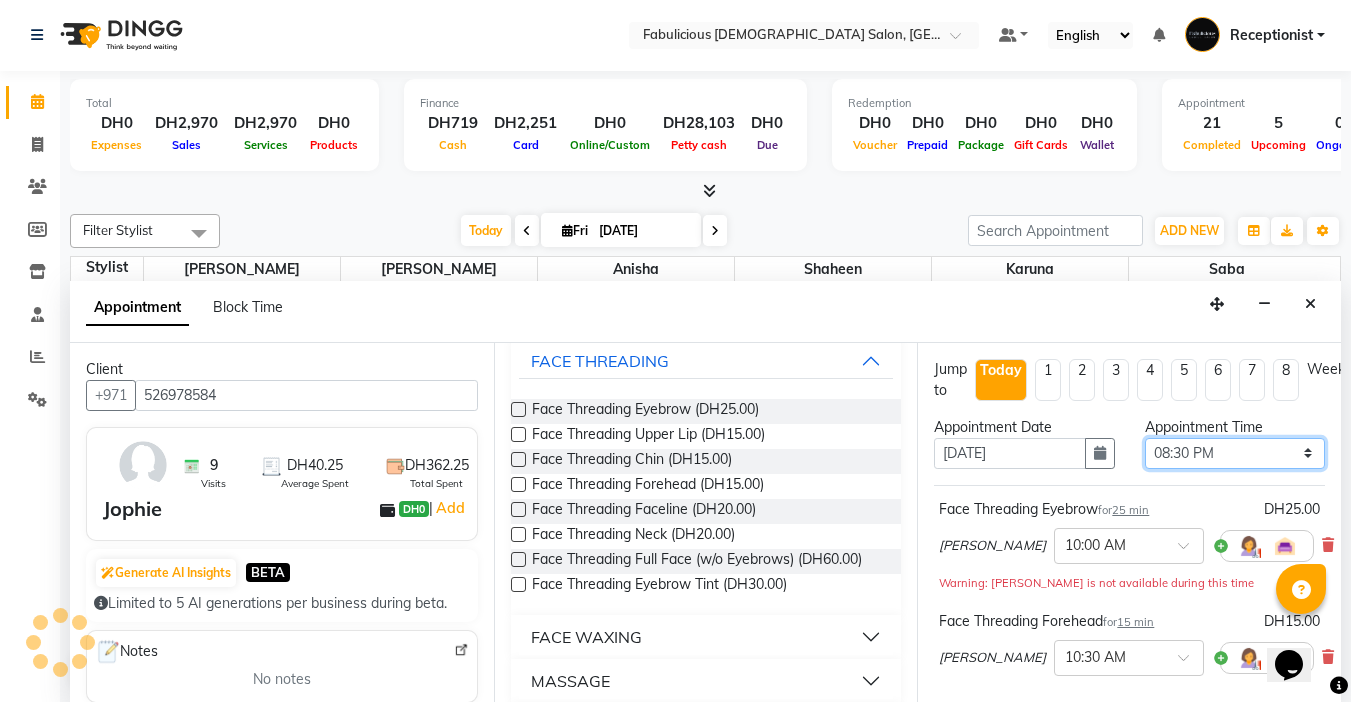 click on "Select 10:00 AM 10:15 AM 10:30 AM 10:45 AM 11:00 AM 11:15 AM 11:30 AM 11:45 AM 12:00 PM 12:15 PM 12:30 PM 12:45 PM 01:00 PM 01:15 PM 01:30 PM 01:45 PM 02:00 PM 02:15 PM 02:30 PM 02:45 PM 03:00 PM 03:15 PM 03:30 PM 03:45 PM 04:00 PM 04:15 PM 04:30 PM 04:45 PM 05:00 PM 05:15 PM 05:30 PM 05:45 PM 06:00 PM 06:15 PM 06:30 PM 06:45 PM 07:00 PM 07:15 PM 07:30 PM 07:45 PM 08:00 PM 08:15 PM 08:30 PM 08:45 PM 09:00 PM 09:15 PM 09:30 PM 09:45 PM 10:00 PM 10:15 PM 10:30 PM 10:45 PM 11:00 PM 11:15 PM 11:30 PM 11:45 PM" at bounding box center (1235, 453) 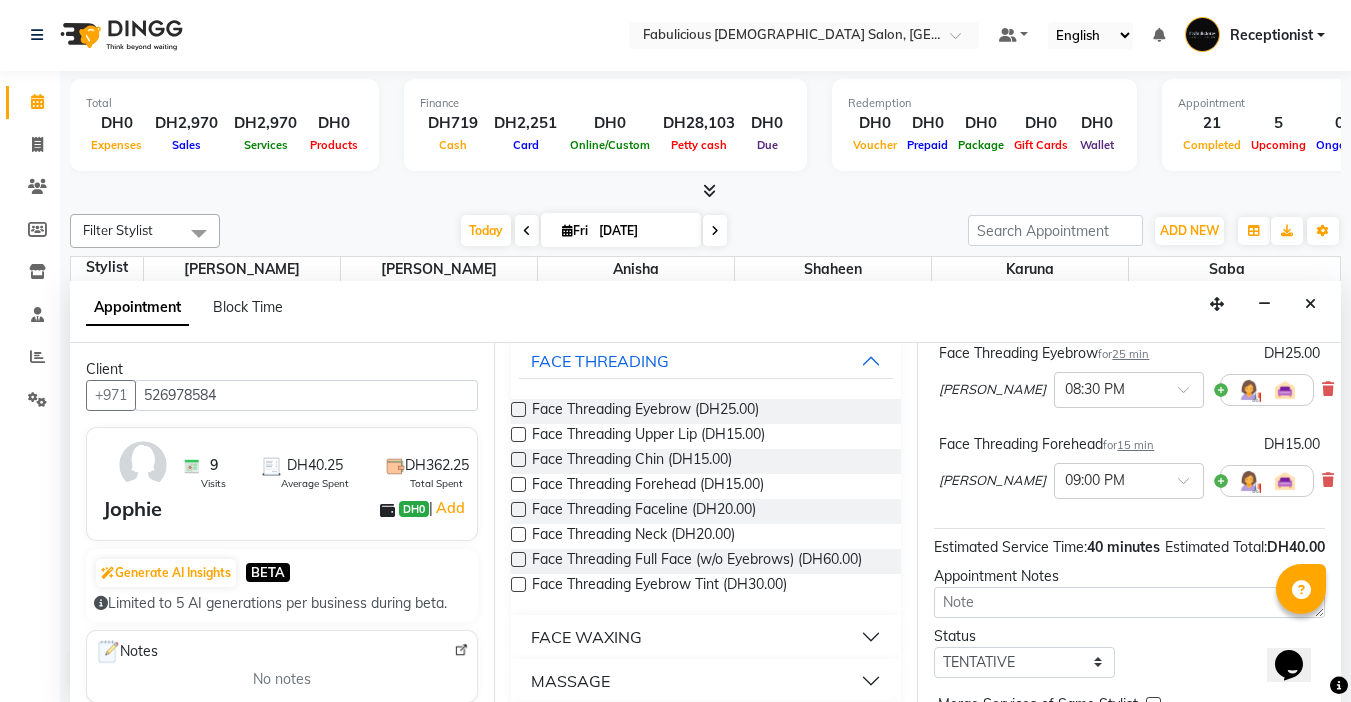 scroll, scrollTop: 294, scrollLeft: 0, axis: vertical 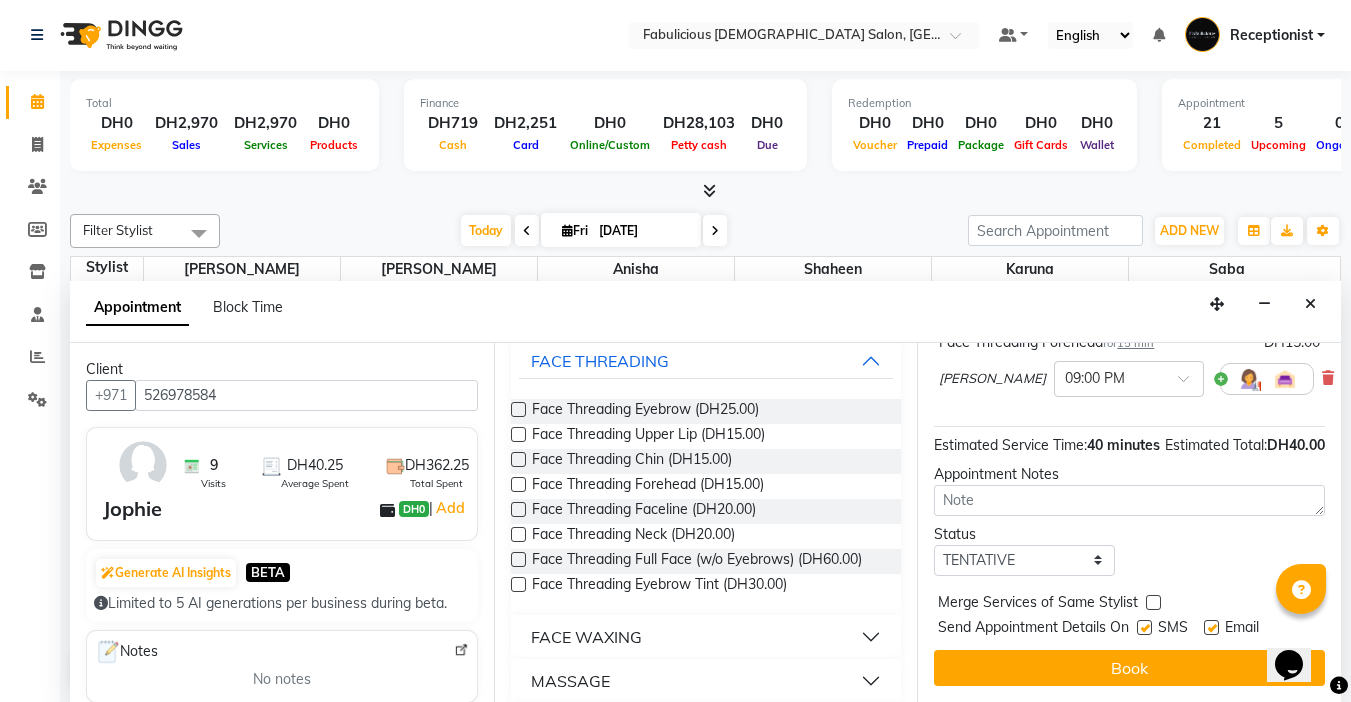 click at bounding box center [1153, 602] 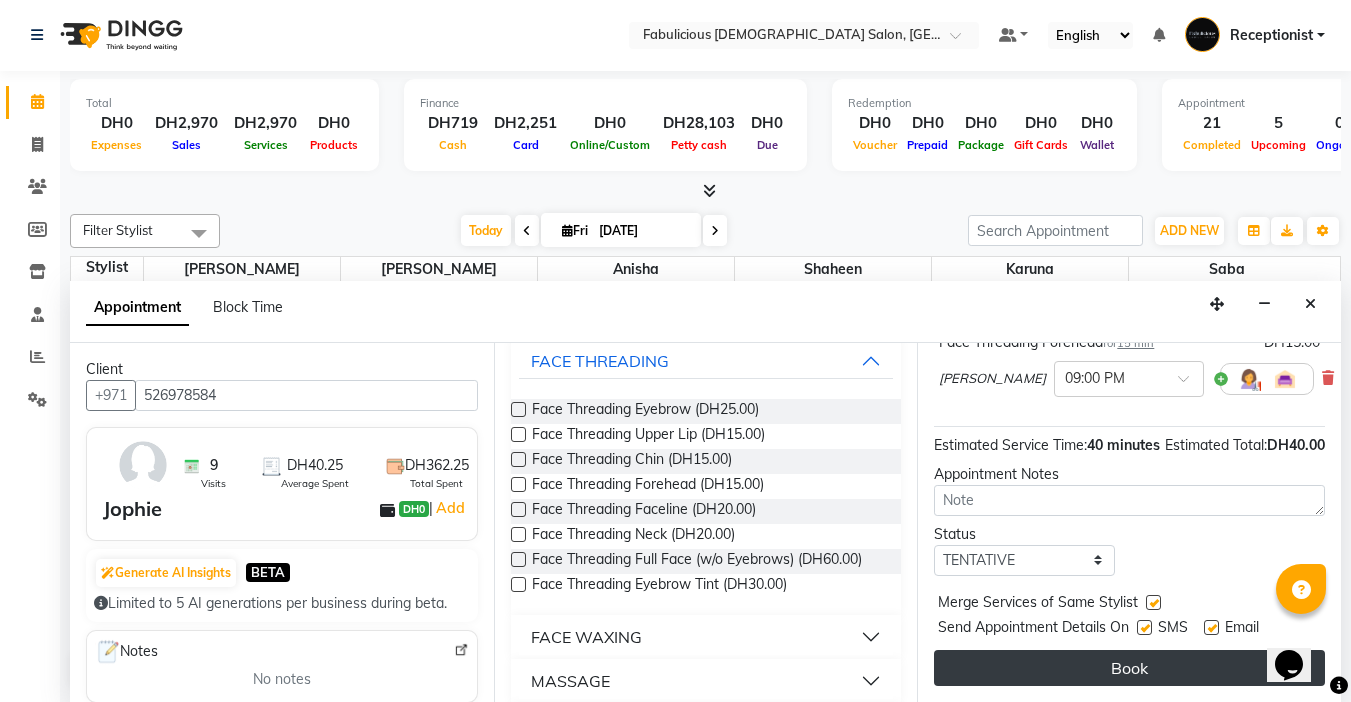 click on "Book" at bounding box center [1129, 668] 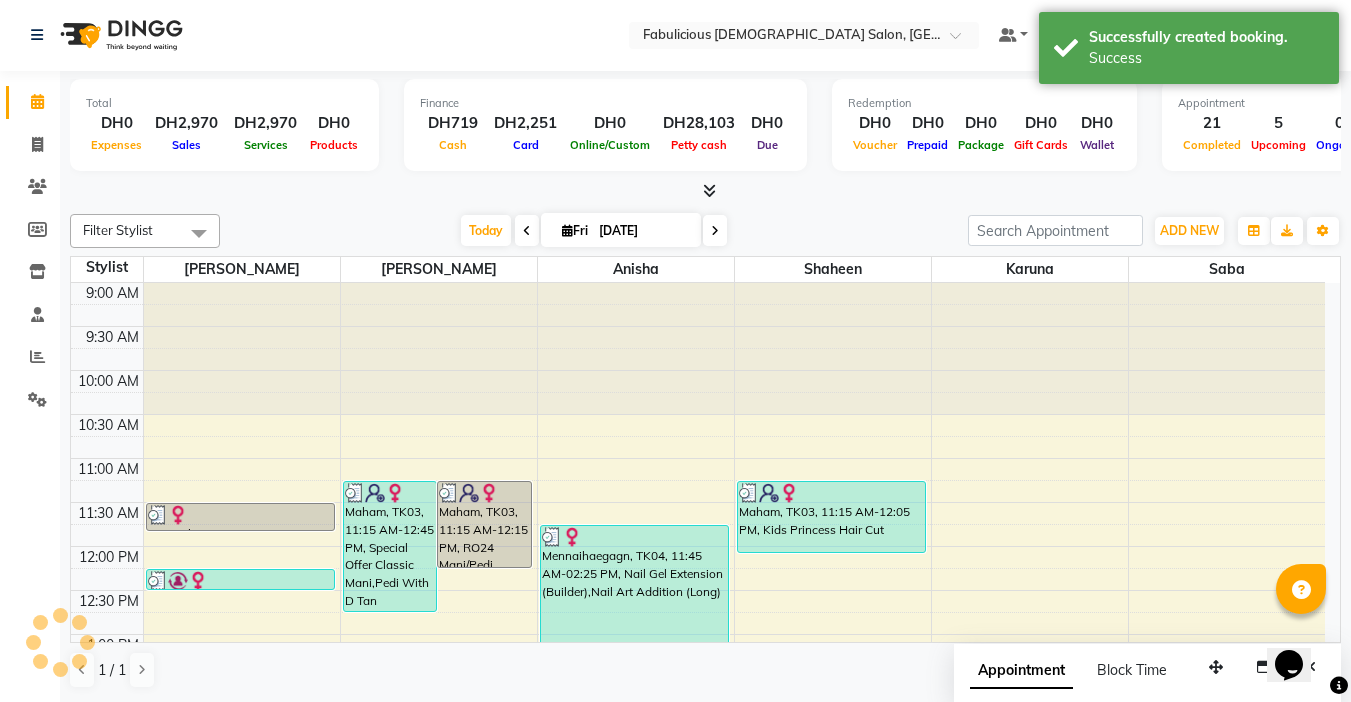 scroll, scrollTop: 0, scrollLeft: 0, axis: both 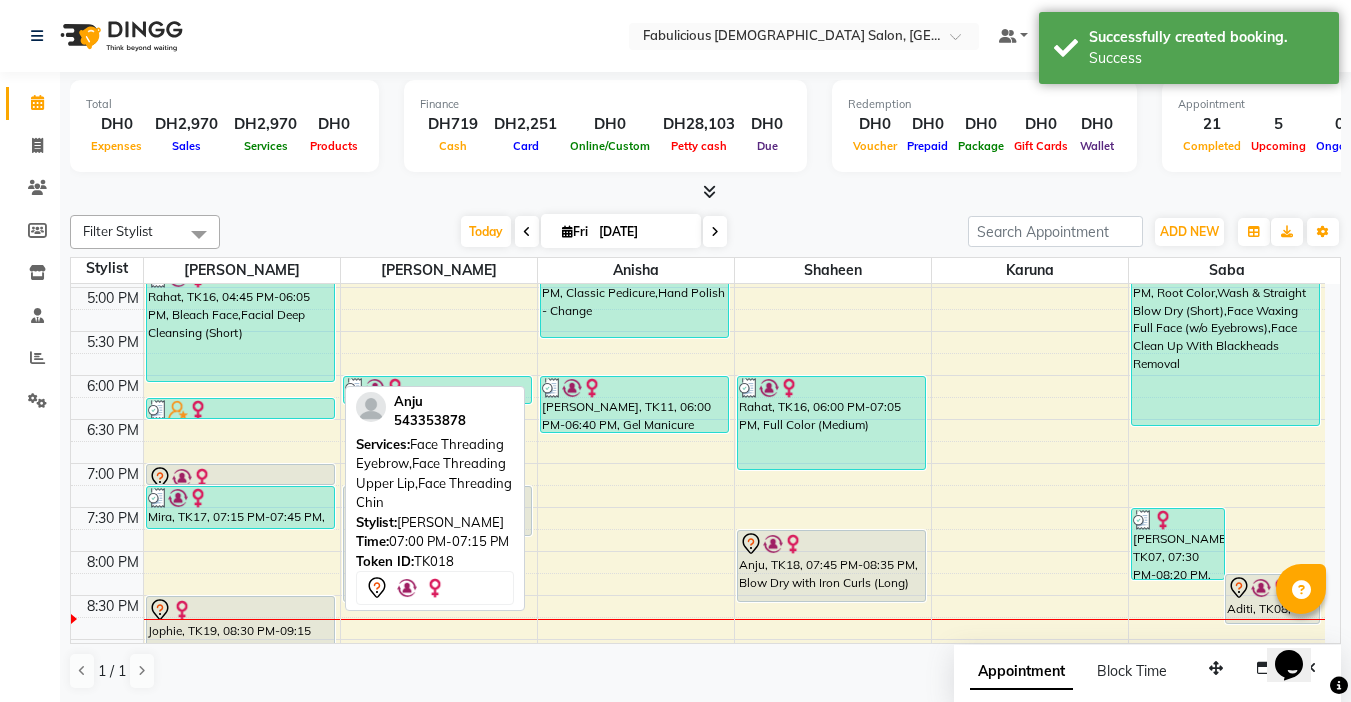 click at bounding box center (240, 478) 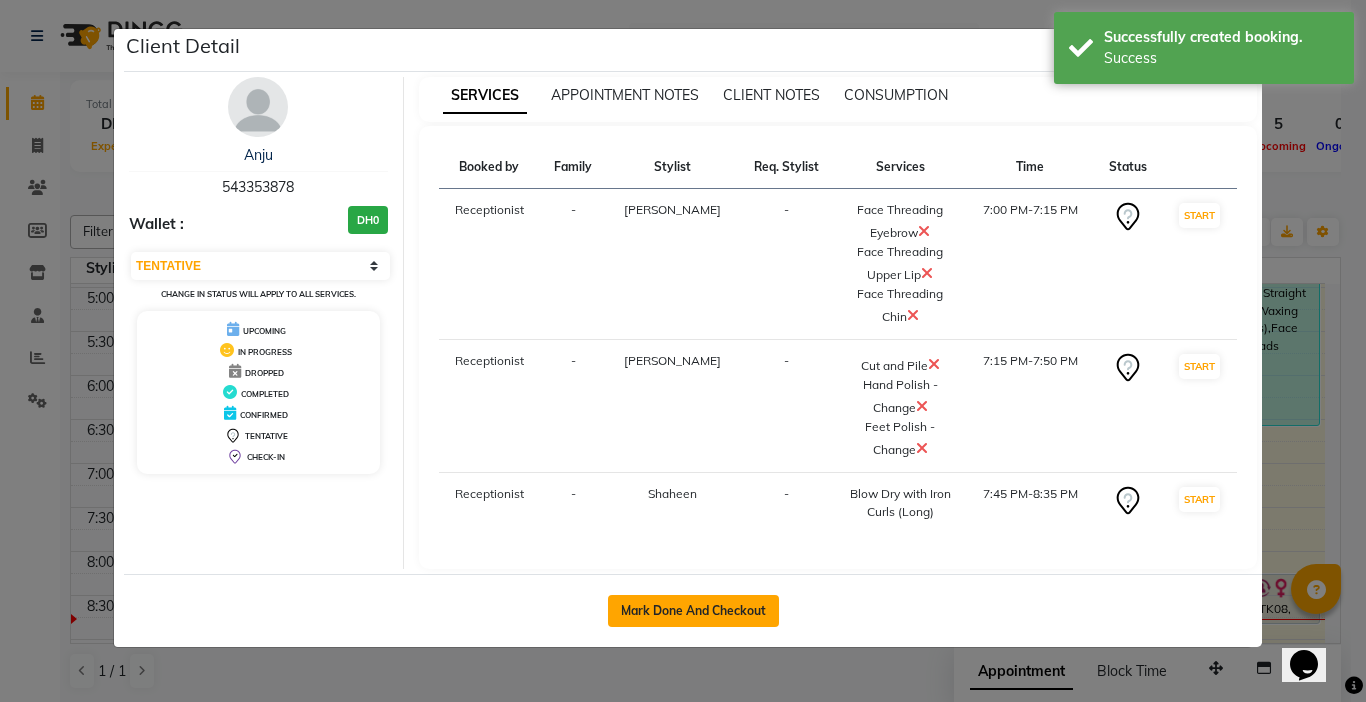 click on "Mark Done And Checkout" 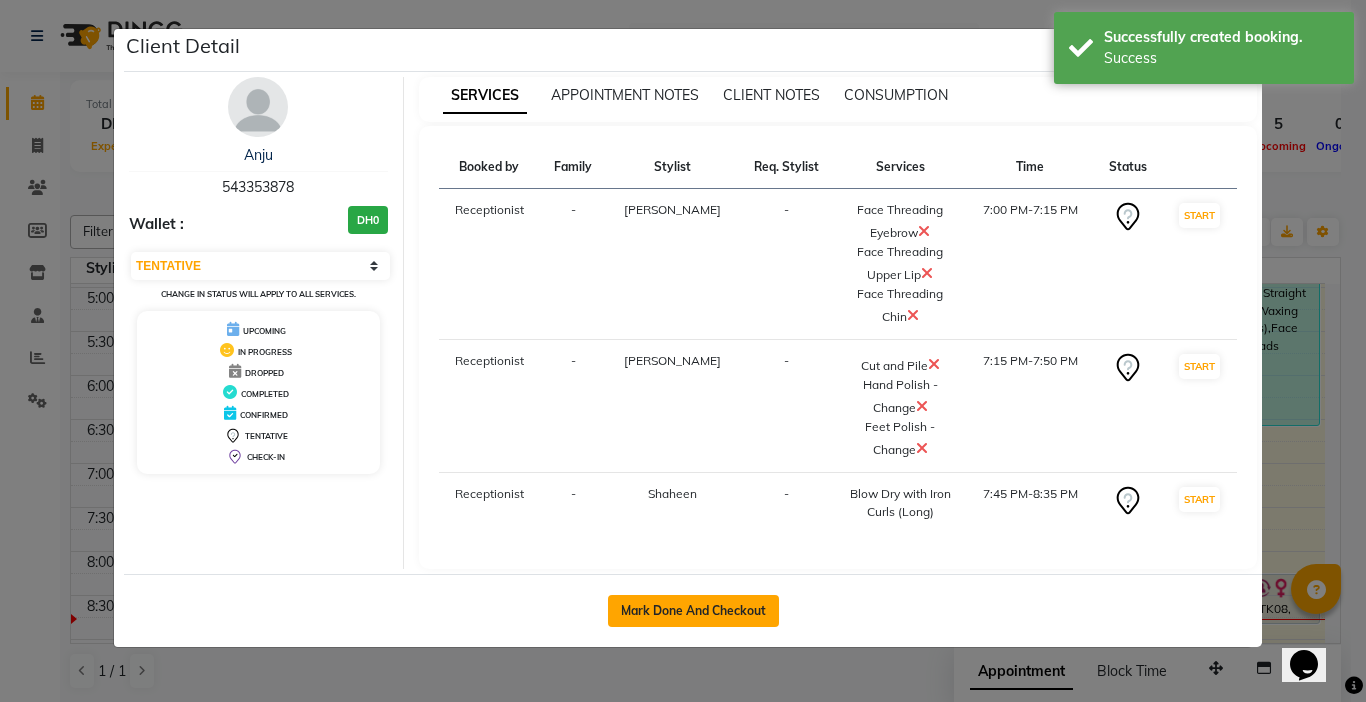 select on "service" 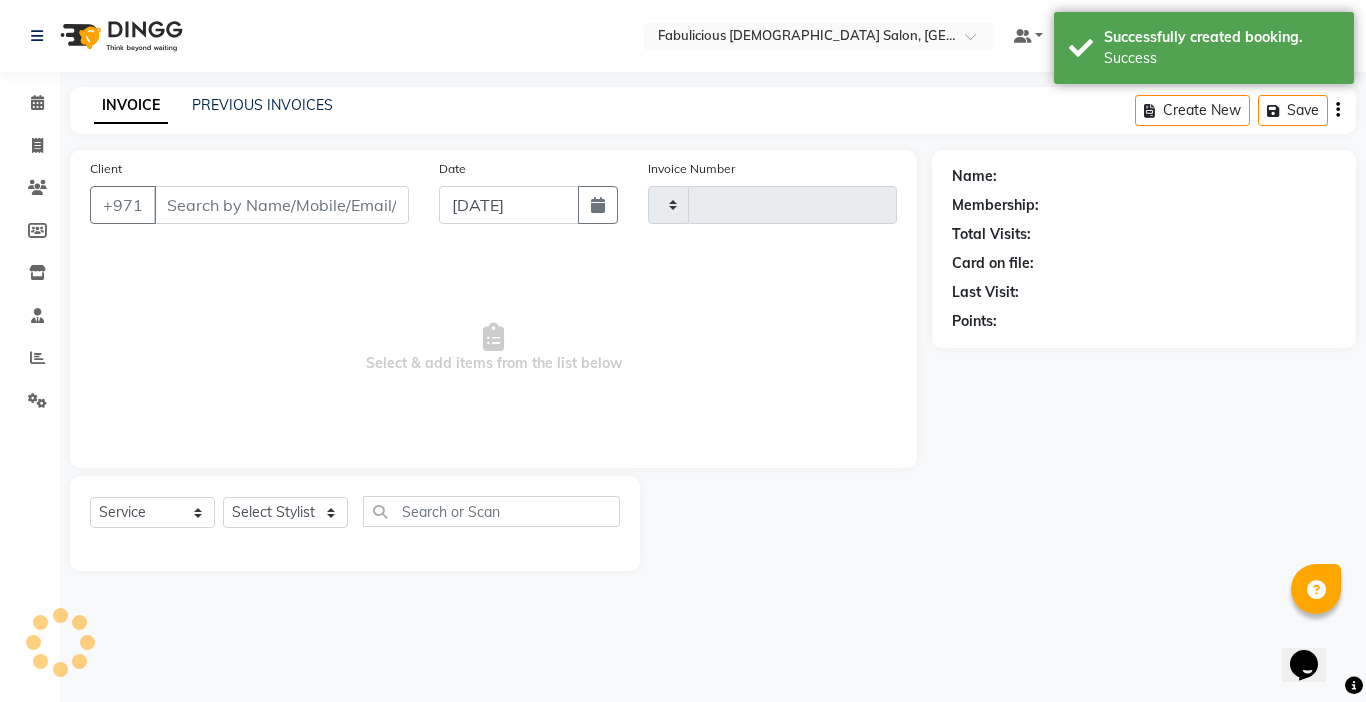 type on "1422" 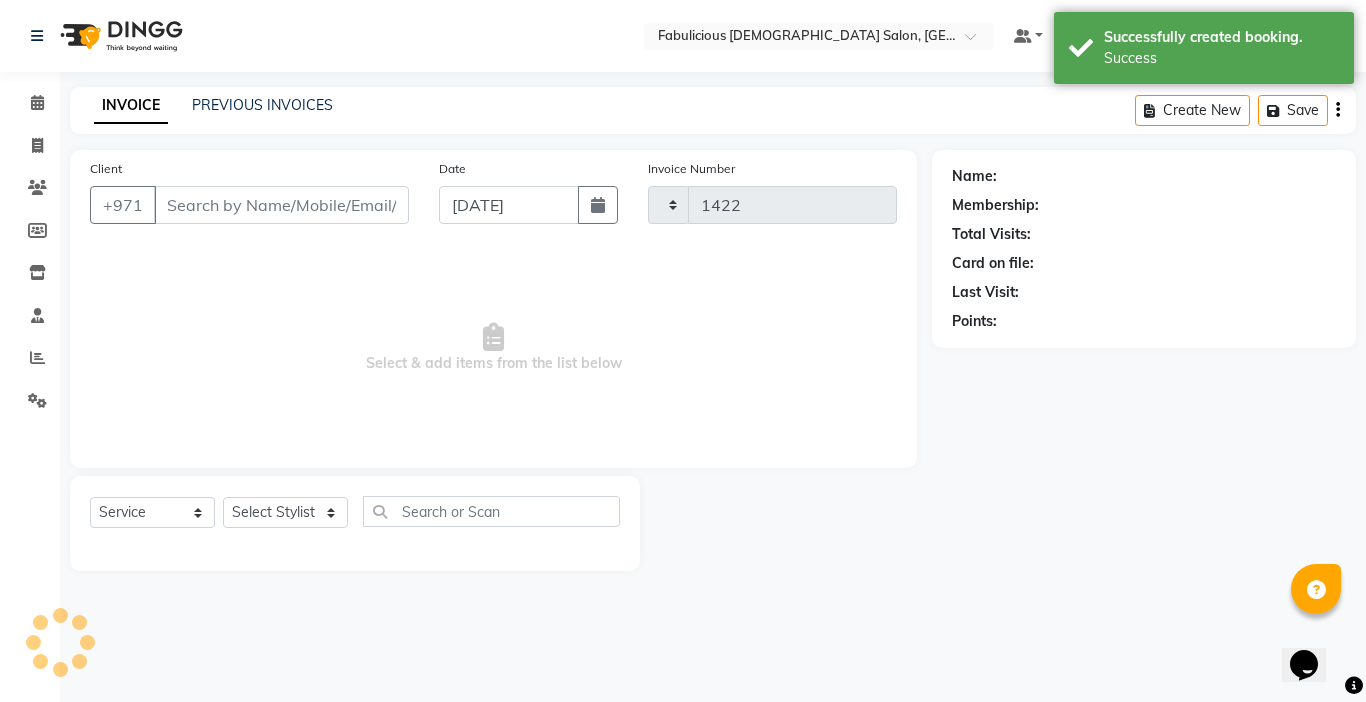 select on "738" 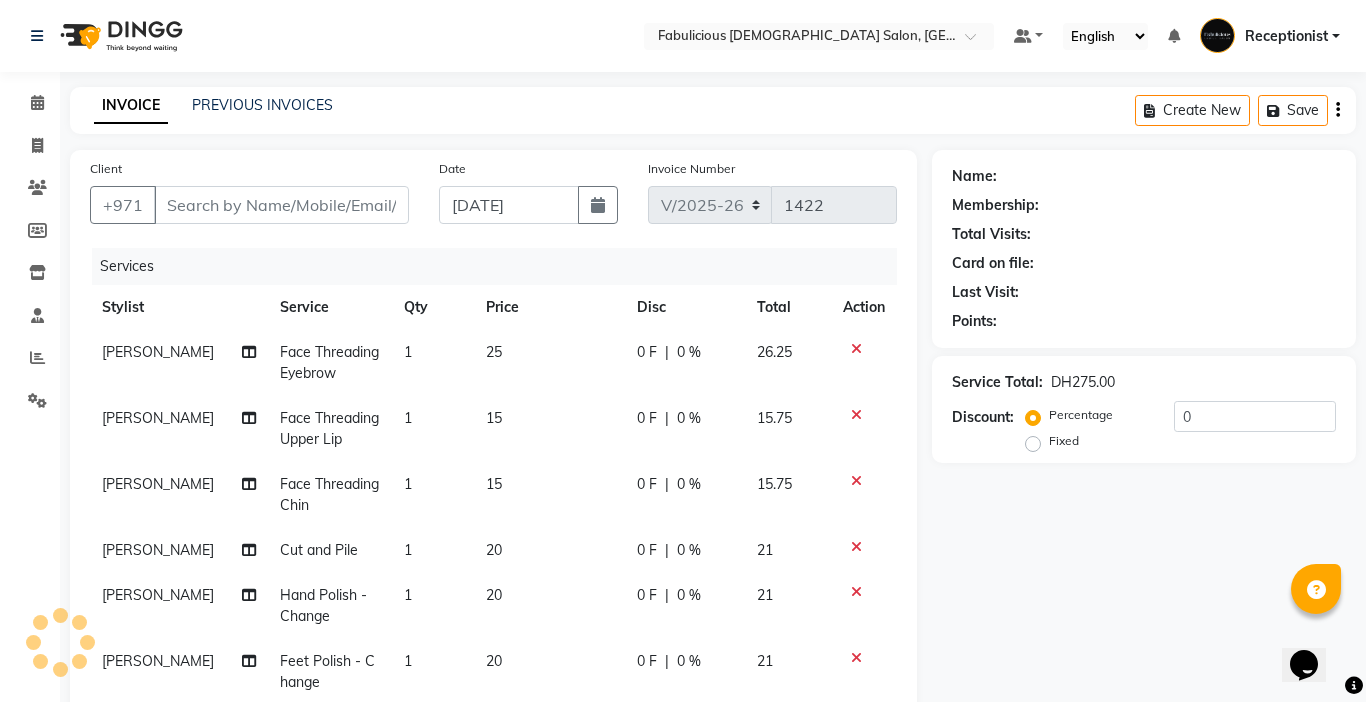 type on "543353878" 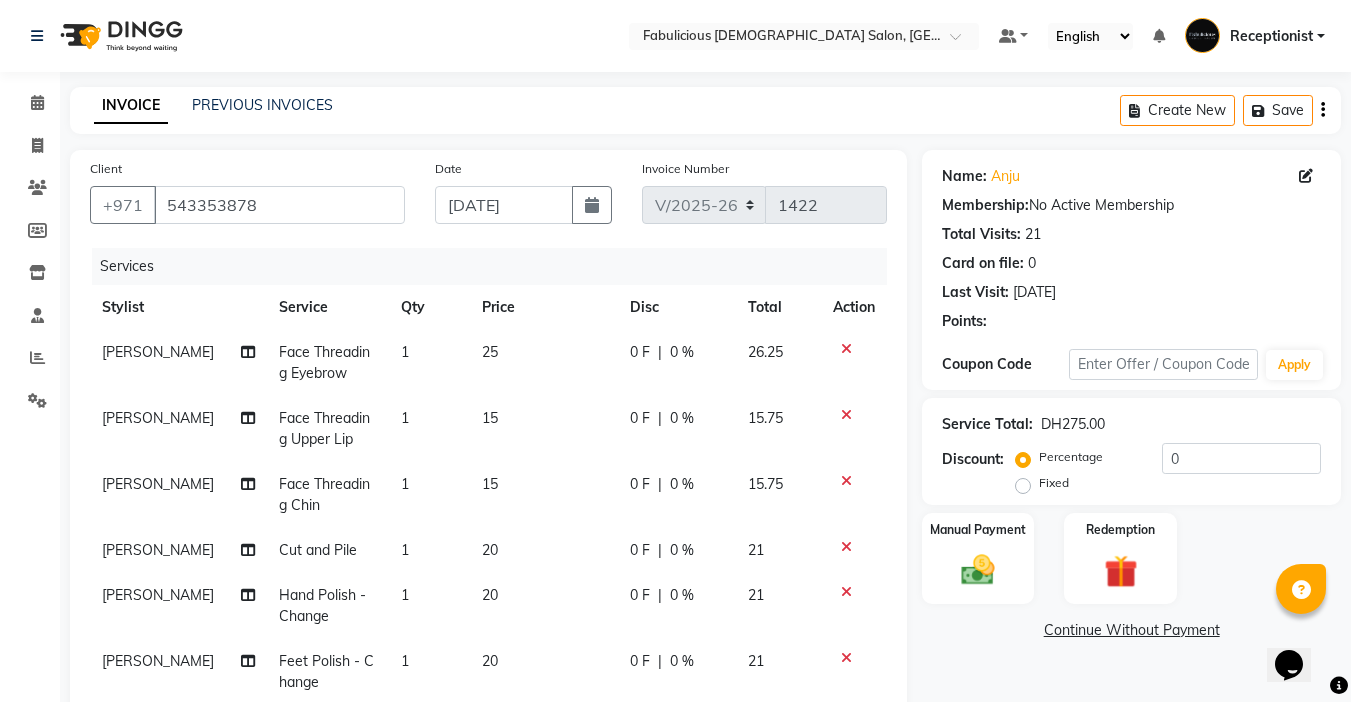 scroll, scrollTop: 75, scrollLeft: 0, axis: vertical 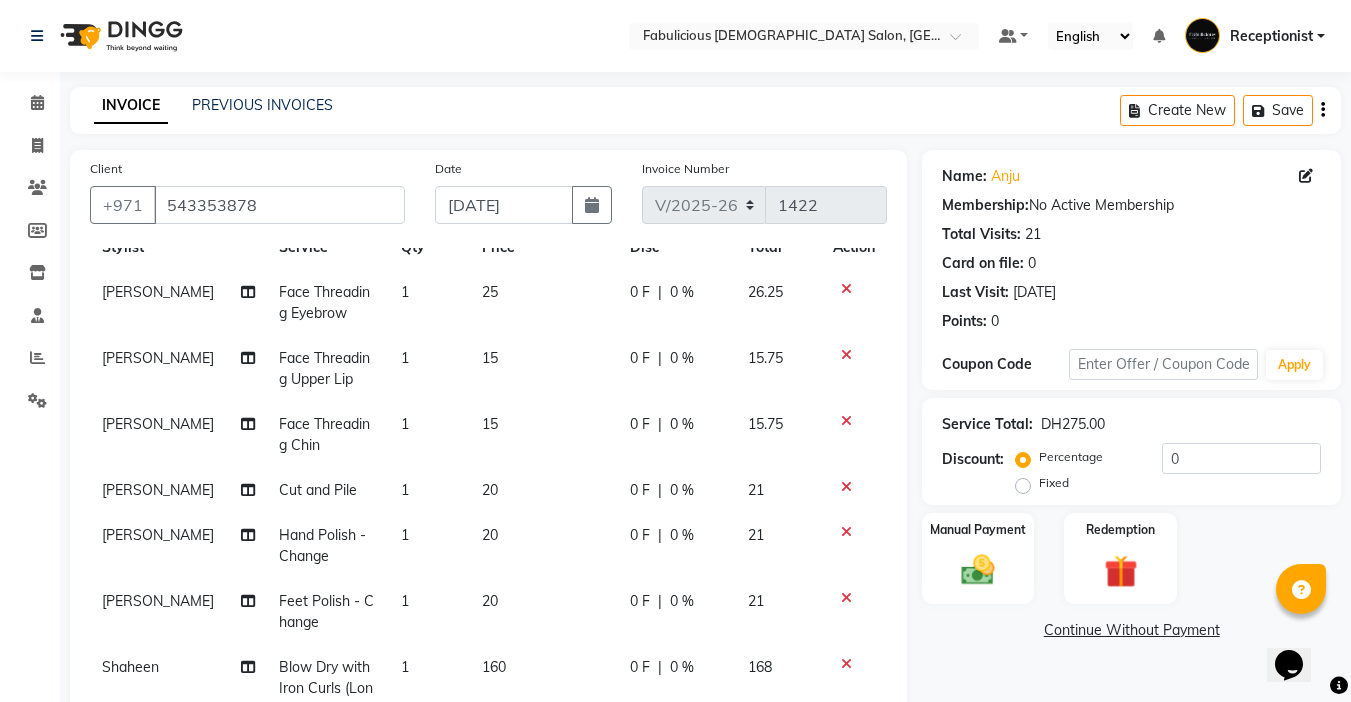 click on "20" 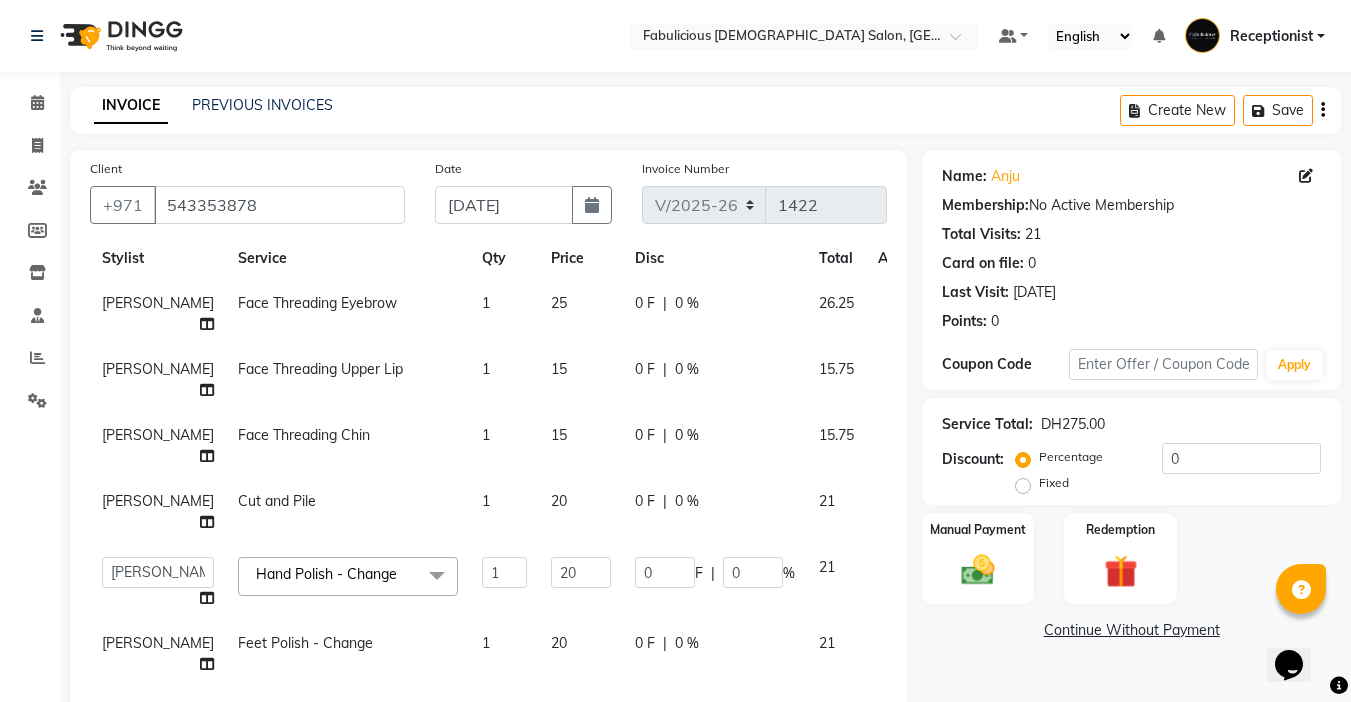 click on "160" 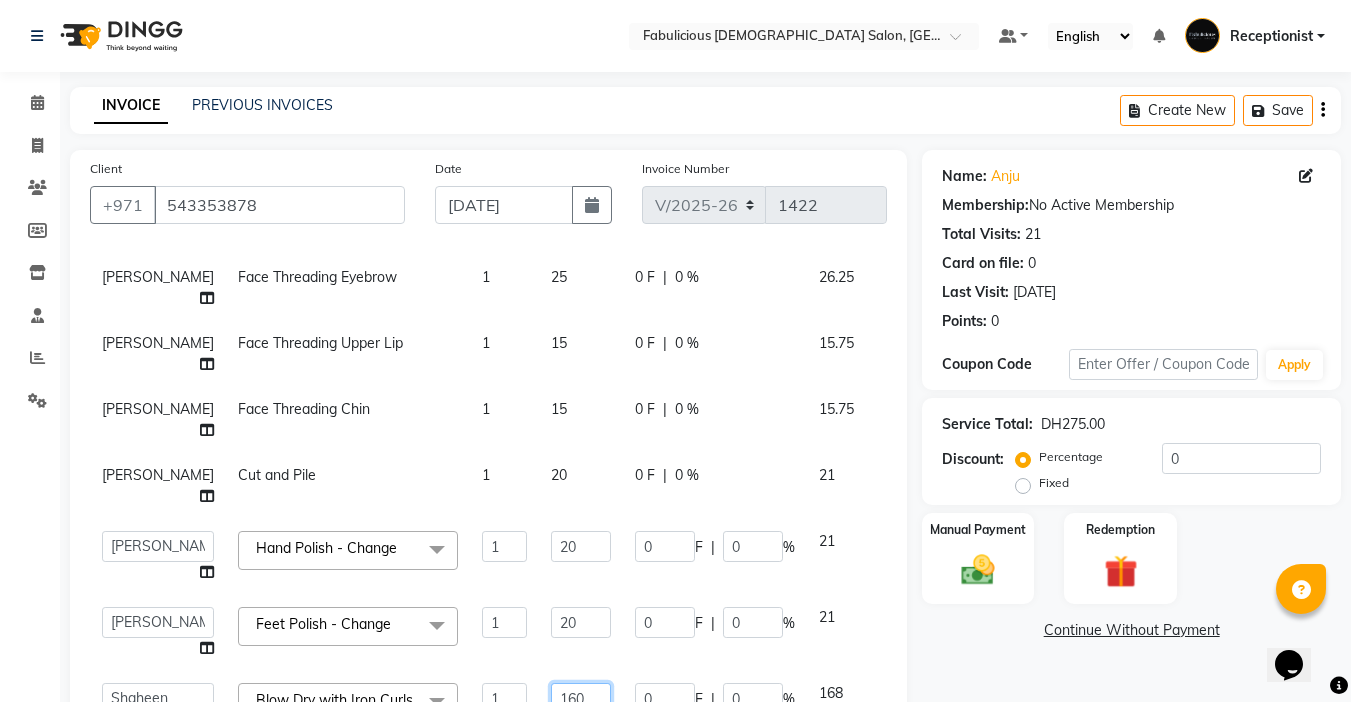 click on "160" 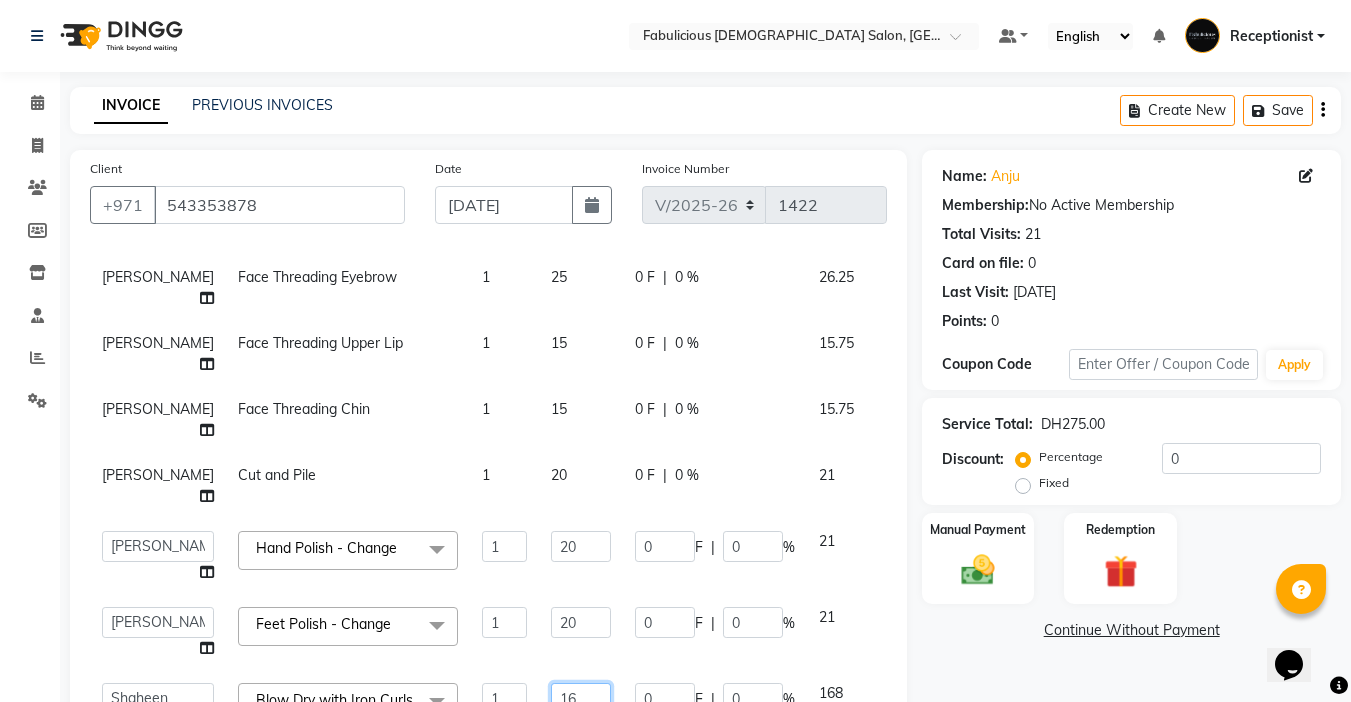 type on "1" 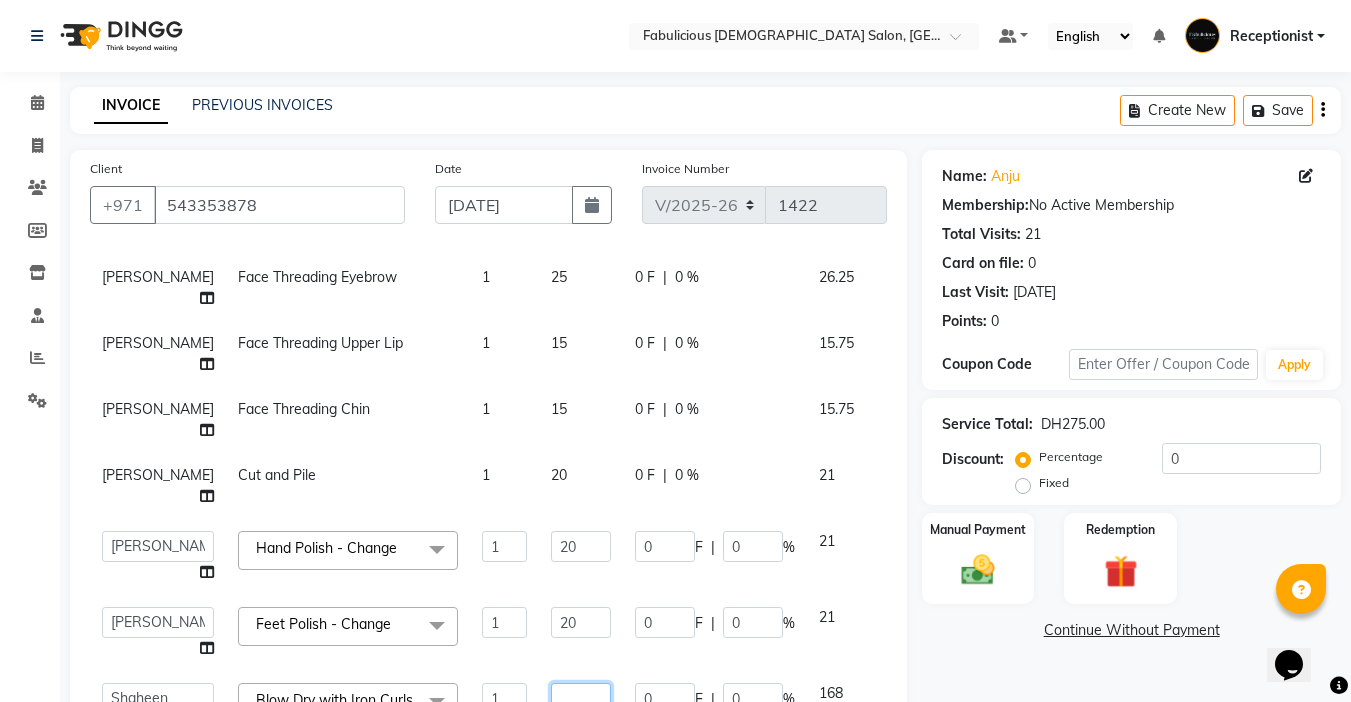 scroll, scrollTop: 100, scrollLeft: 0, axis: vertical 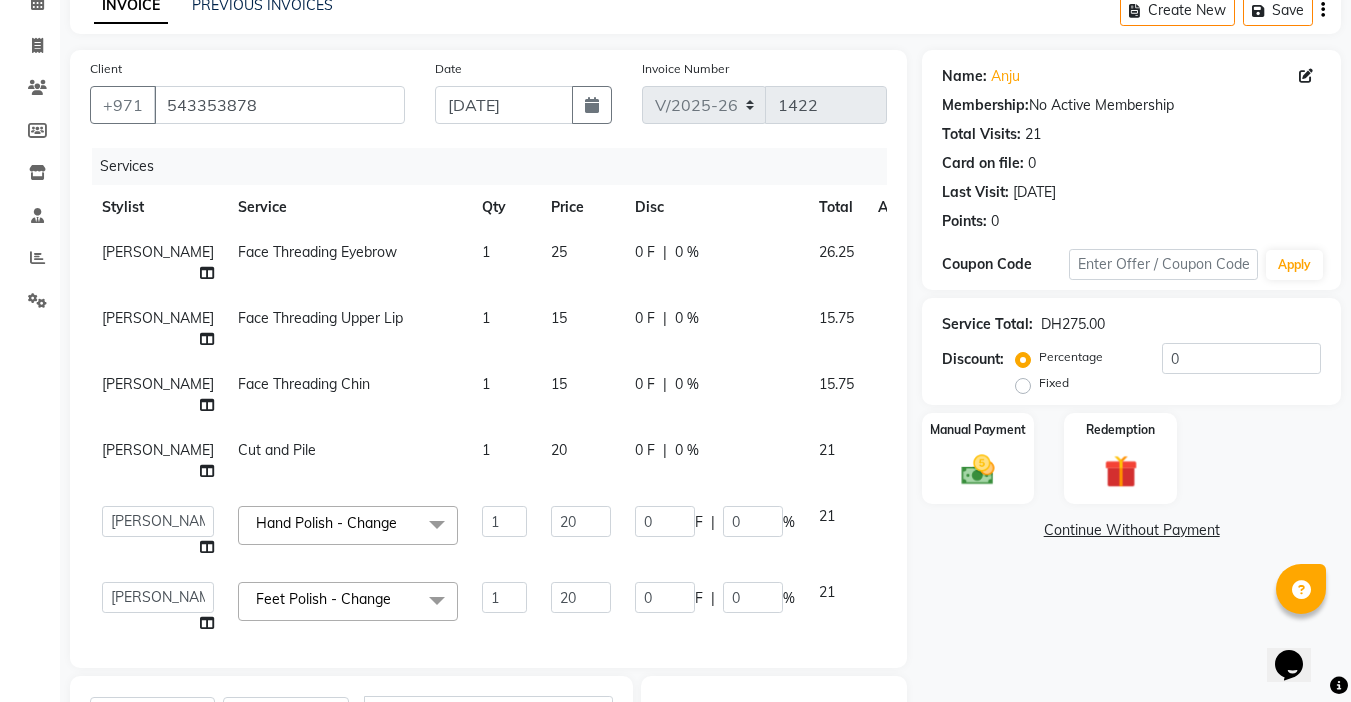 type on "150" 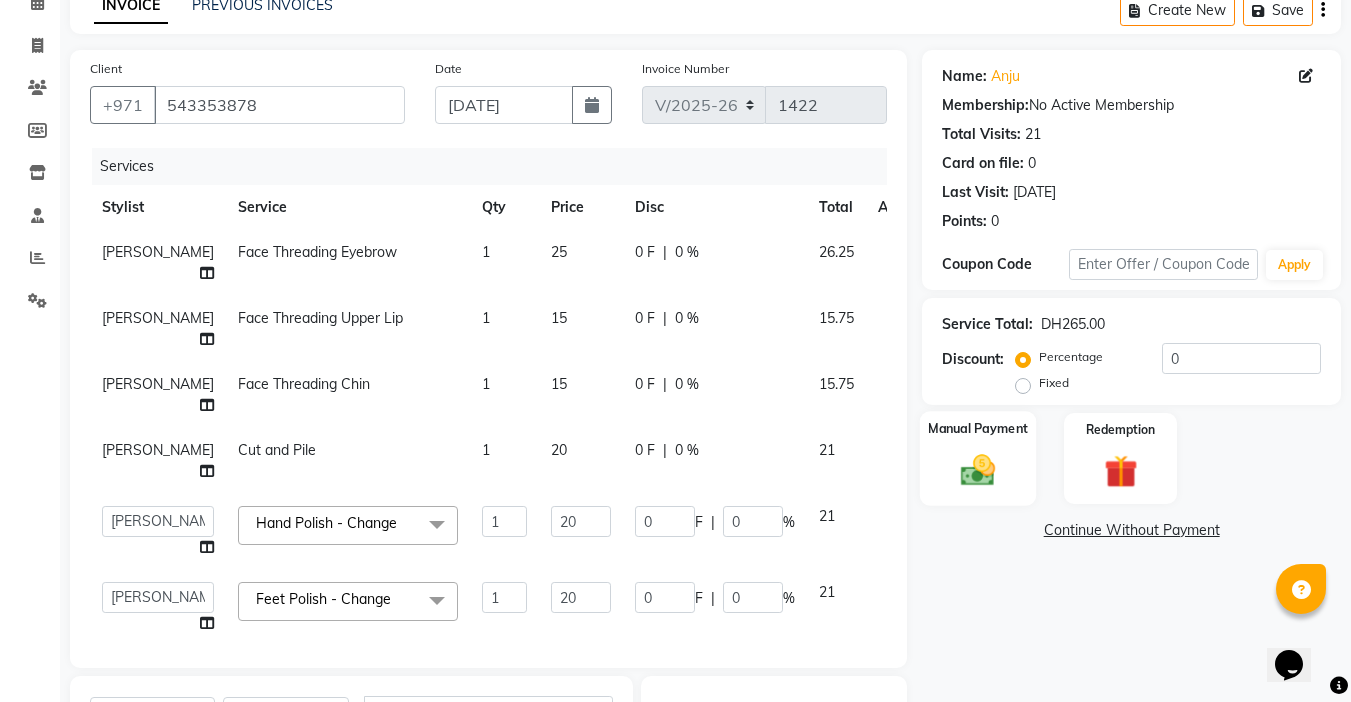 click 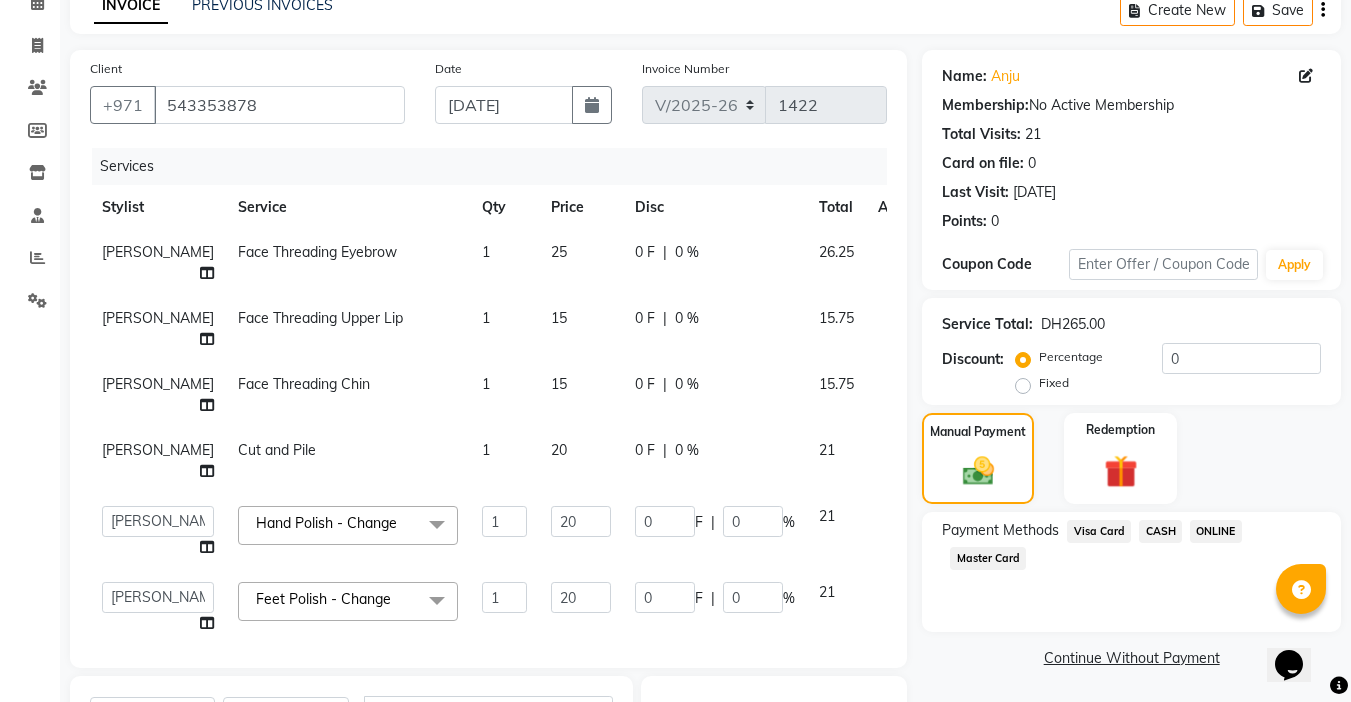 scroll, scrollTop: 395, scrollLeft: 0, axis: vertical 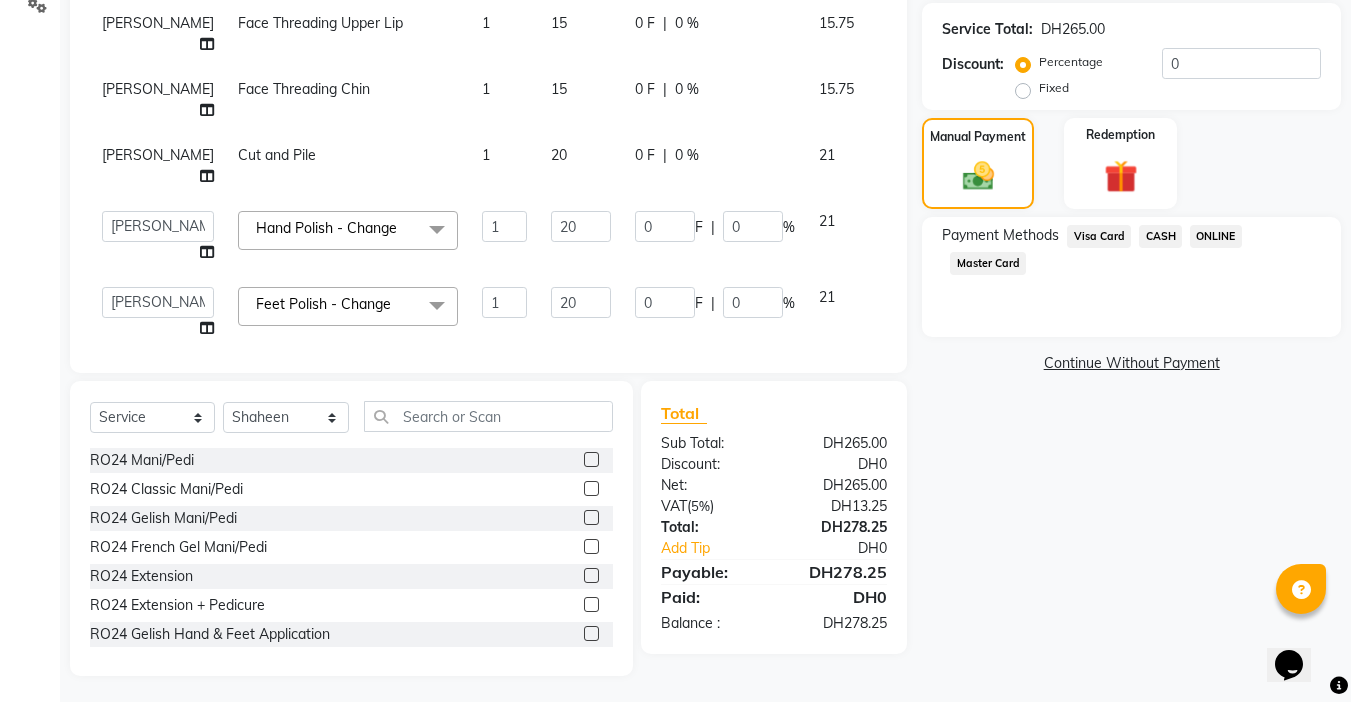 click on "Visa Card" 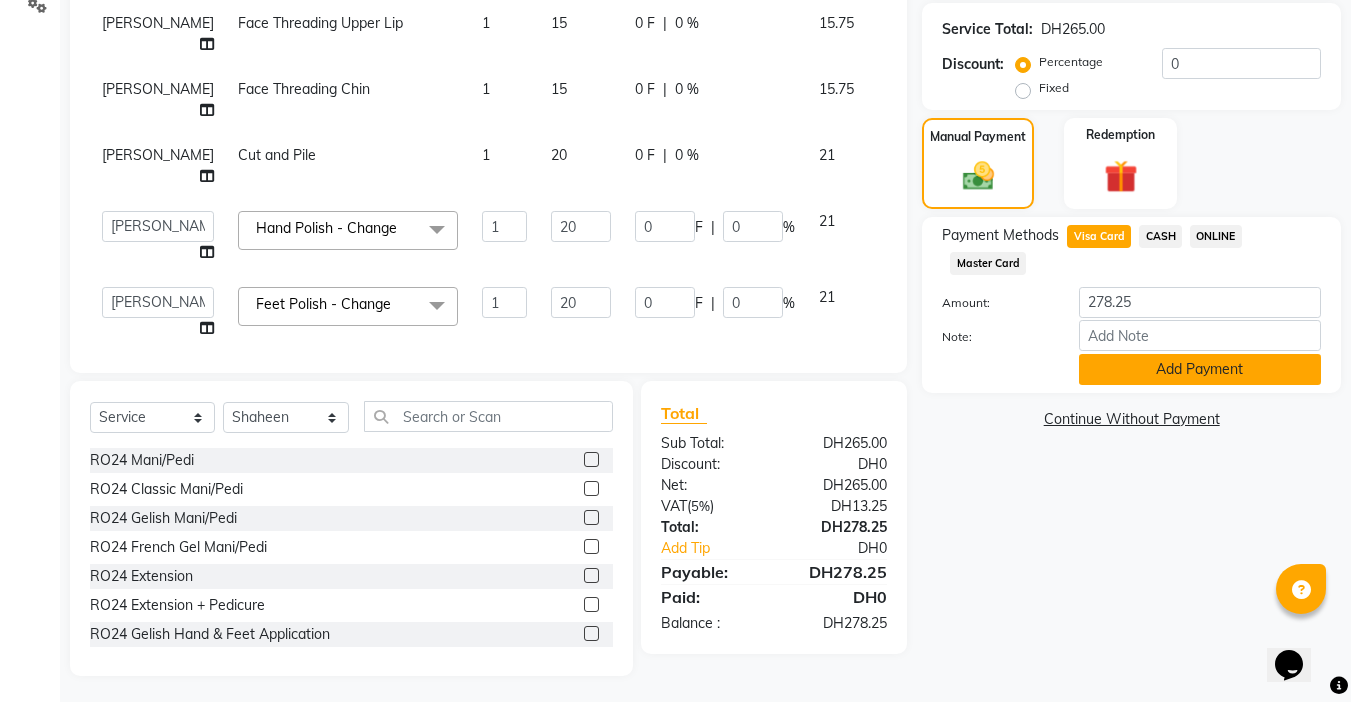 click on "Add Payment" 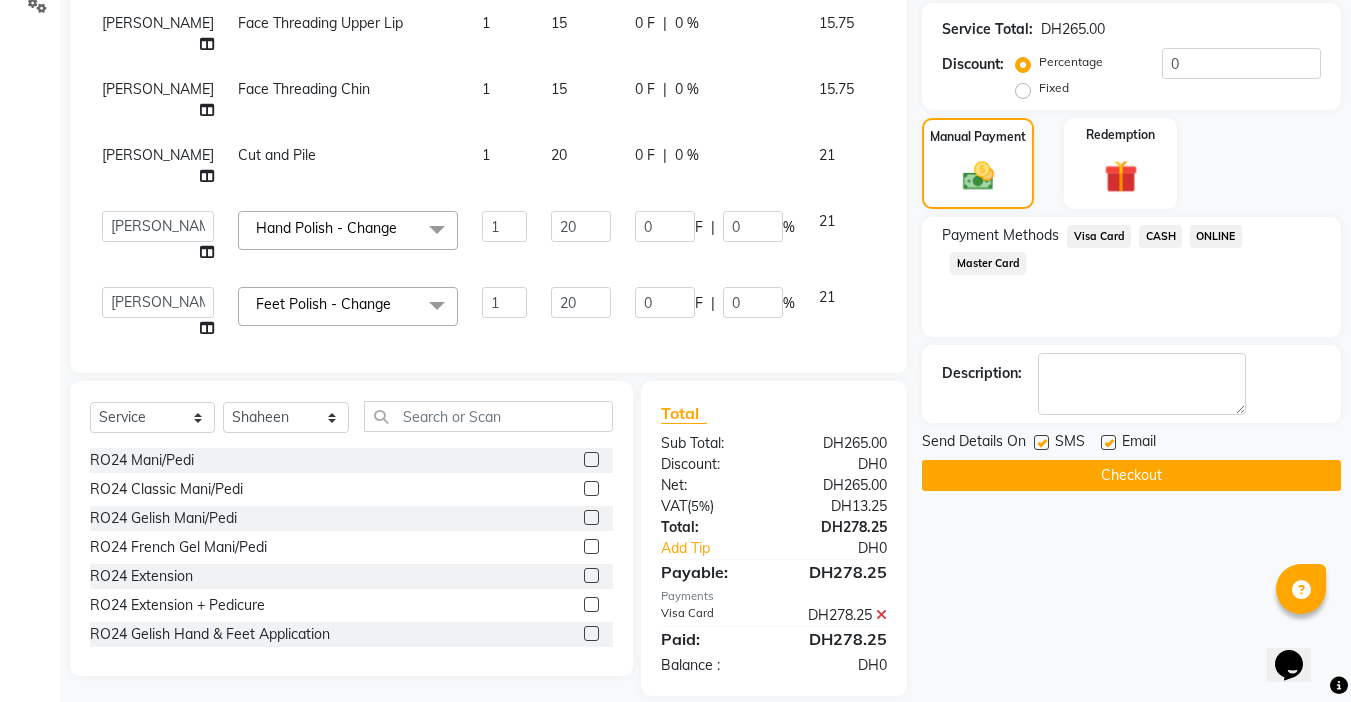 click on "Checkout" 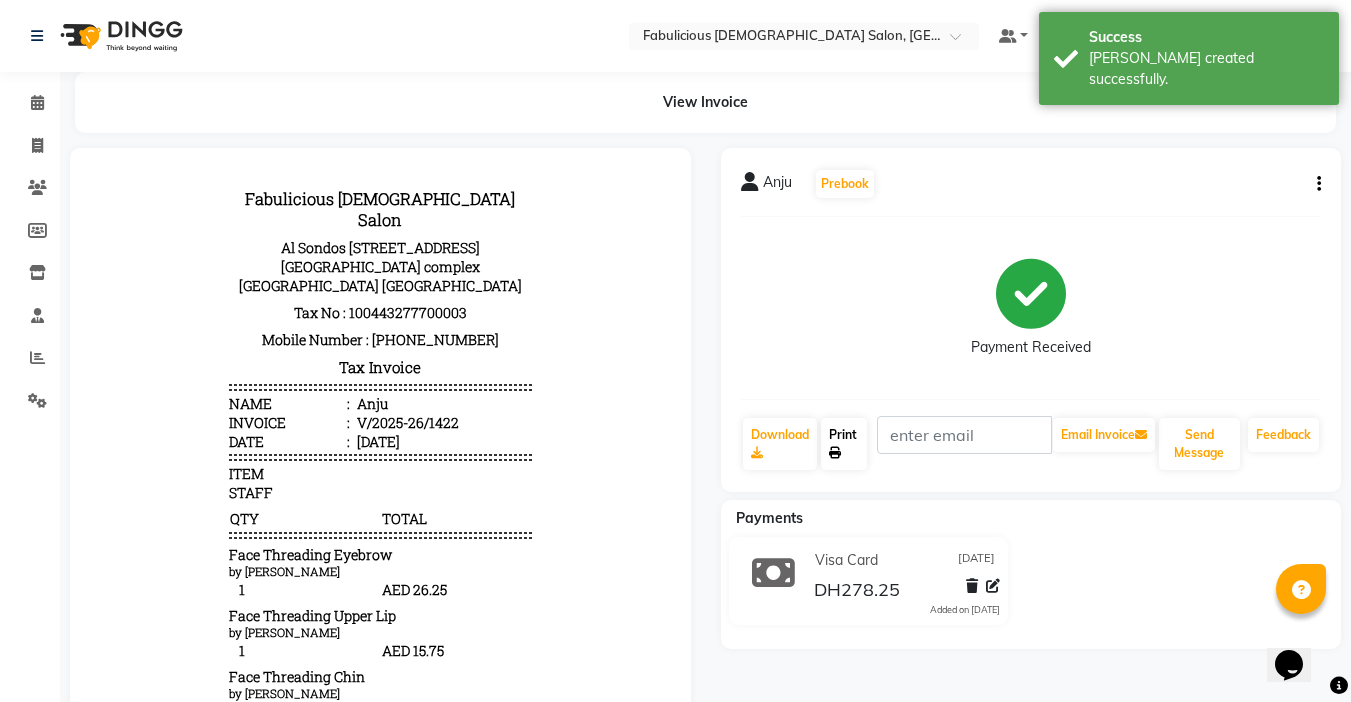 scroll, scrollTop: 0, scrollLeft: 0, axis: both 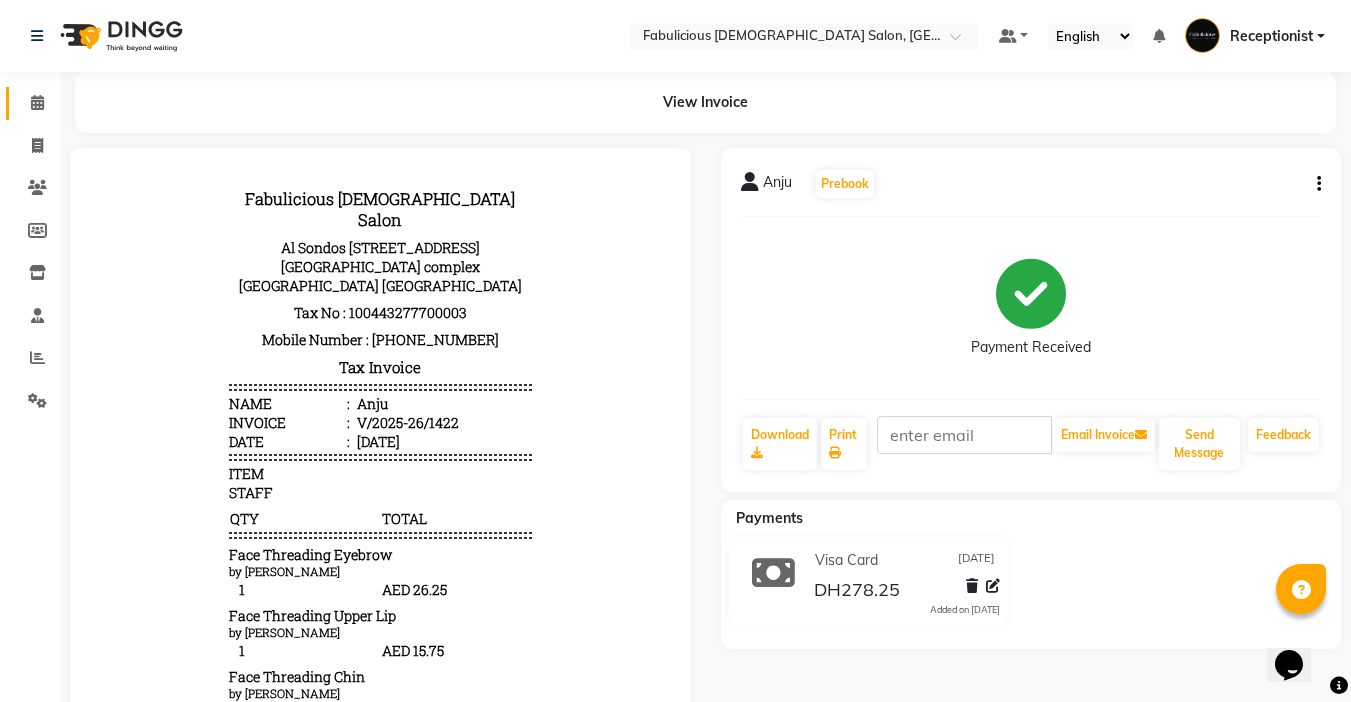 click 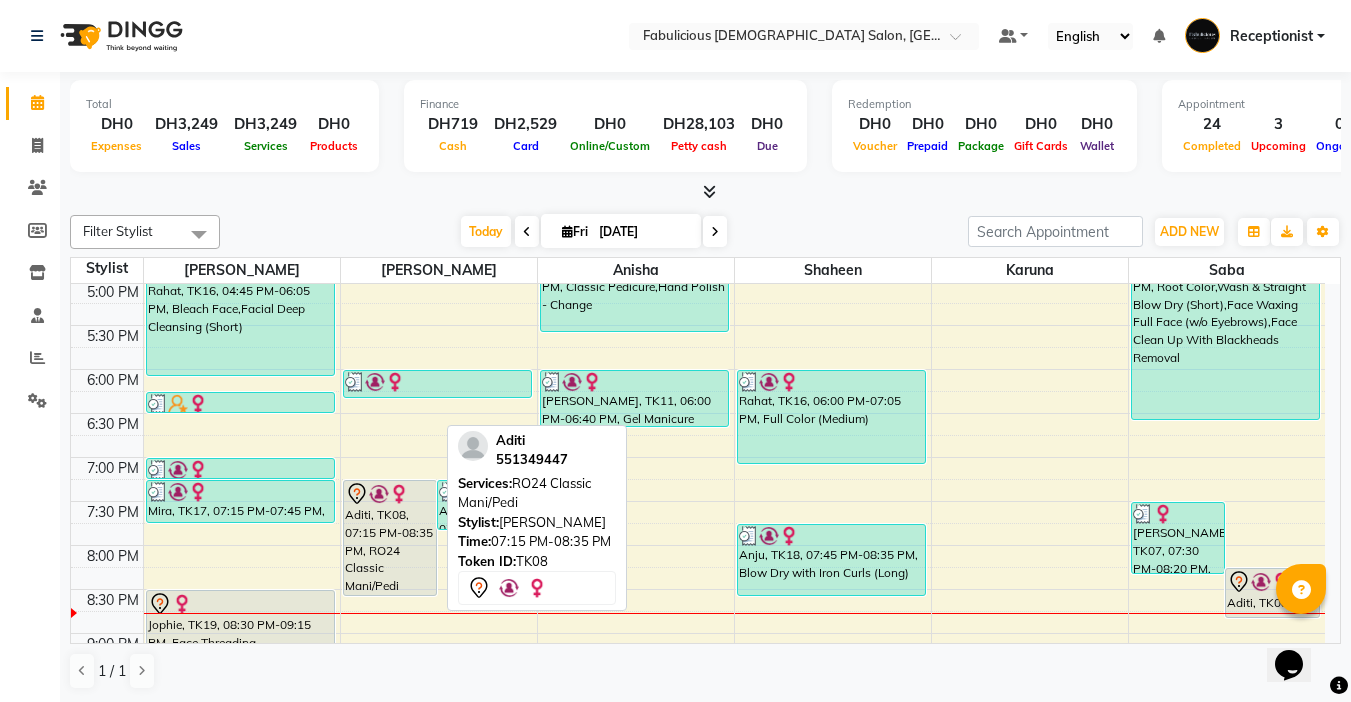 scroll, scrollTop: 800, scrollLeft: 0, axis: vertical 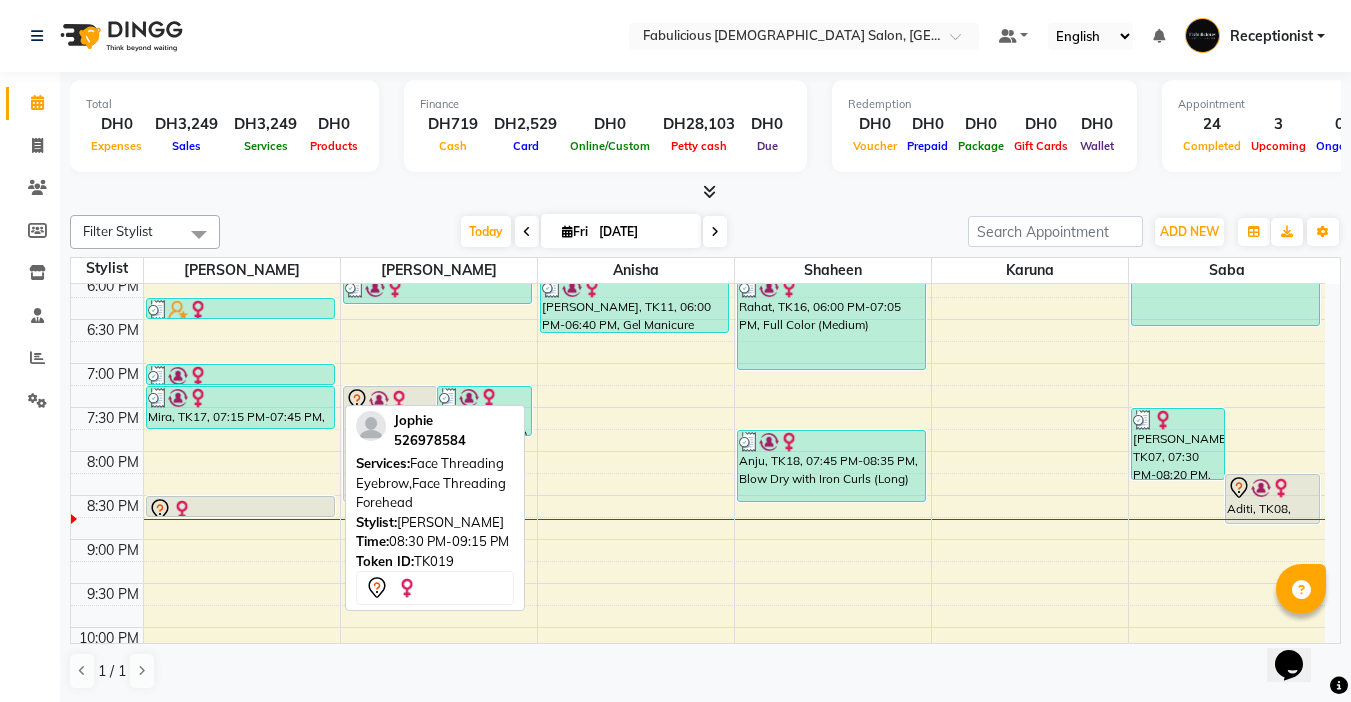 drag, startPoint x: 218, startPoint y: 560, endPoint x: 224, endPoint y: 507, distance: 53.338543 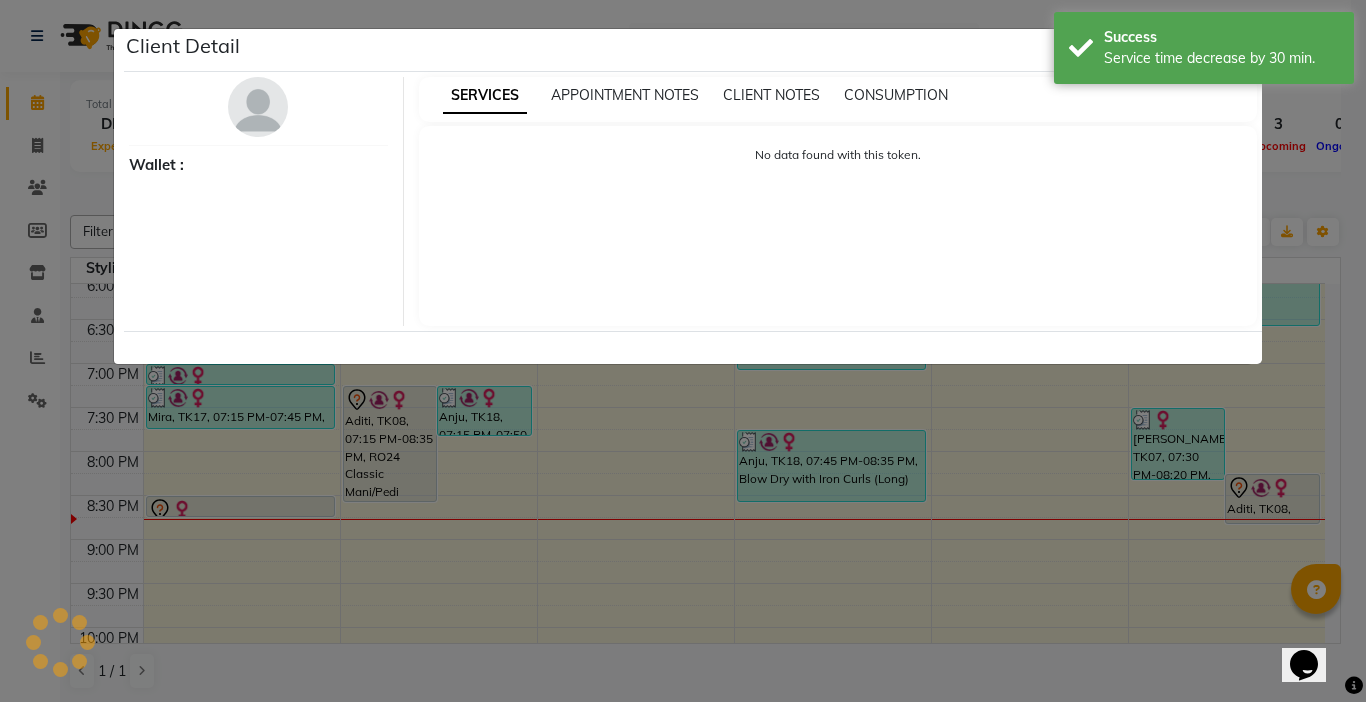 select on "7" 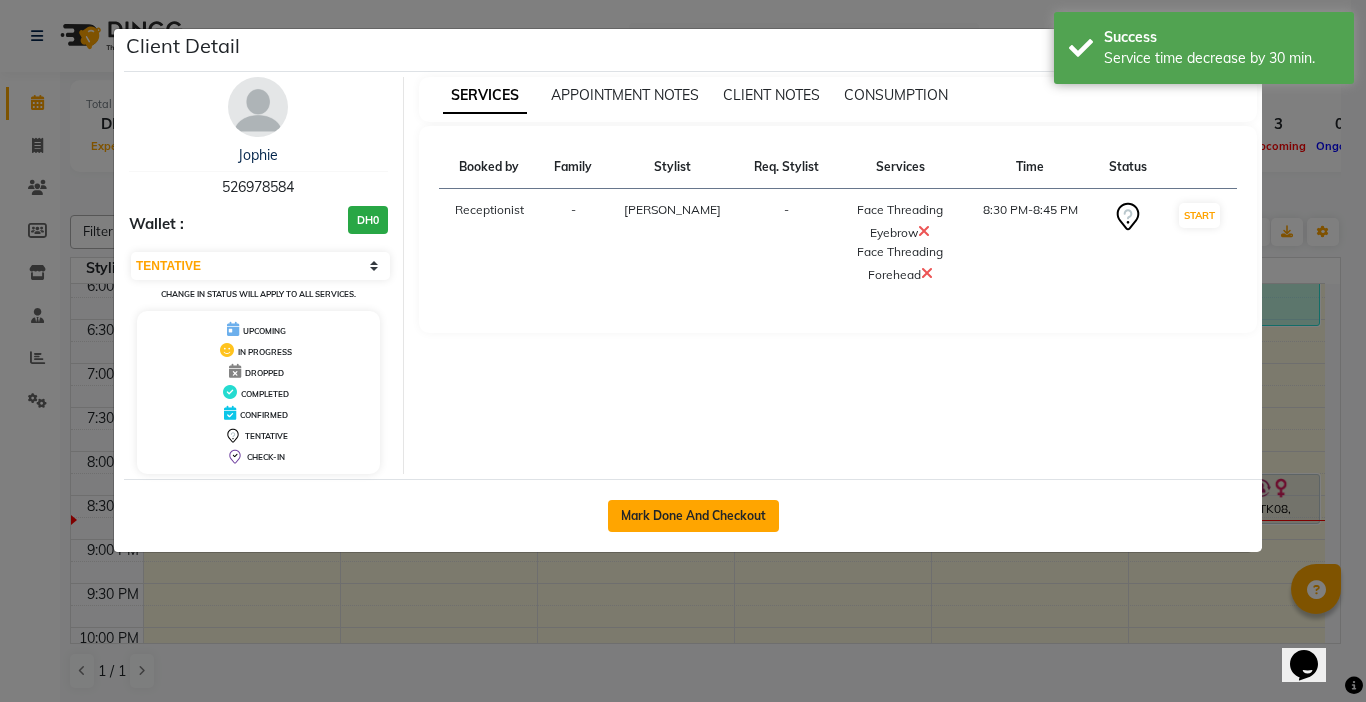 click on "Mark Done And Checkout" 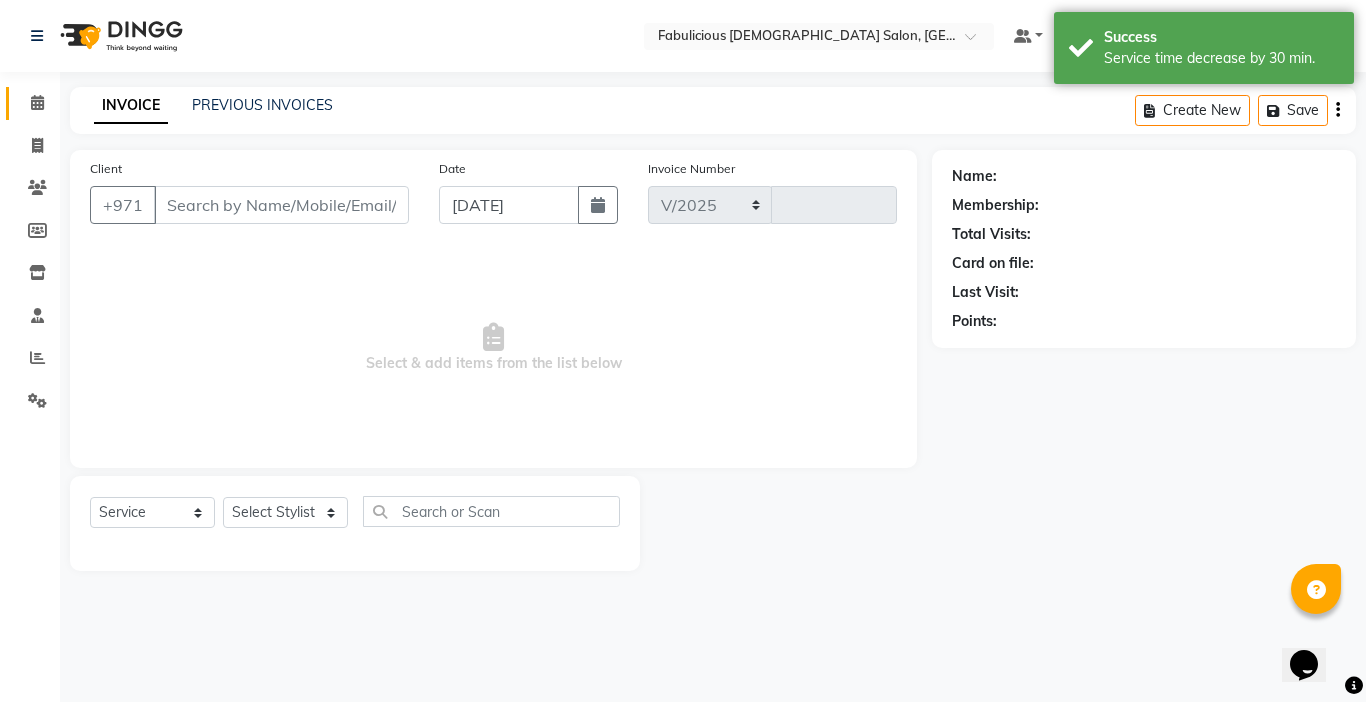 select on "738" 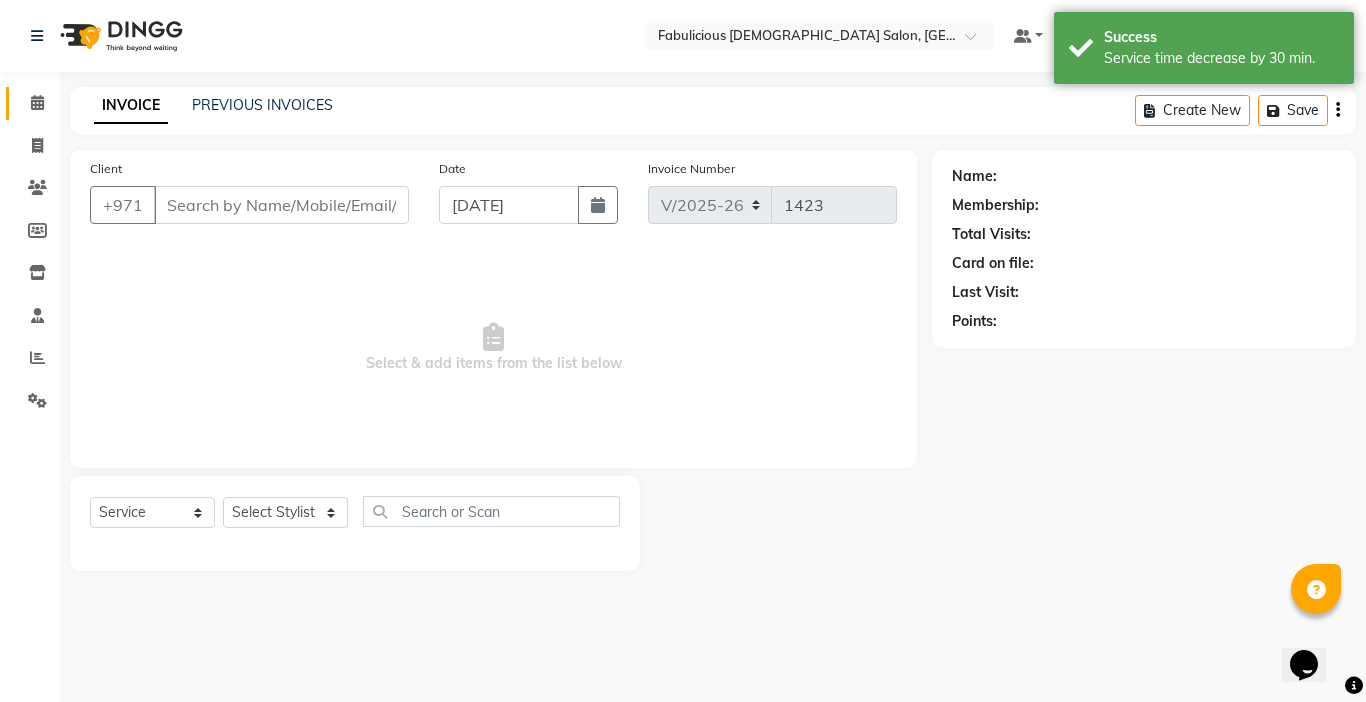 type on "526978584" 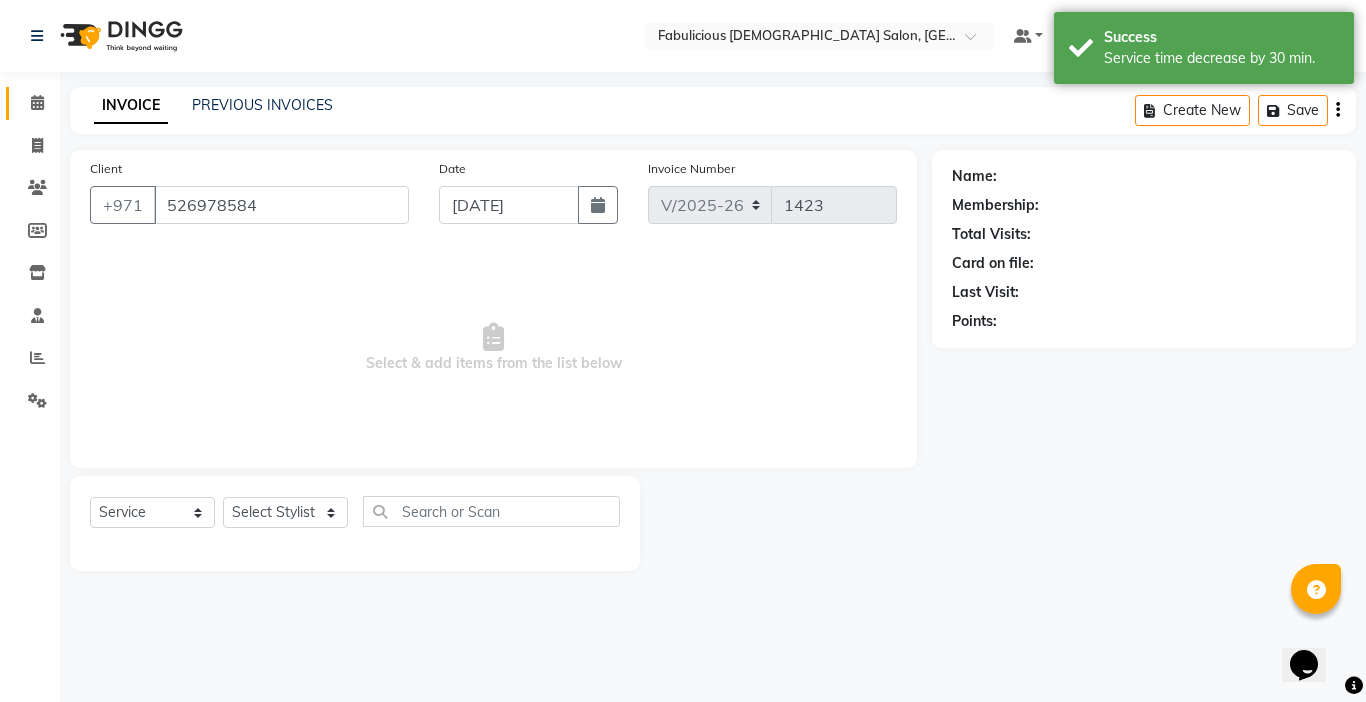select on "11627" 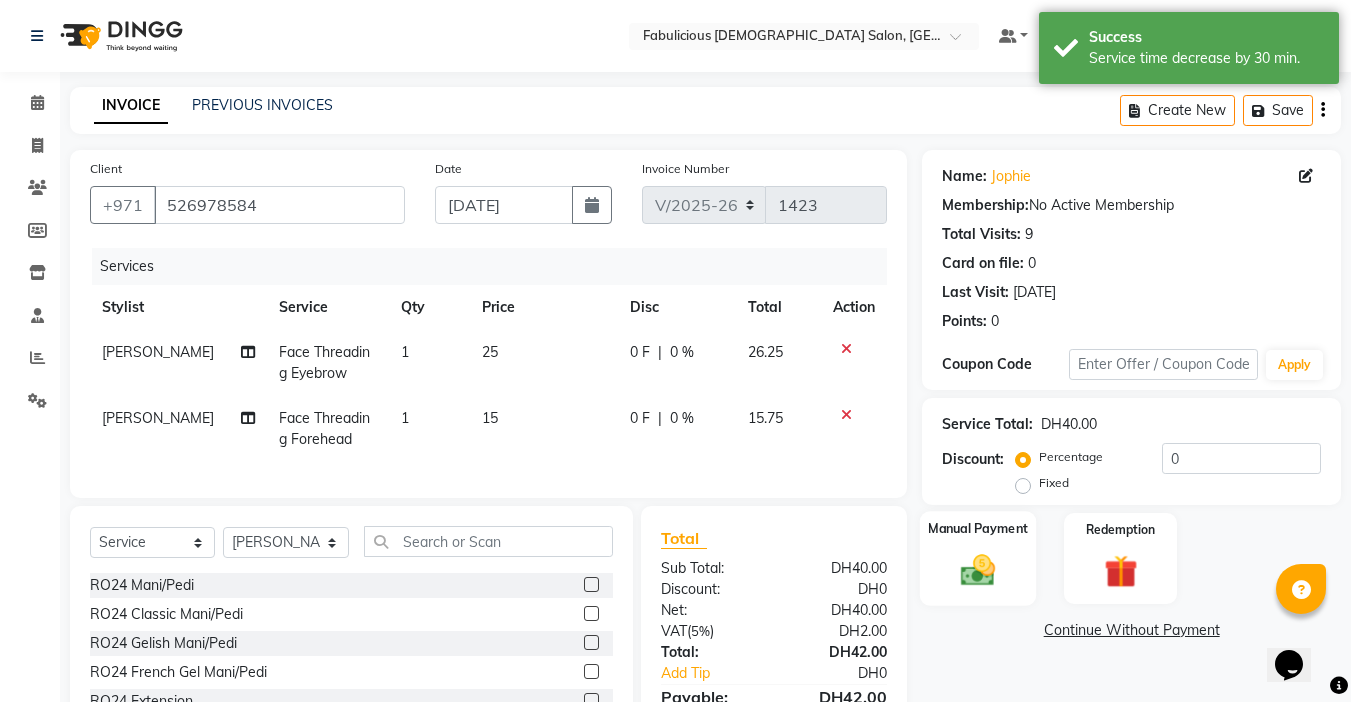 drag, startPoint x: 974, startPoint y: 576, endPoint x: 1012, endPoint y: 583, distance: 38.63936 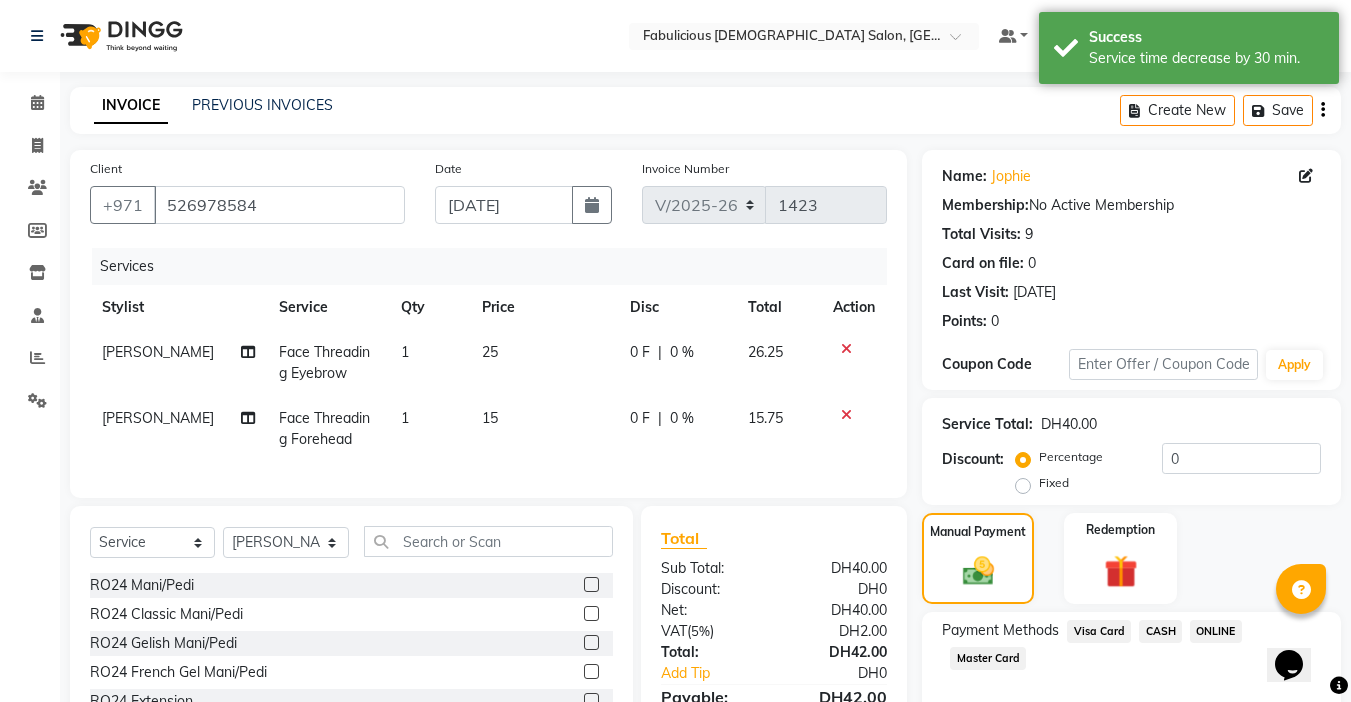 click on "CASH" 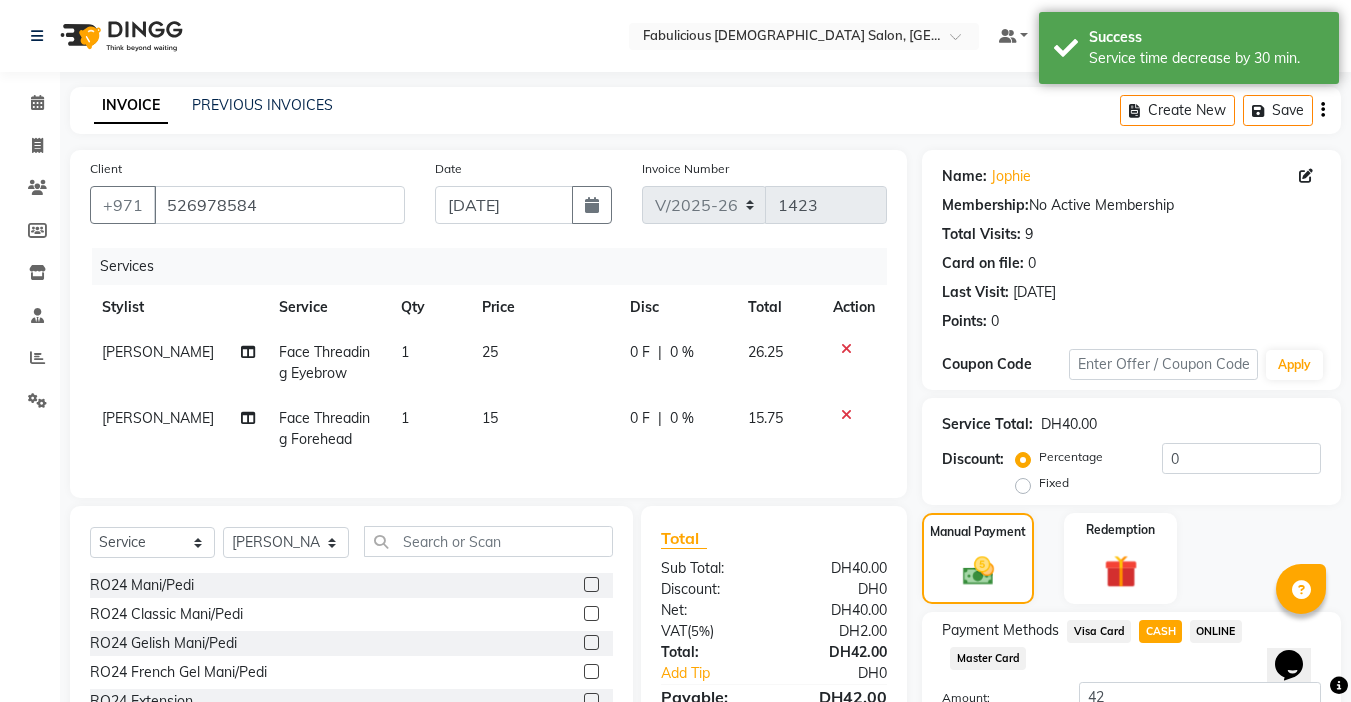 click on "Payment Methods  Visa Card   CASH   ONLINE   Master Card  Amount: 42 Note: Add Payment" 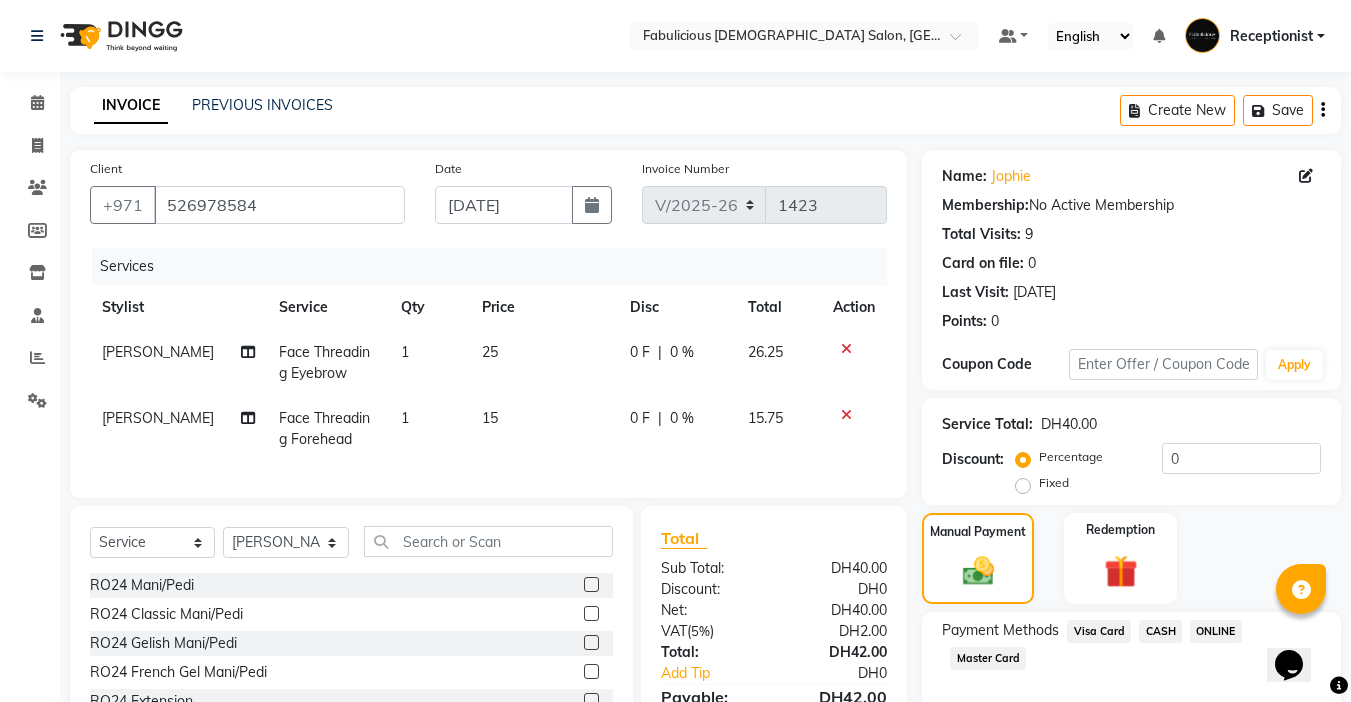 click on "Name: Jophie  Membership:  No Active Membership  Total Visits:  9 Card on file:  0 Last Visit:   [DATE] Points:   0  Coupon Code Apply Service Total:  DH40.00  Discount:  Percentage   Fixed  0 Manual Payment Redemption Payment Methods  Visa Card   CASH   ONLINE   Master Card  Description:                  Send Details On SMS Email  Checkout" 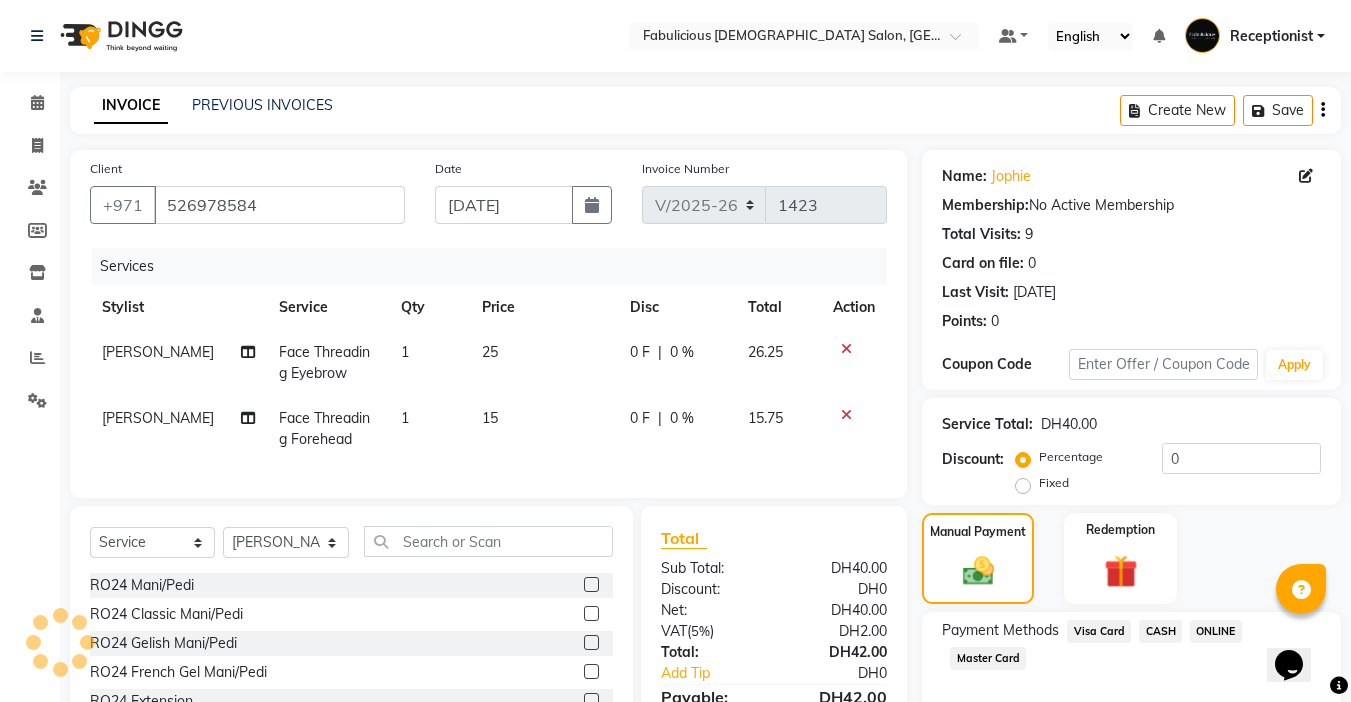 scroll, scrollTop: 214, scrollLeft: 0, axis: vertical 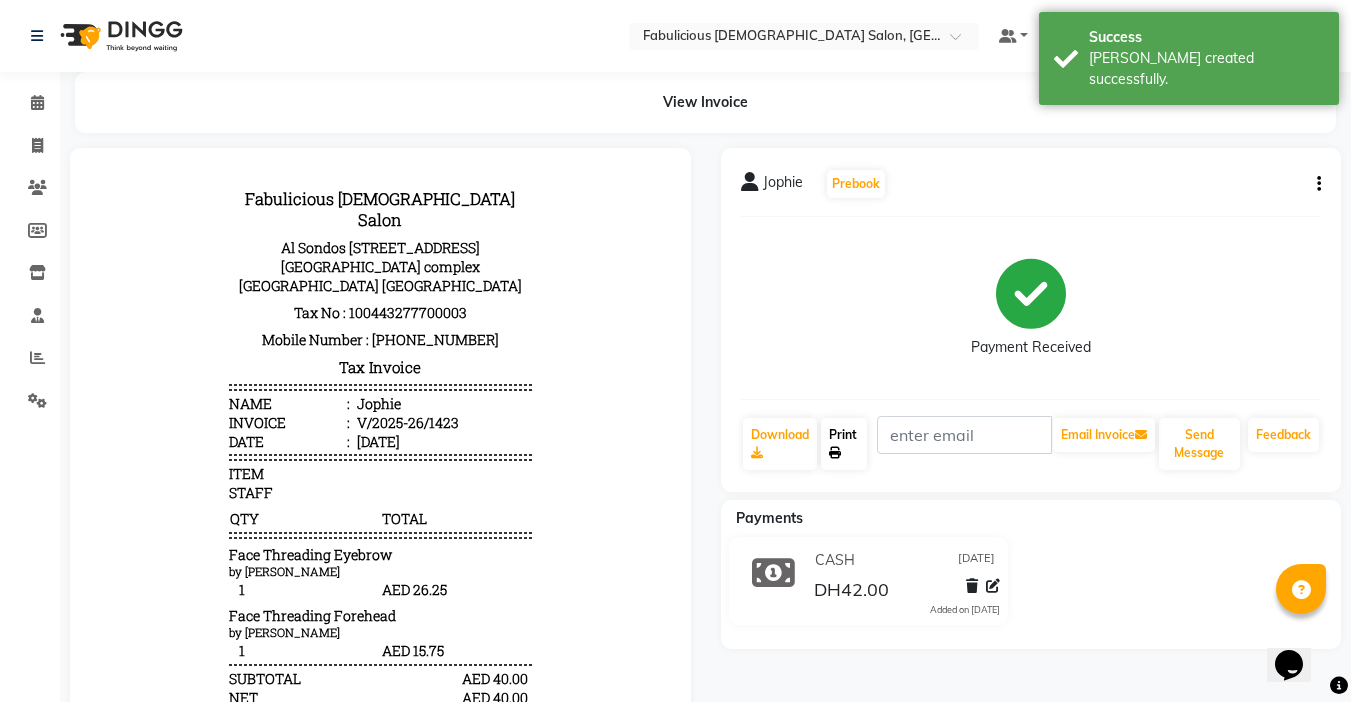 click on "Print" 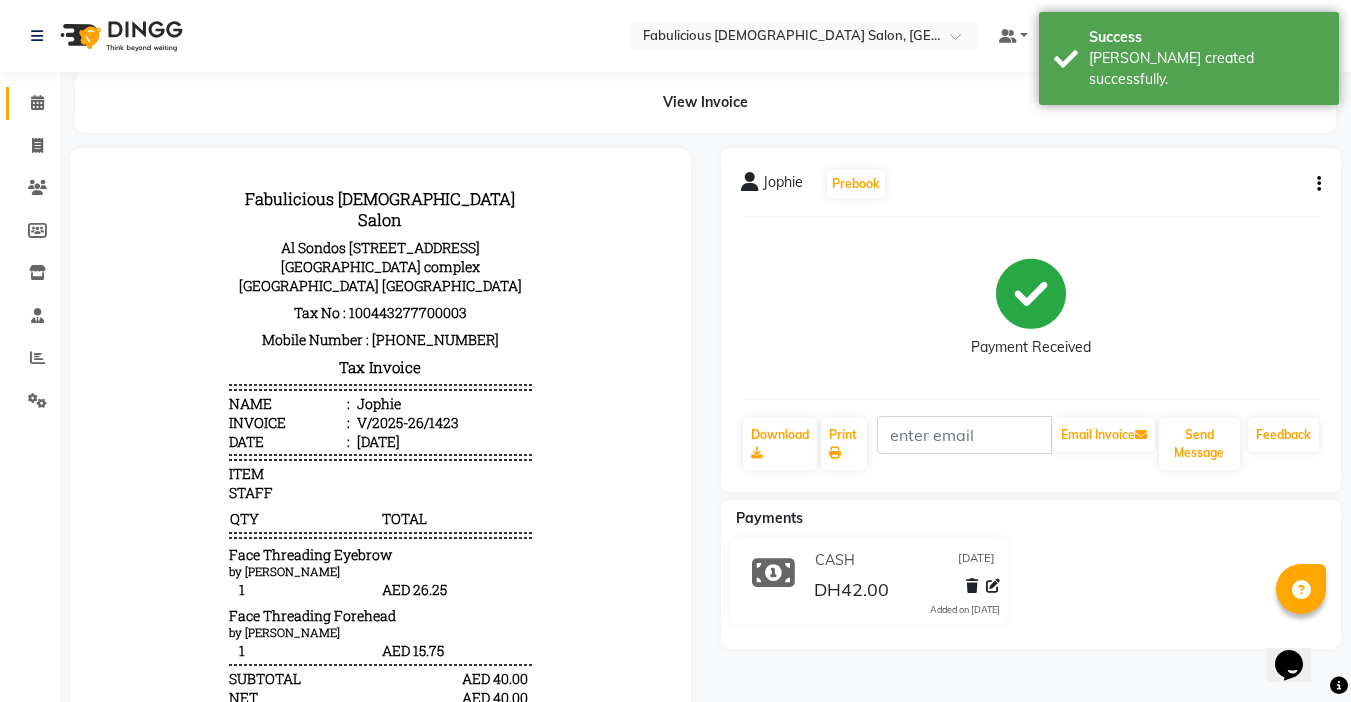click 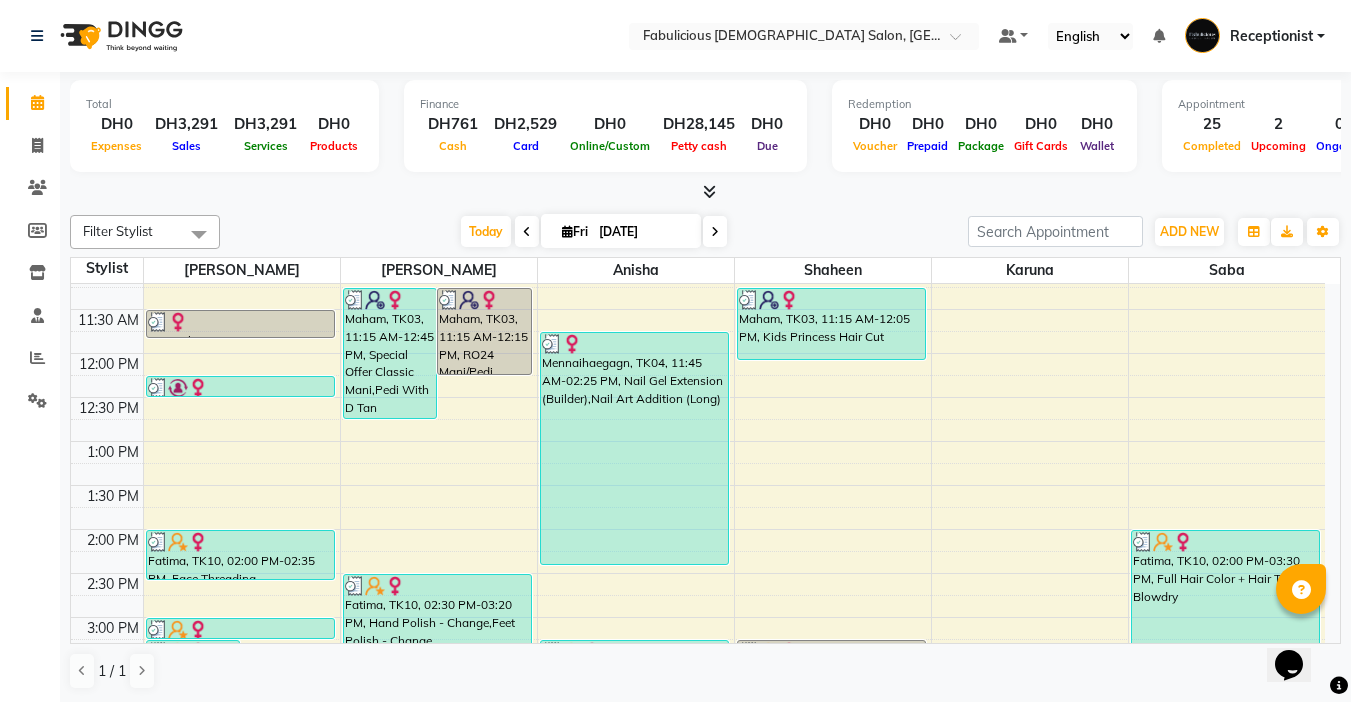 scroll, scrollTop: 160, scrollLeft: 0, axis: vertical 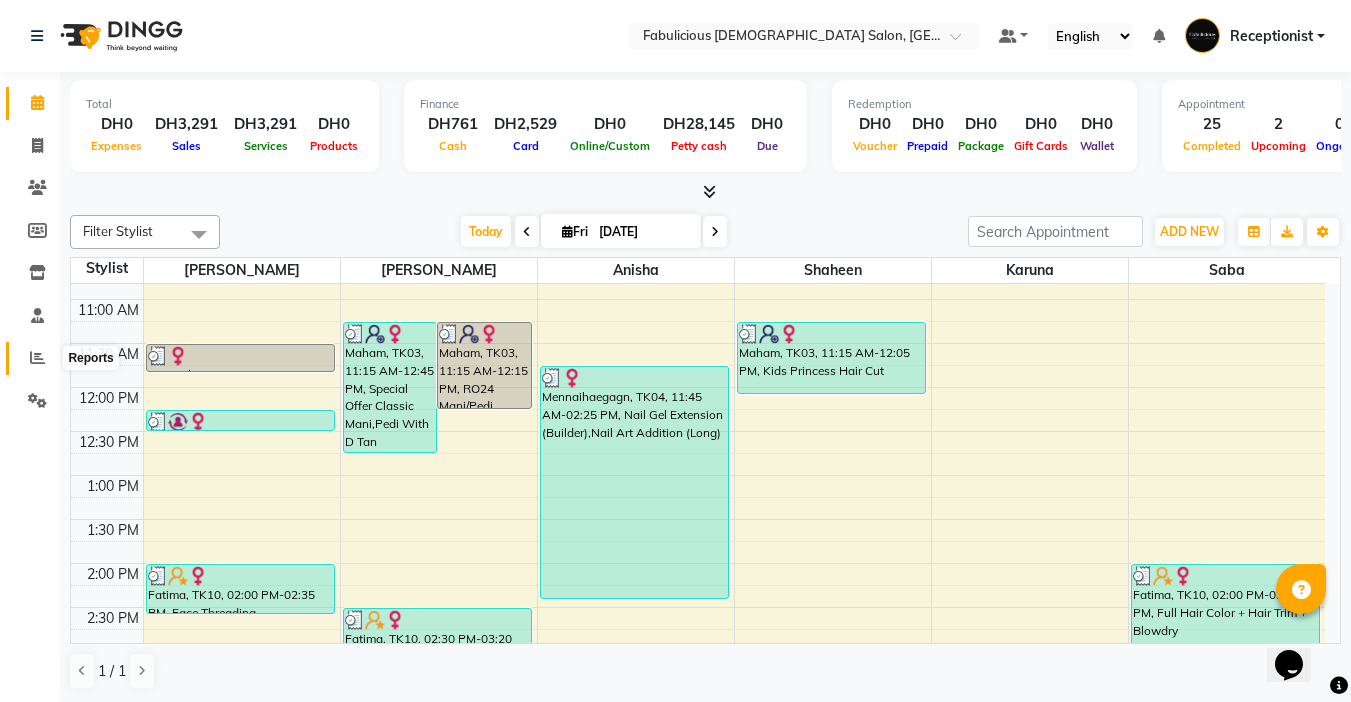 click 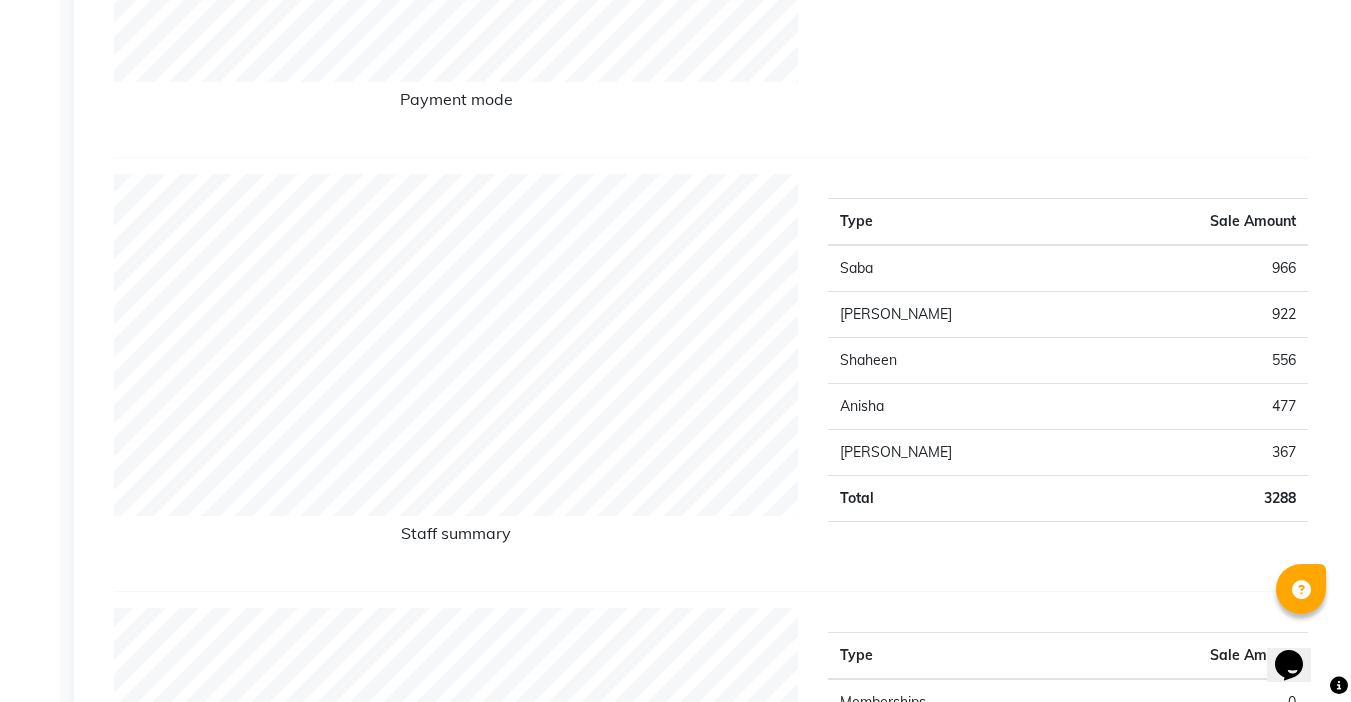 scroll, scrollTop: 0, scrollLeft: 0, axis: both 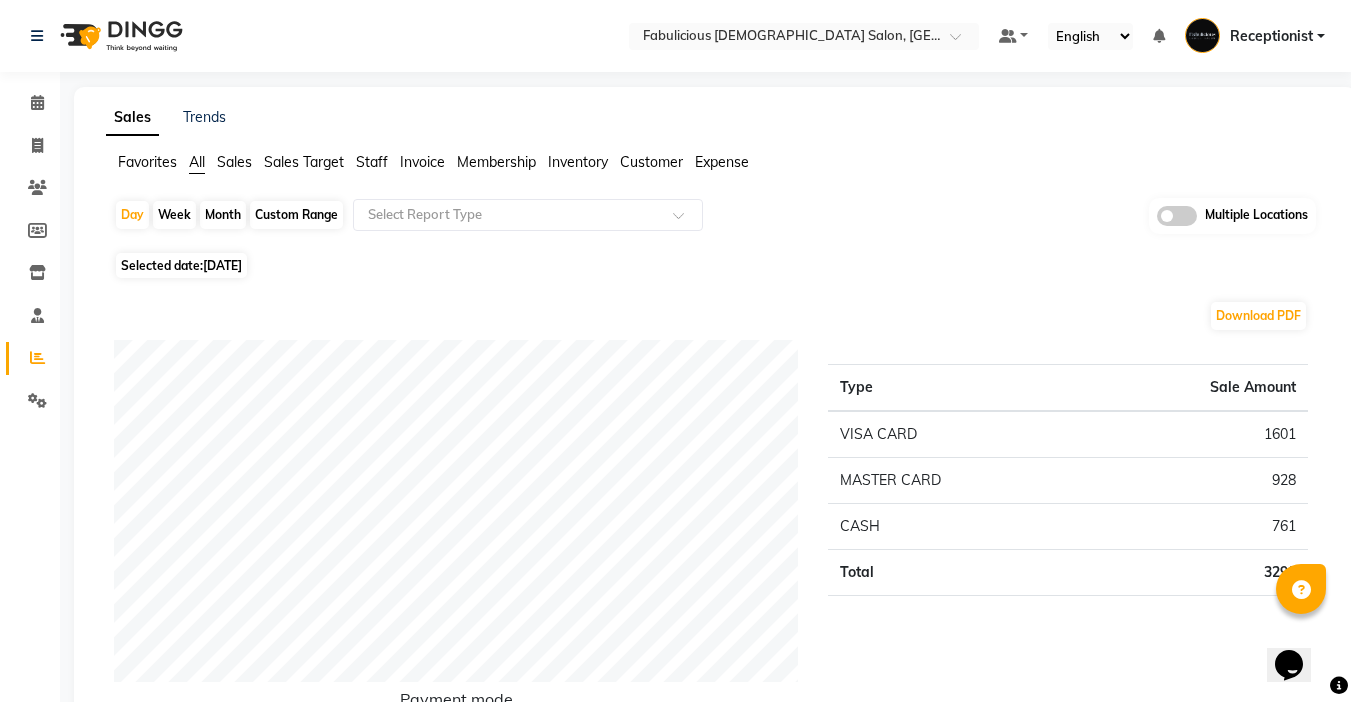 click on "Month" 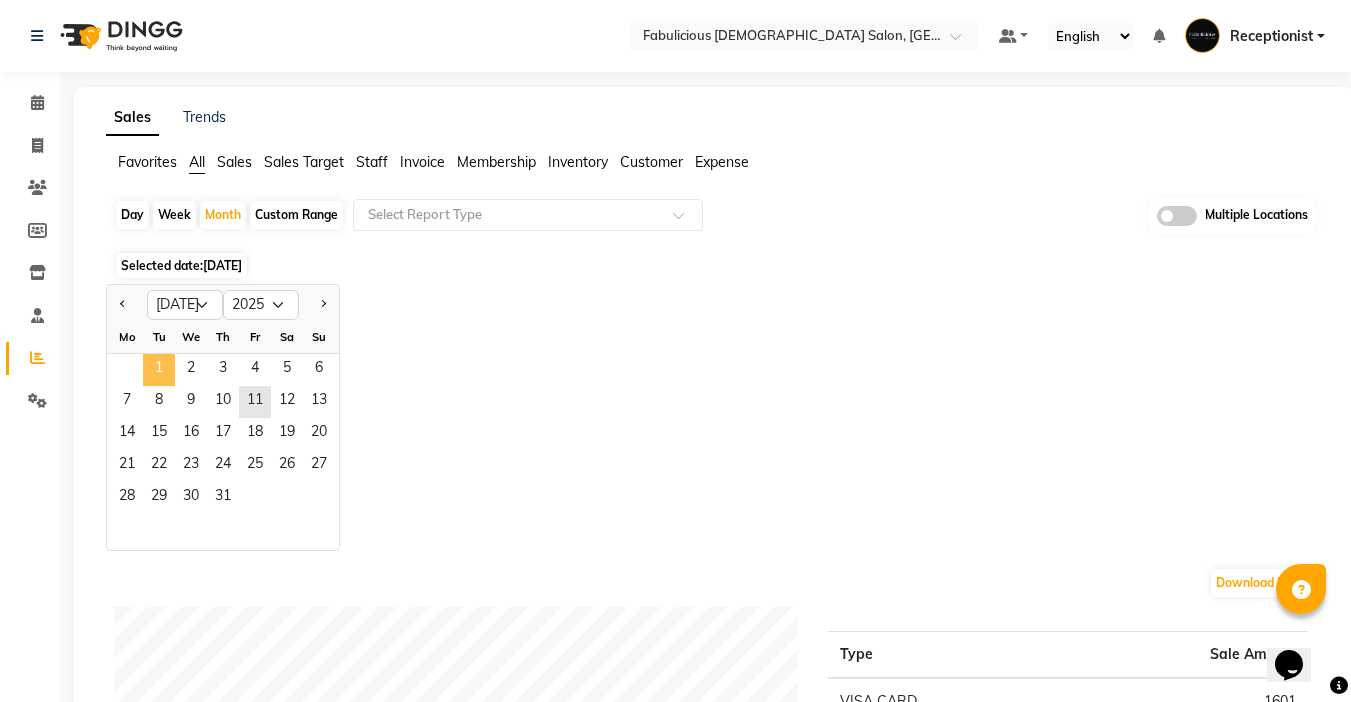 click on "1" 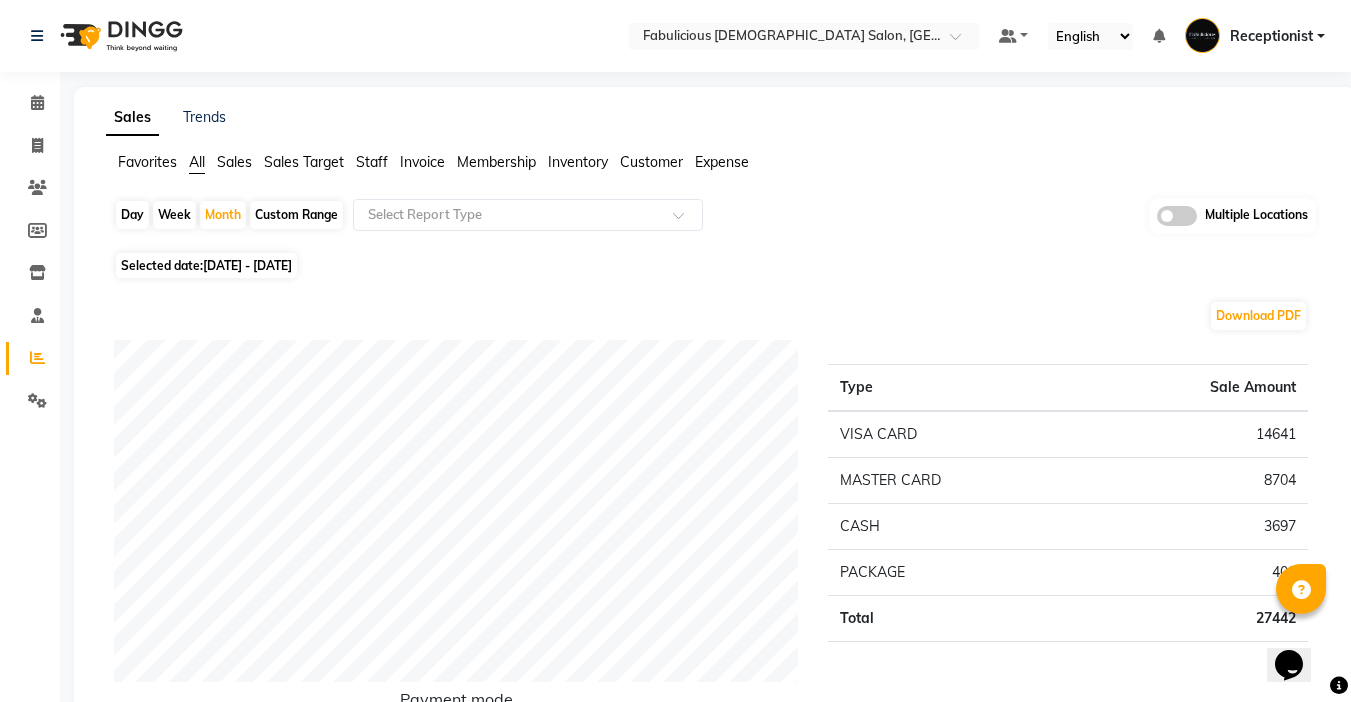 scroll, scrollTop: 600, scrollLeft: 0, axis: vertical 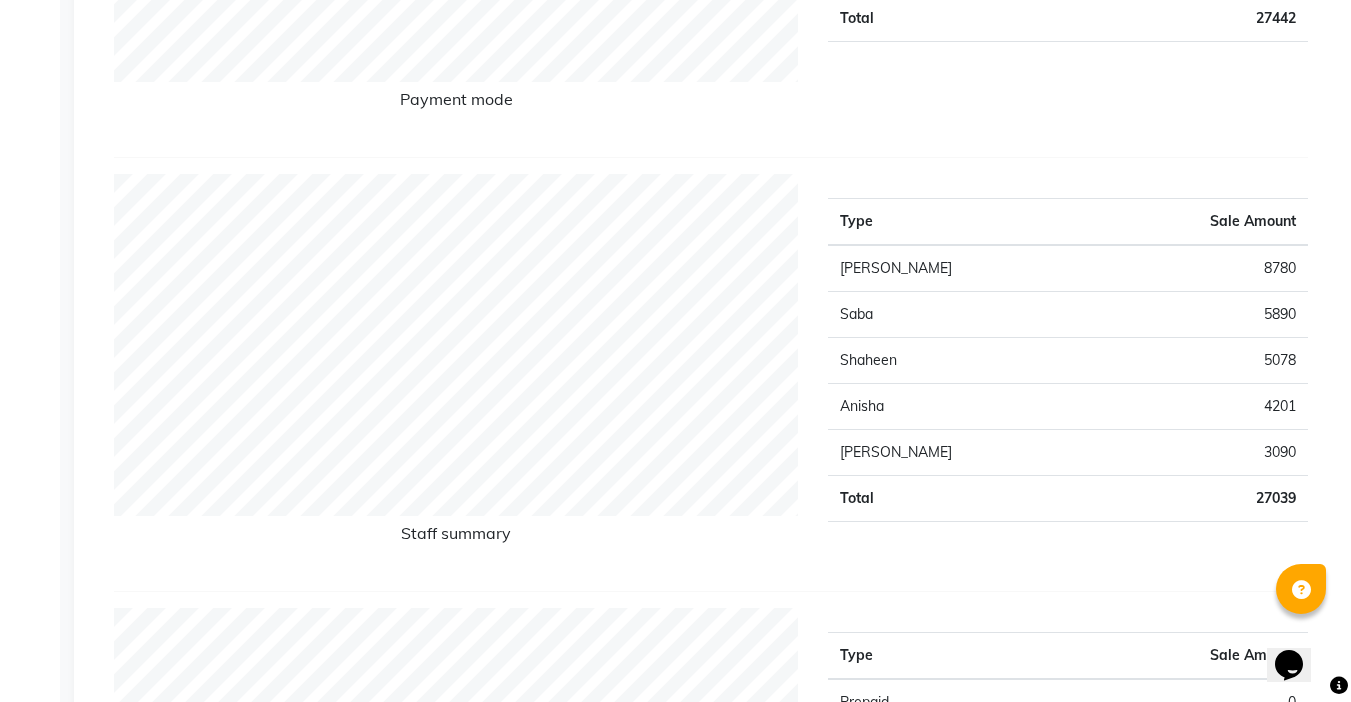 click on "Day" 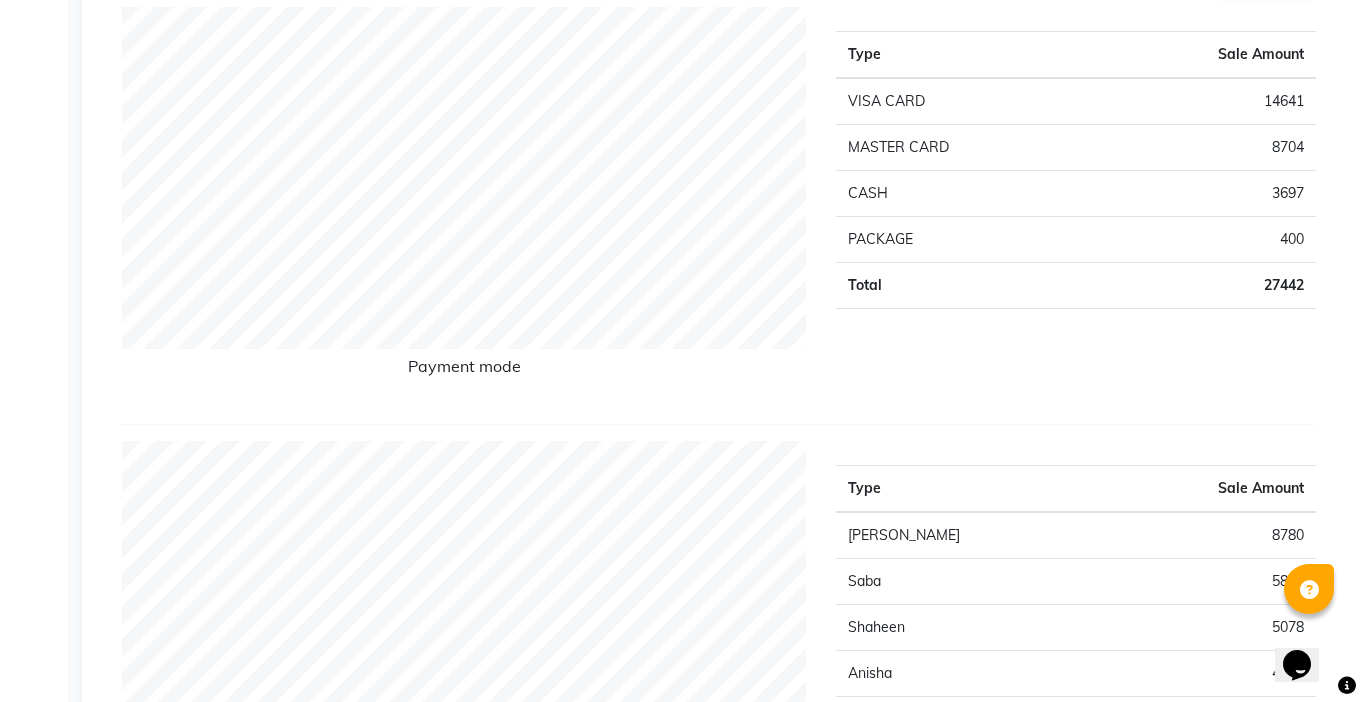 scroll, scrollTop: 0, scrollLeft: 0, axis: both 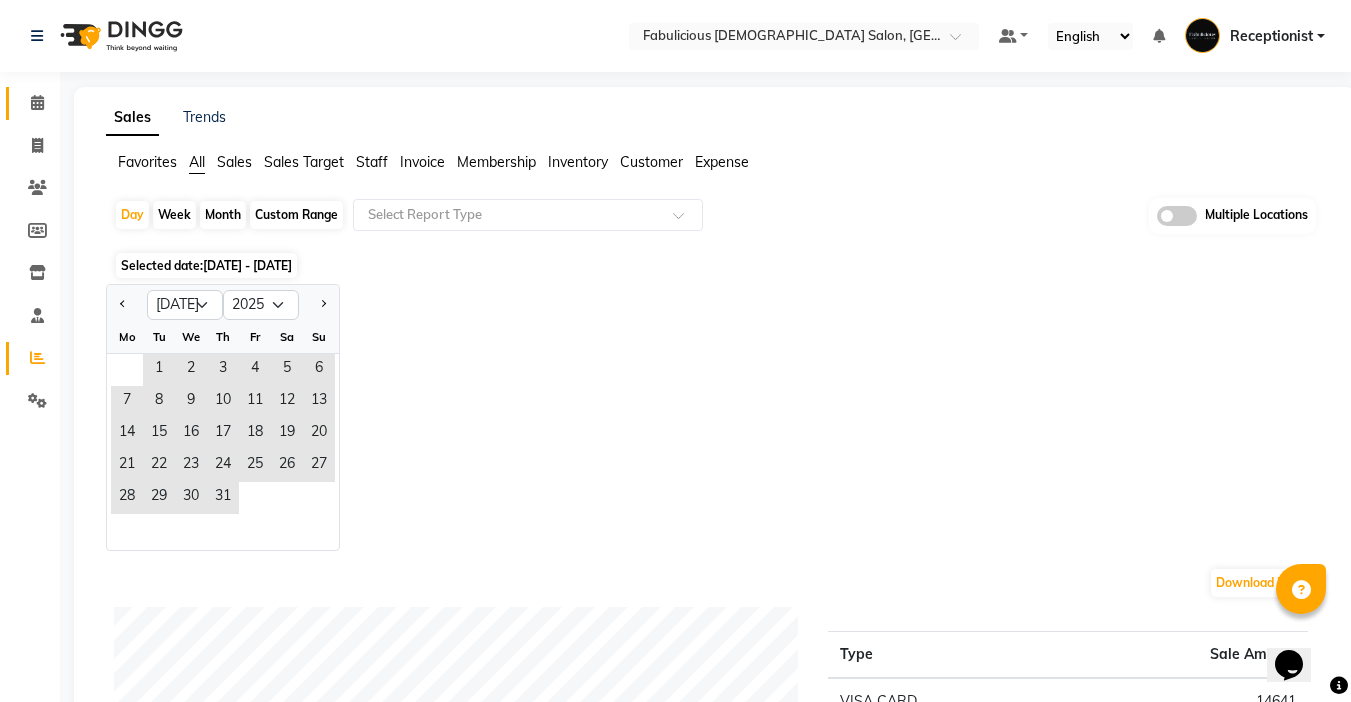 click 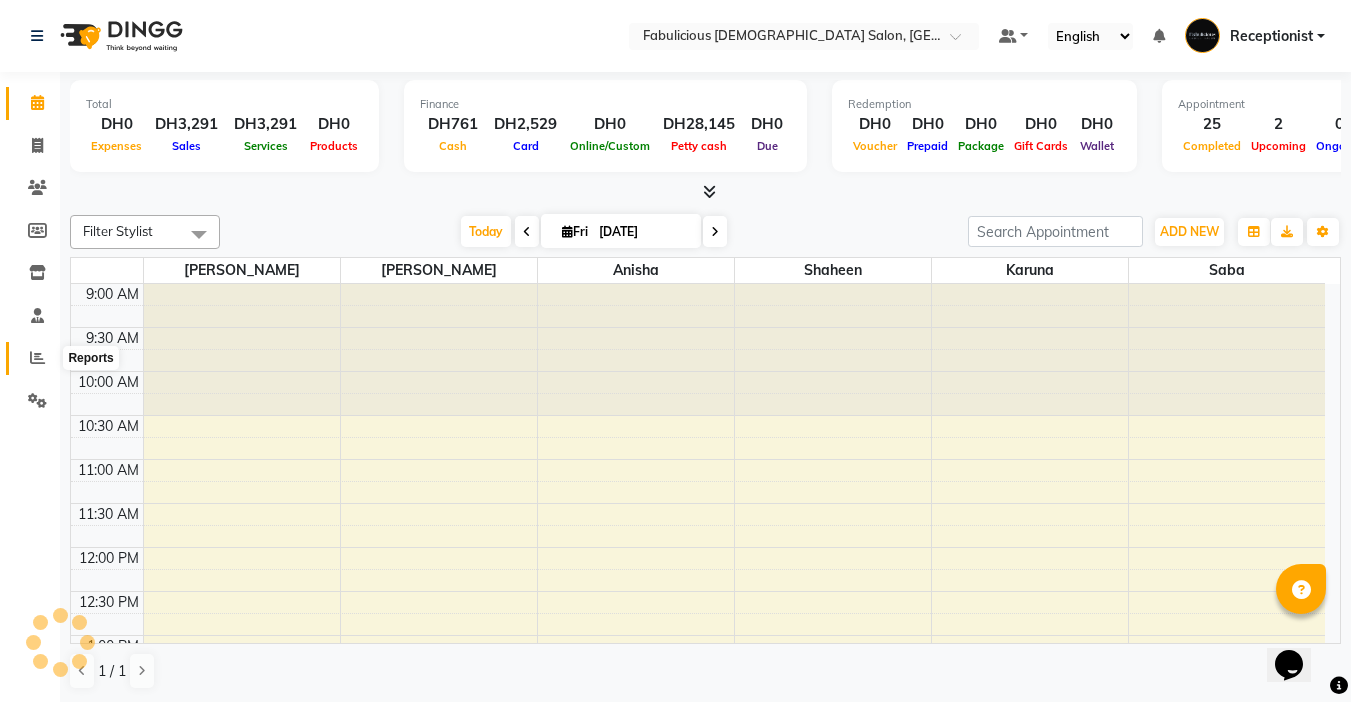click 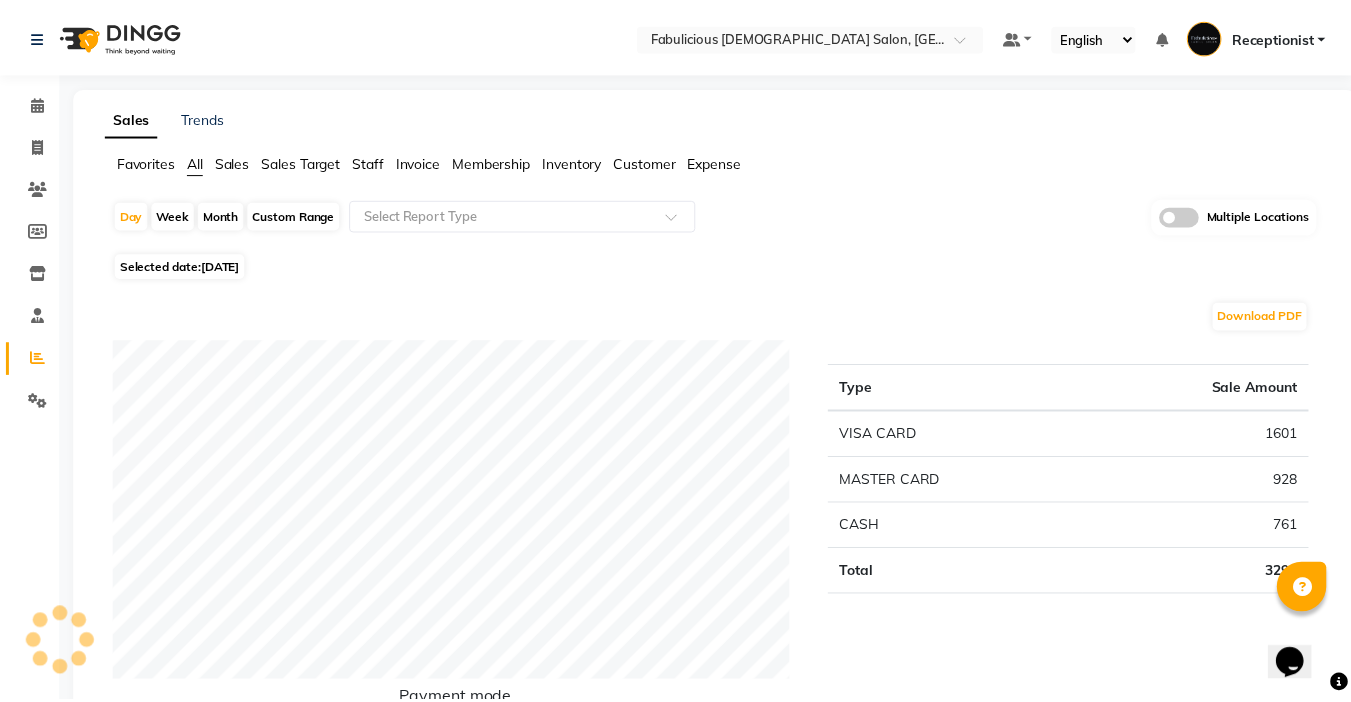 scroll, scrollTop: 600, scrollLeft: 0, axis: vertical 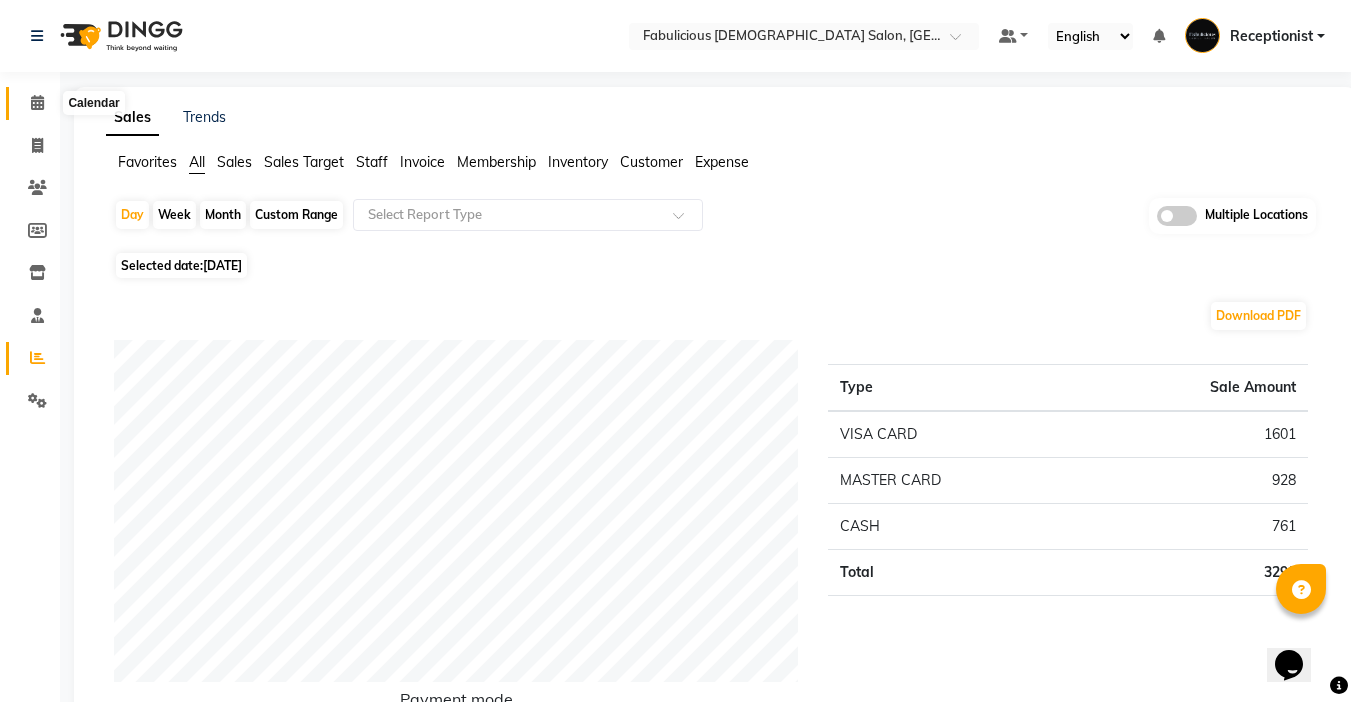 click 